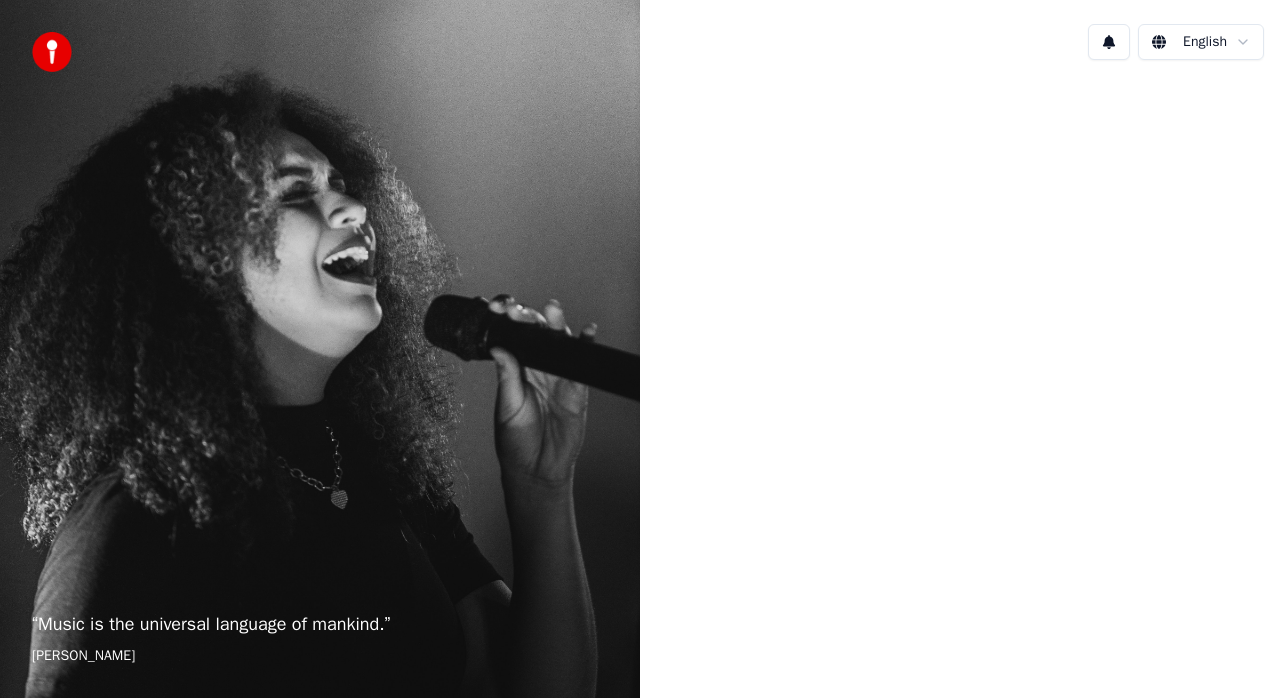 scroll, scrollTop: 0, scrollLeft: 0, axis: both 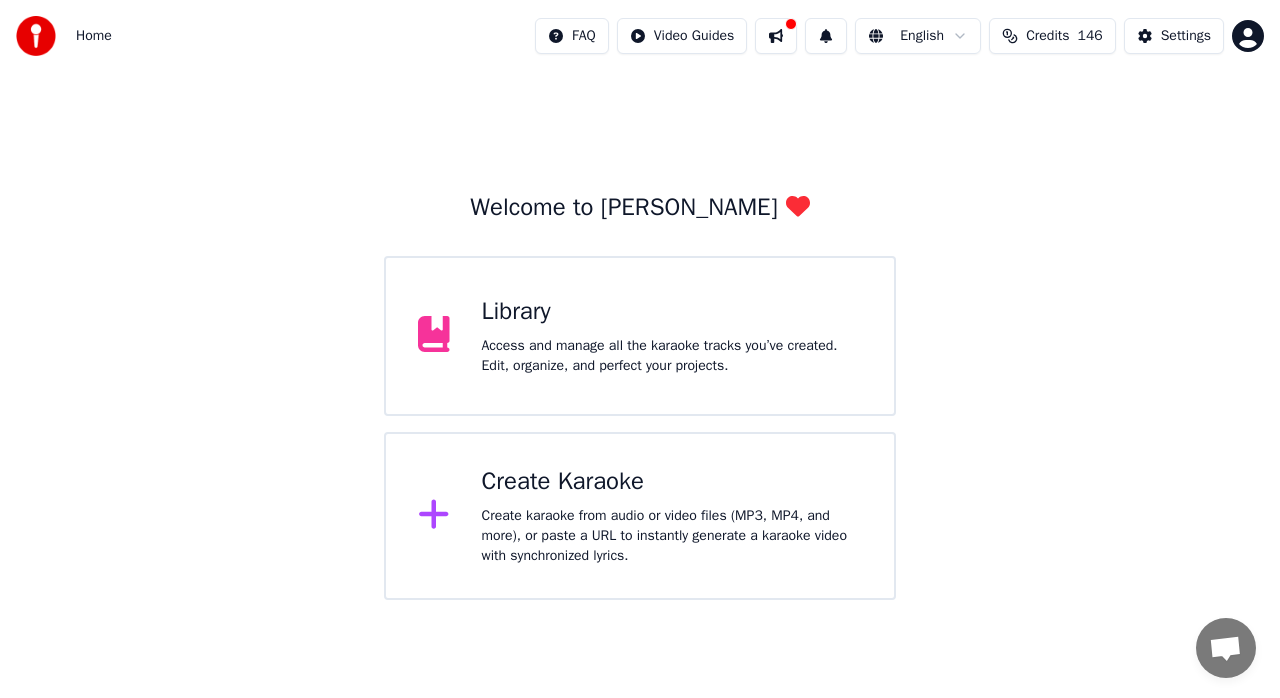 click on "Access and manage all the karaoke tracks you’ve created. Edit, organize, and perfect your projects." at bounding box center (672, 356) 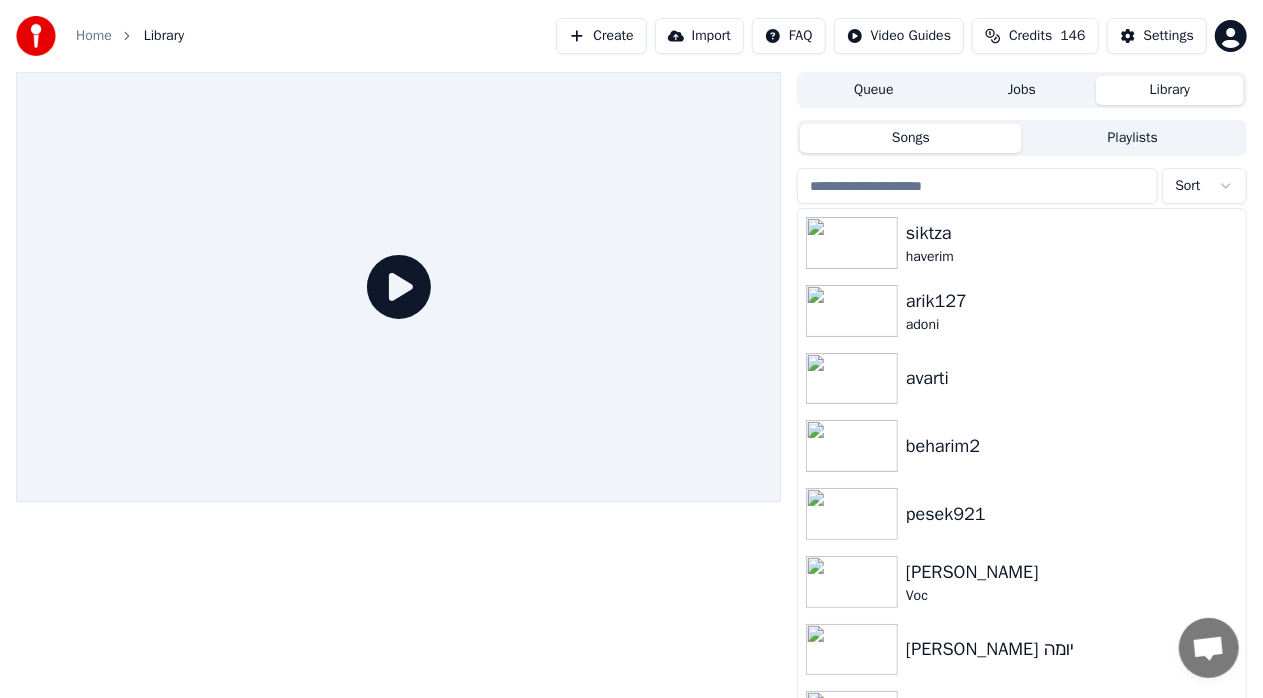 click on "Jobs" at bounding box center (1022, 90) 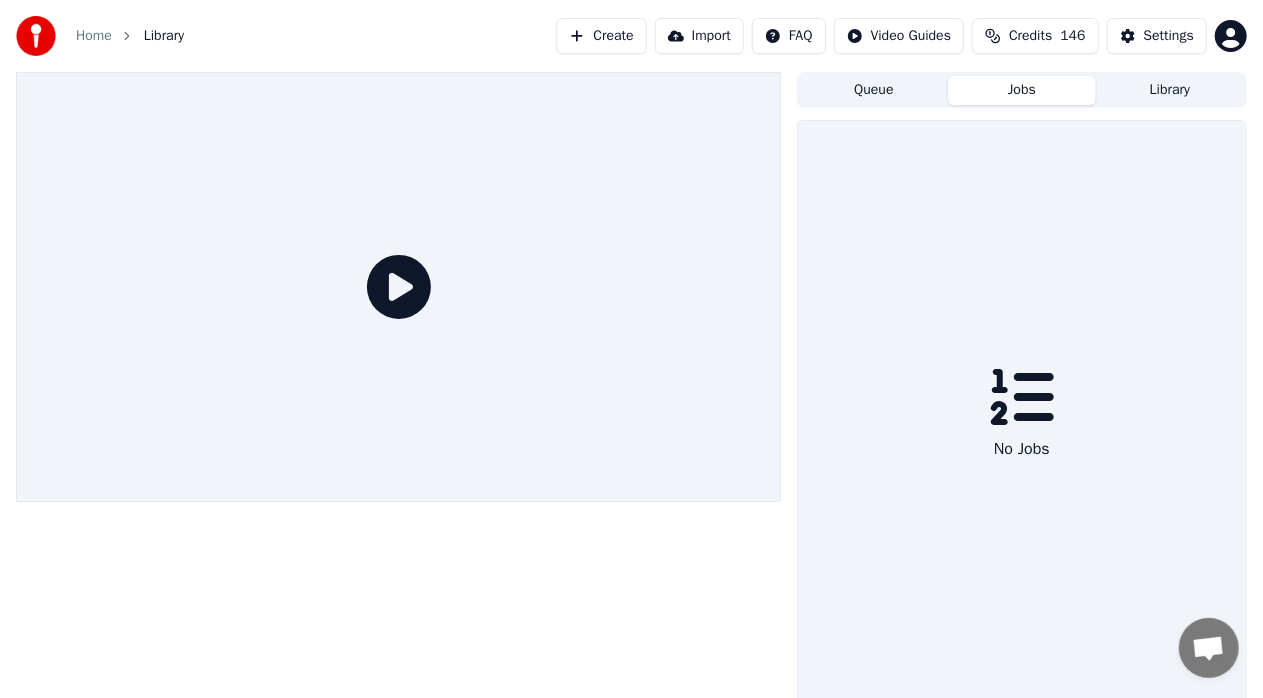 click on "Queue" at bounding box center [874, 90] 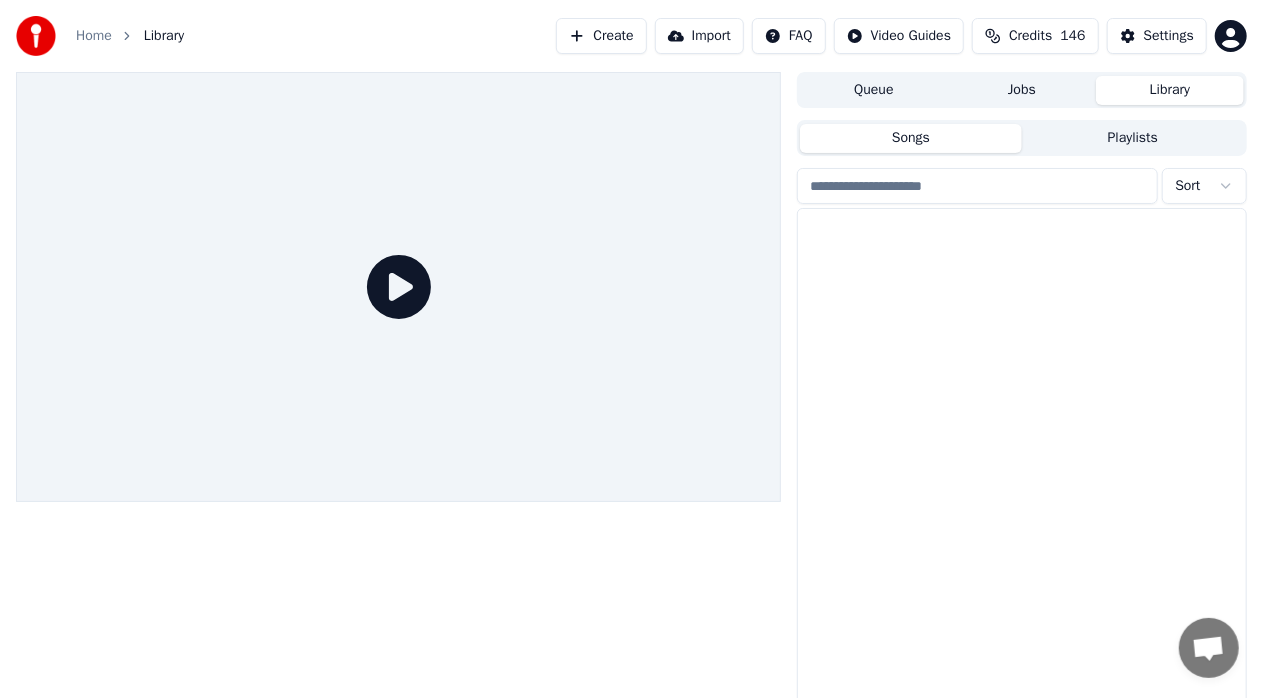 click on "Library" at bounding box center (1170, 90) 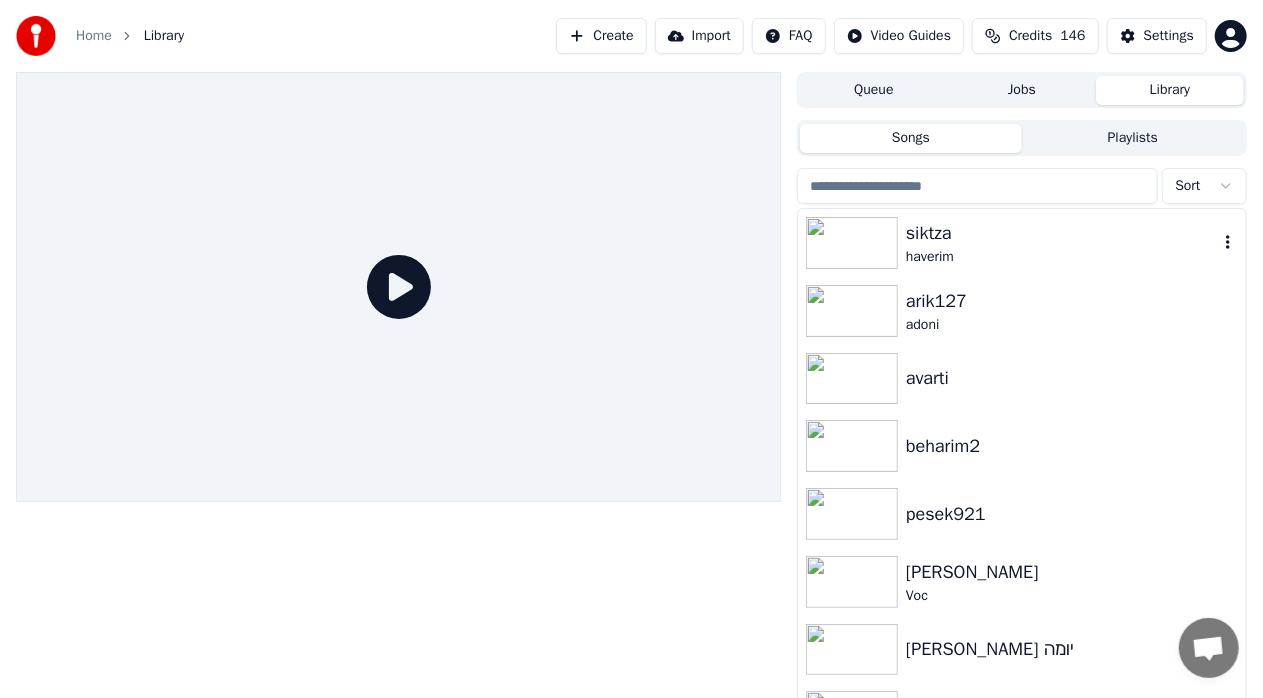 click at bounding box center (852, 243) 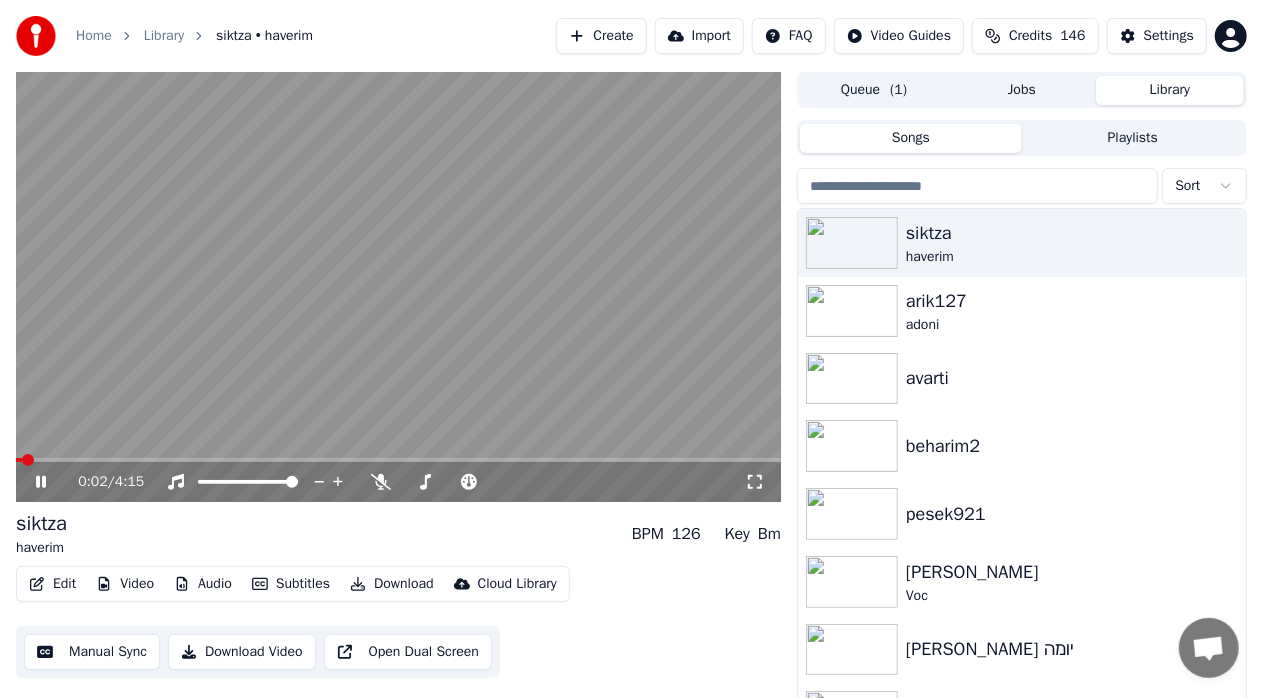 click 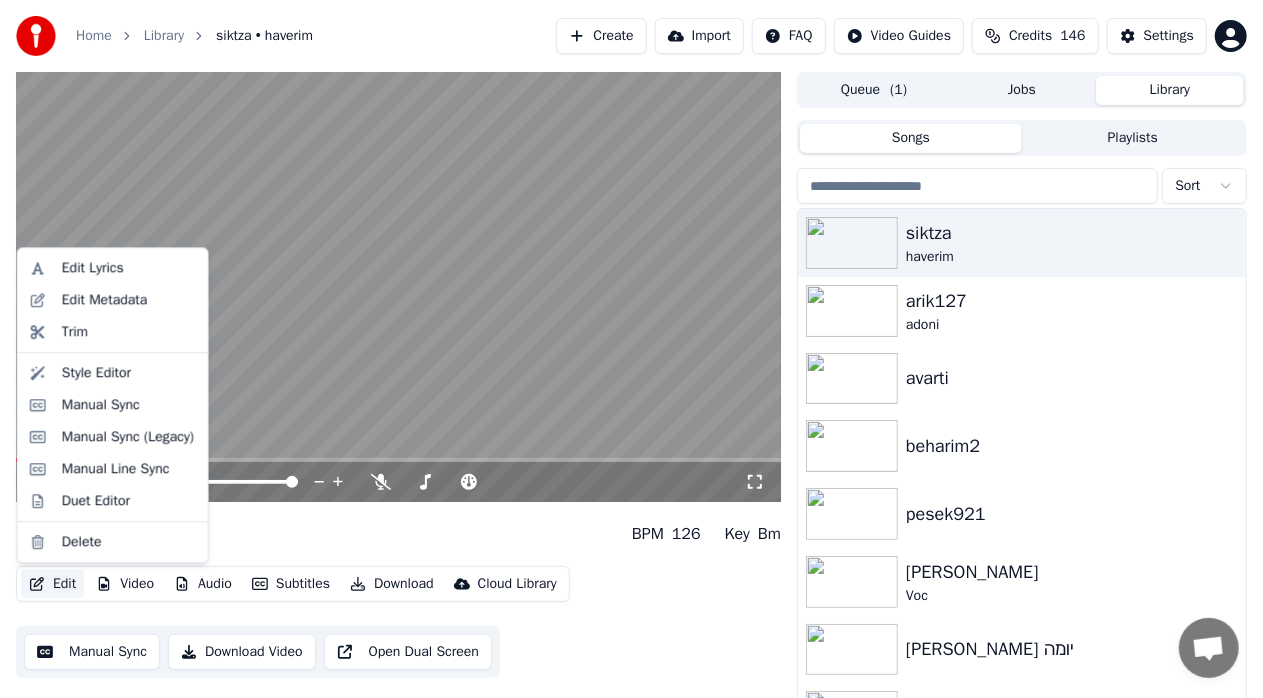click on "Edit" at bounding box center [52, 584] 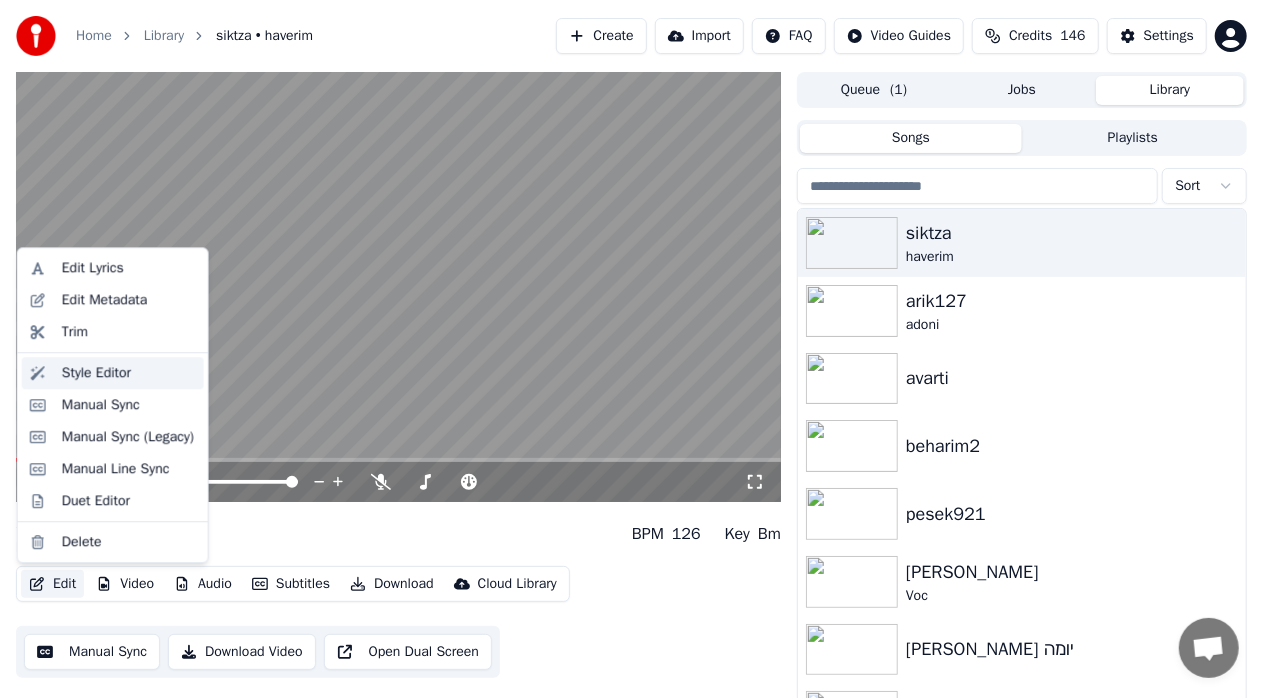 click on "Style Editor" at bounding box center (96, 373) 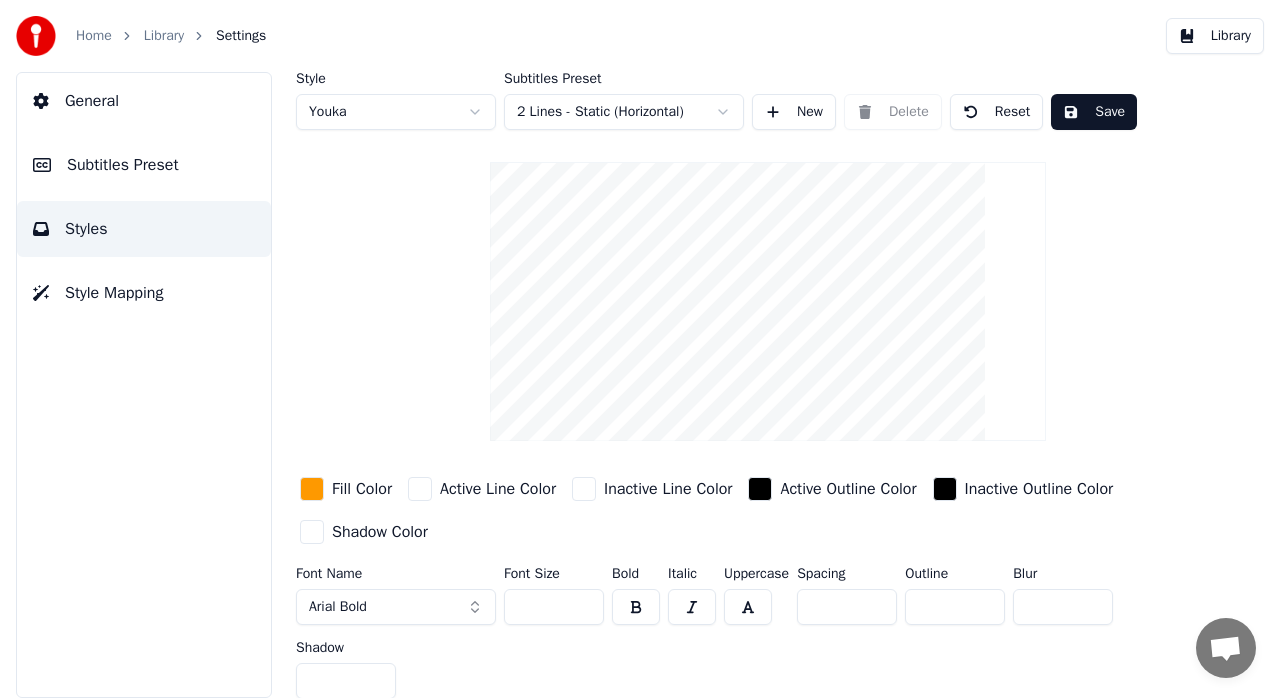 click on "Home" at bounding box center (94, 36) 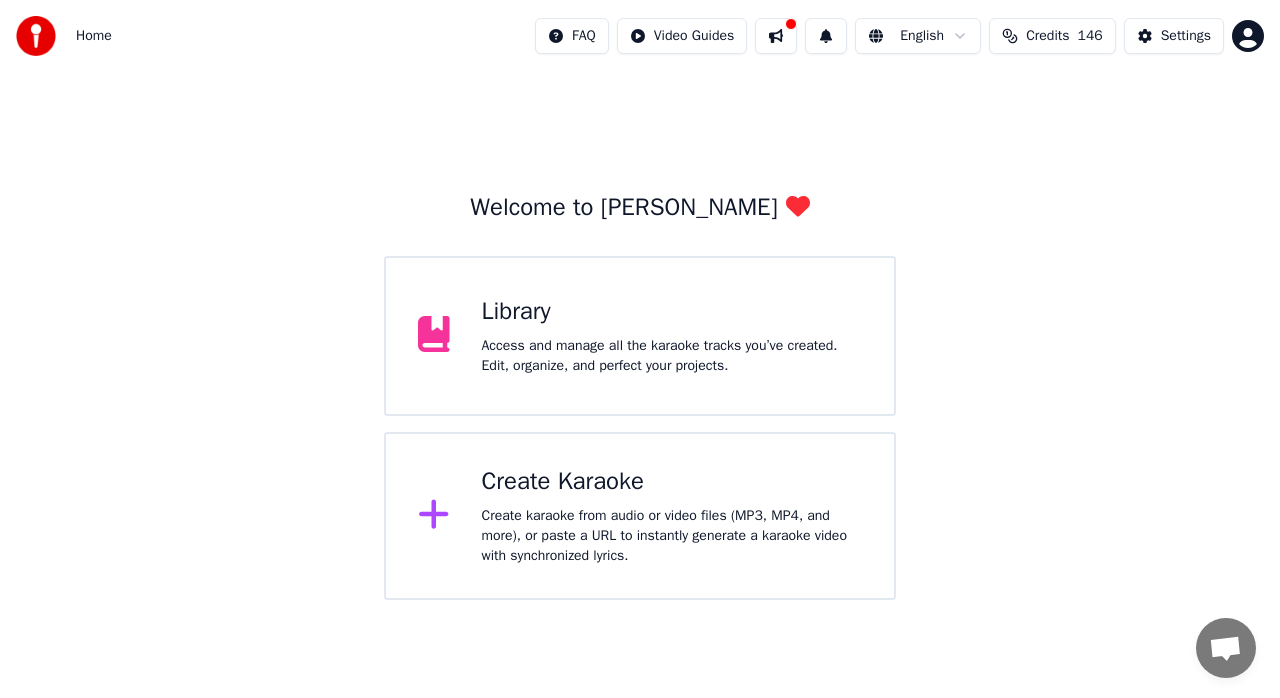 click on "Access and manage all the karaoke tracks you’ve created. Edit, organize, and perfect your projects." at bounding box center (672, 356) 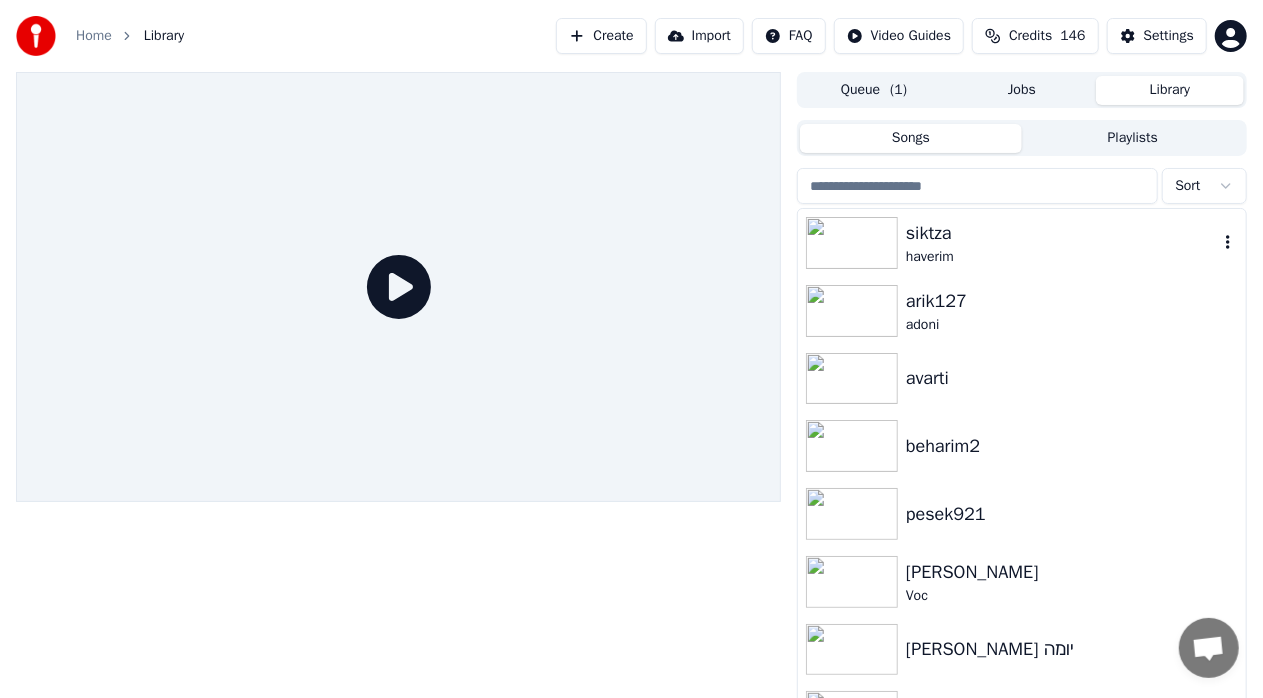 click at bounding box center (852, 243) 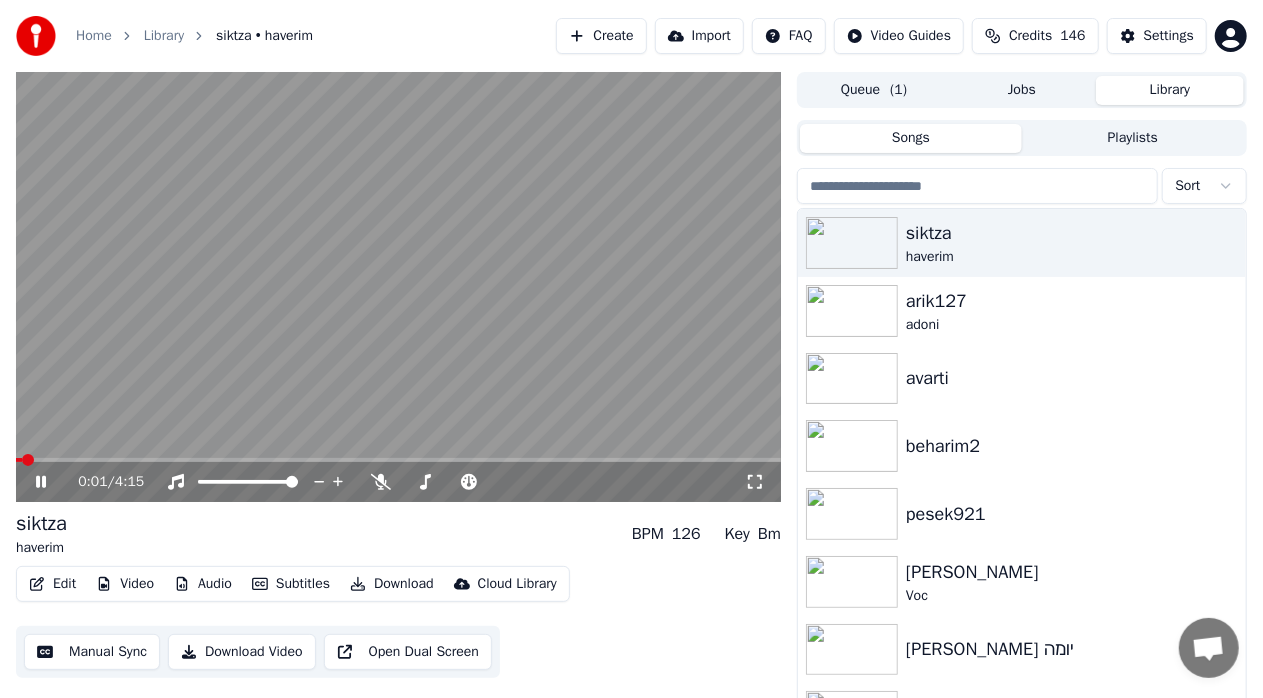 click on "Video" at bounding box center [125, 584] 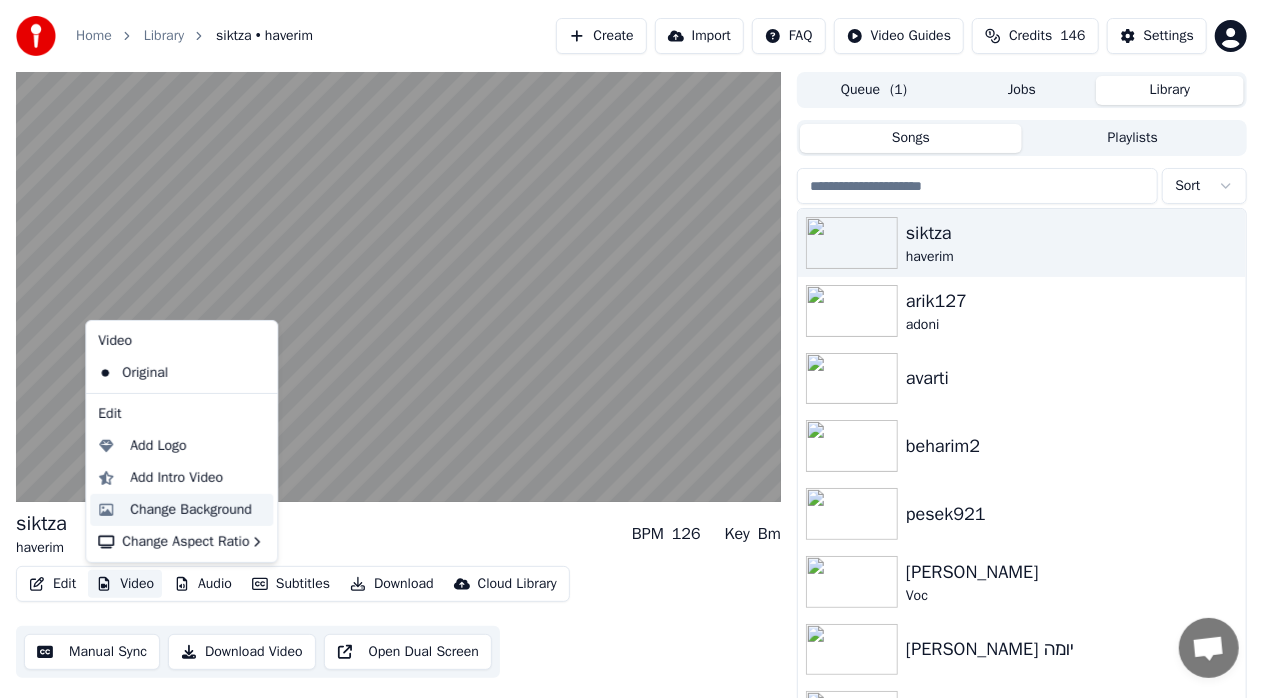 click on "Change Background" at bounding box center (191, 510) 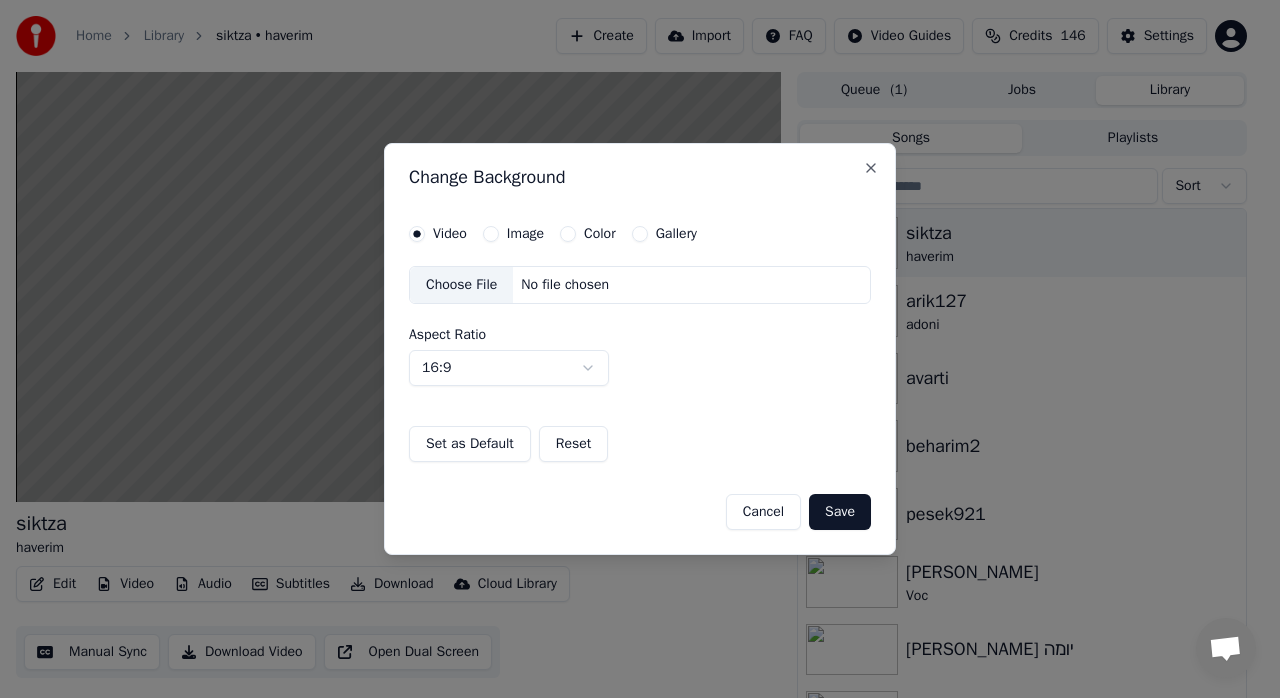 click on "Choose File" at bounding box center [461, 285] 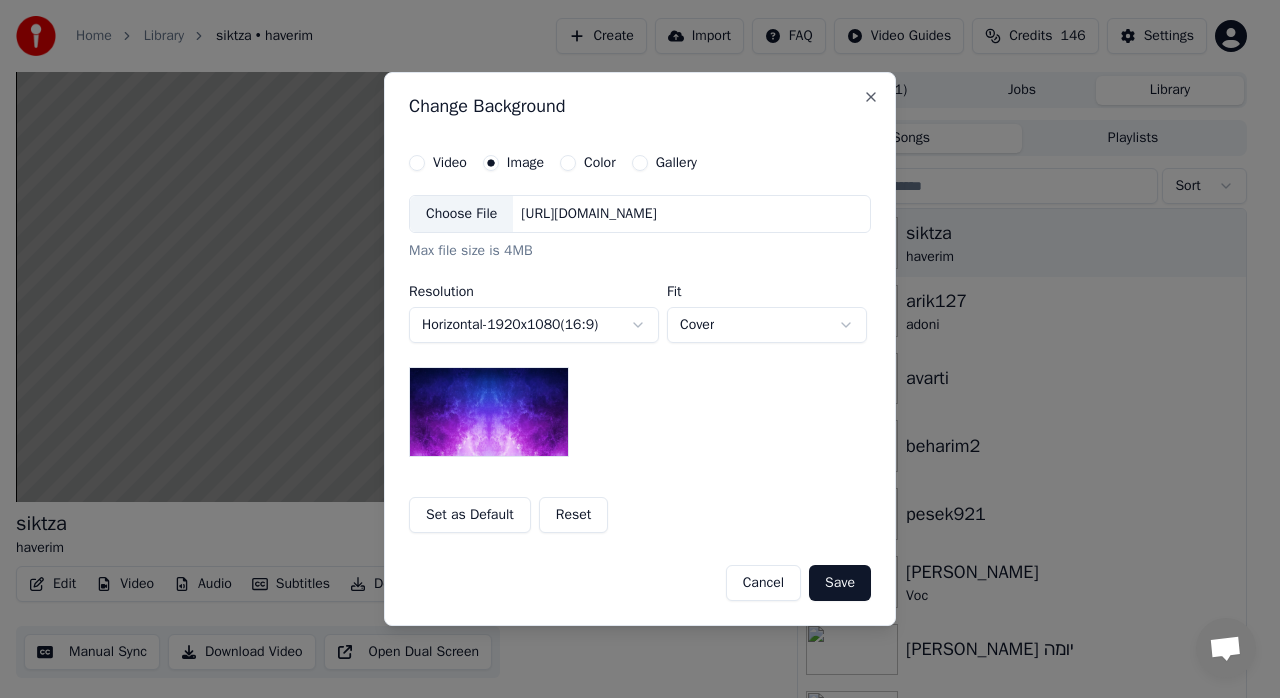 click on "Choose File" at bounding box center (461, 214) 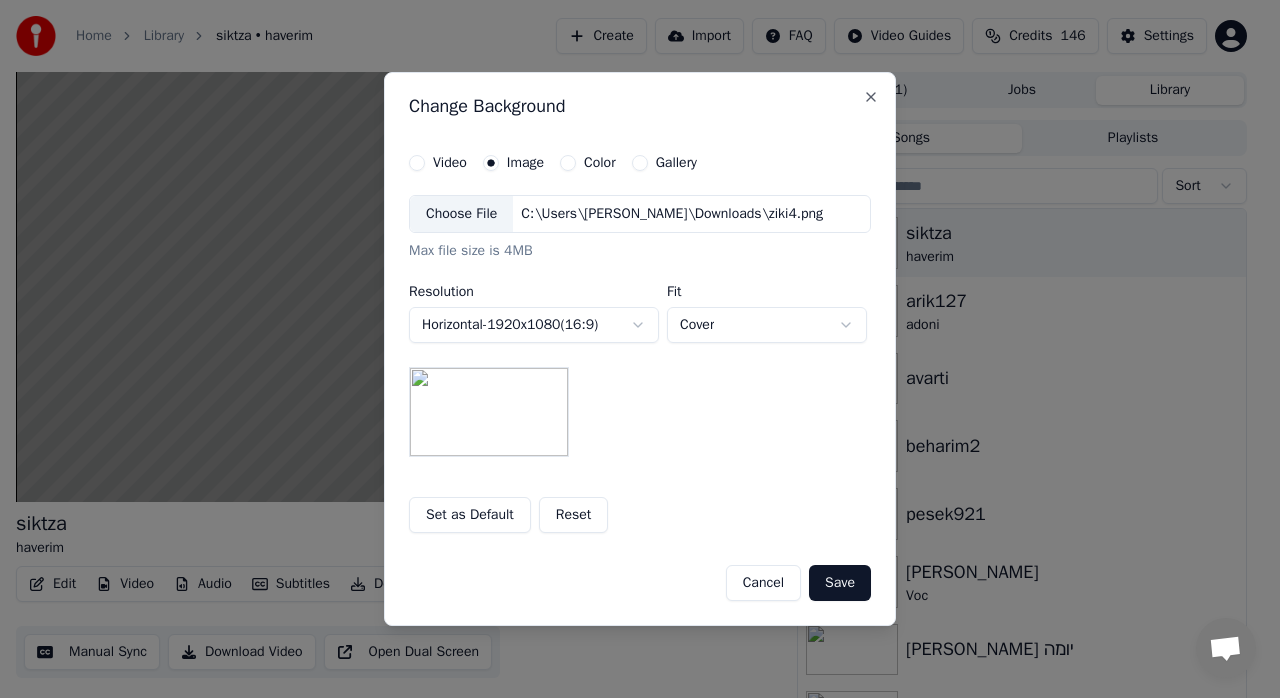 click on "Save" at bounding box center [840, 583] 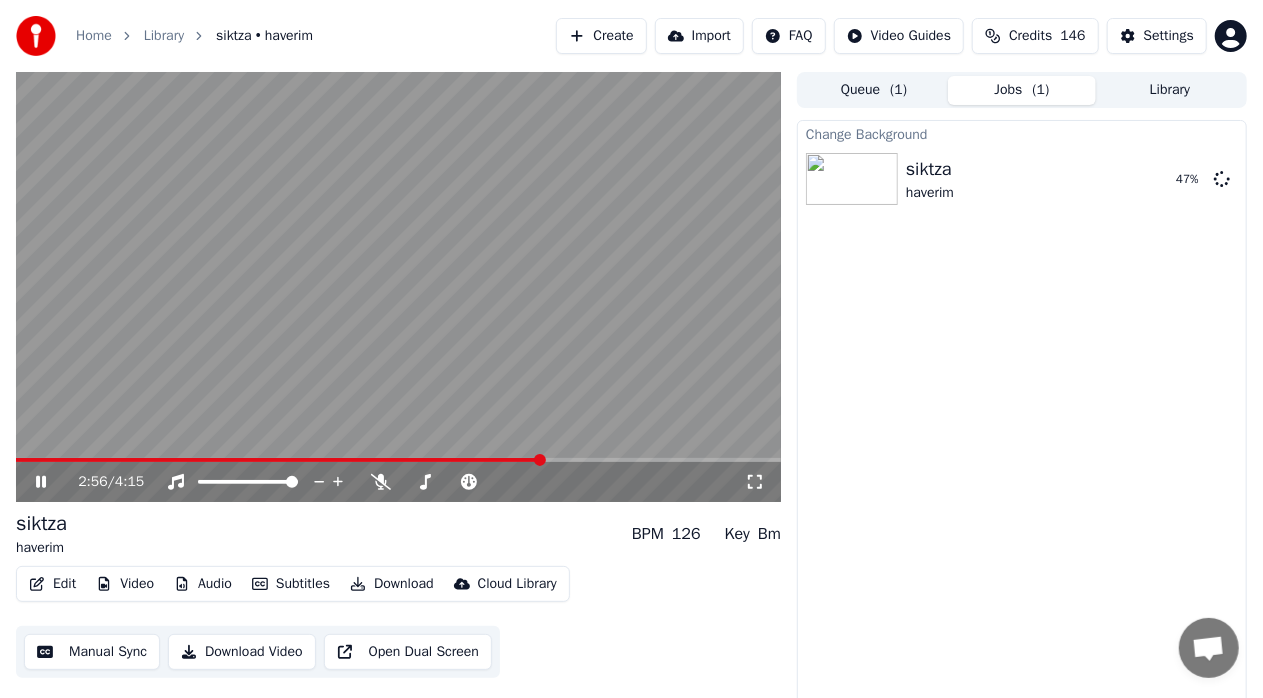 click 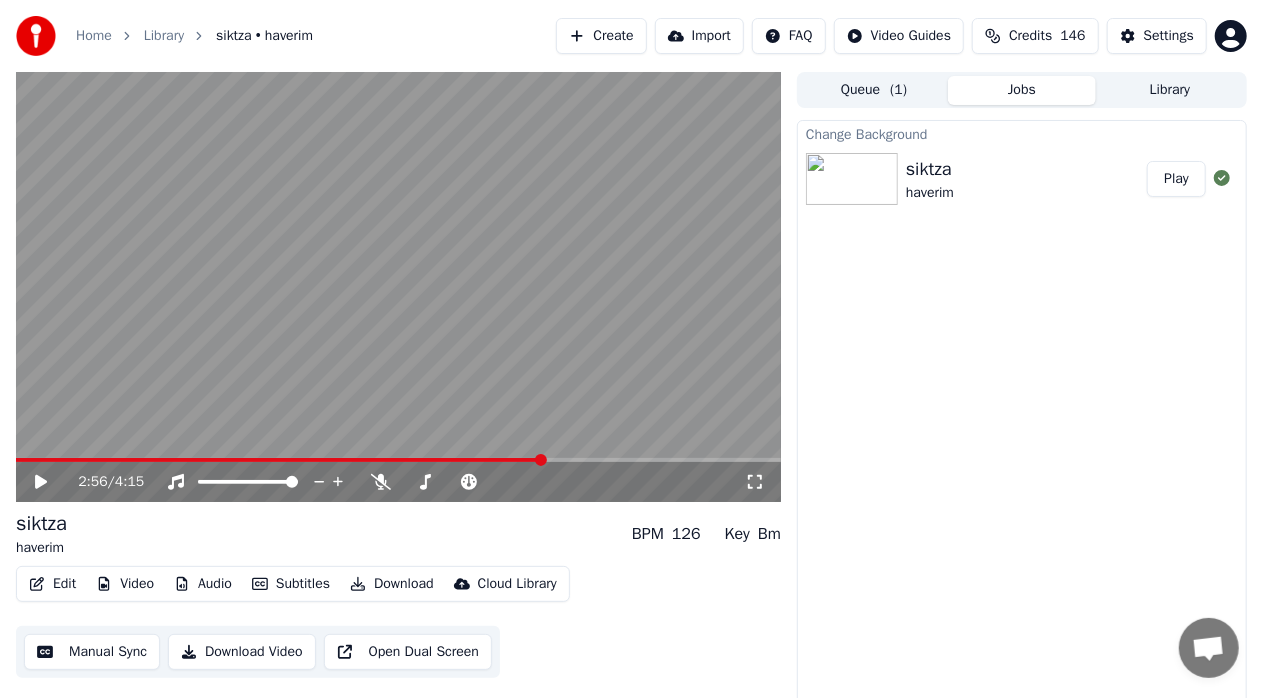click on "Play" at bounding box center [1176, 179] 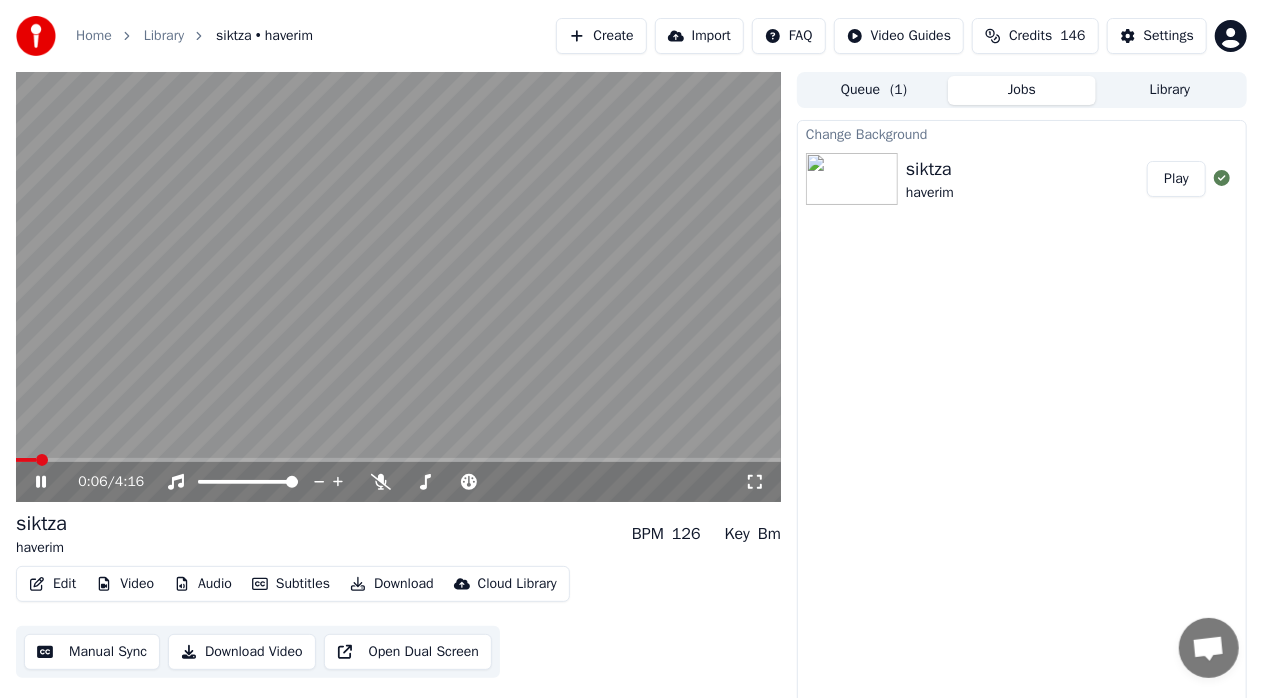 click at bounding box center (398, 460) 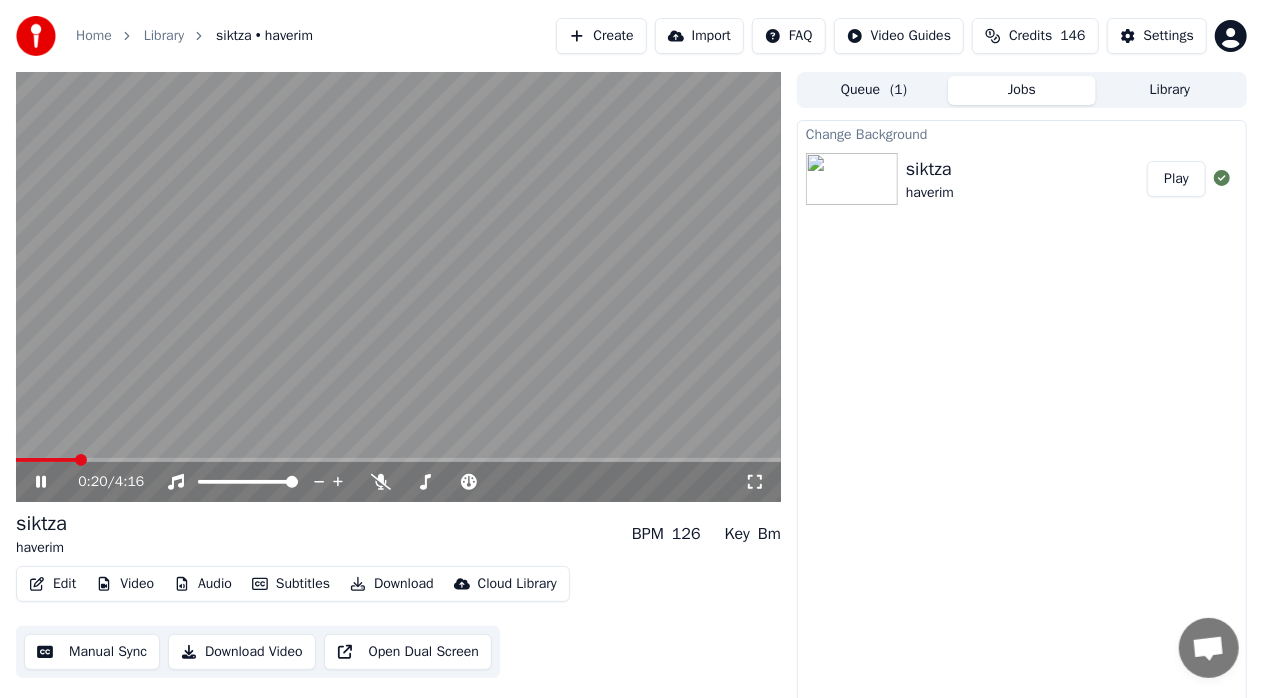 click at bounding box center (398, 460) 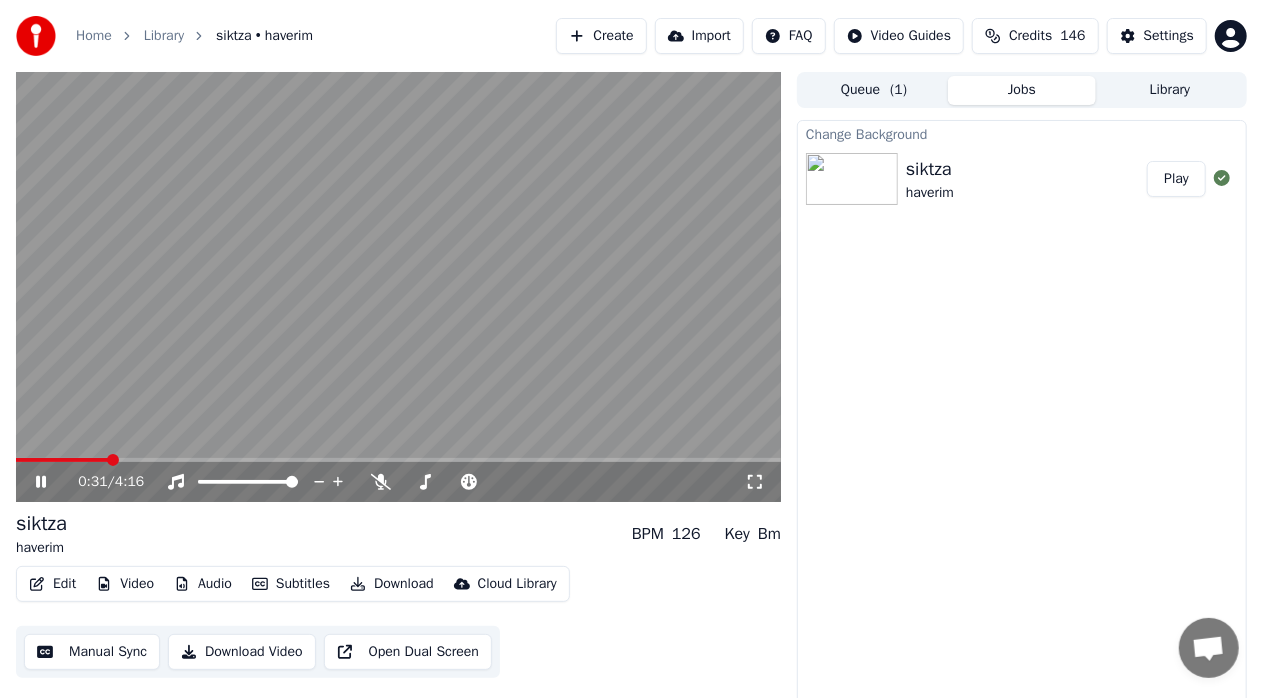 click on "0:31  /  4:16" at bounding box center (398, 482) 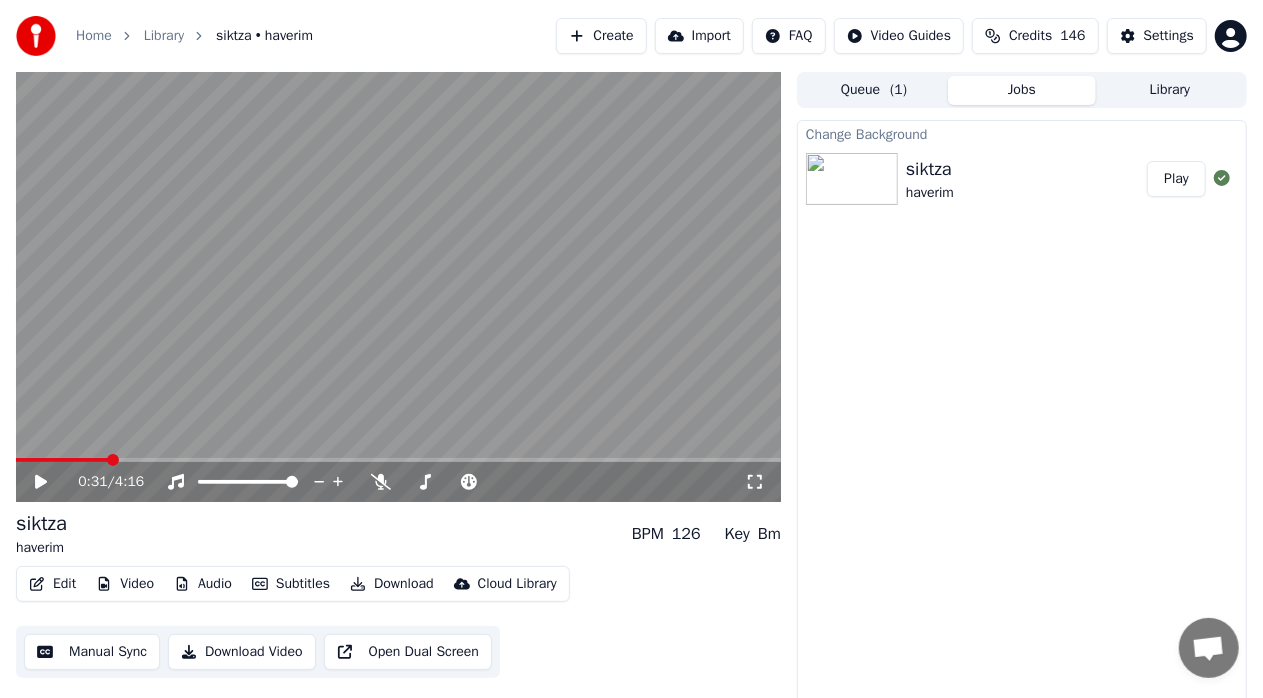 click at bounding box center [398, 287] 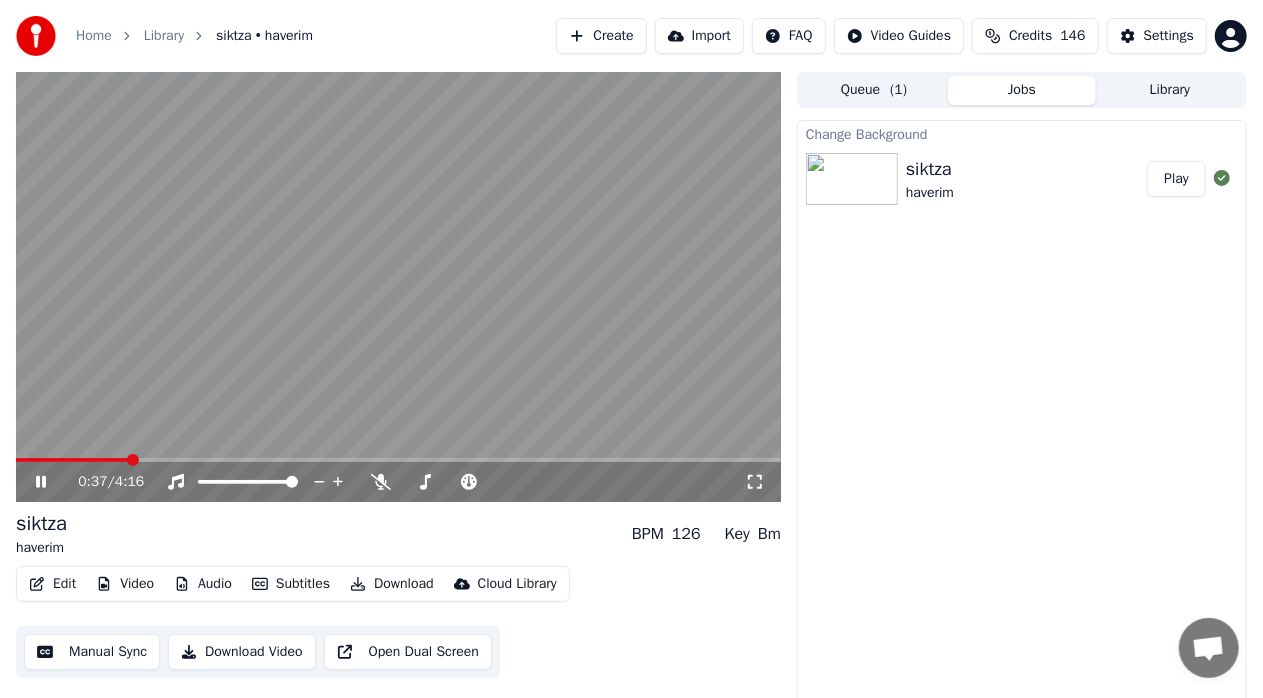 click 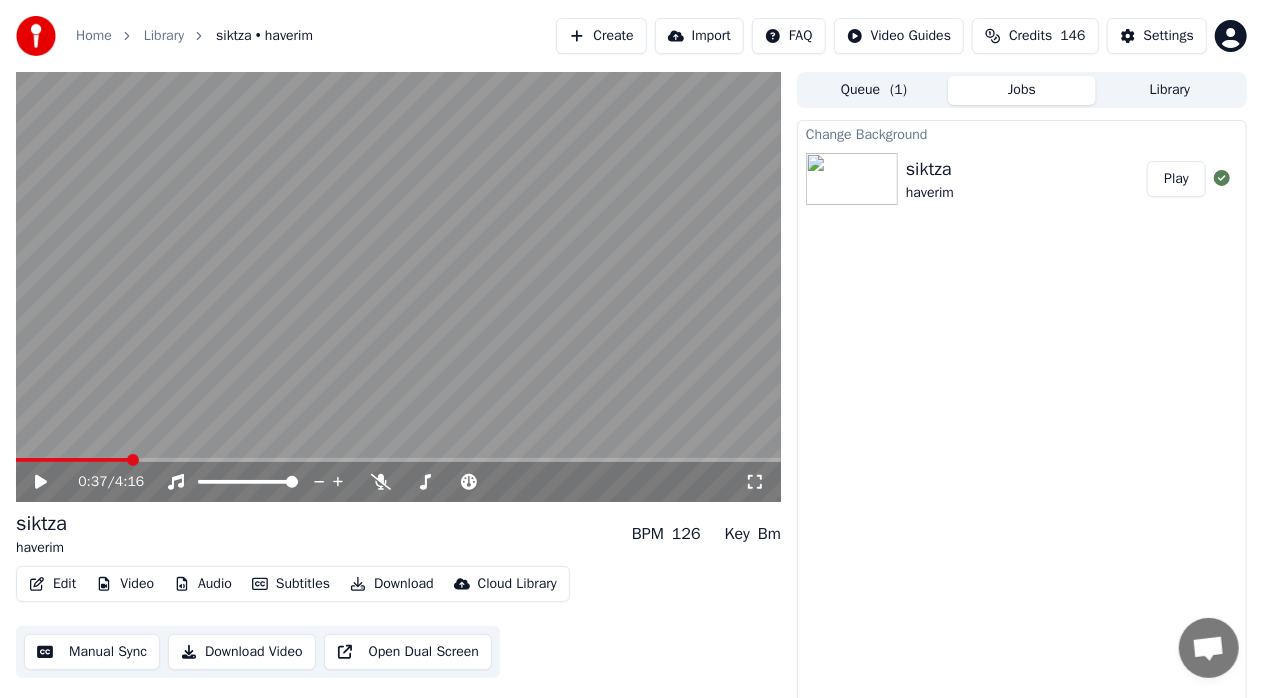 click on "Edit" at bounding box center [52, 584] 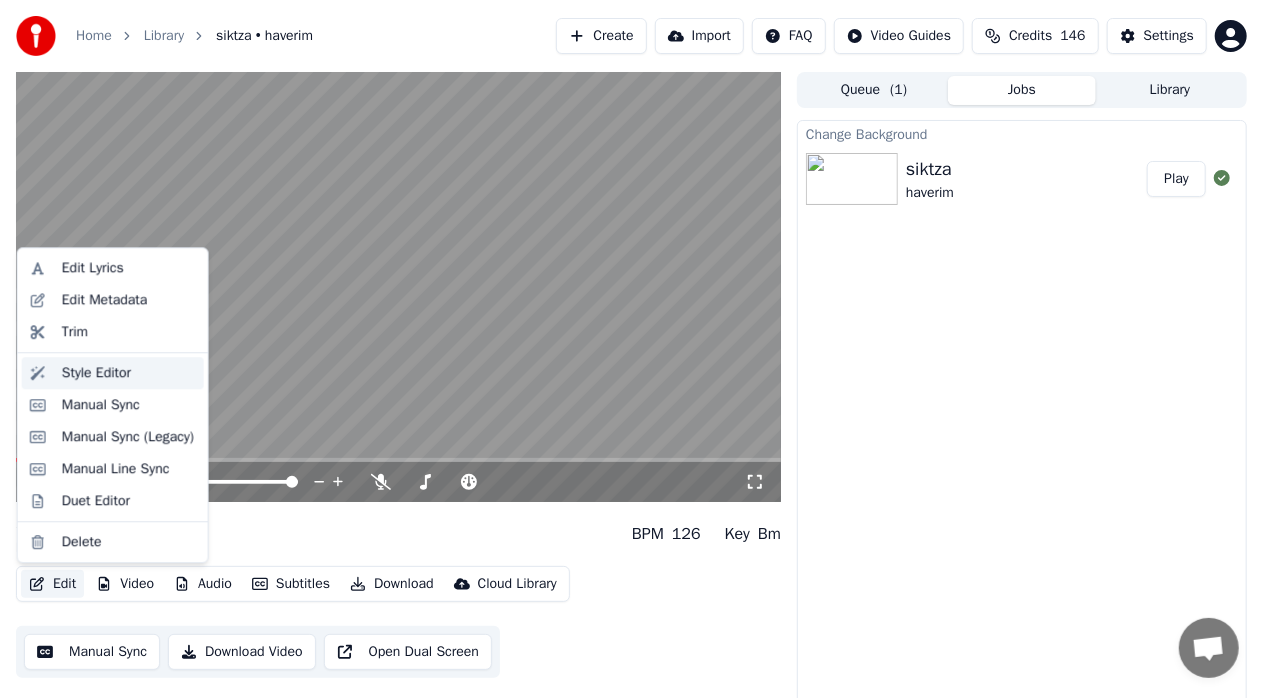 click on "Style Editor" at bounding box center (96, 373) 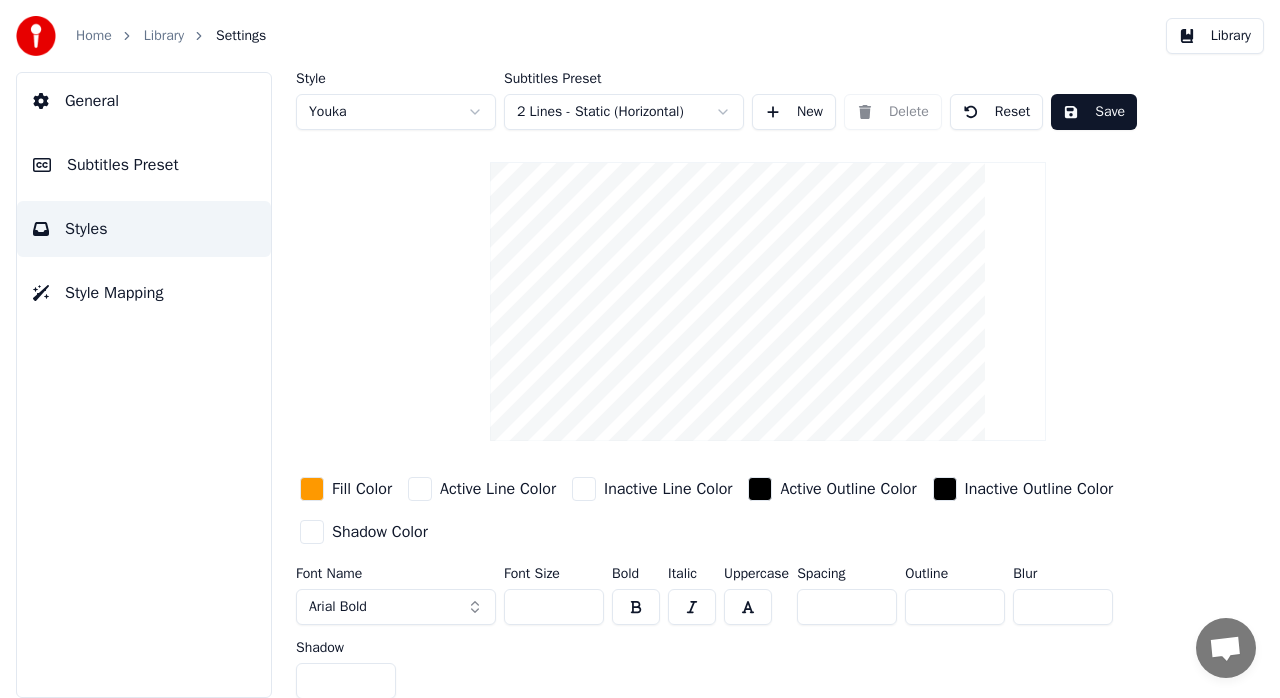 click at bounding box center [312, 489] 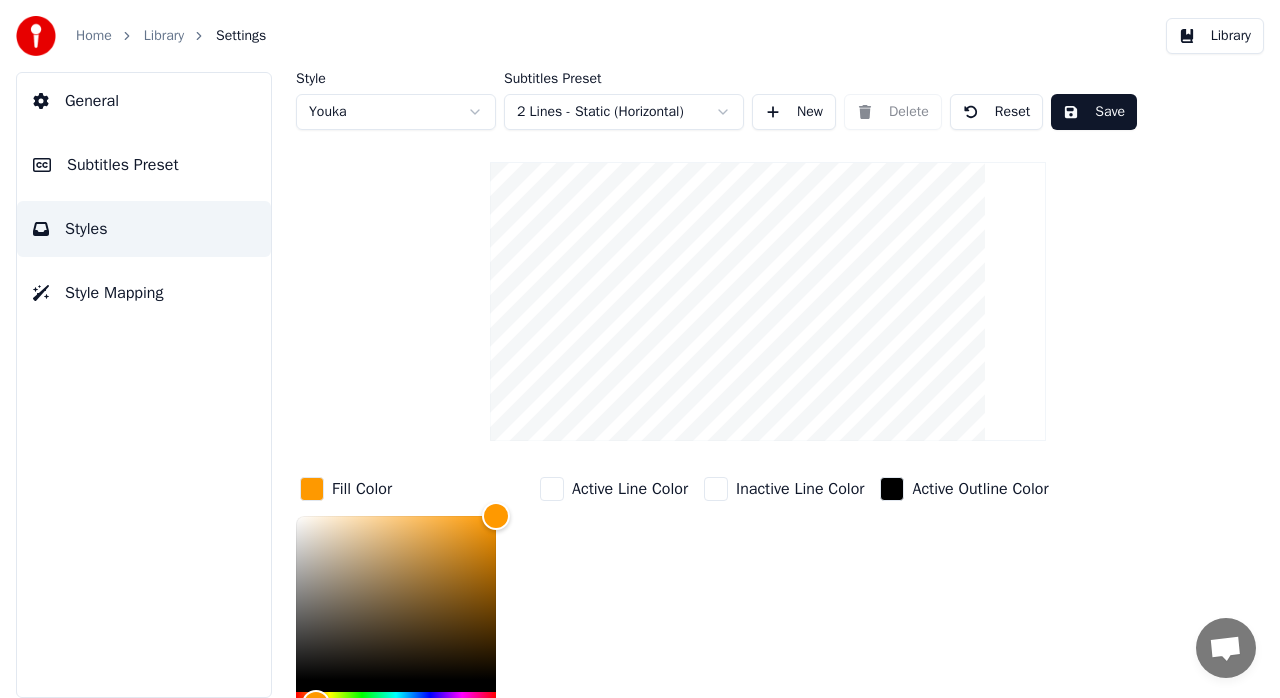 scroll, scrollTop: 200, scrollLeft: 0, axis: vertical 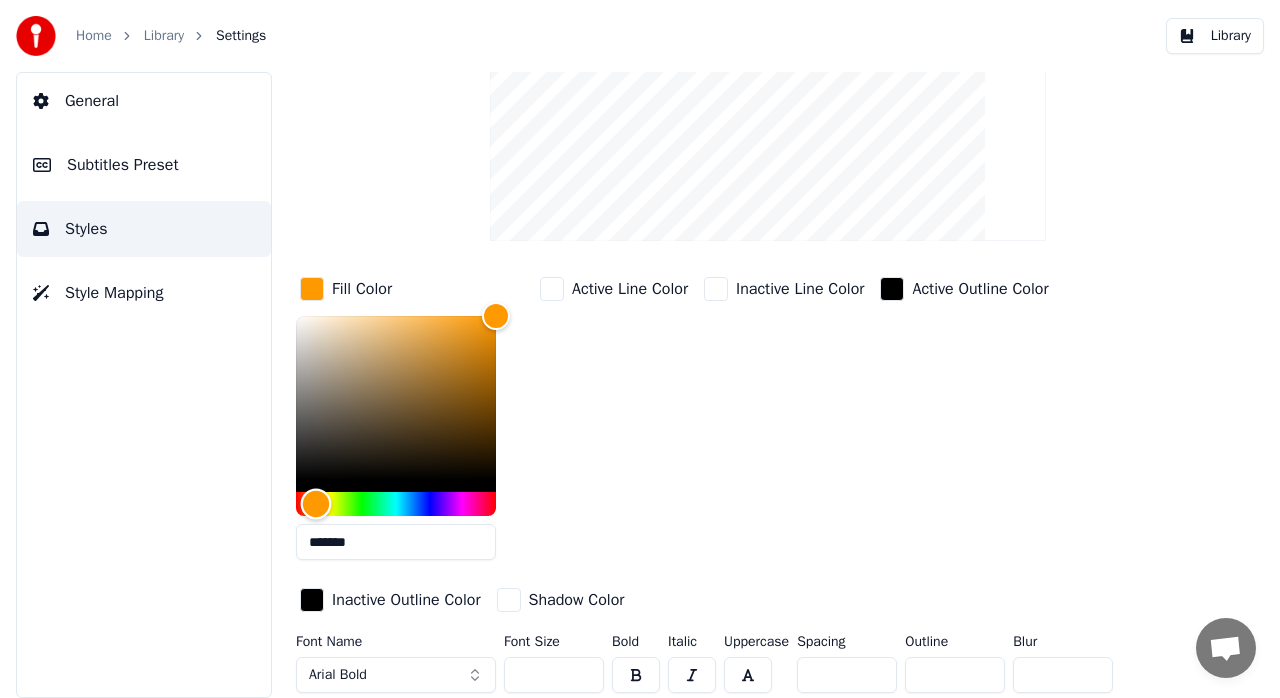 click at bounding box center (396, 504) 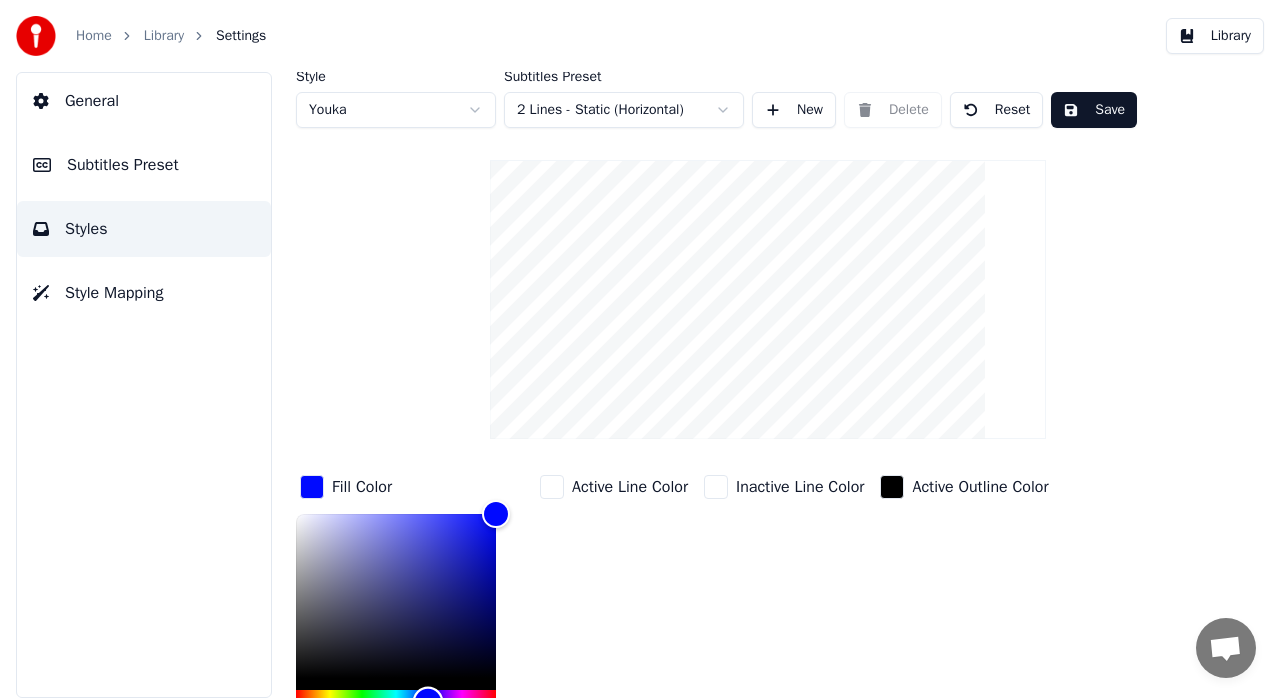 scroll, scrollTop: 0, scrollLeft: 0, axis: both 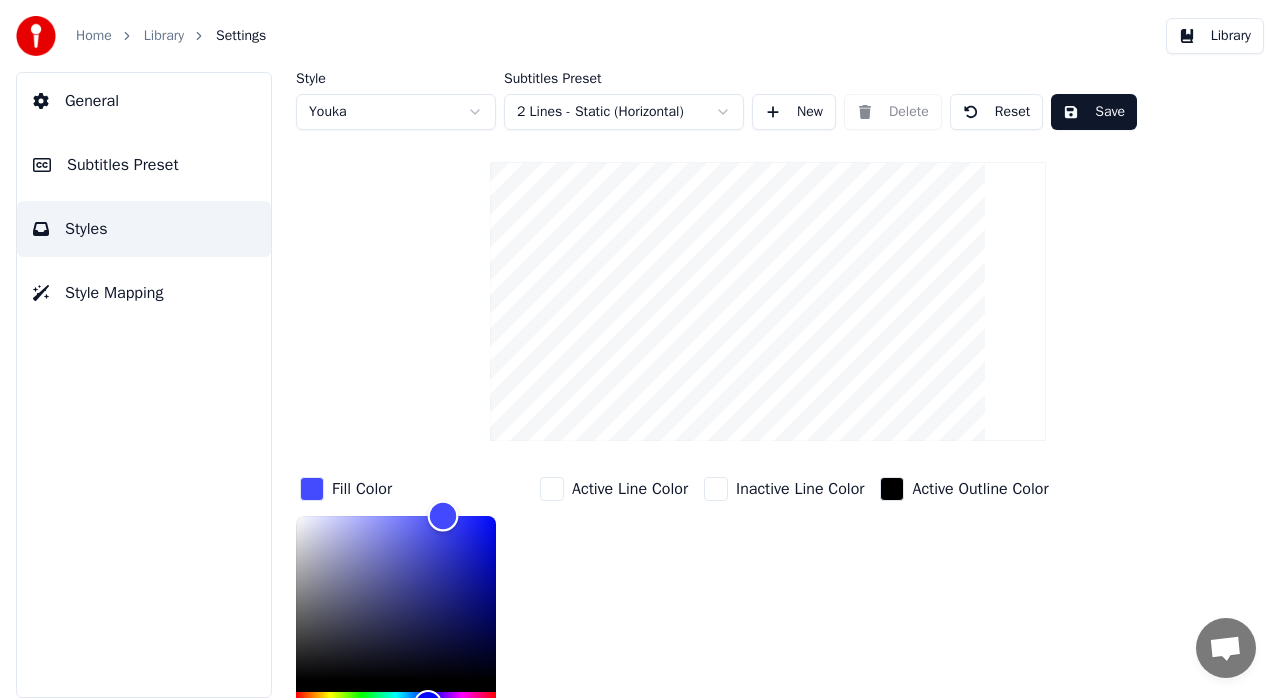 drag, startPoint x: 496, startPoint y: 503, endPoint x: 443, endPoint y: 512, distance: 53.75872 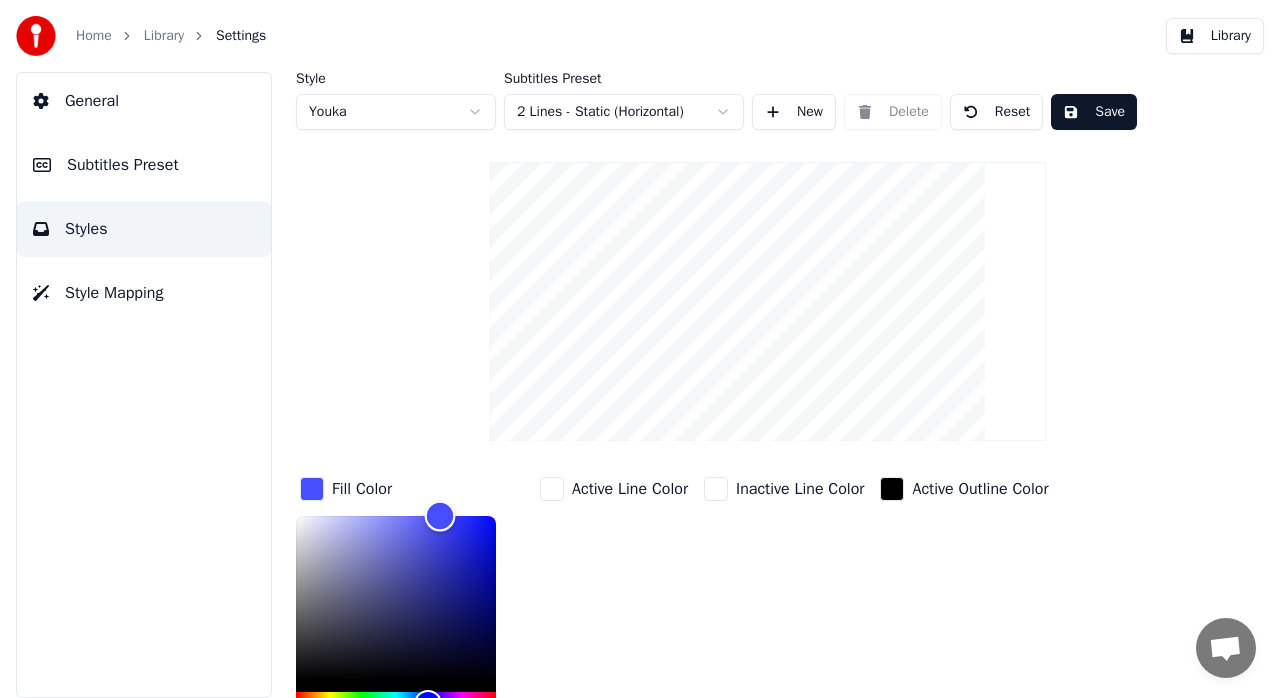 click at bounding box center (440, 516) 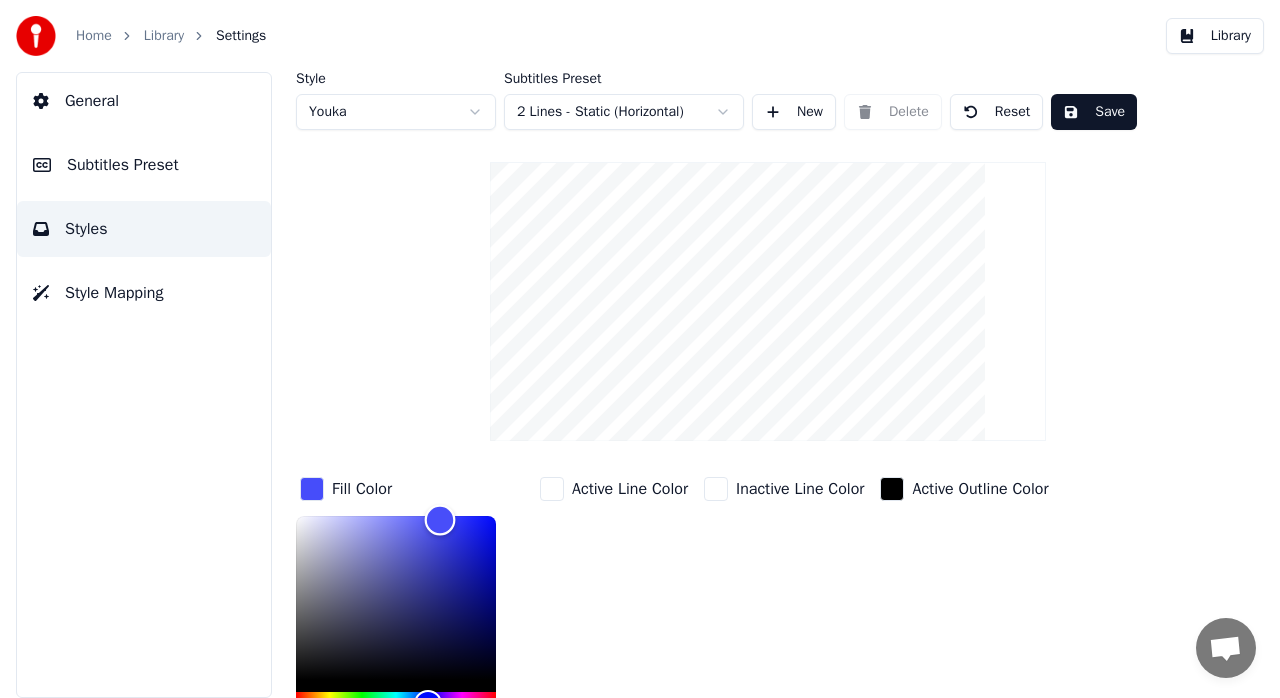 type on "*******" 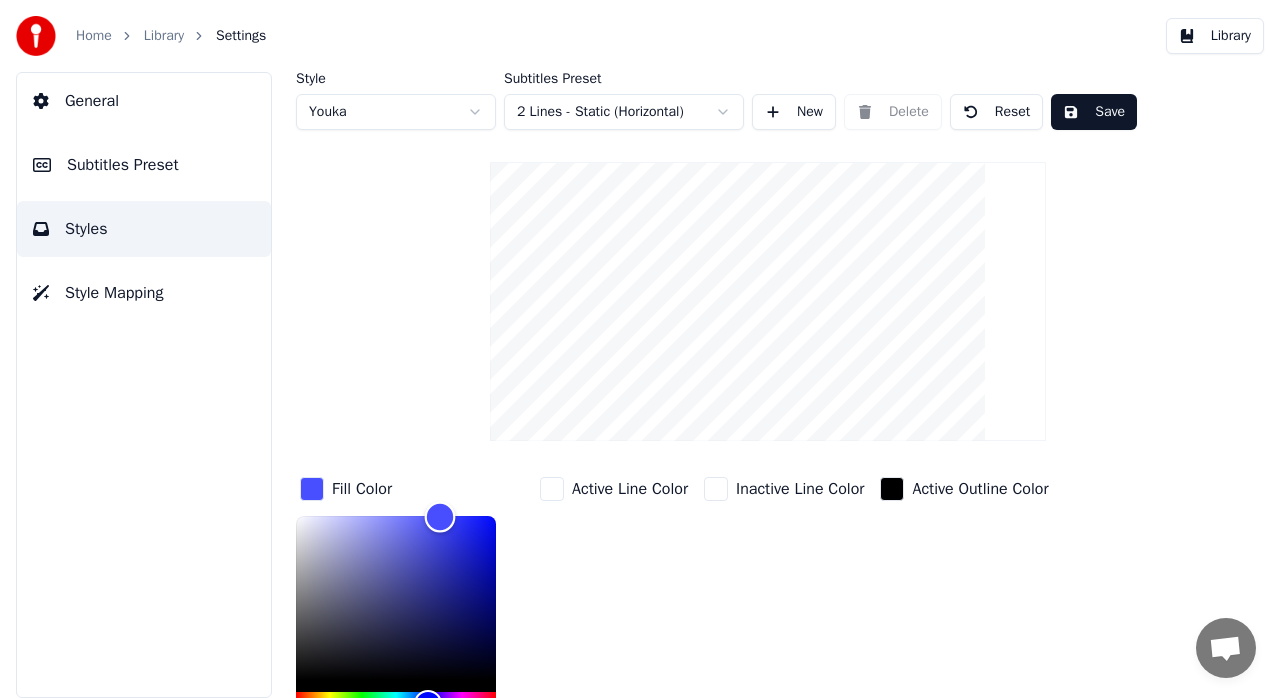click at bounding box center (440, 516) 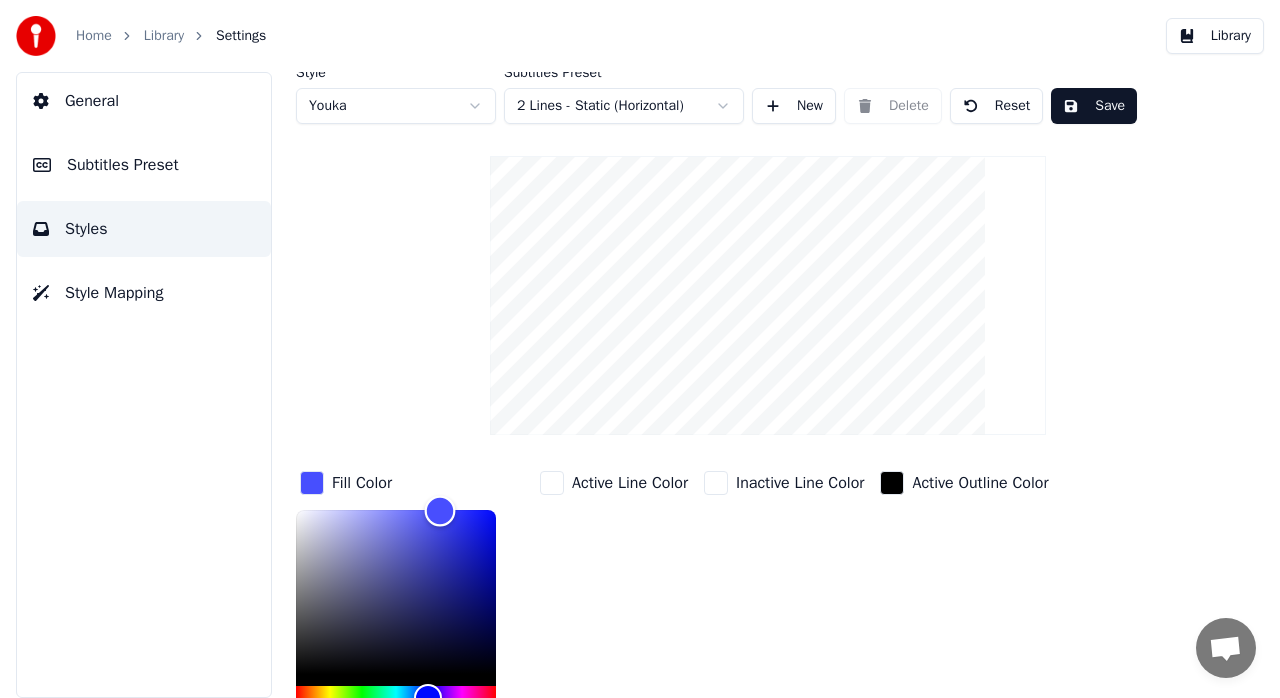 scroll, scrollTop: 0, scrollLeft: 0, axis: both 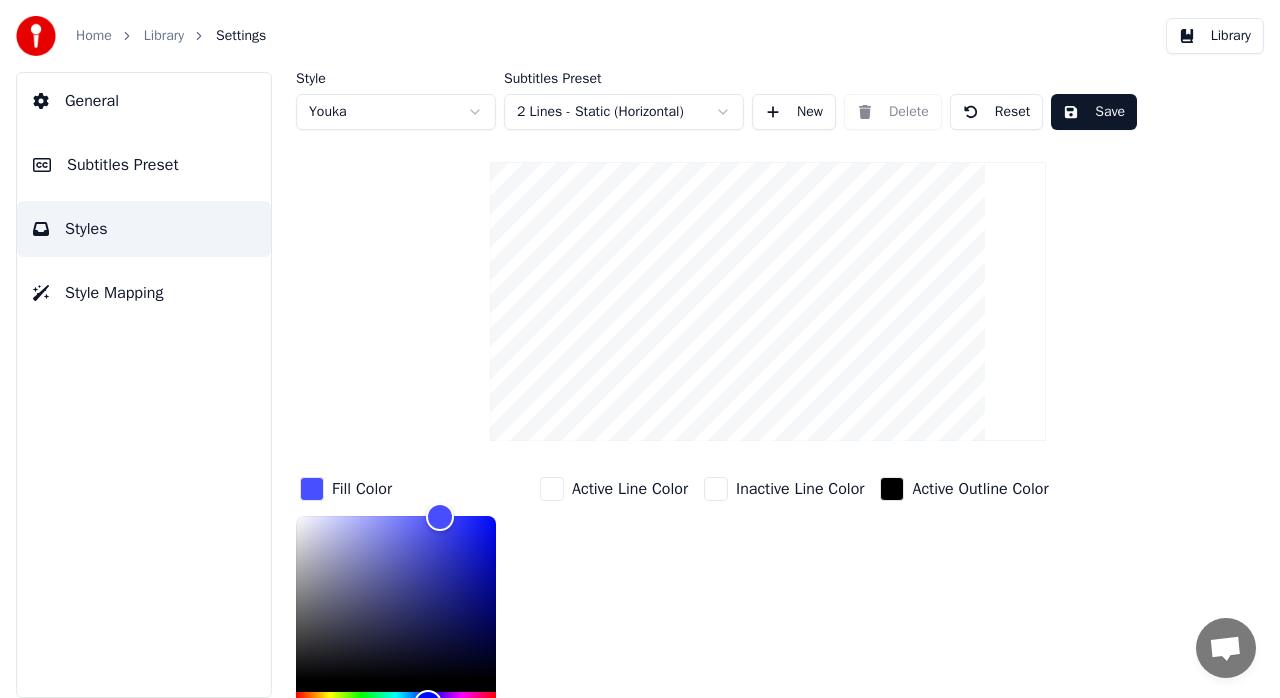 click on "Save" at bounding box center (1094, 112) 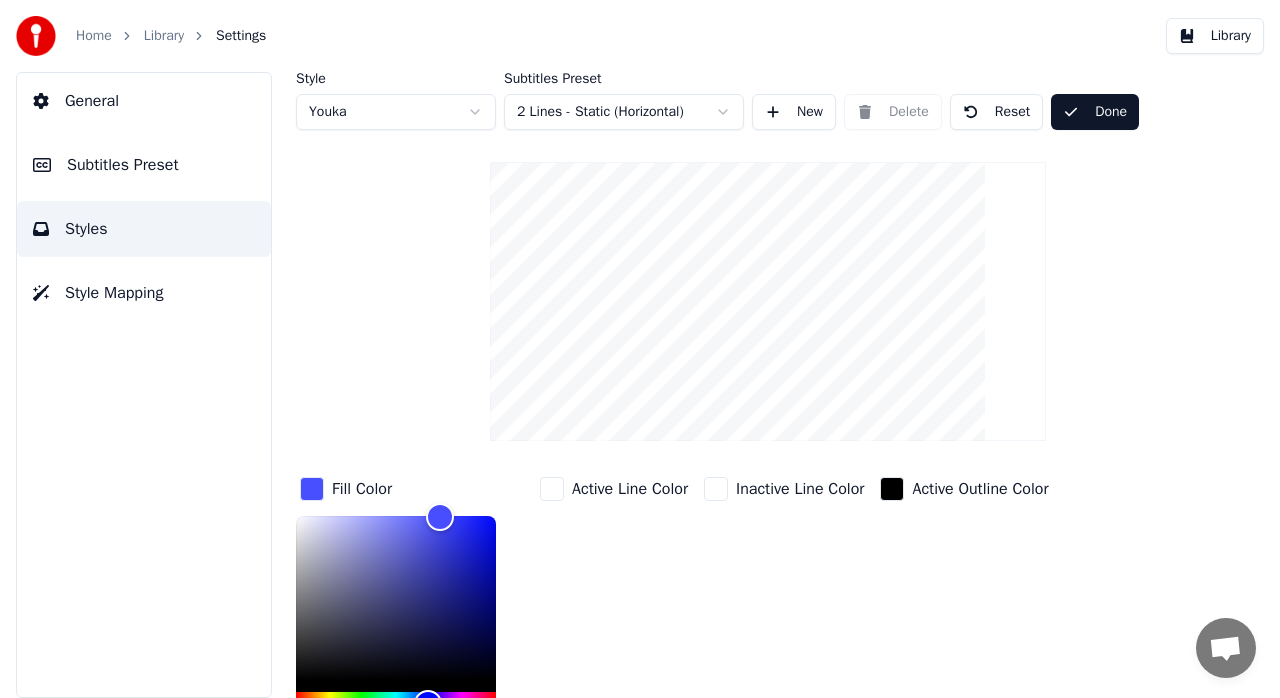 click on "Done" at bounding box center [1095, 112] 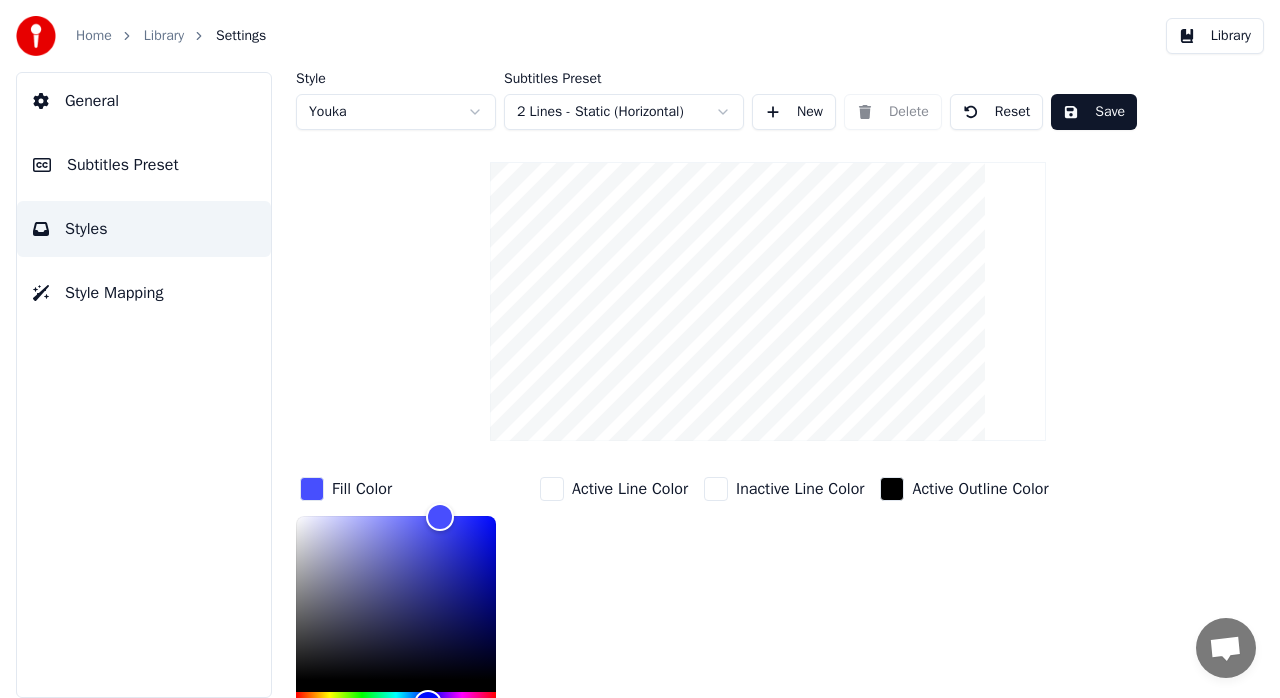 click on "Save" at bounding box center (1094, 112) 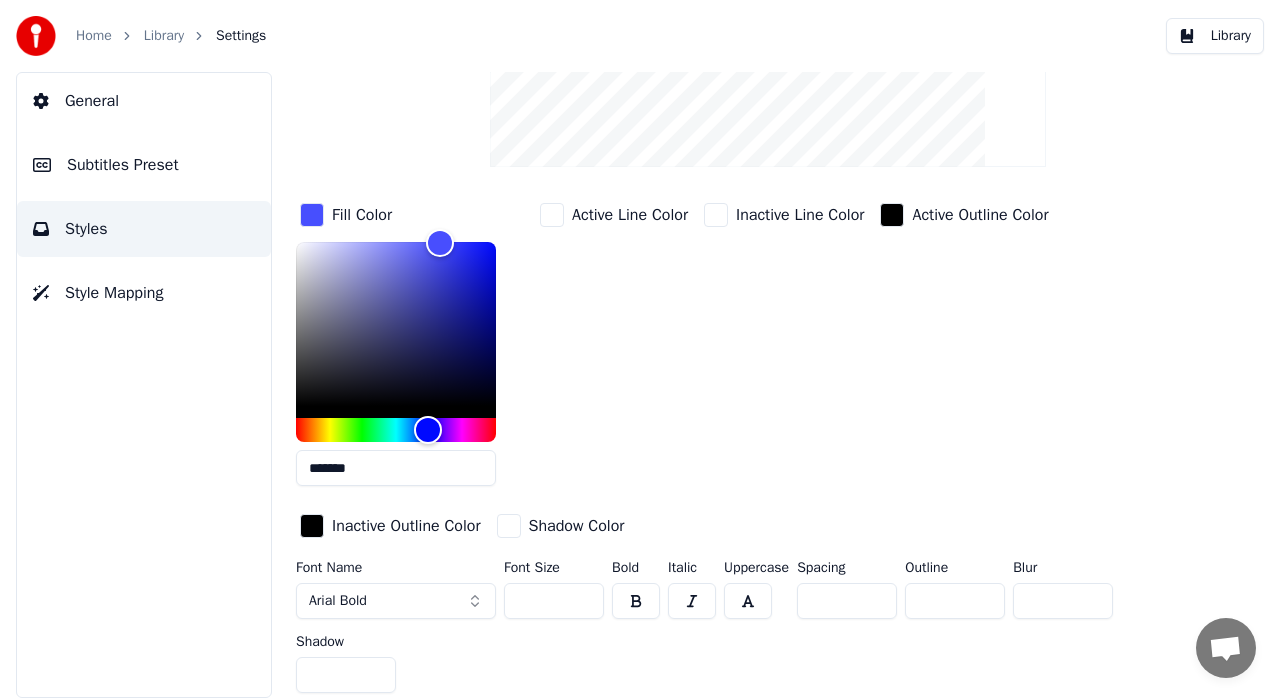 scroll, scrollTop: 0, scrollLeft: 0, axis: both 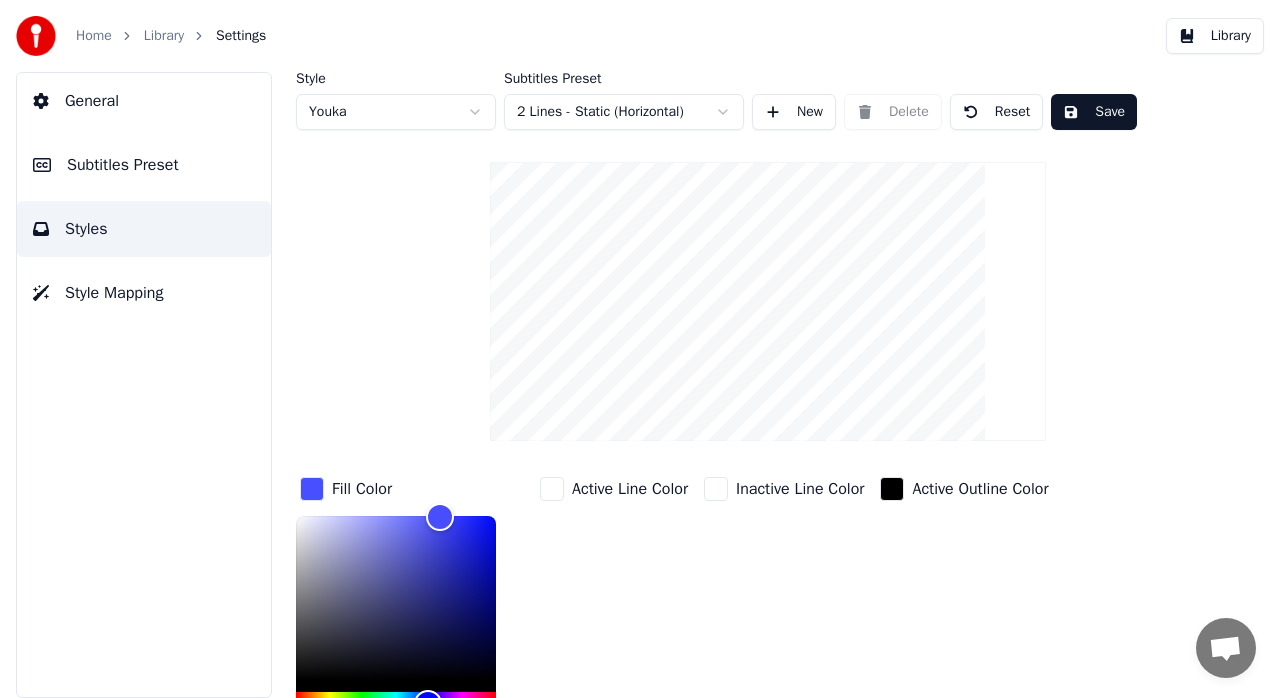 click on "Home" at bounding box center [94, 36] 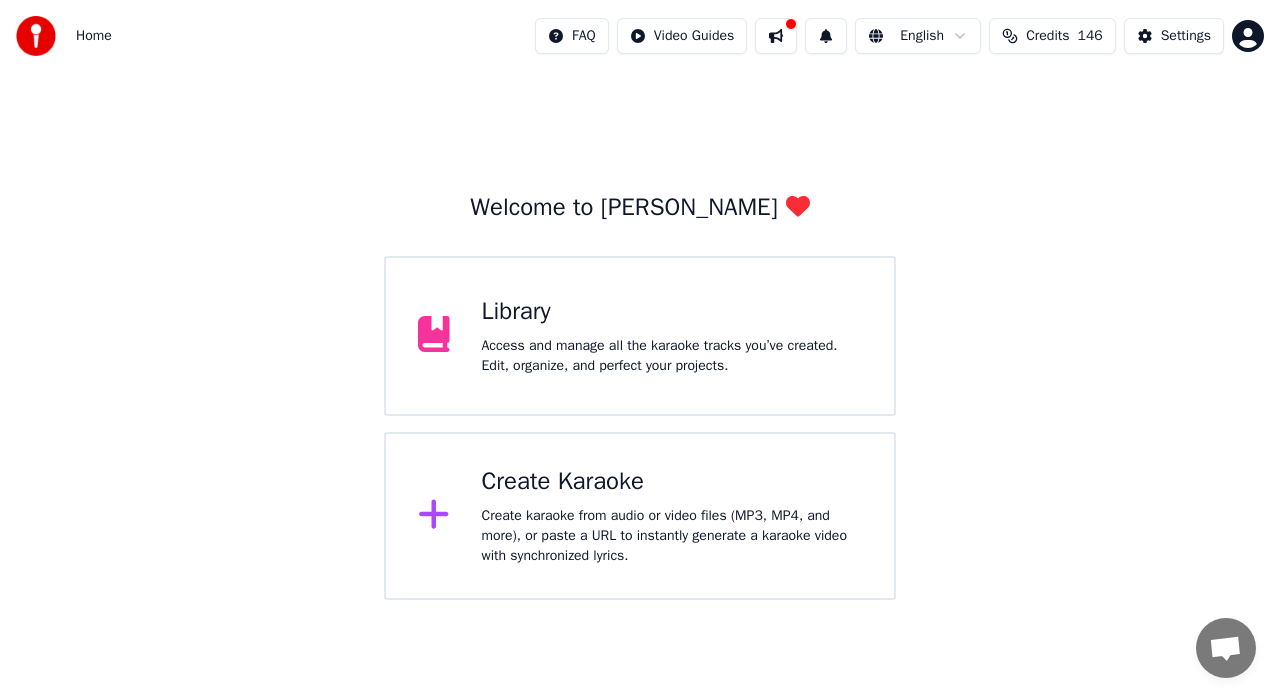 click on "Access and manage all the karaoke tracks you’ve created. Edit, organize, and perfect your projects." at bounding box center (672, 356) 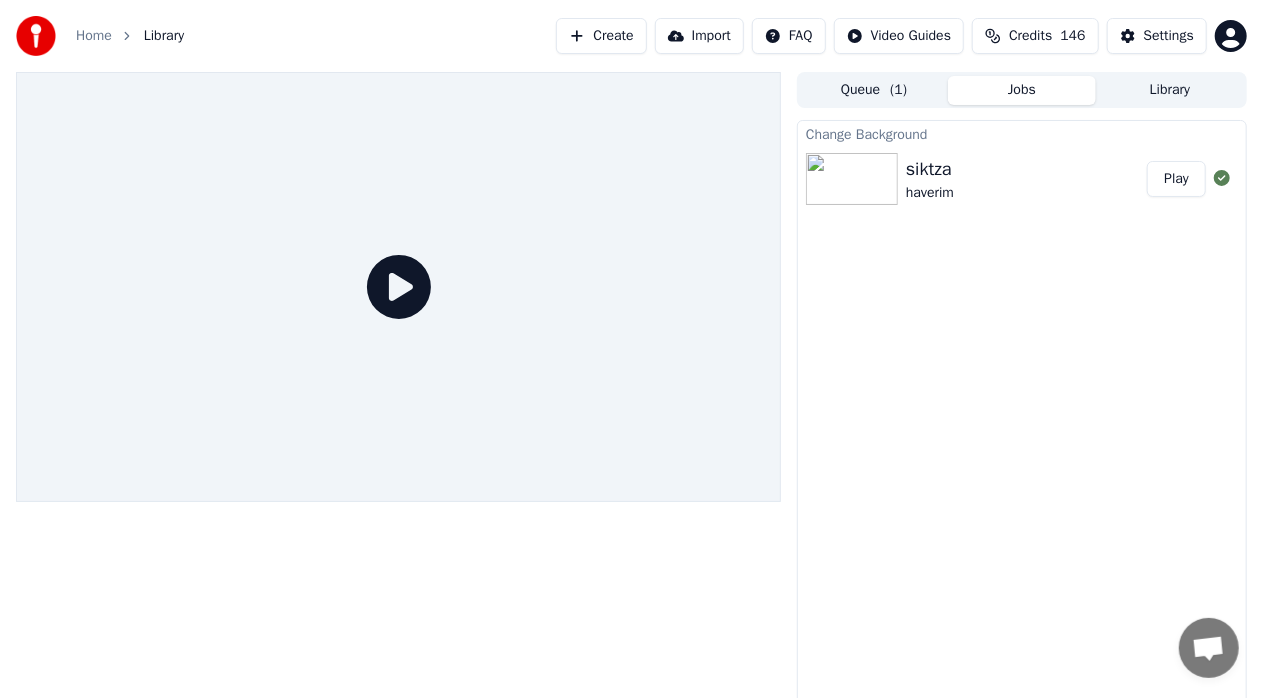 click on "Play" at bounding box center [1176, 179] 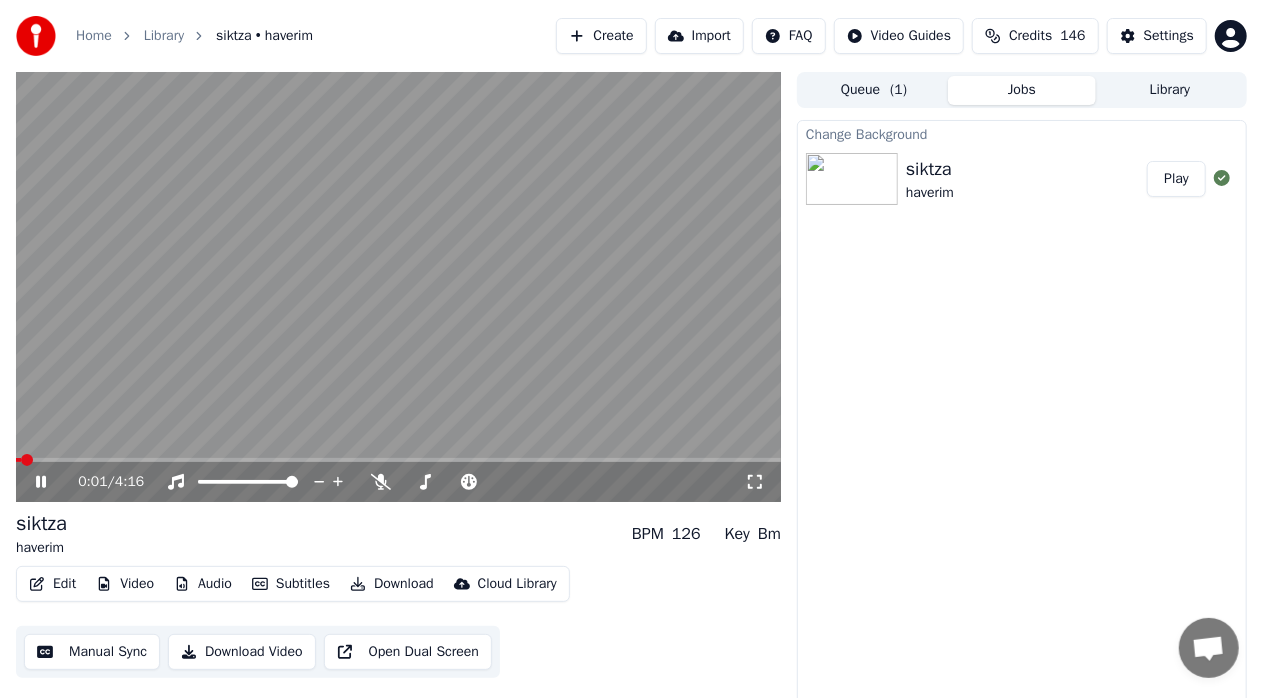 click at bounding box center (398, 460) 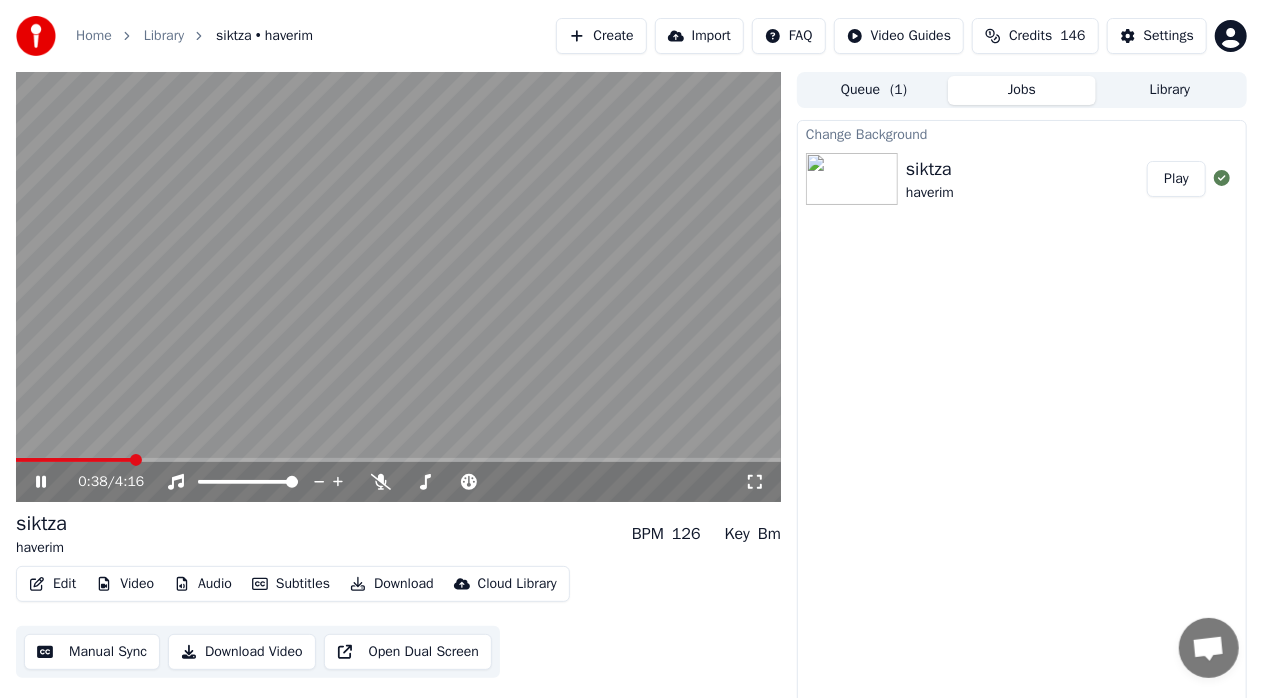 click 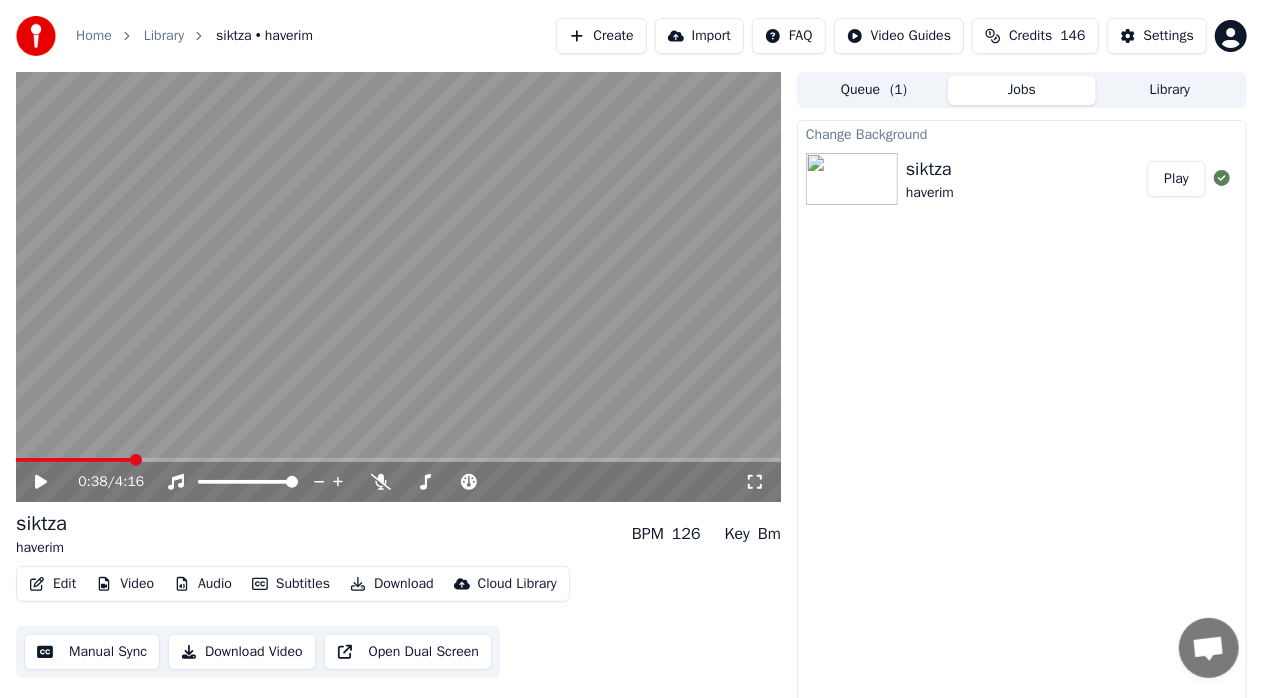 click on "Edit" at bounding box center (52, 584) 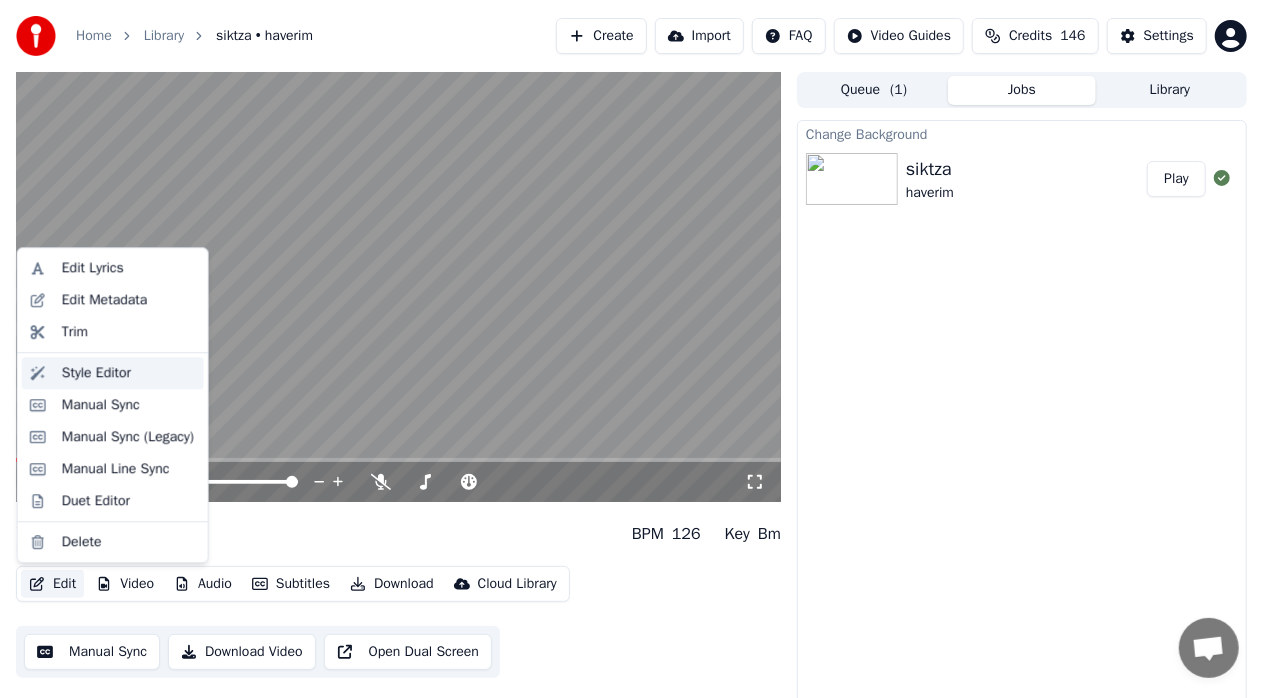 click on "Style Editor" at bounding box center (96, 373) 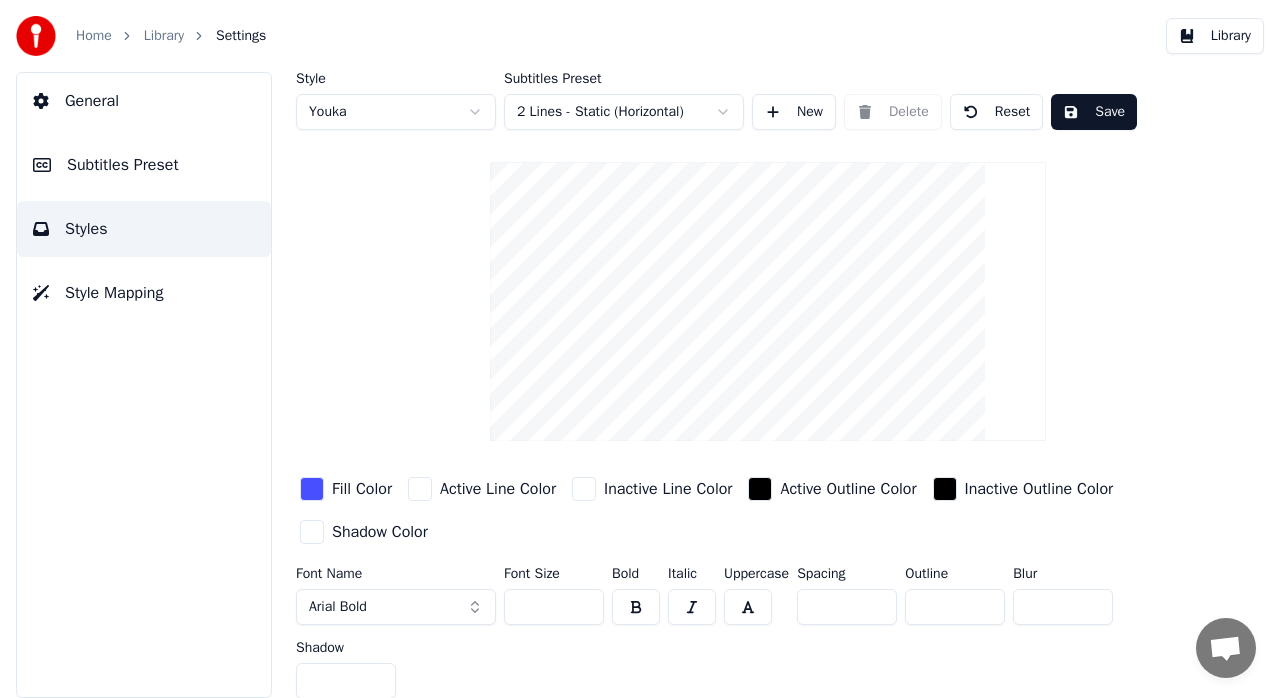 click at bounding box center (312, 489) 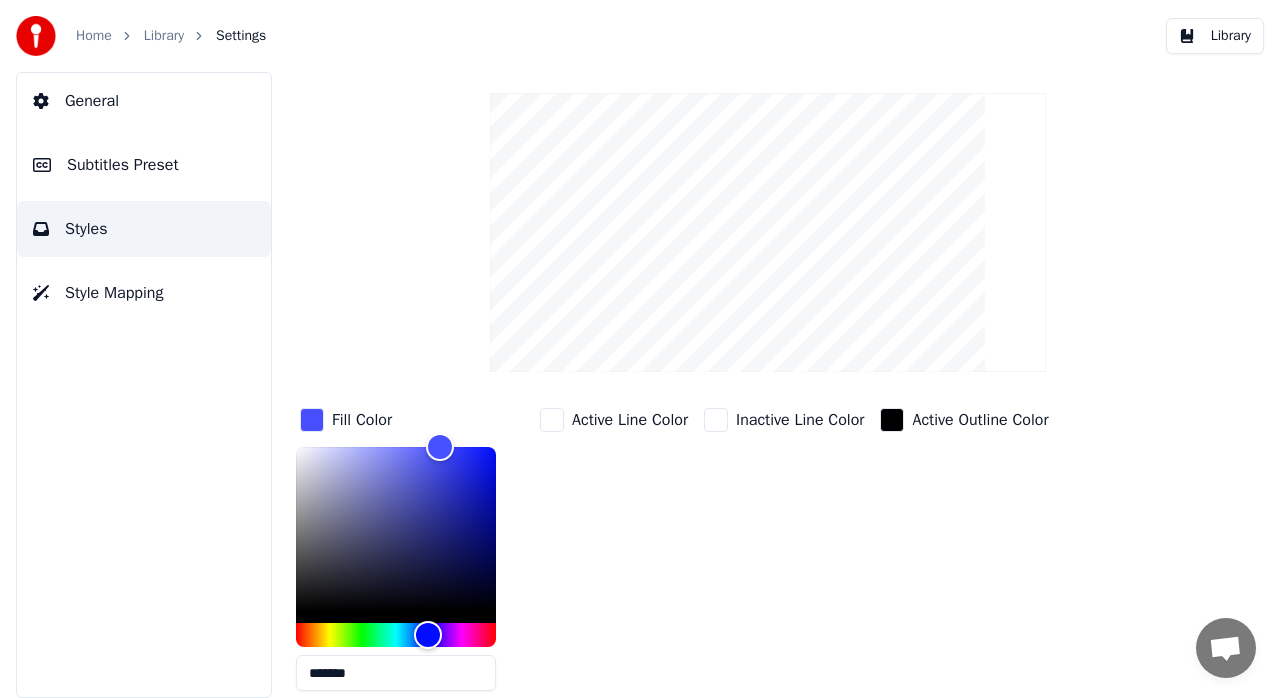 scroll, scrollTop: 100, scrollLeft: 0, axis: vertical 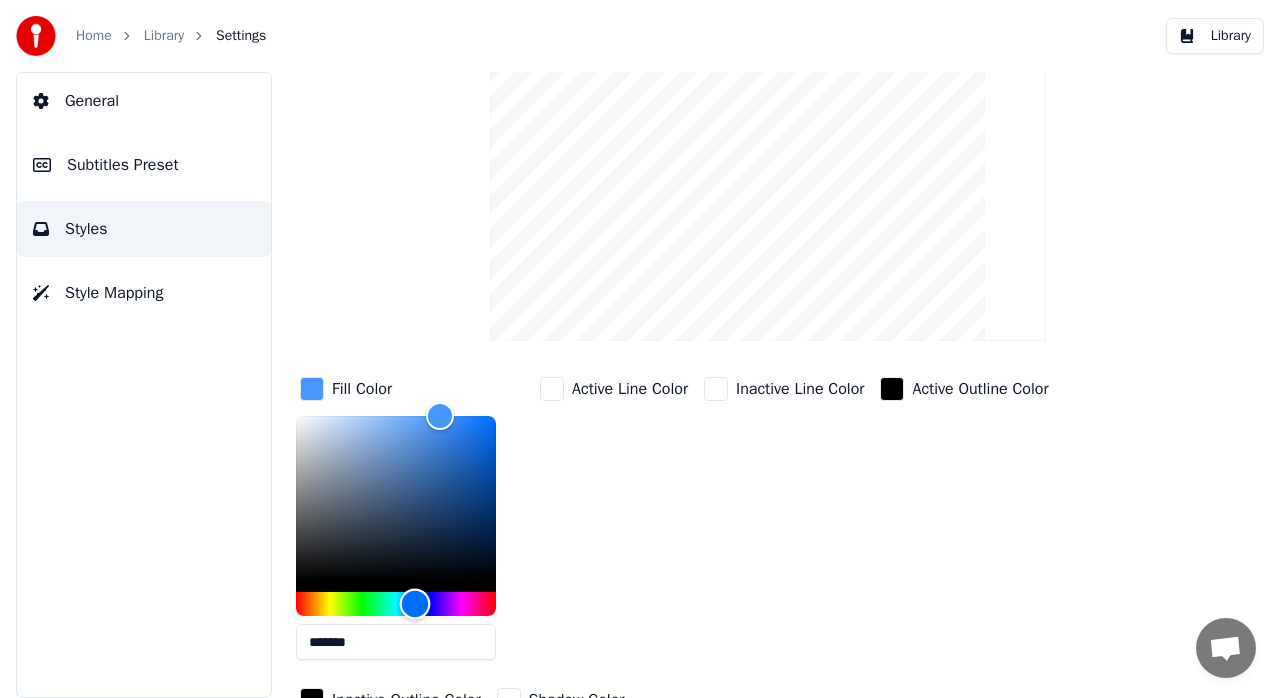 click at bounding box center [415, 604] 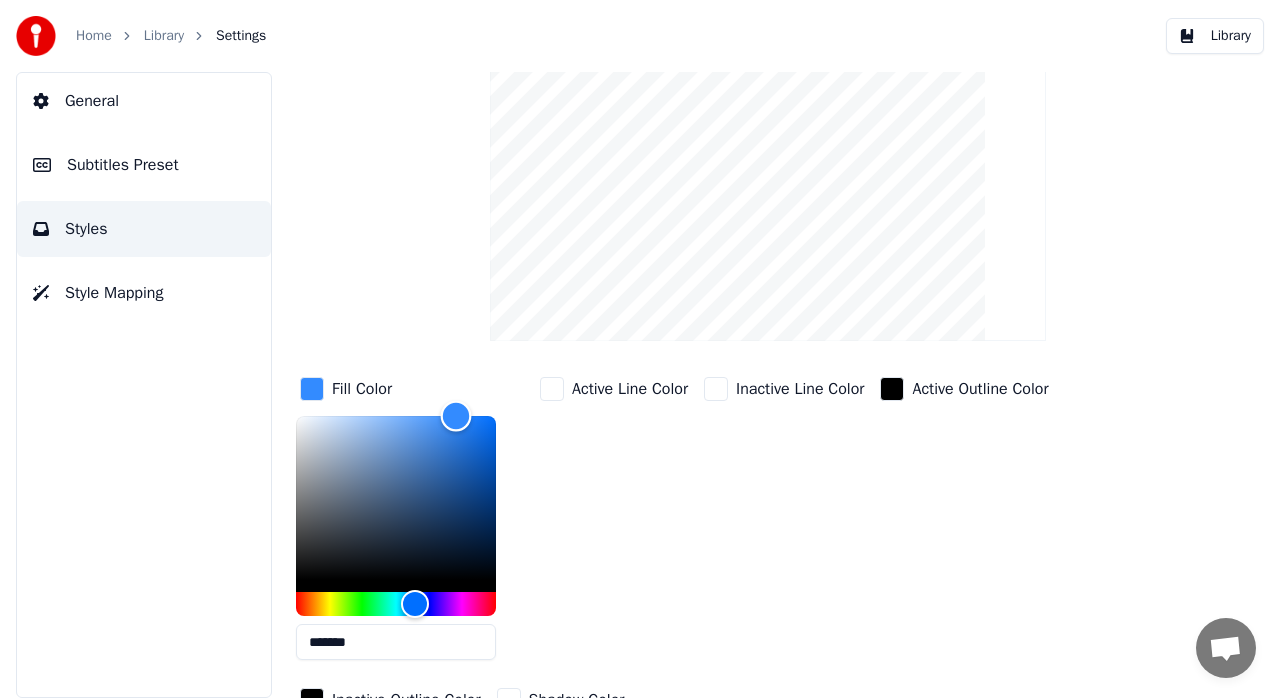 drag, startPoint x: 434, startPoint y: 409, endPoint x: 456, endPoint y: 414, distance: 22.561028 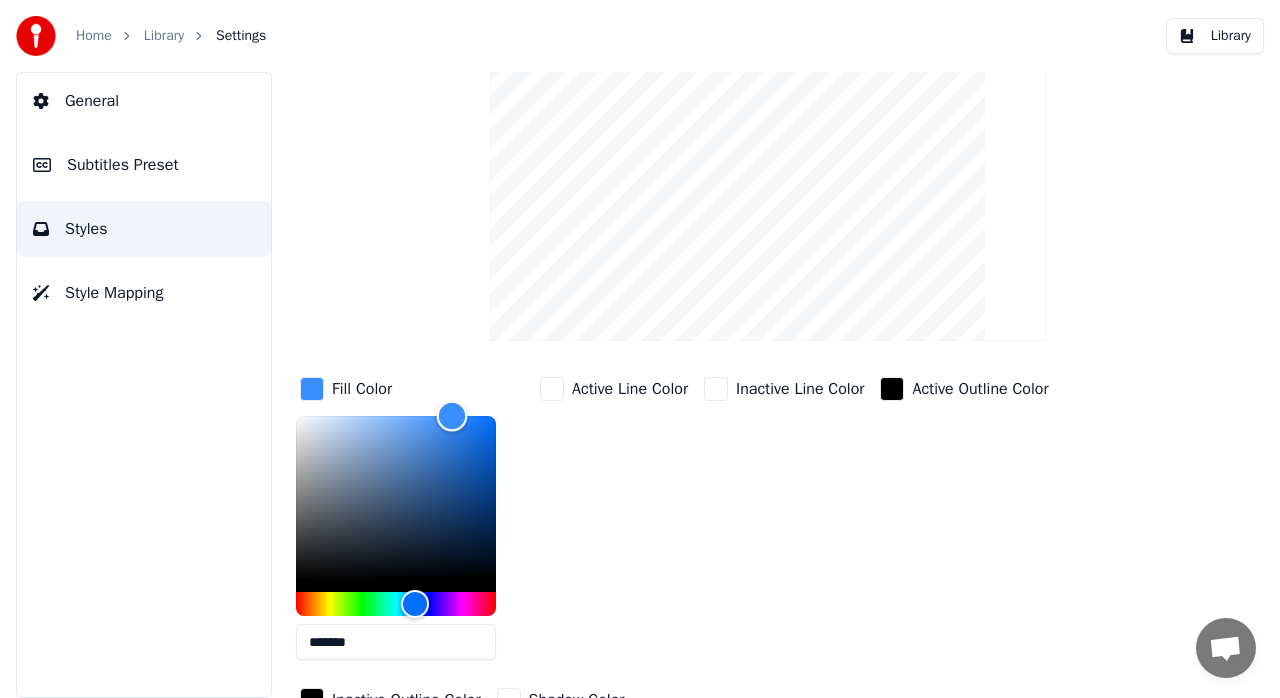 type on "*******" 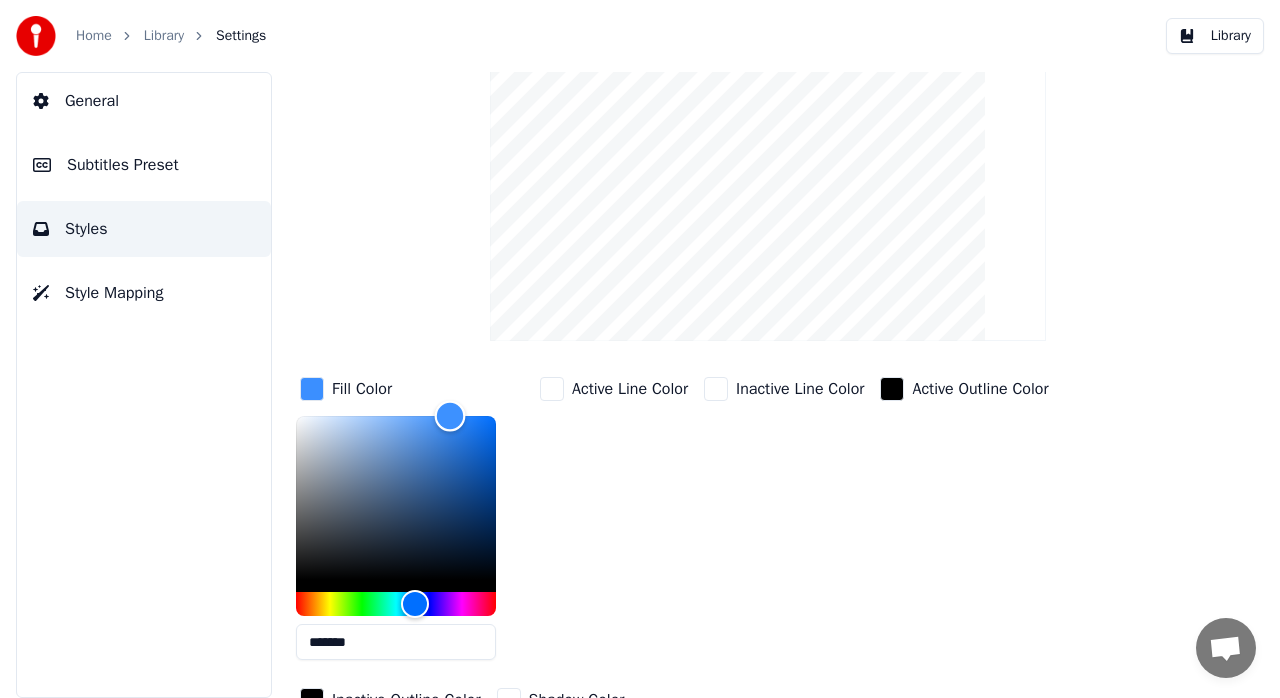 click at bounding box center (450, 416) 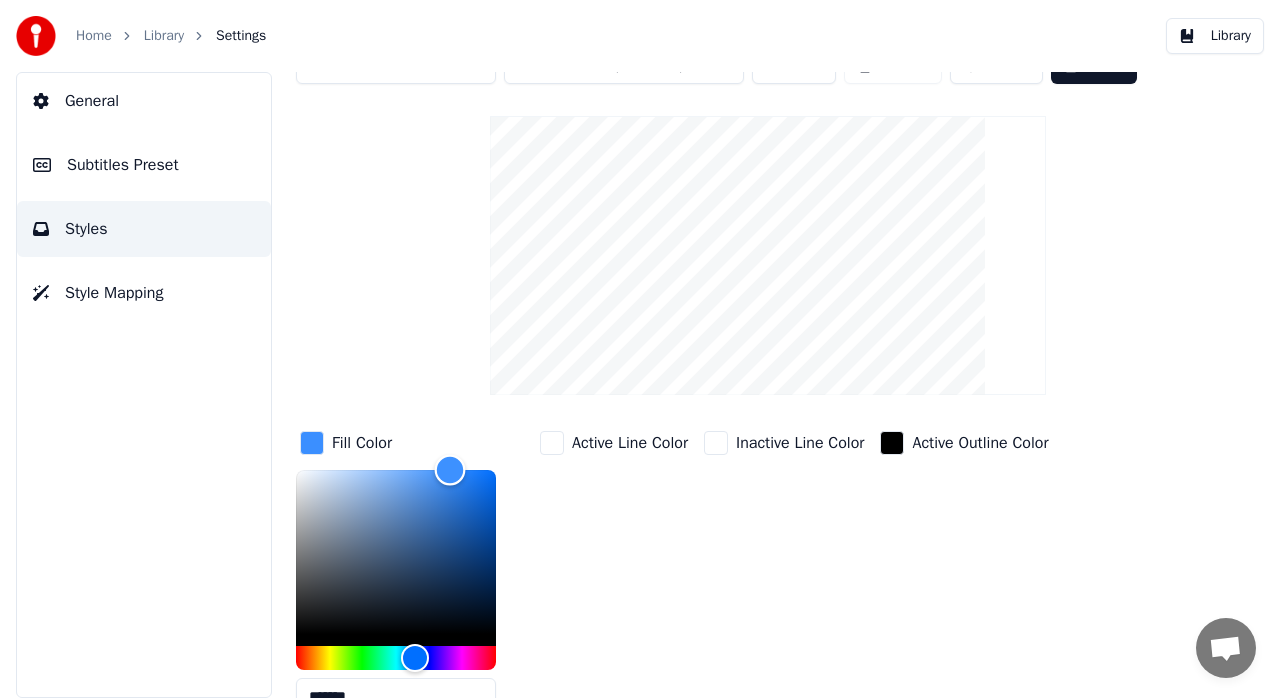 scroll, scrollTop: 0, scrollLeft: 0, axis: both 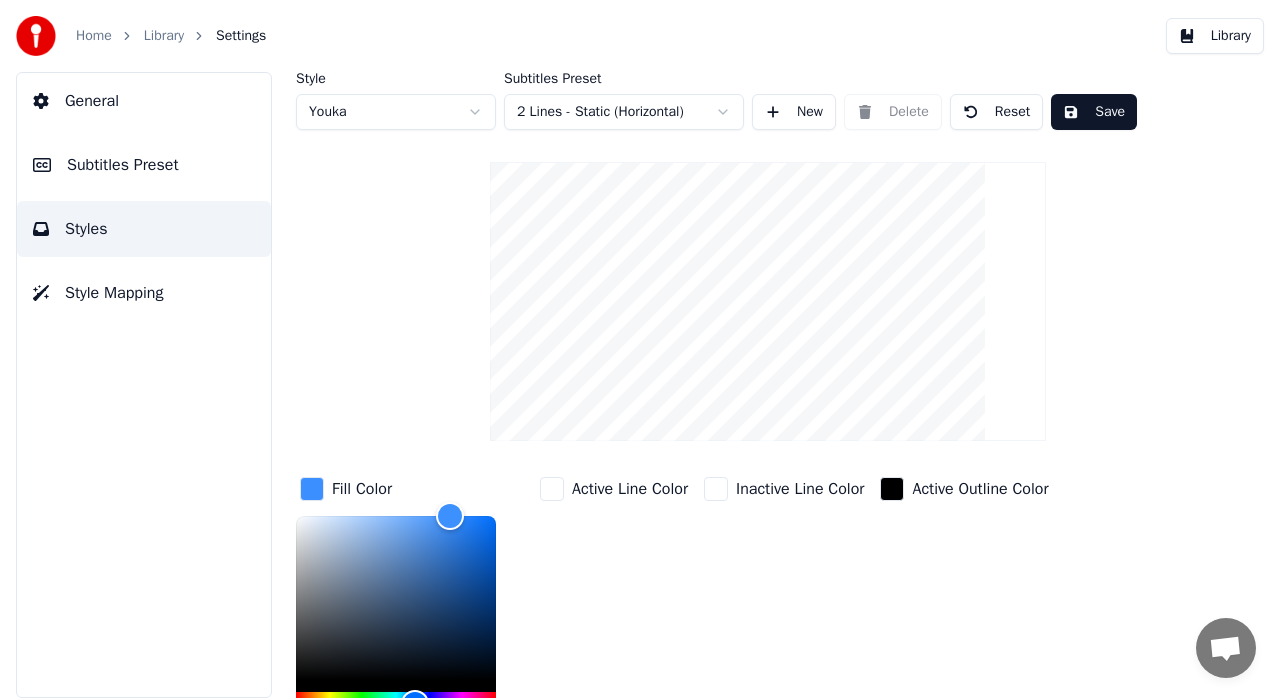 click on "Save" at bounding box center (1094, 112) 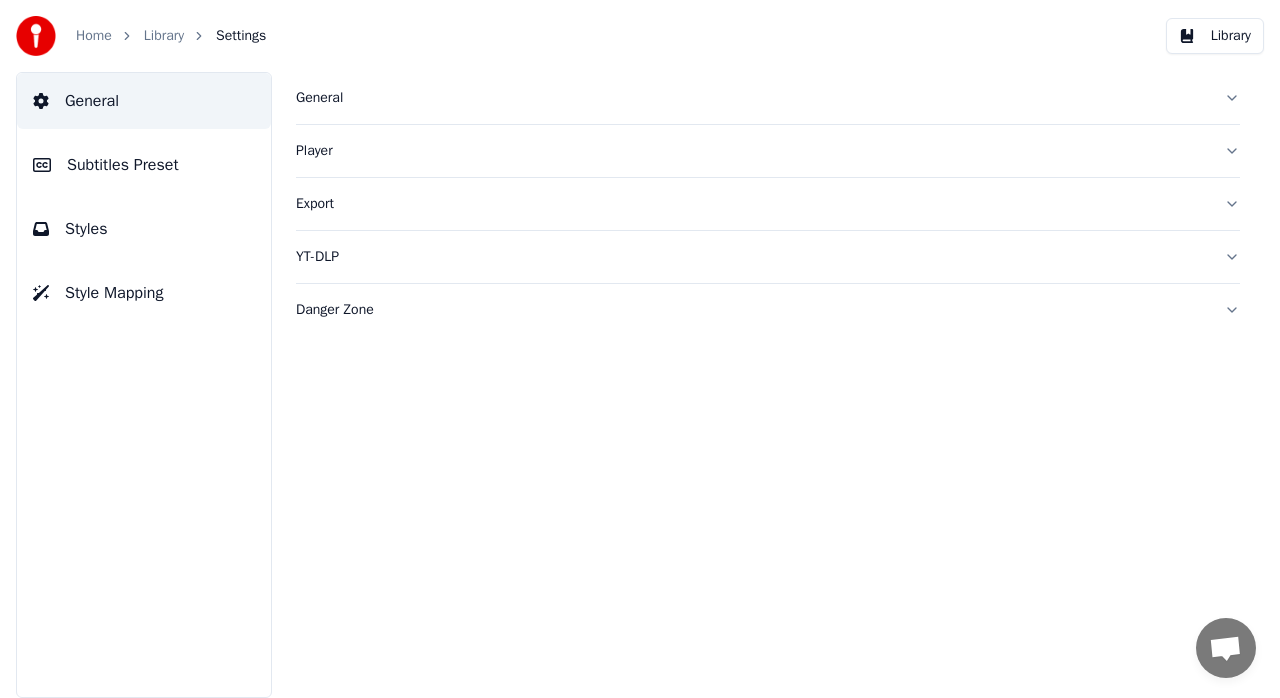 click on "Home" at bounding box center [94, 36] 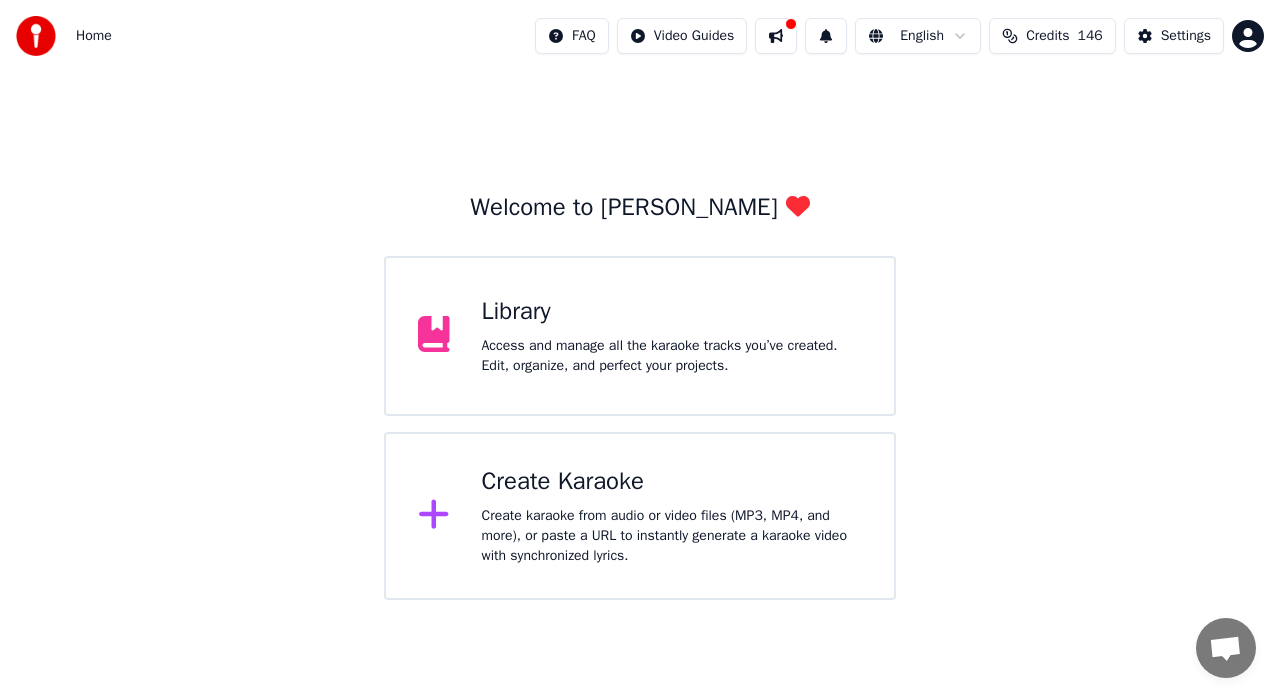 click on "Library" at bounding box center [672, 312] 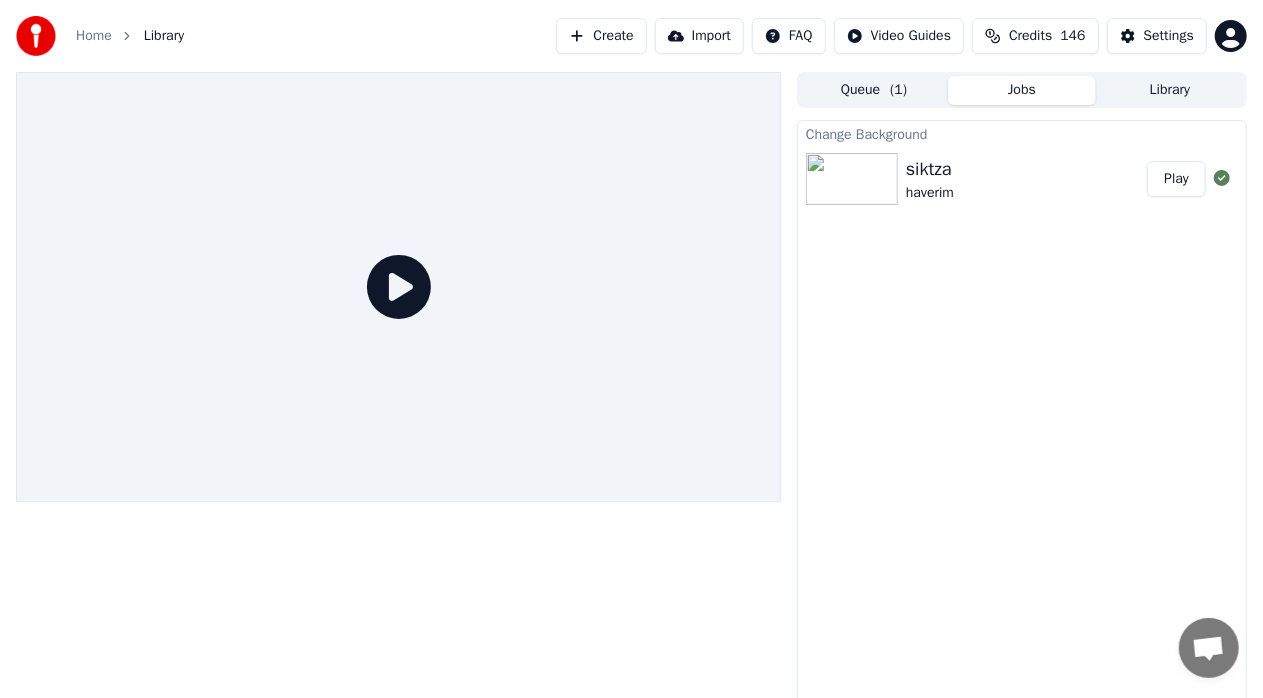 click on "Play" at bounding box center [1176, 179] 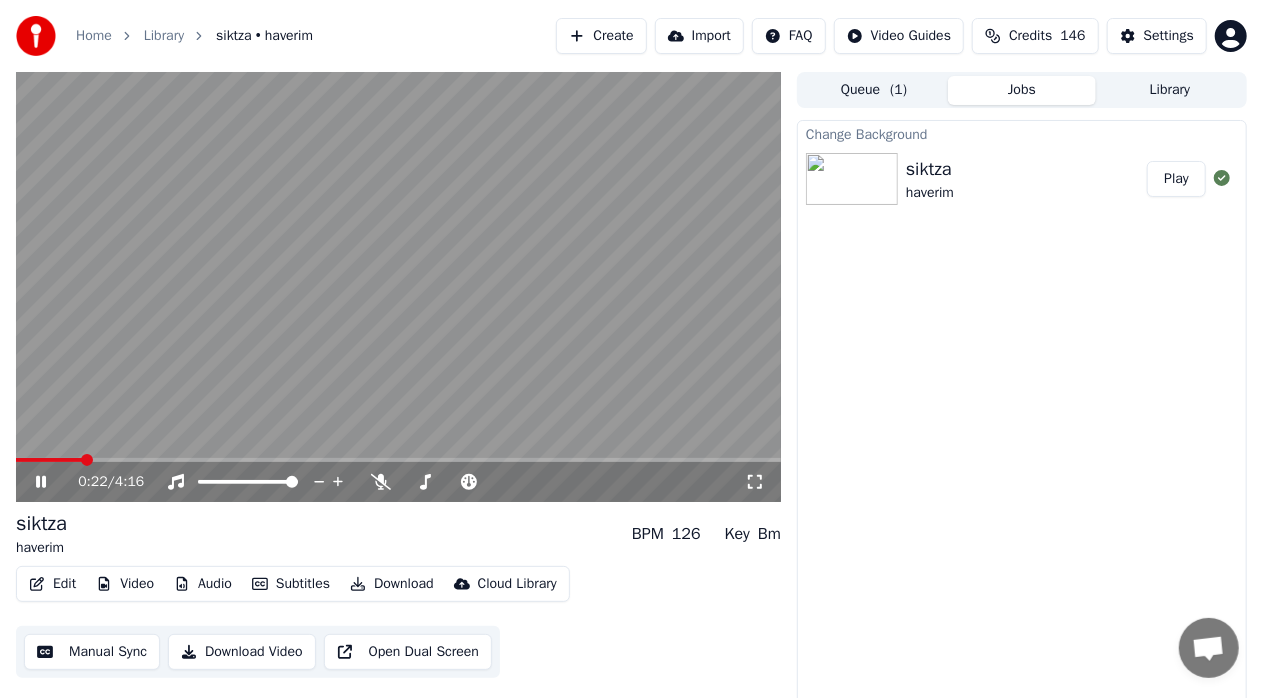 click at bounding box center (398, 460) 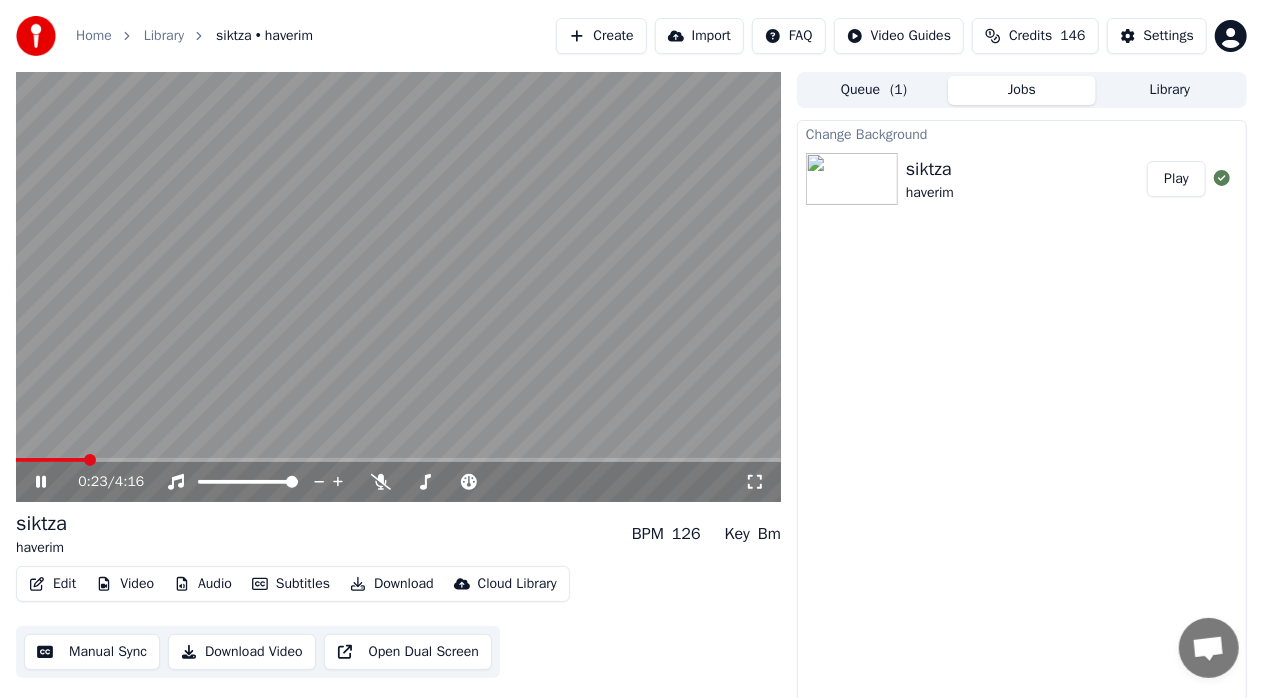 click at bounding box center (398, 460) 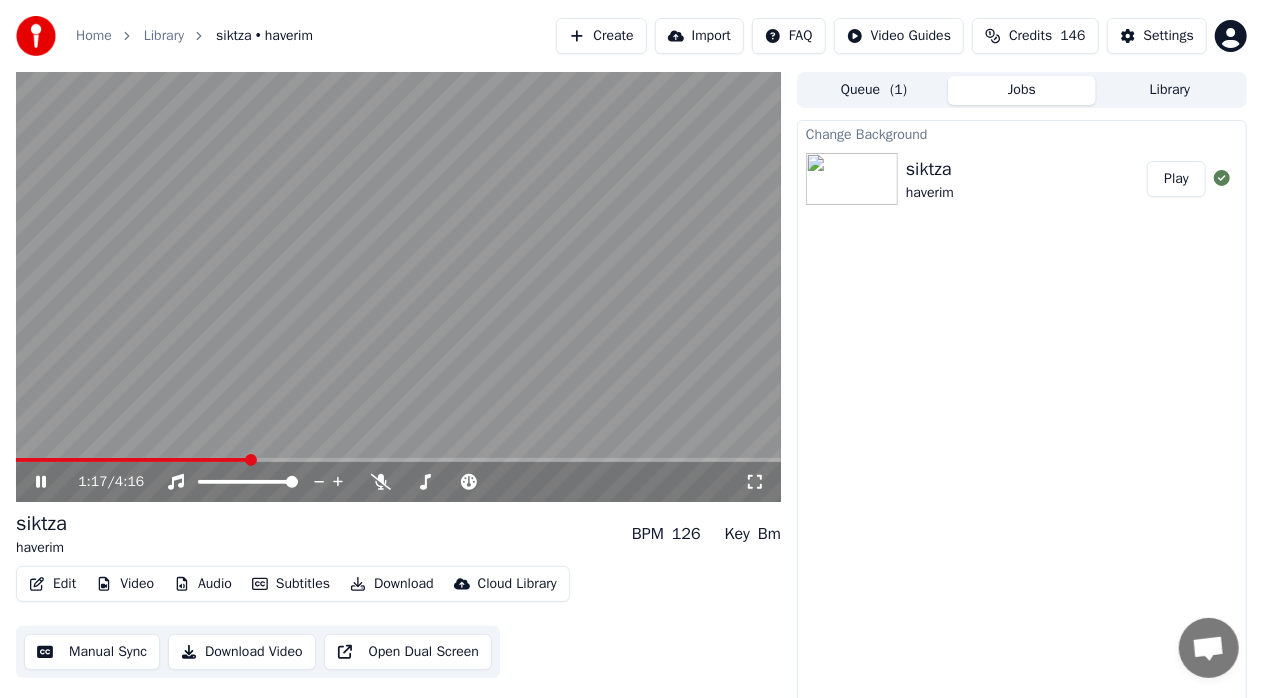 click at bounding box center (398, 287) 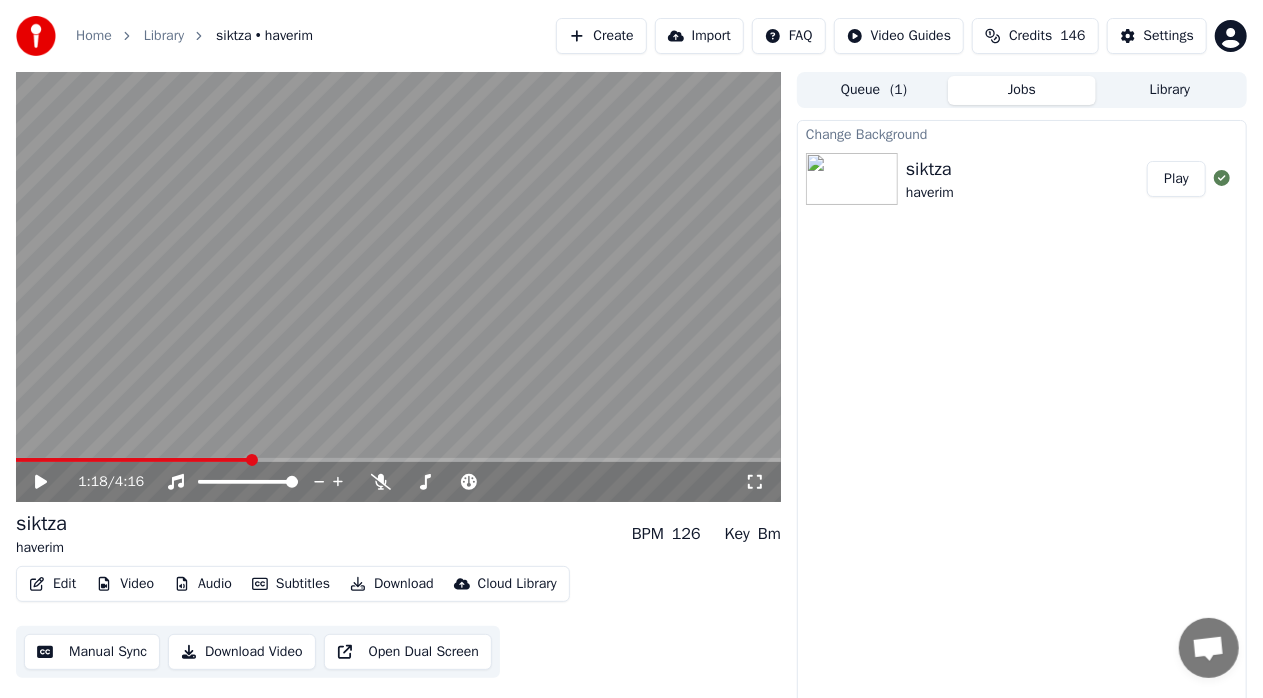 click at bounding box center (133, 460) 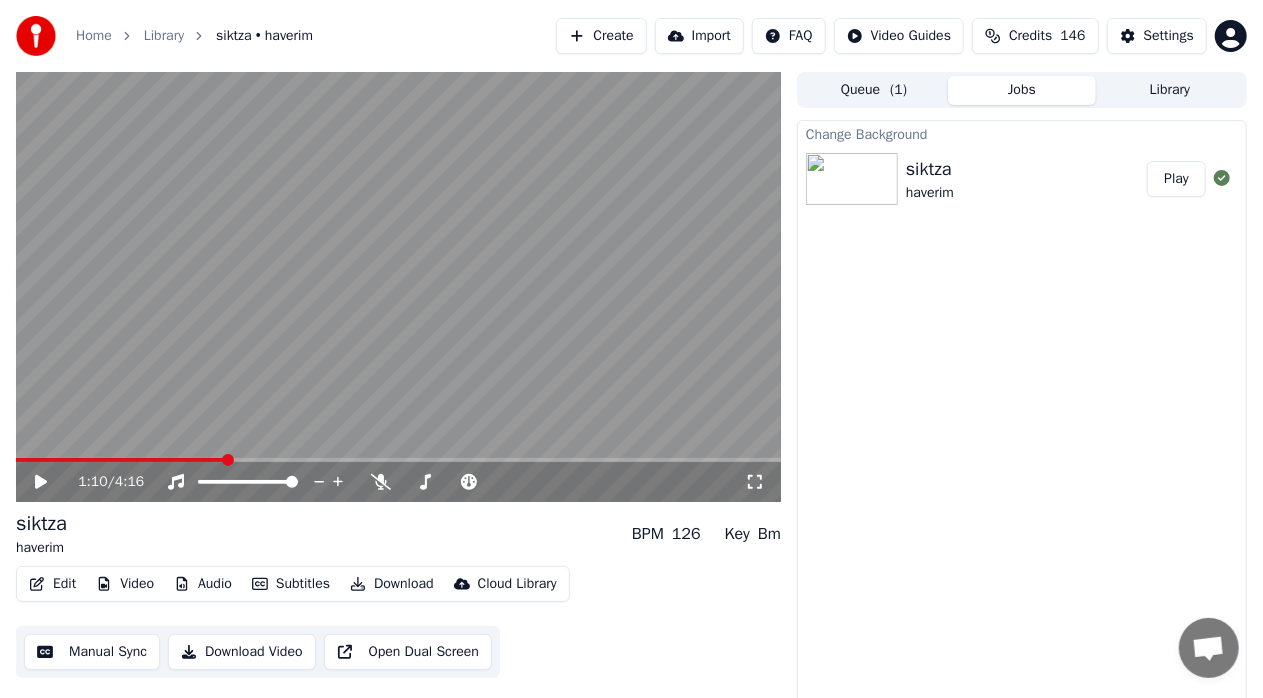 click at bounding box center [120, 460] 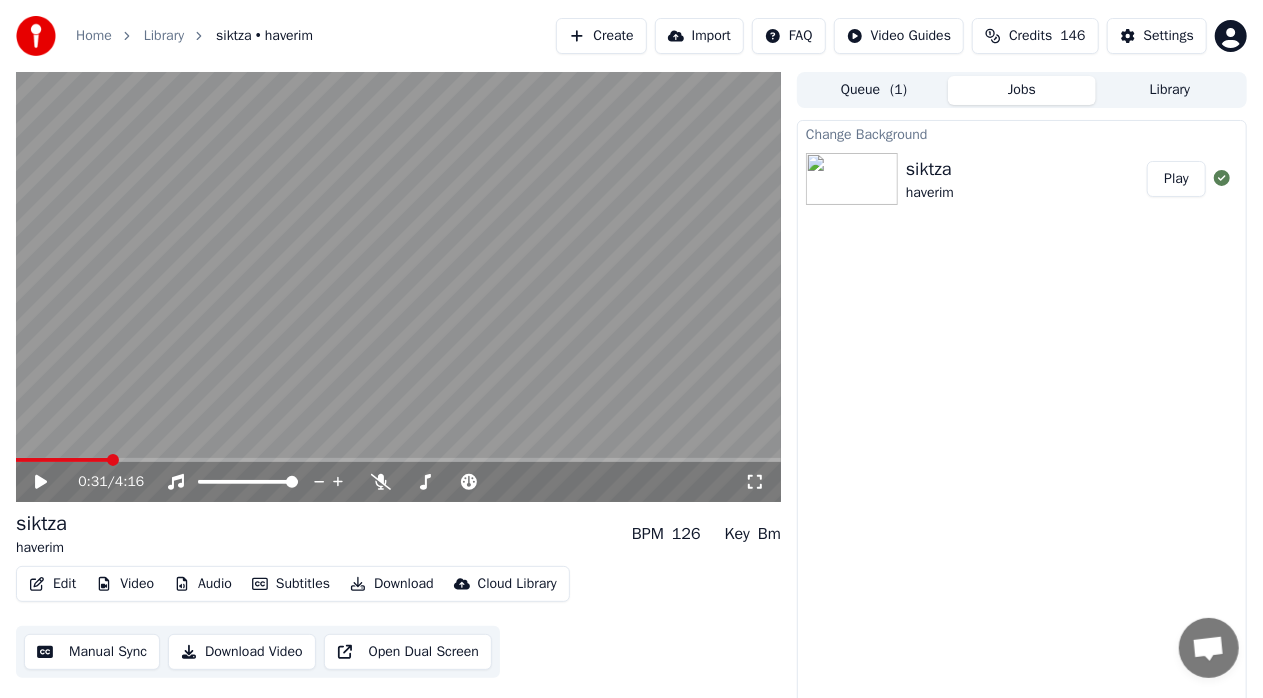click 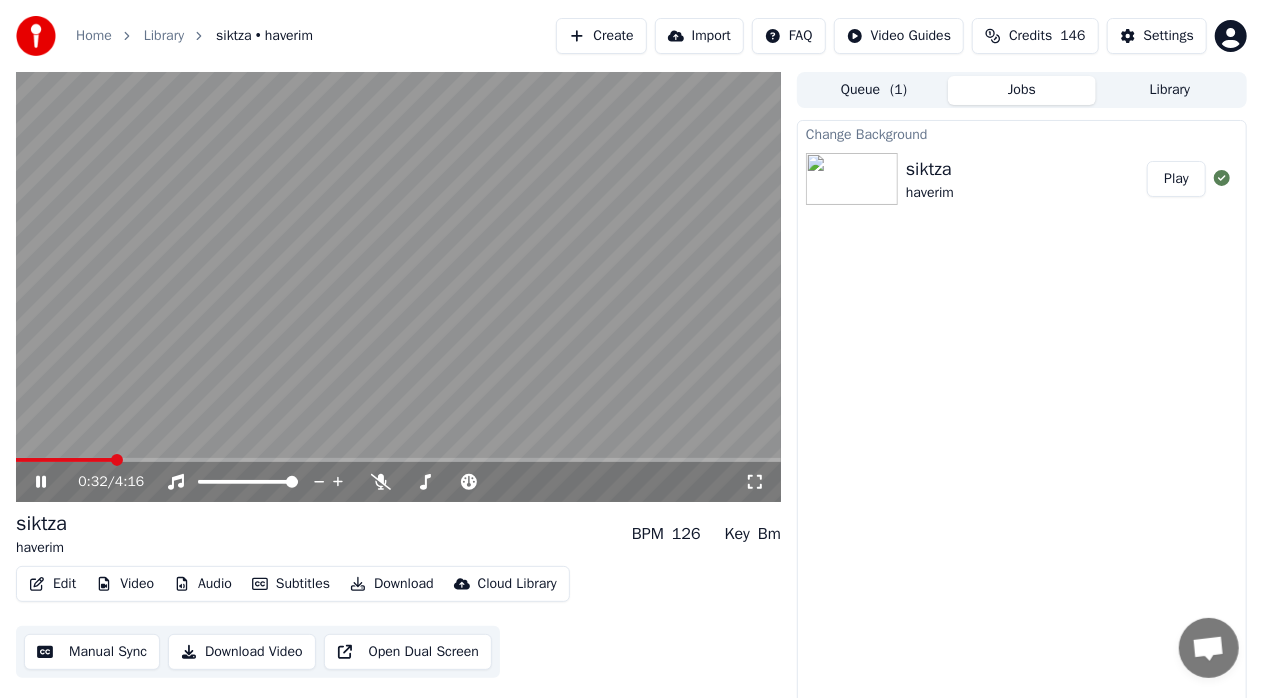 click at bounding box center [398, 287] 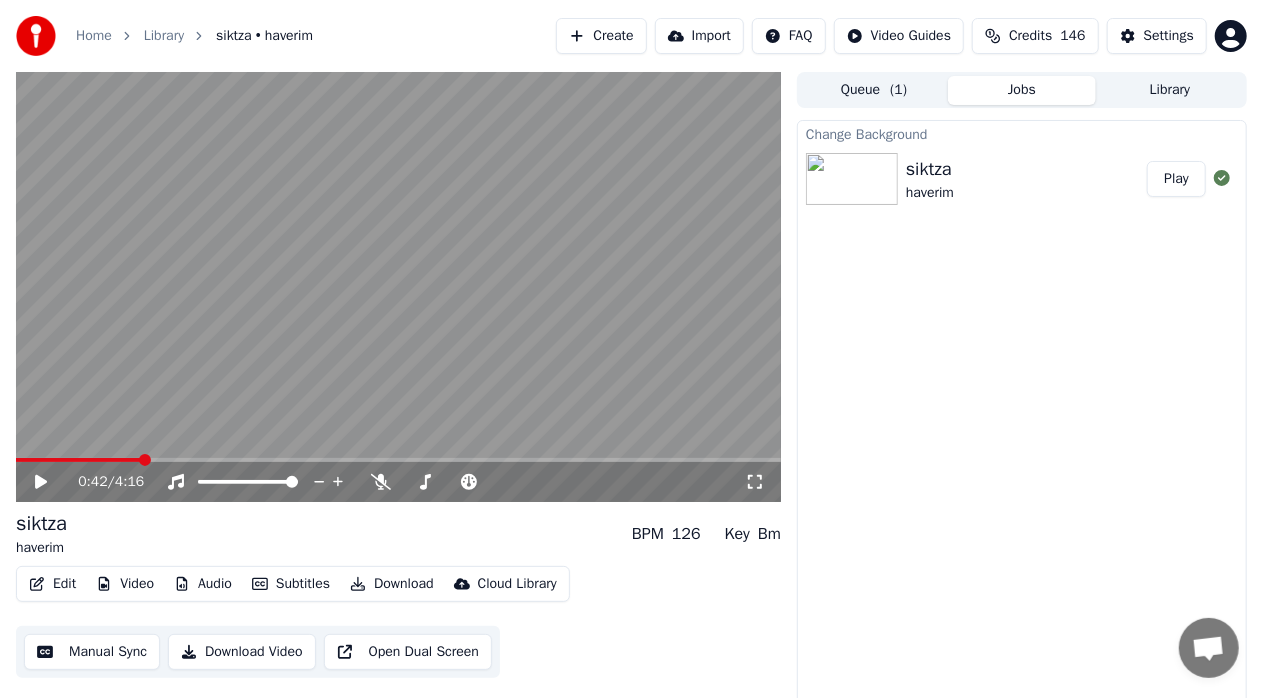 click at bounding box center (398, 460) 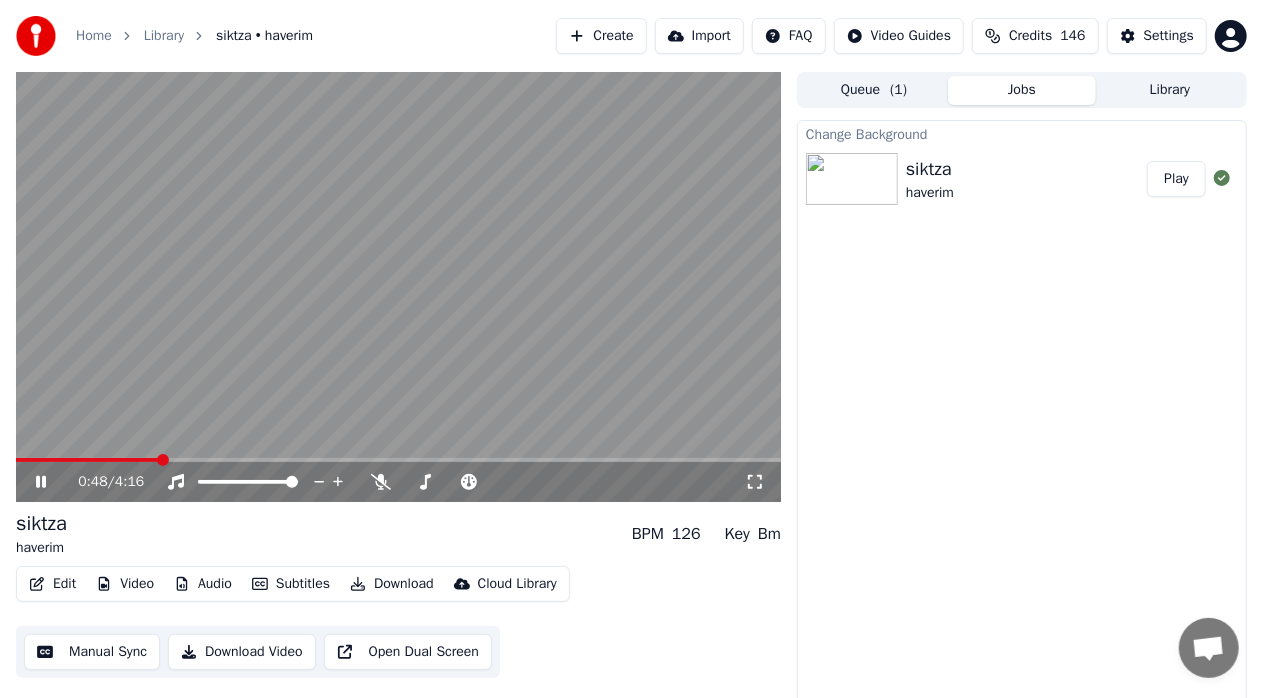 click at bounding box center (398, 460) 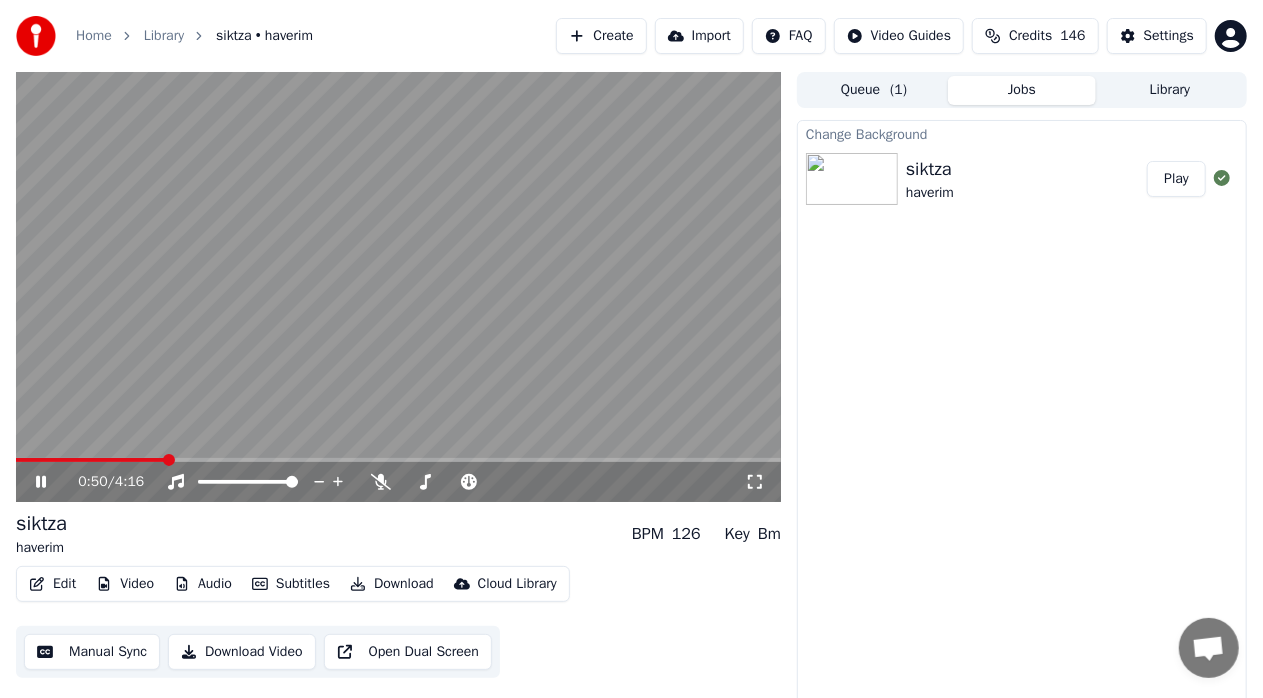click at bounding box center [398, 460] 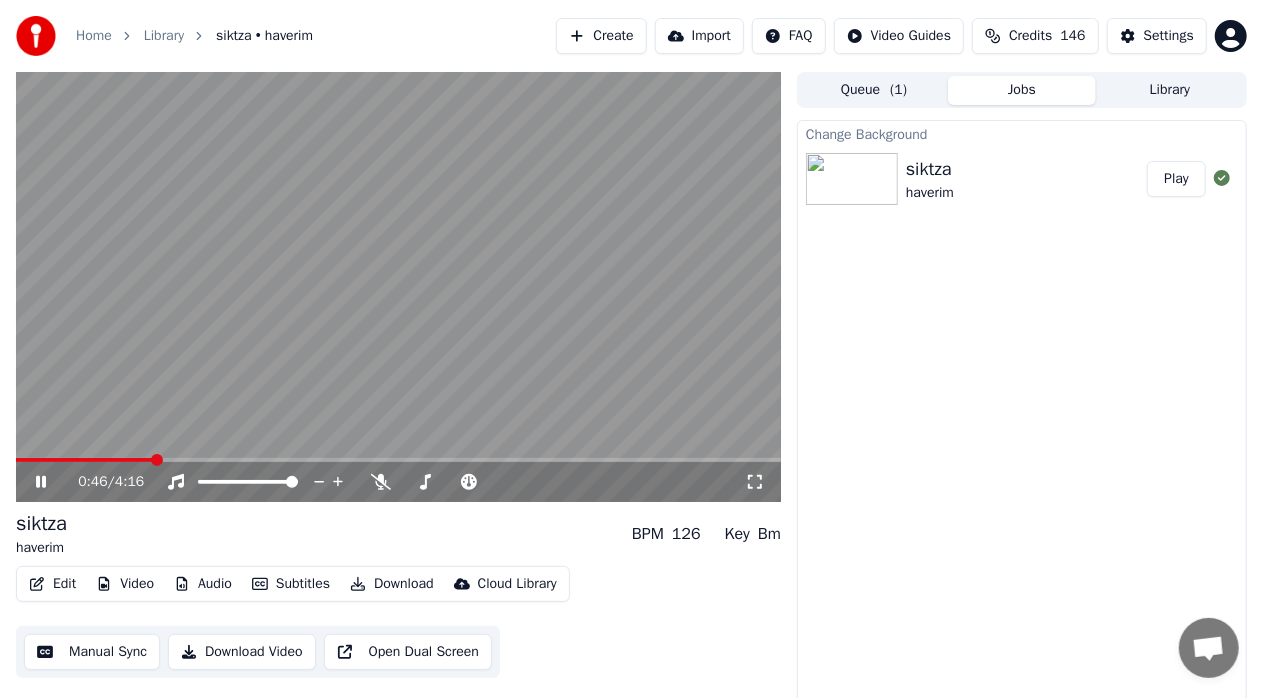 click at bounding box center (84, 460) 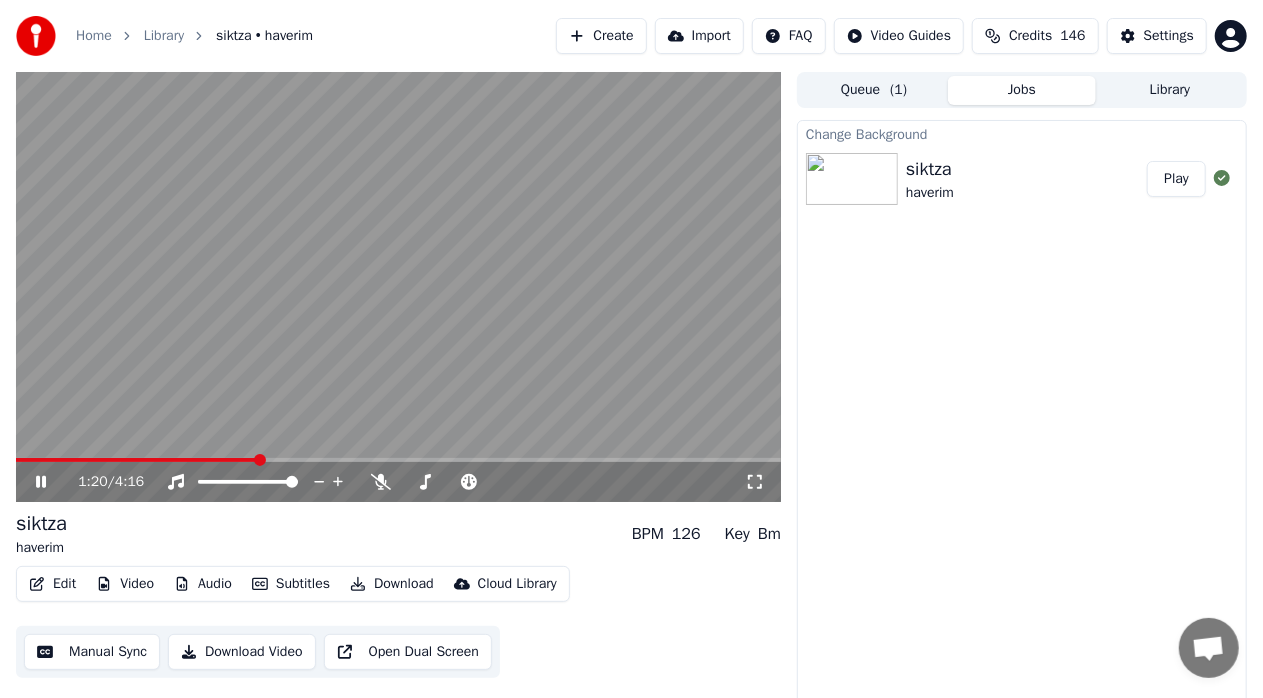 click 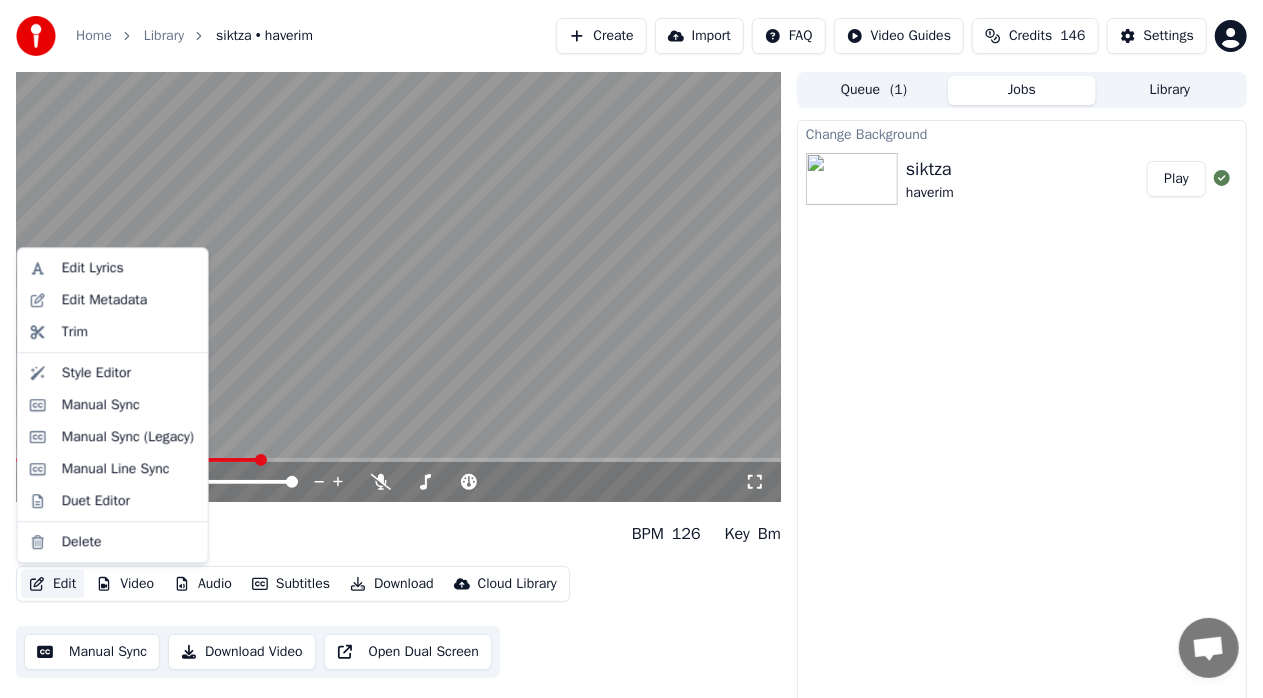 click on "Edit" at bounding box center [52, 584] 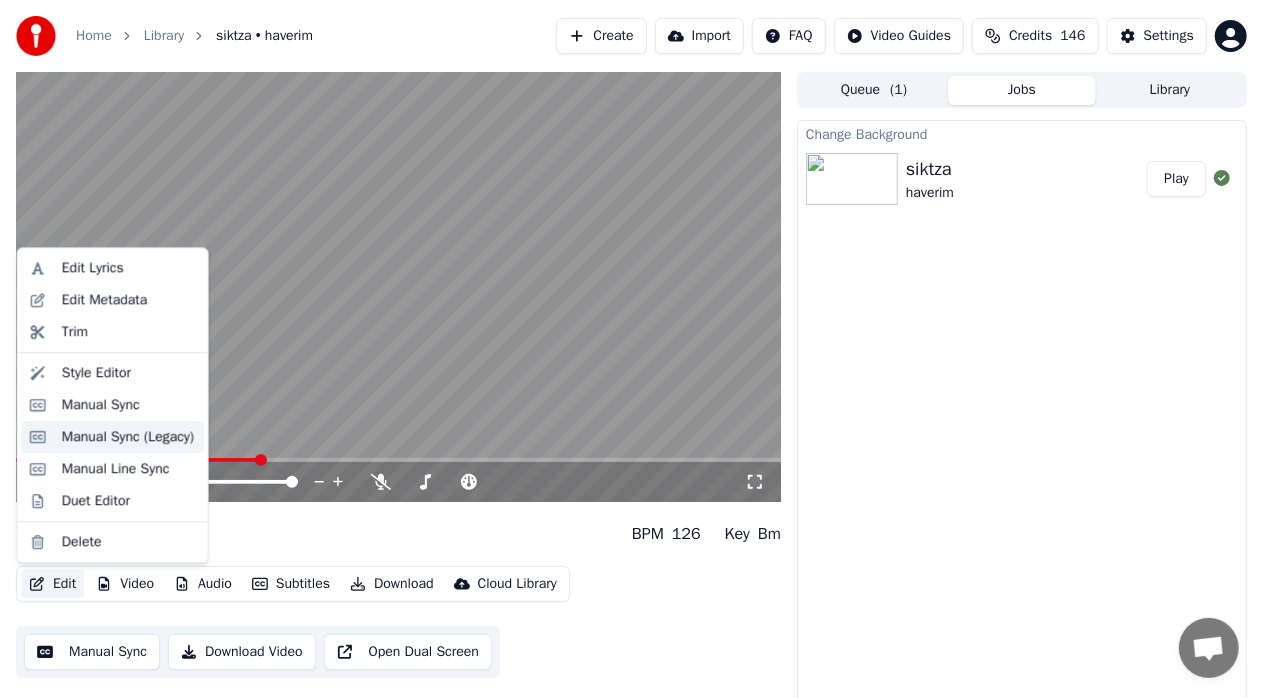 click on "Manual Sync (Legacy)" at bounding box center (128, 437) 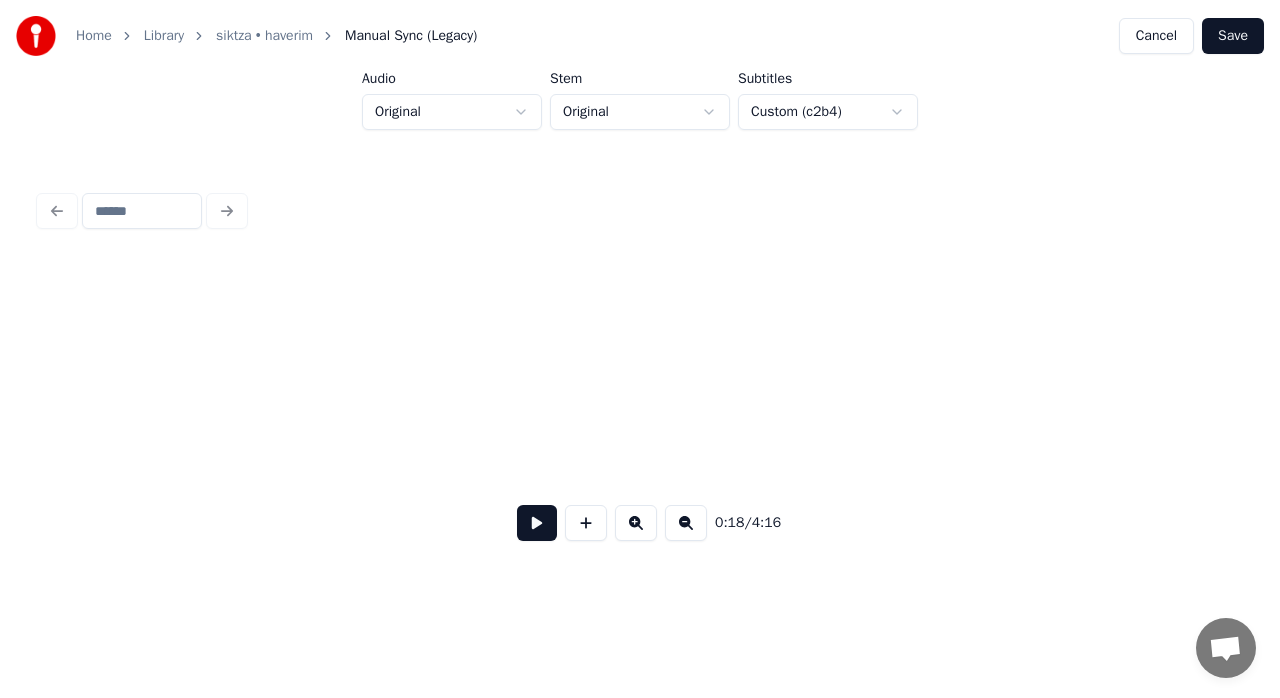scroll, scrollTop: 0, scrollLeft: 3672, axis: horizontal 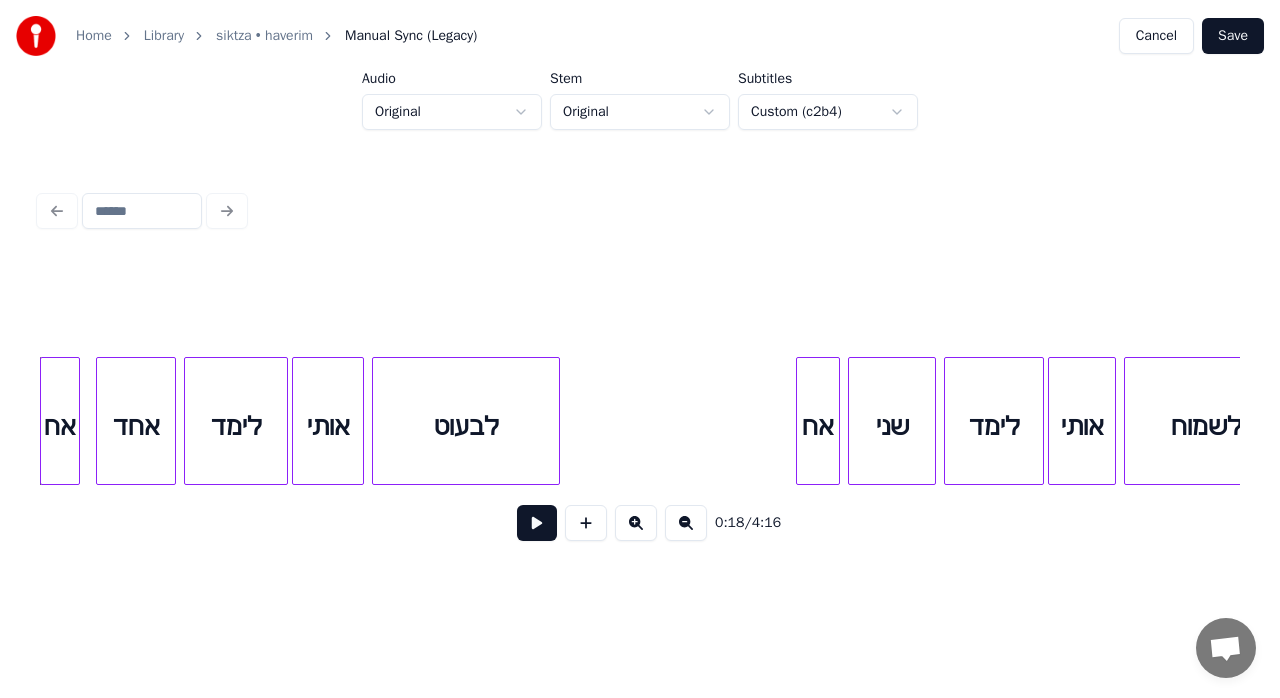 click at bounding box center [537, 523] 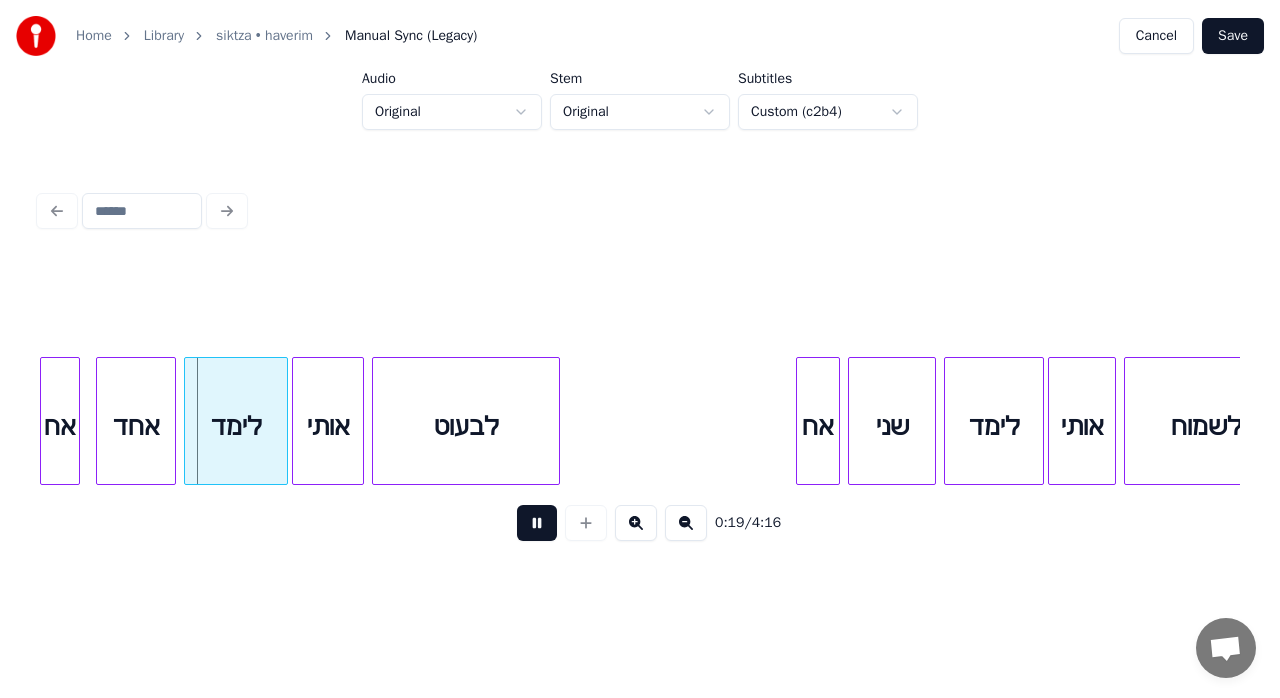 click at bounding box center [537, 523] 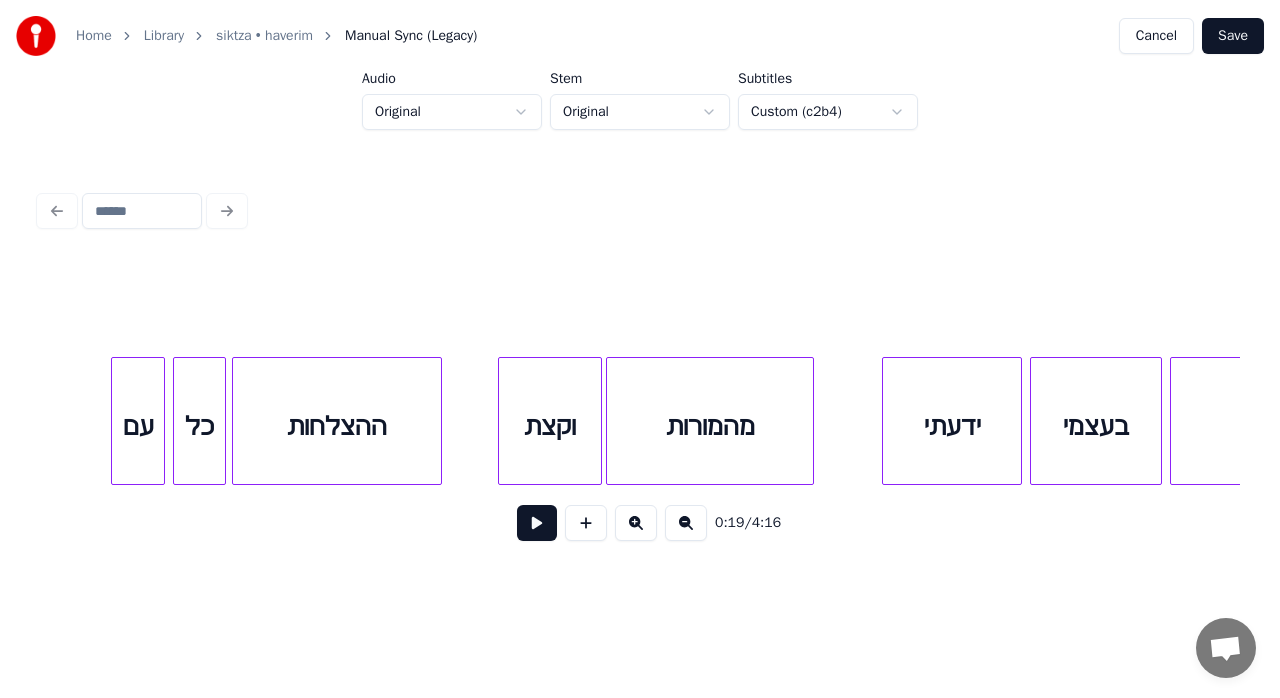 scroll, scrollTop: 0, scrollLeft: 8532, axis: horizontal 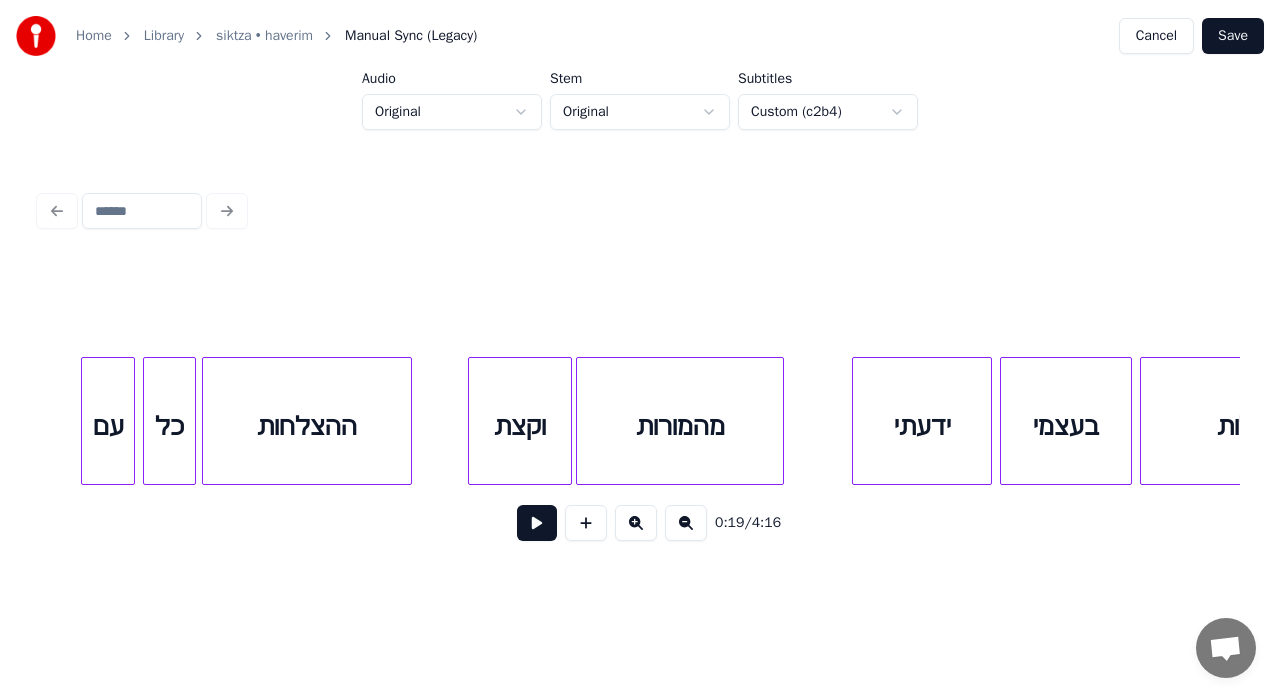 click on "מהמורות" at bounding box center (680, 426) 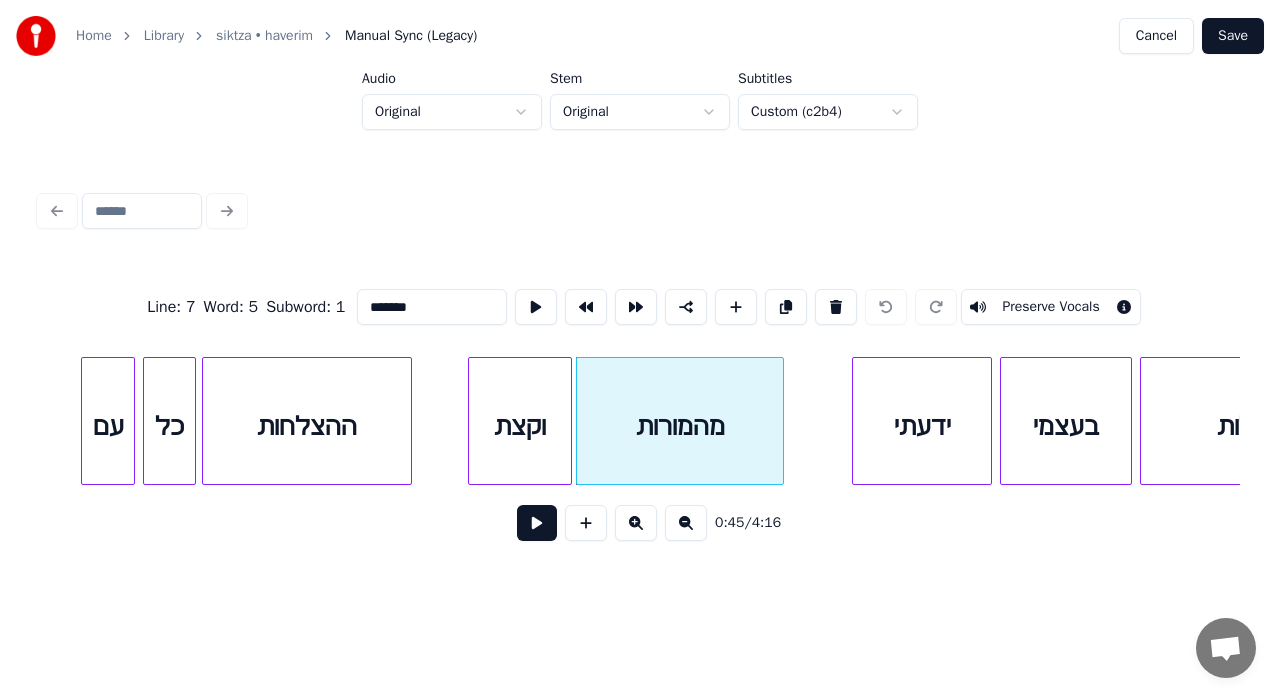 click at bounding box center (537, 523) 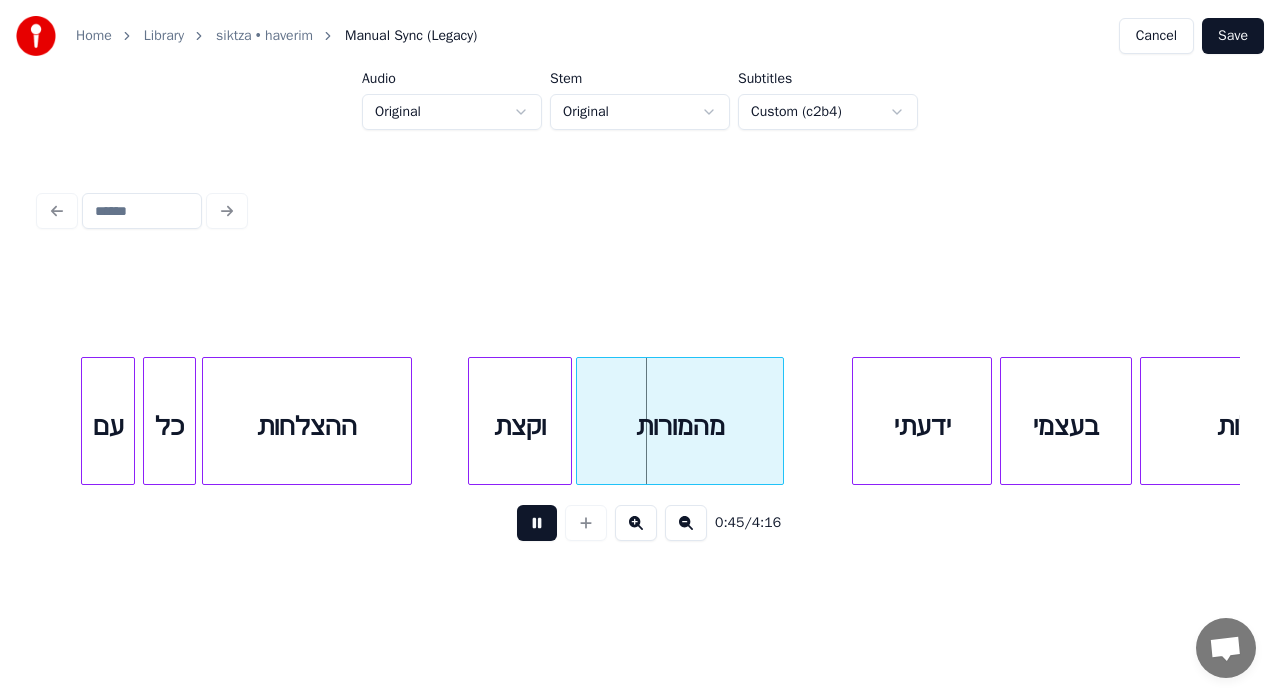 click at bounding box center (537, 523) 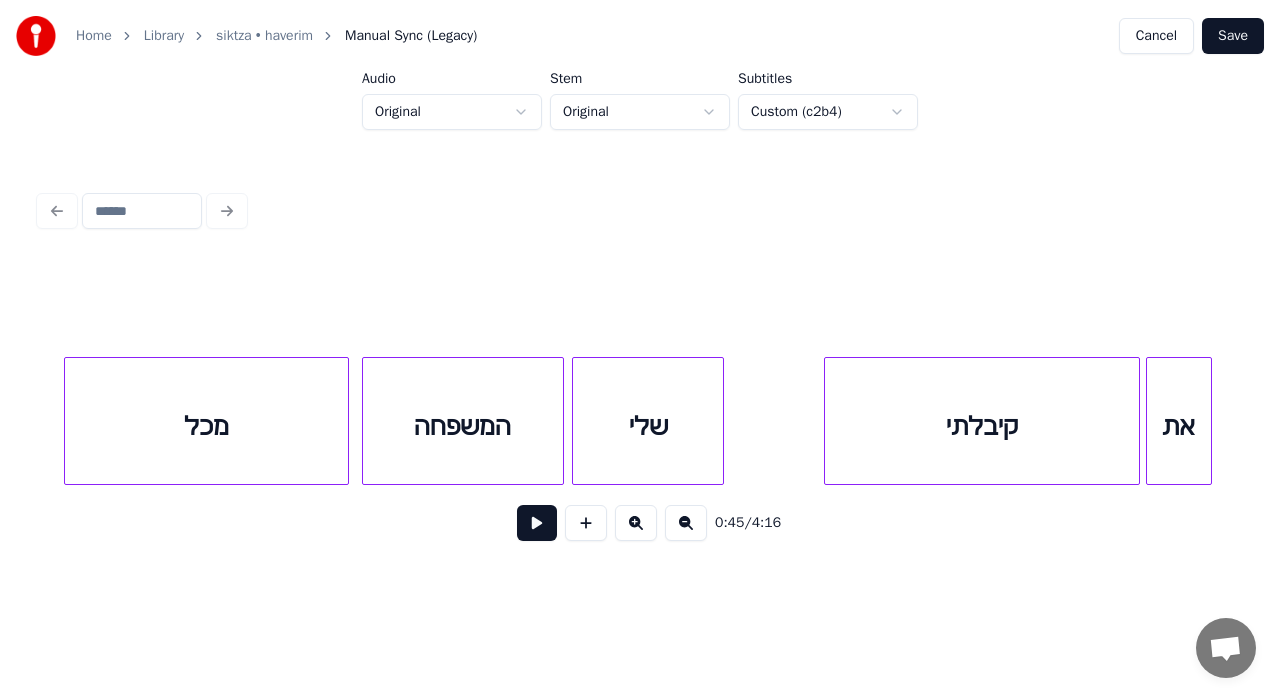 scroll, scrollTop: 0, scrollLeft: 10640, axis: horizontal 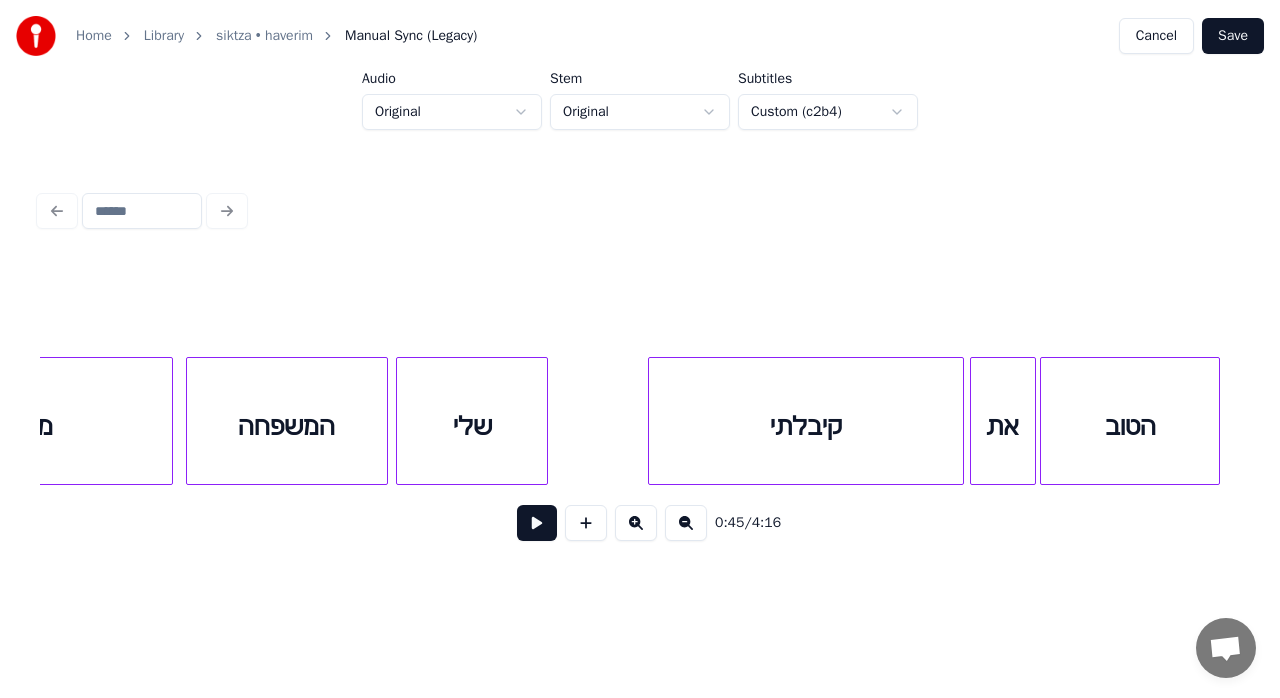 click on "קיבלתי" at bounding box center [806, 426] 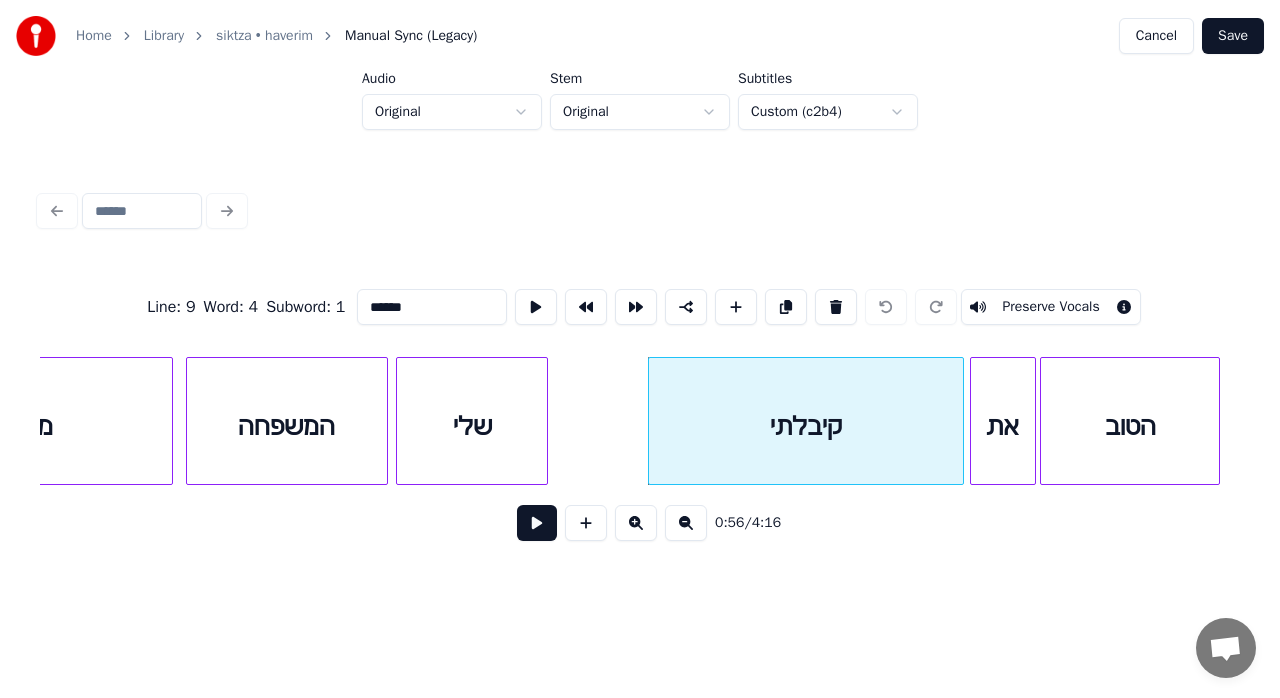 click at bounding box center [537, 523] 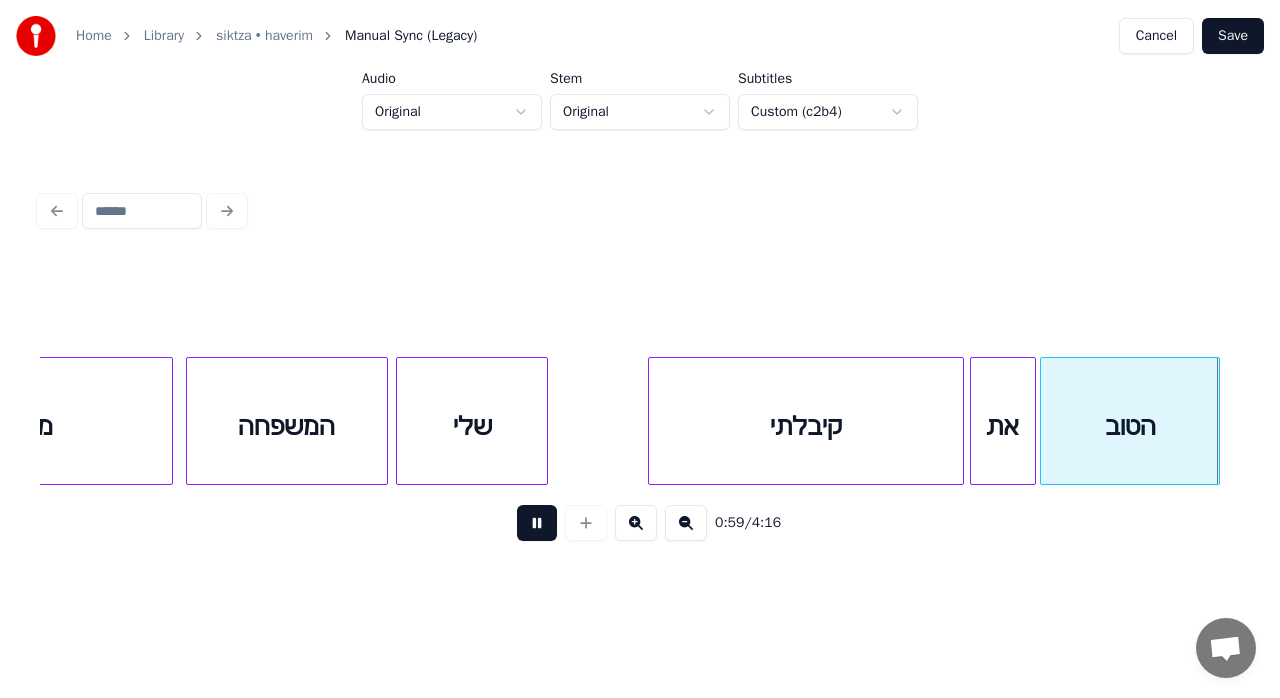 scroll, scrollTop: 0, scrollLeft: 11843, axis: horizontal 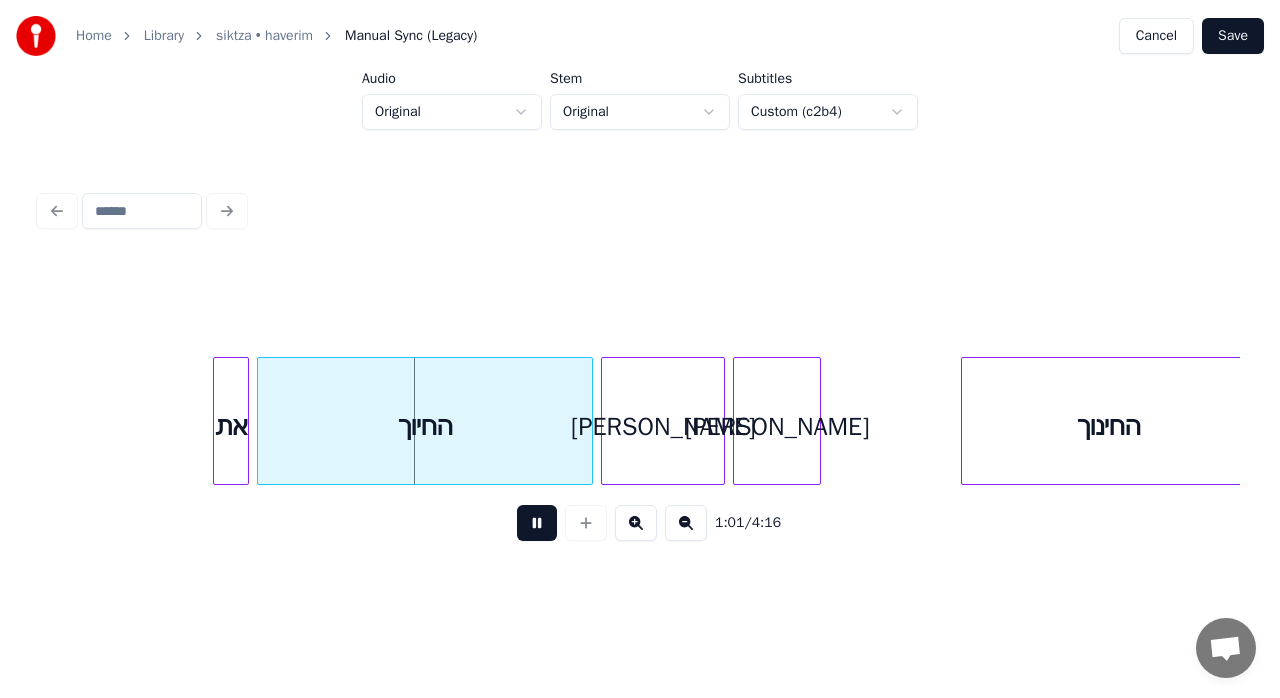 click at bounding box center (537, 523) 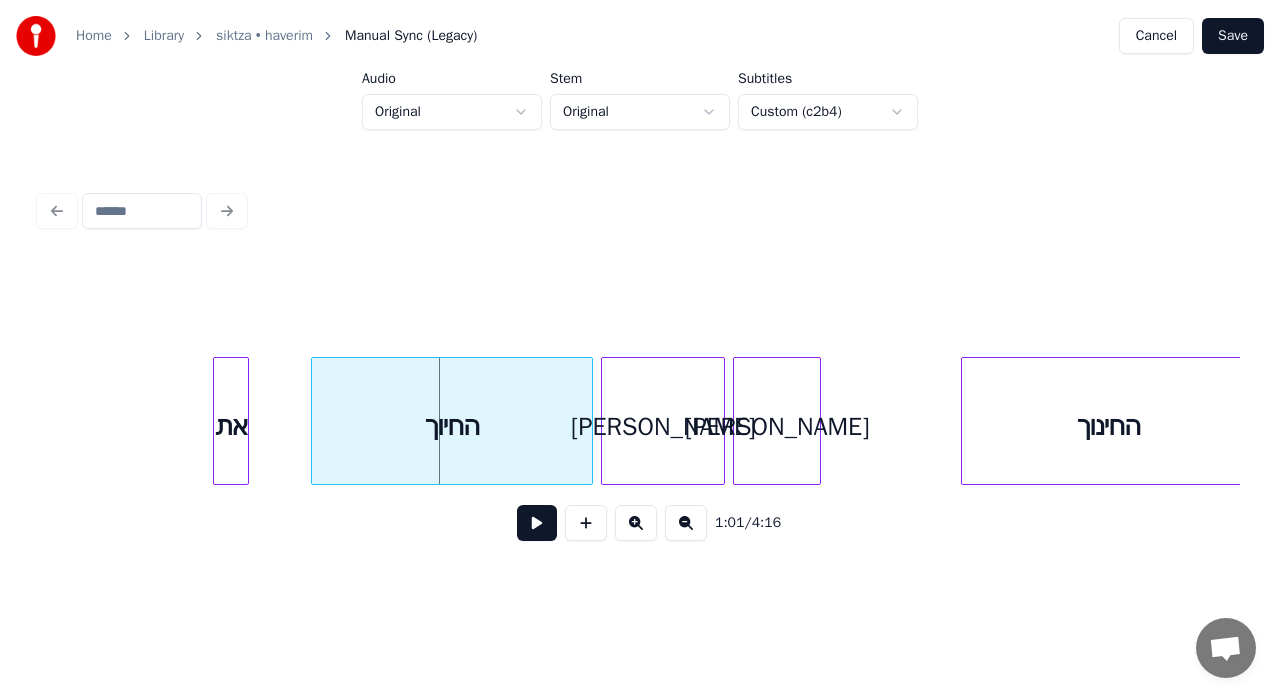 click at bounding box center [315, 421] 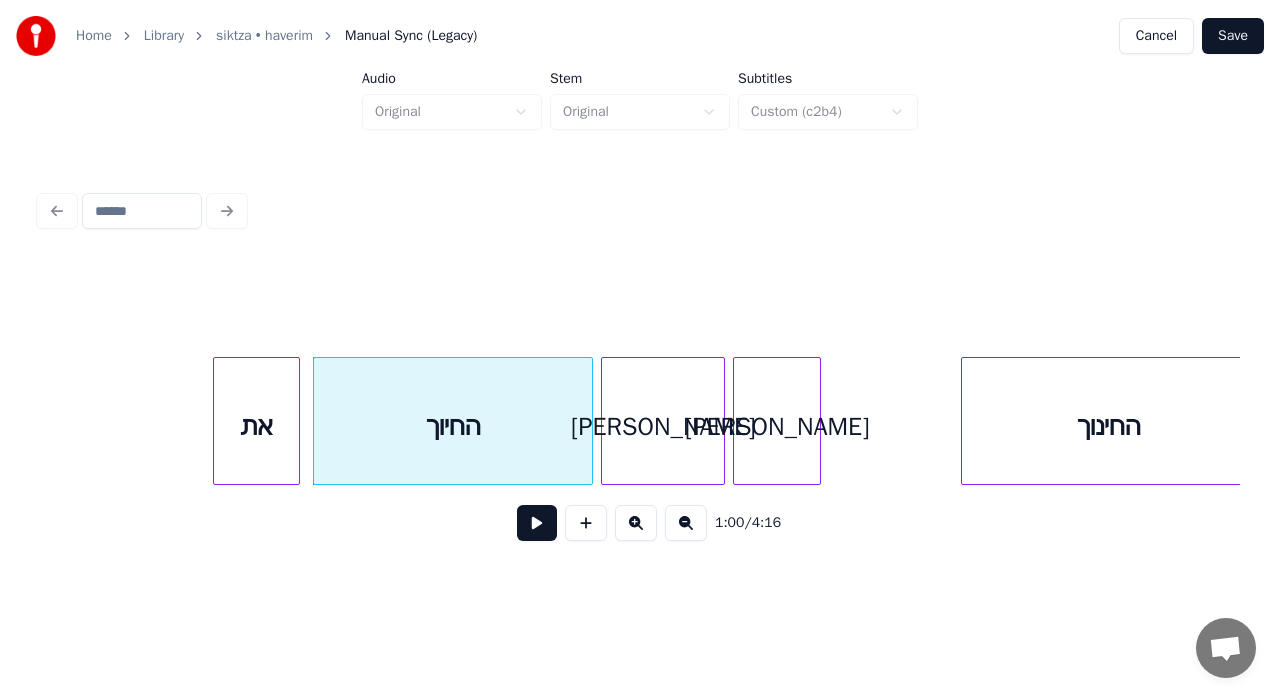click at bounding box center (296, 421) 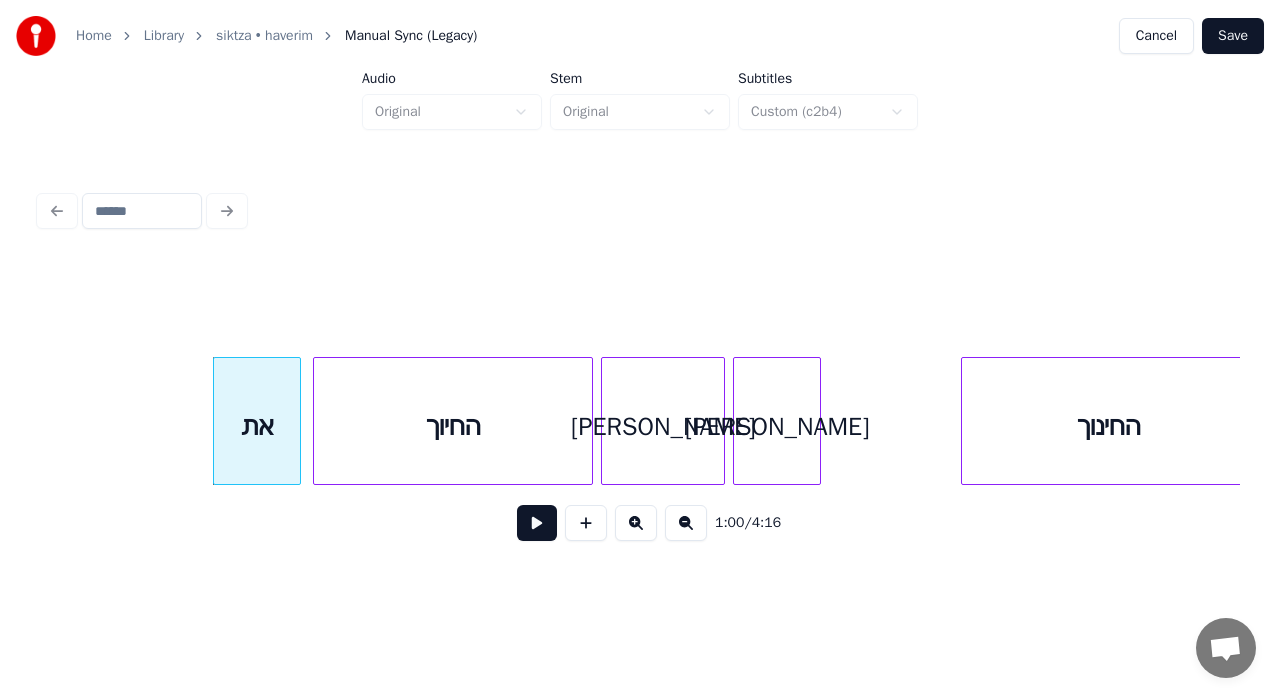 click at bounding box center [537, 523] 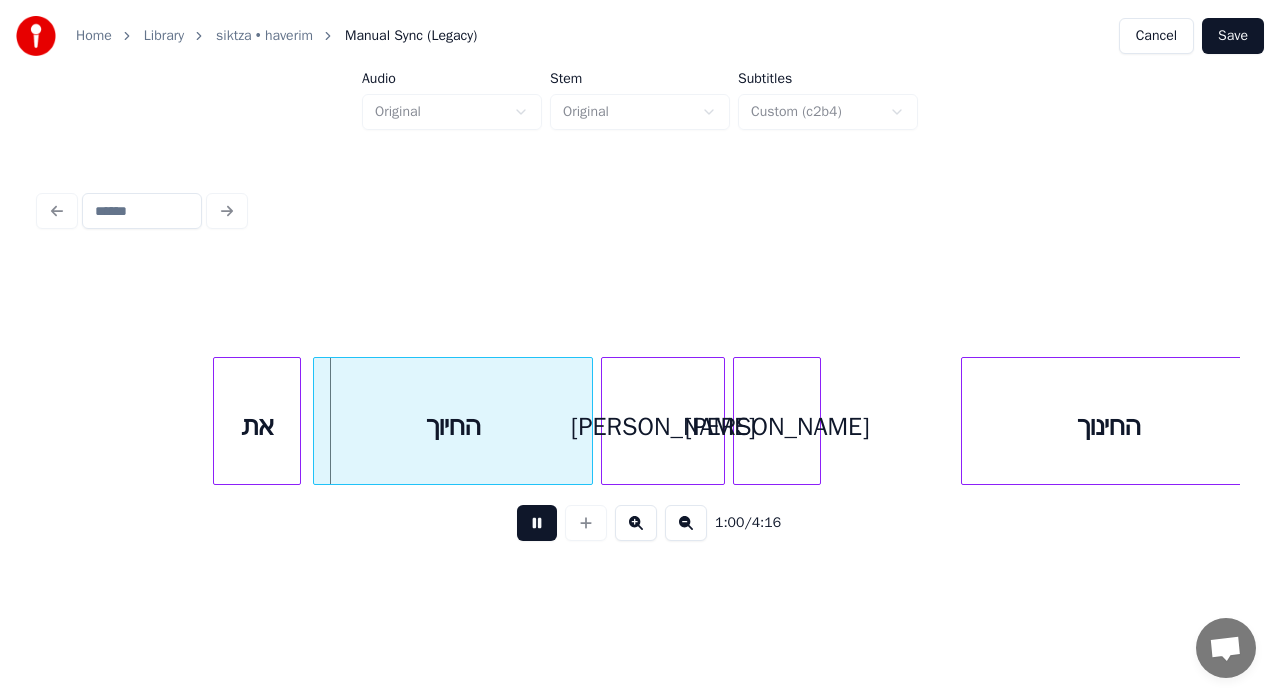 click at bounding box center [537, 523] 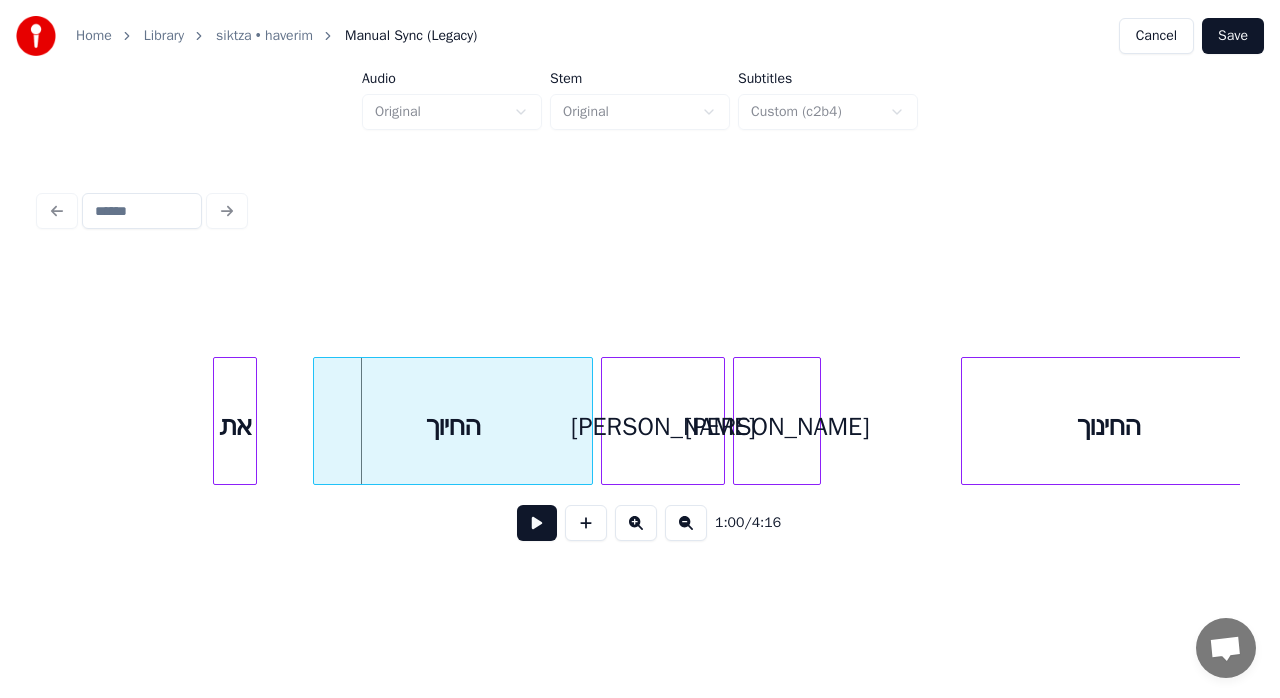 click at bounding box center [253, 421] 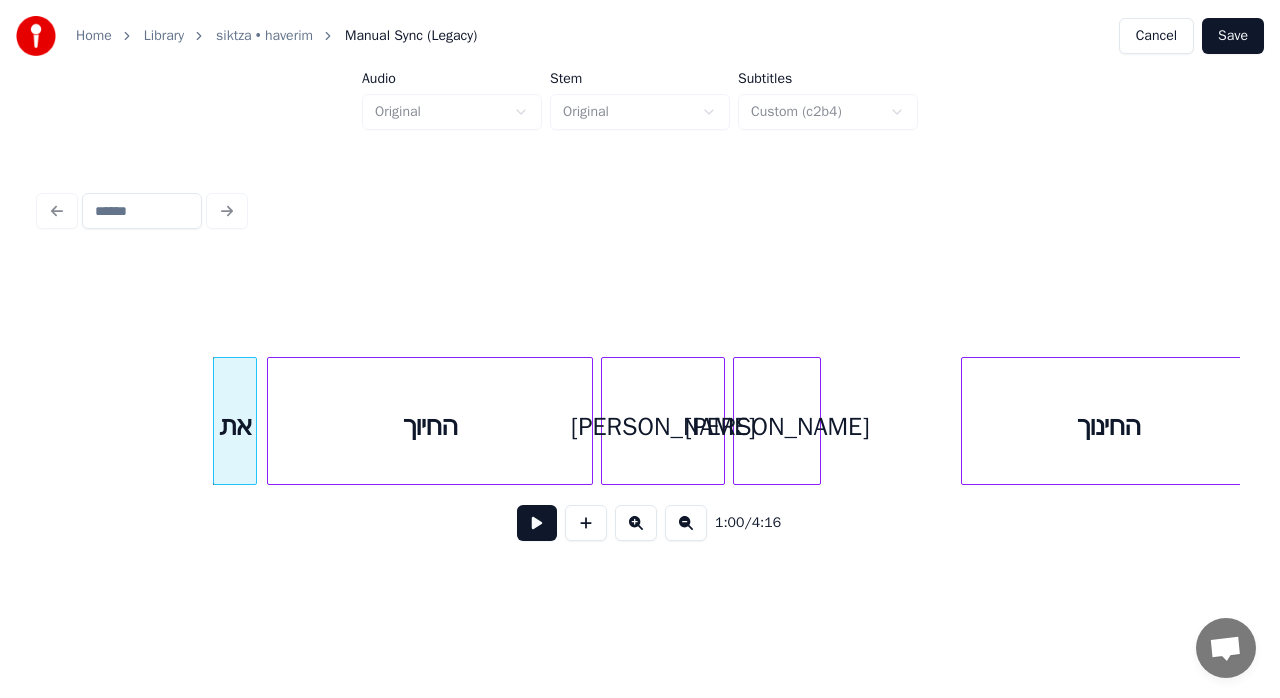 click at bounding box center (271, 421) 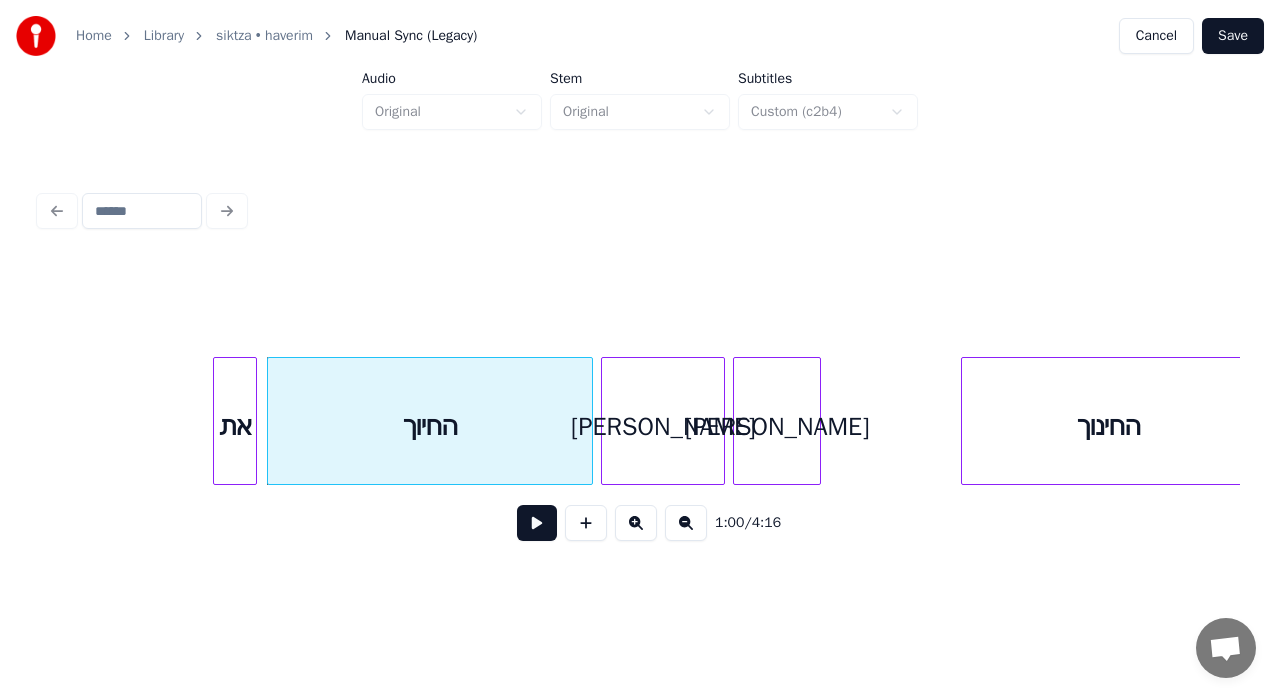 click on "את" at bounding box center [235, 426] 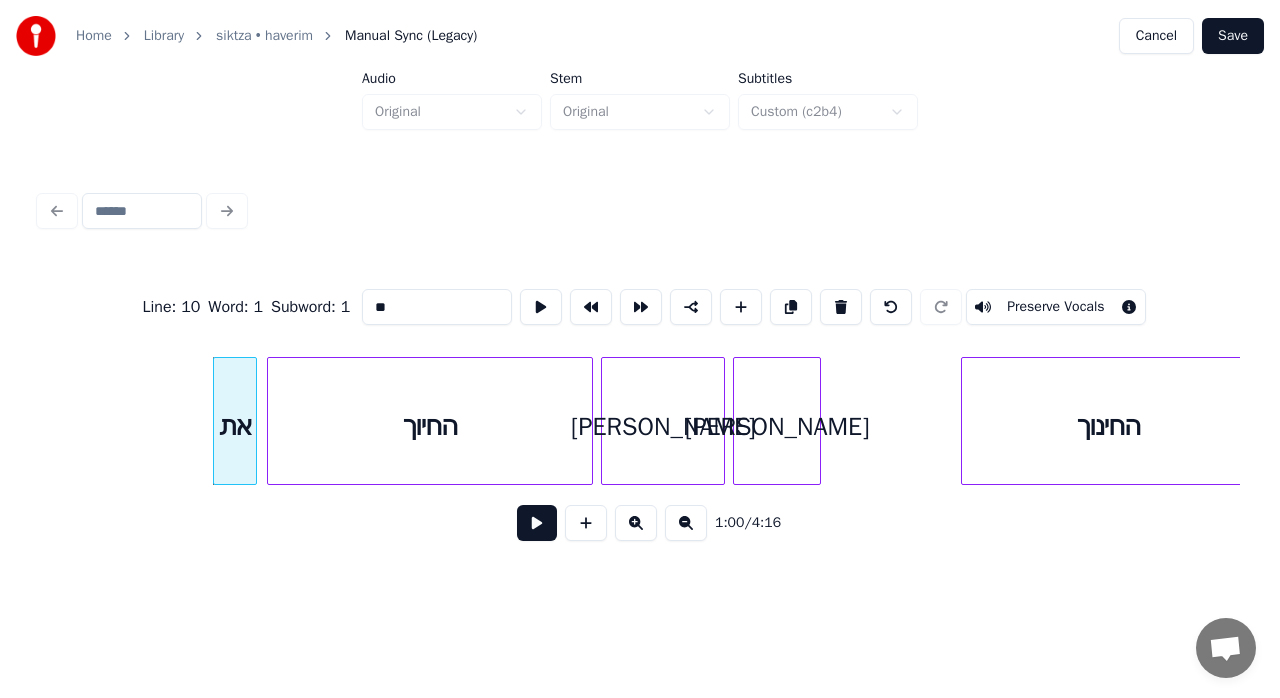 click at bounding box center [537, 523] 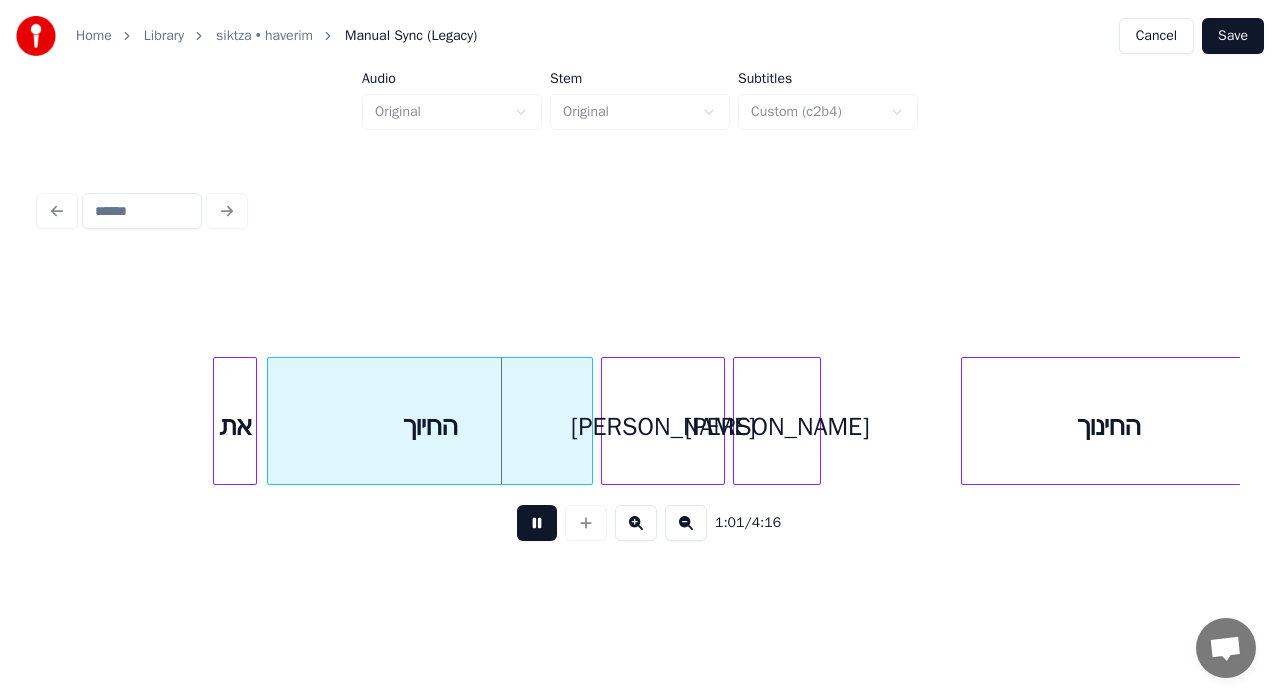 click at bounding box center (537, 523) 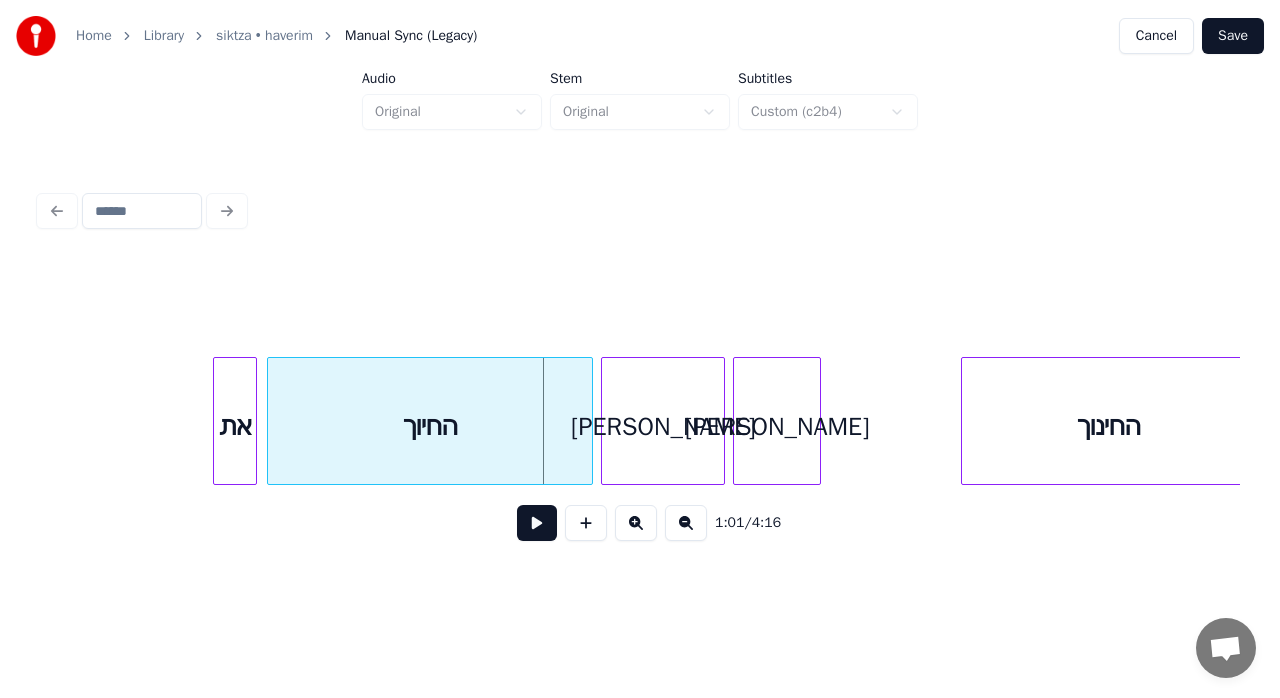 click at bounding box center (537, 523) 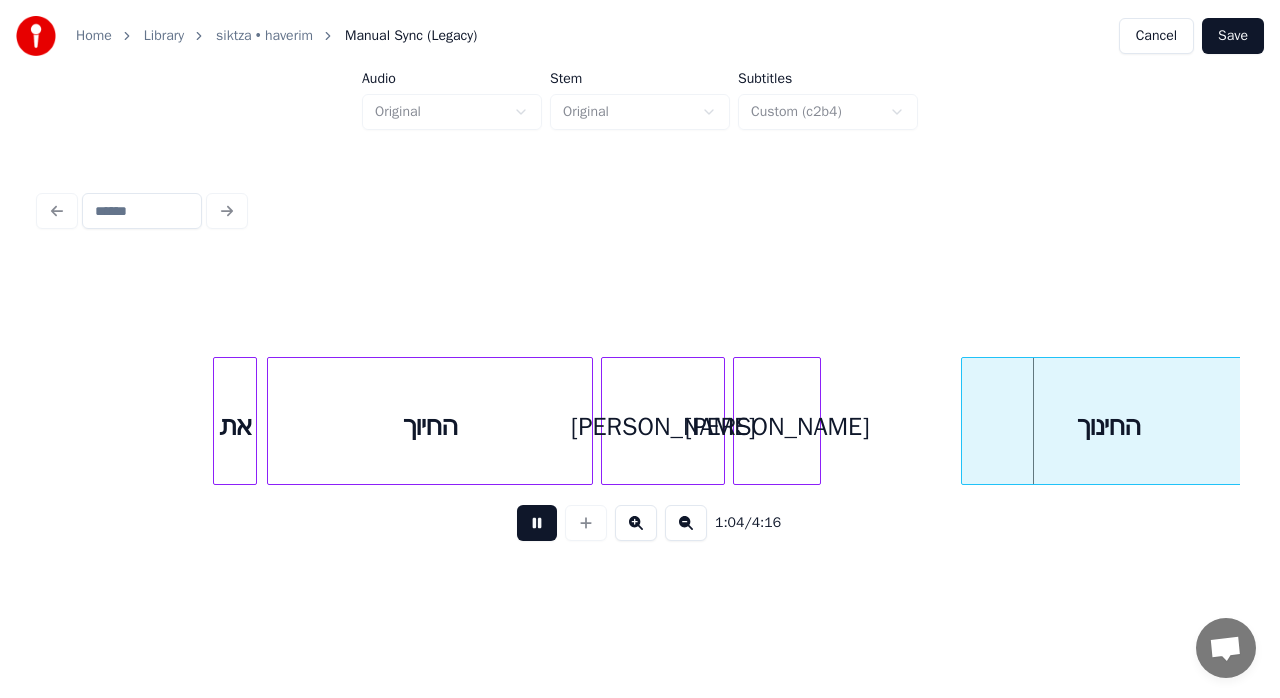 click at bounding box center [537, 523] 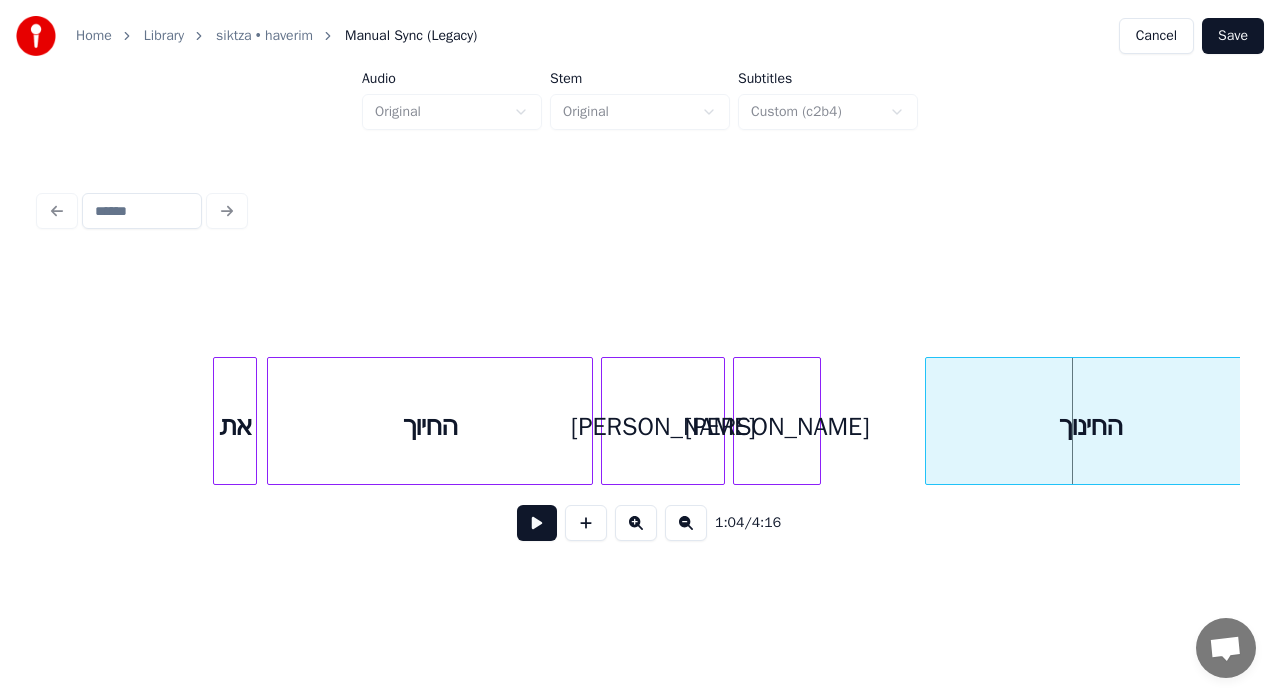 click at bounding box center [929, 421] 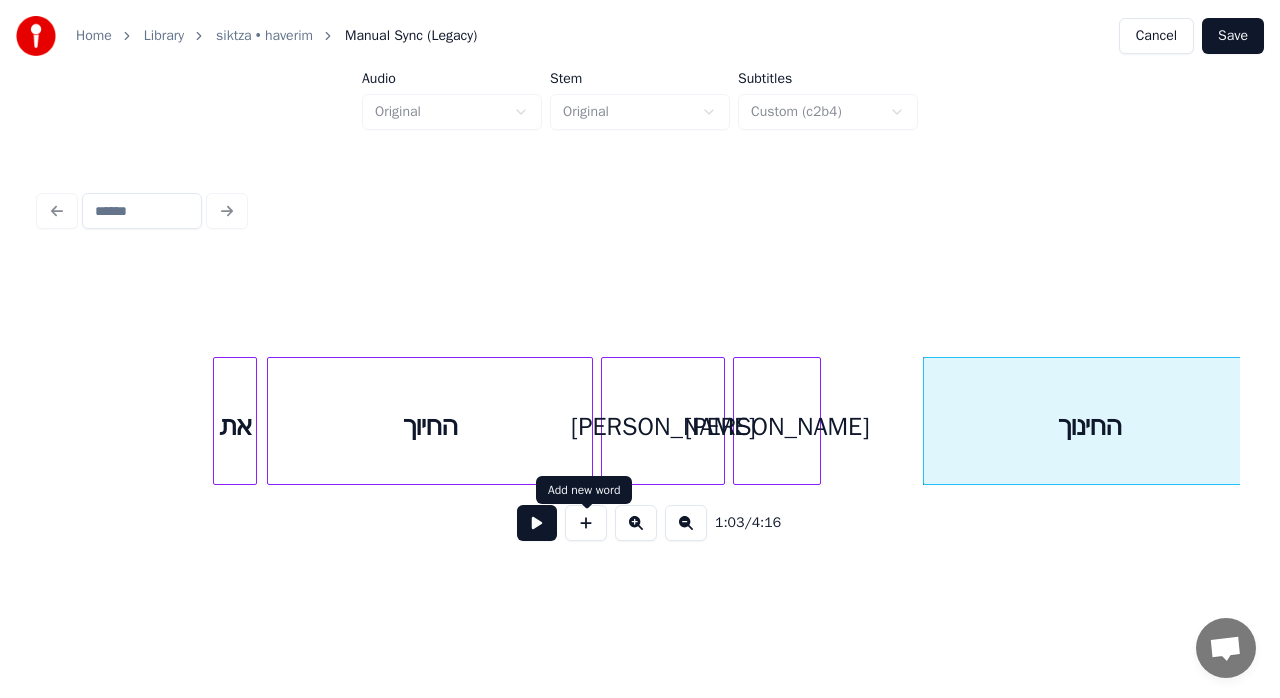 click on "1:03  /  4:16" at bounding box center (640, 523) 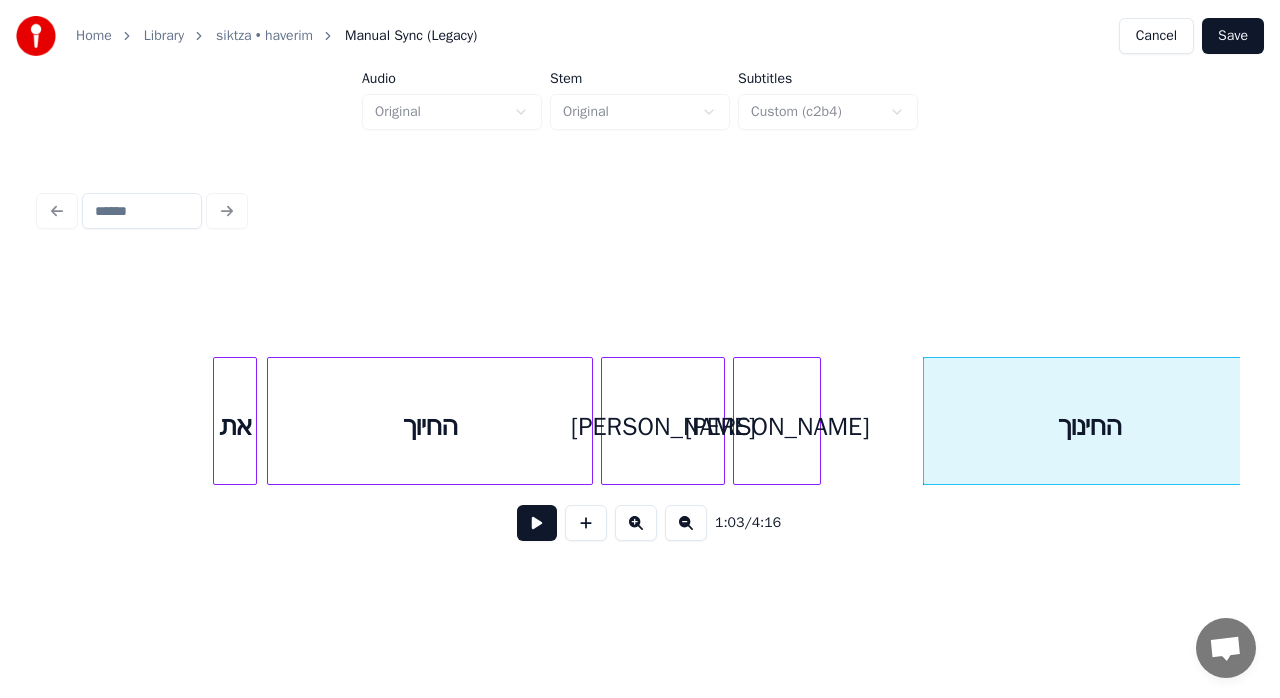 click at bounding box center [537, 523] 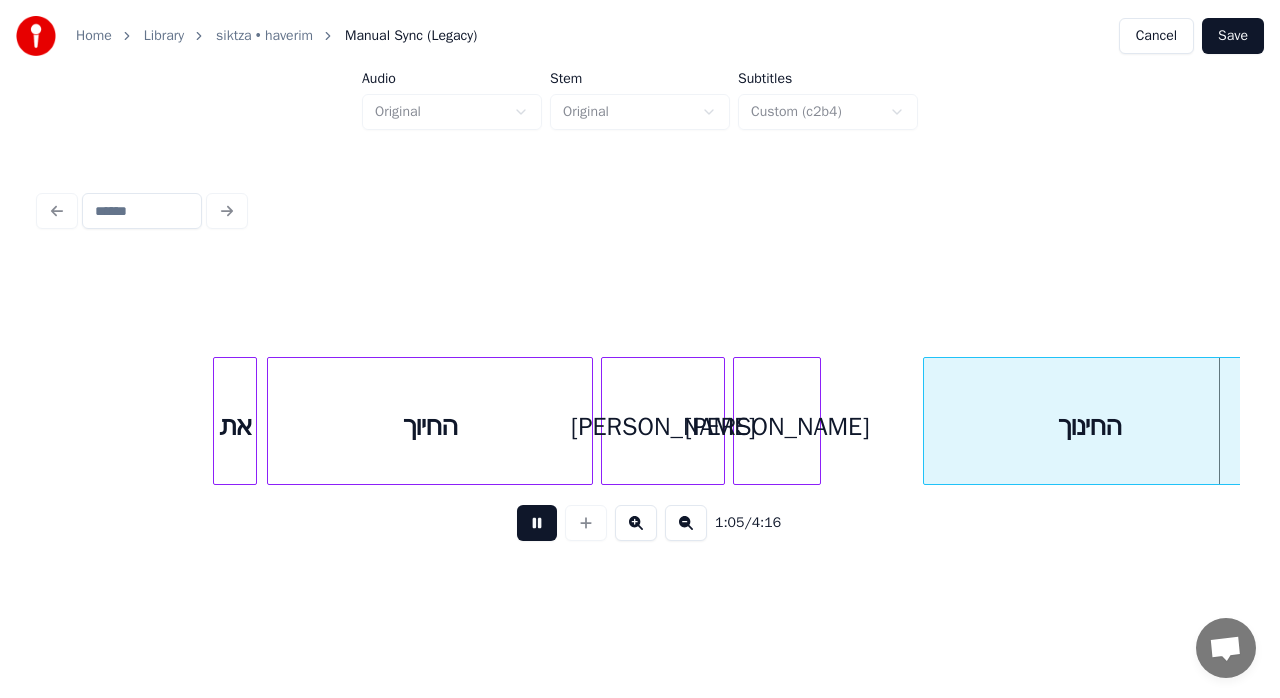 scroll, scrollTop: 0, scrollLeft: 13044, axis: horizontal 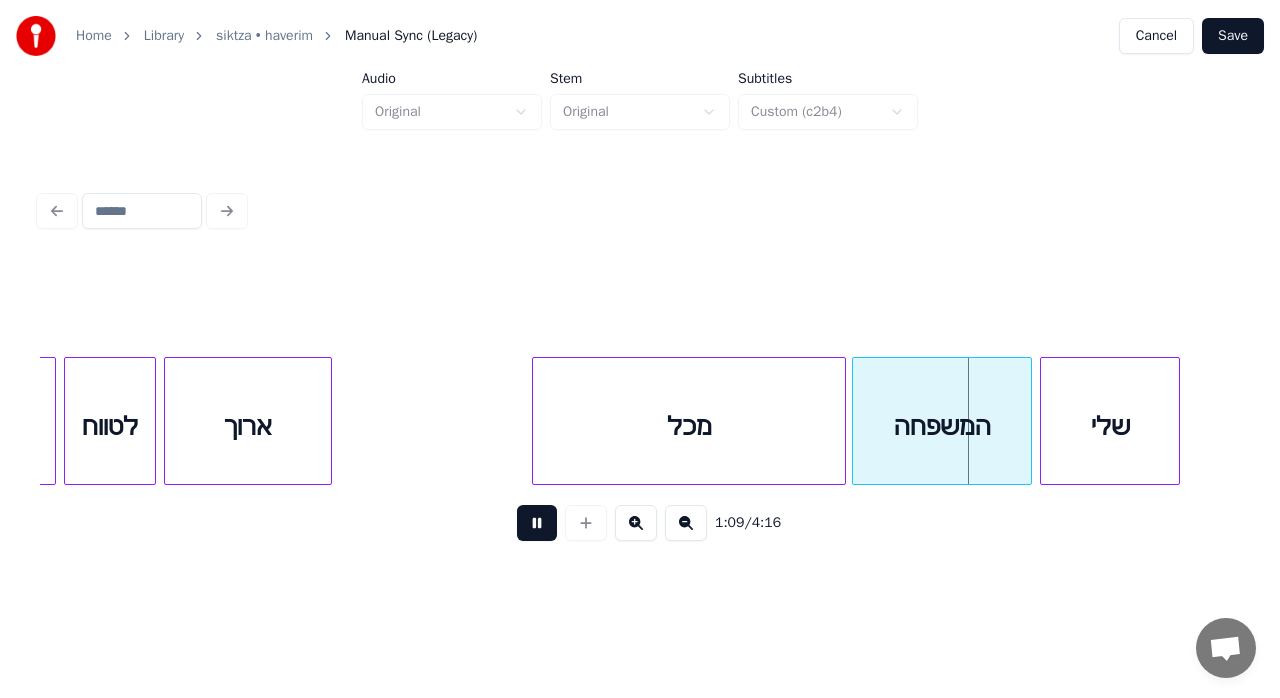 click at bounding box center (537, 523) 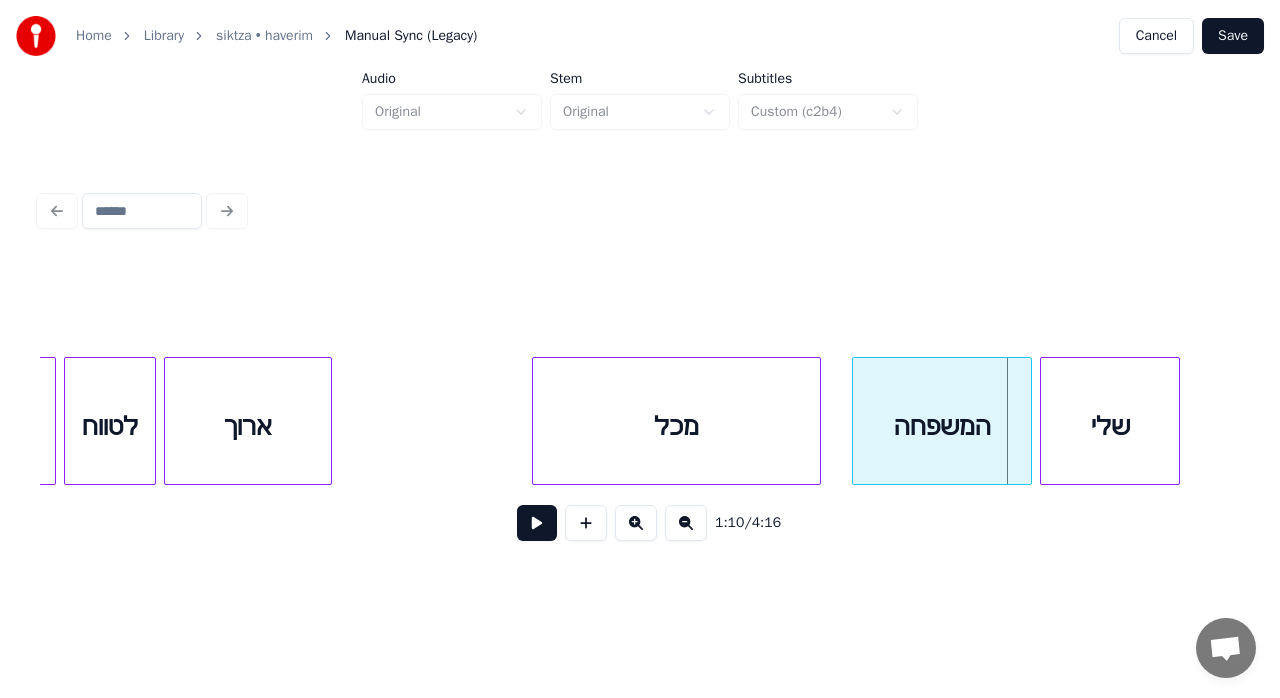 click at bounding box center (817, 421) 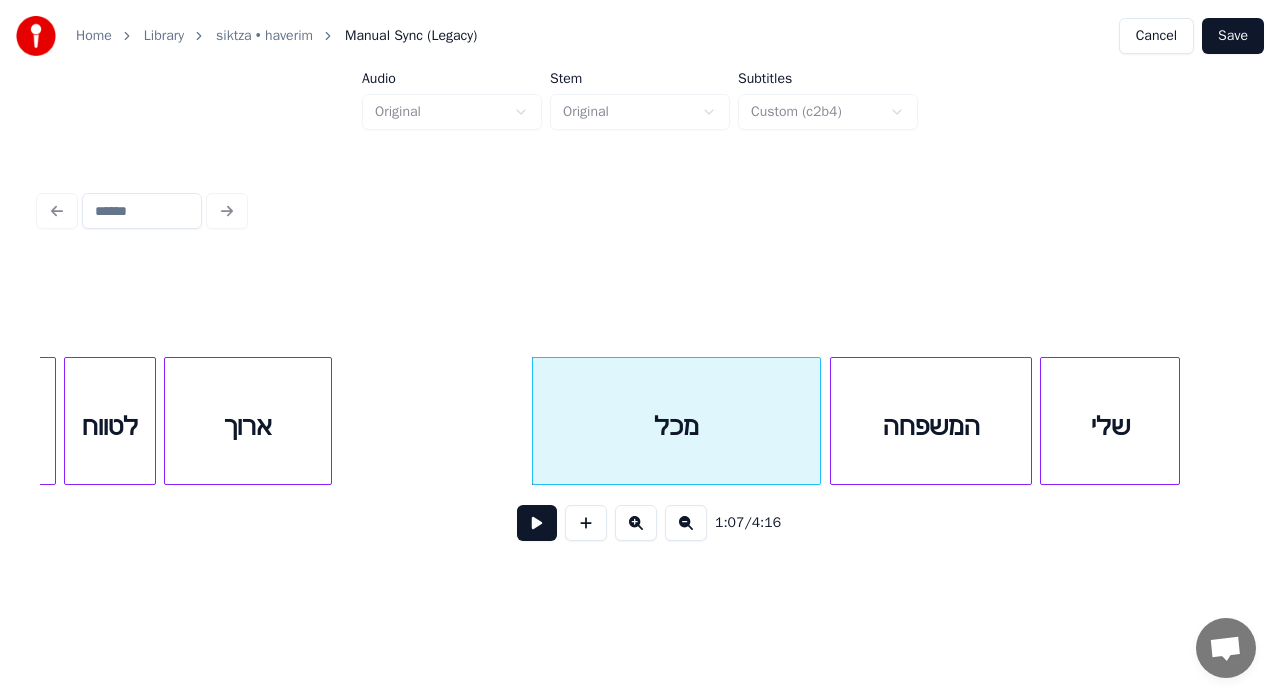 click at bounding box center (834, 421) 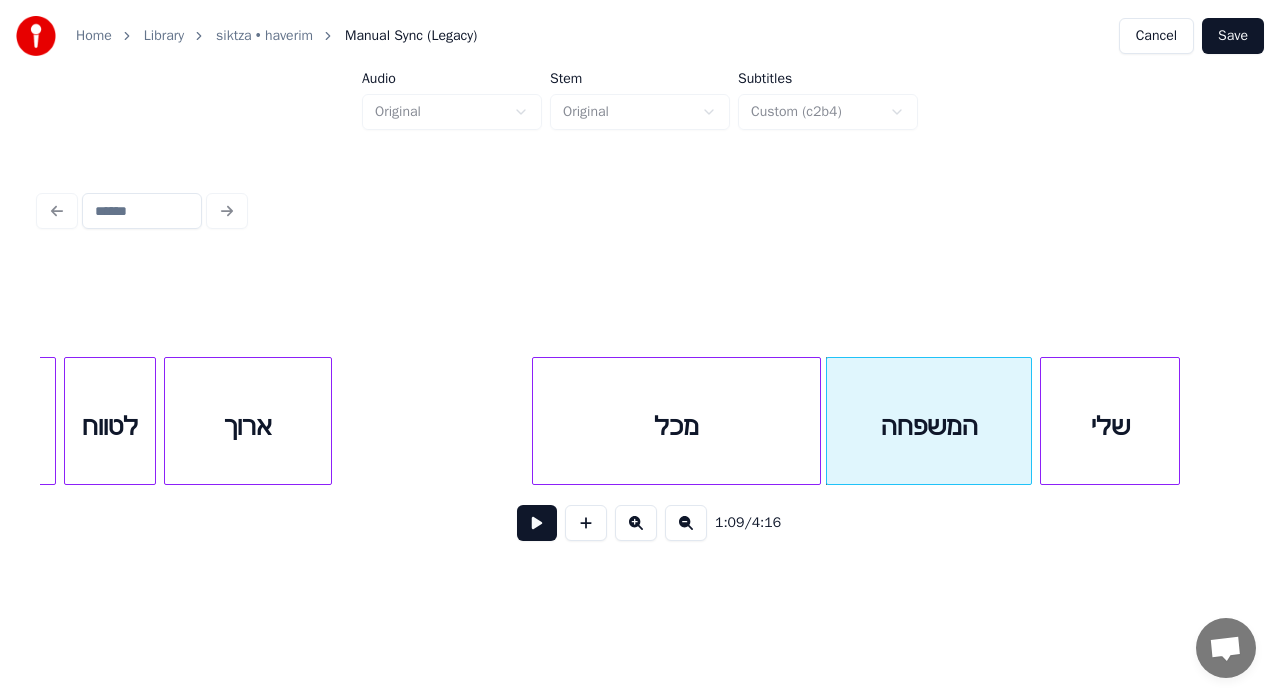 click at bounding box center [537, 523] 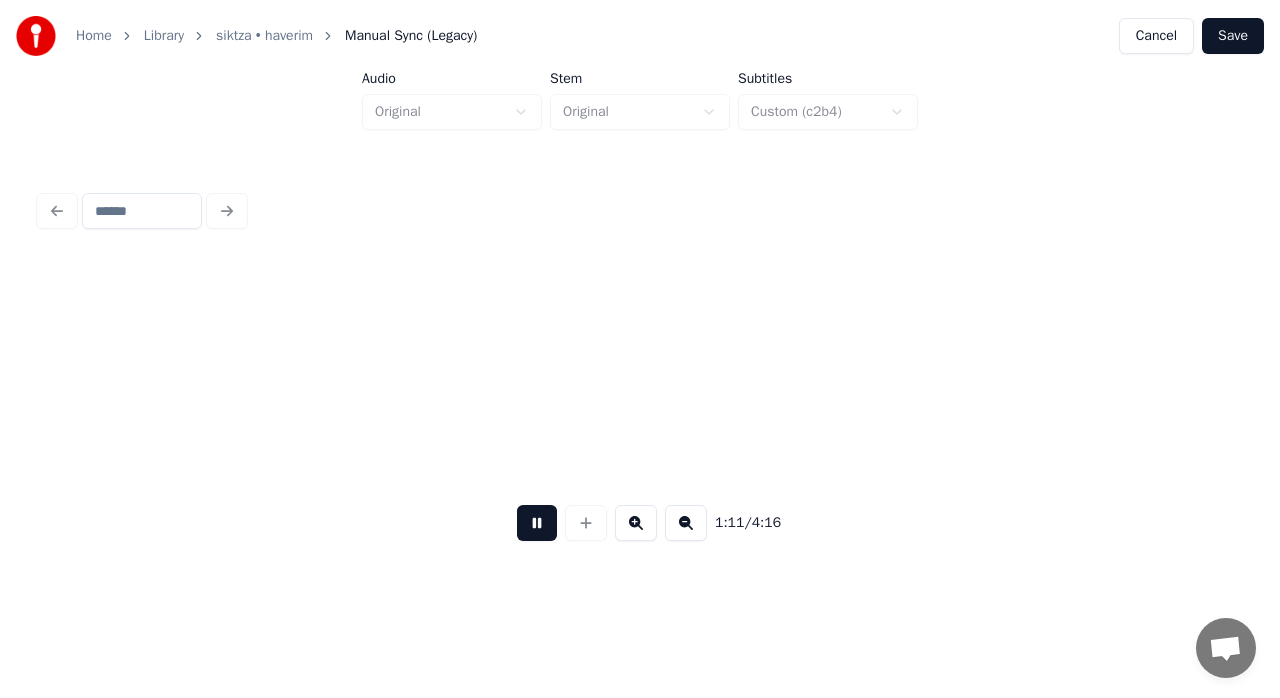 scroll, scrollTop: 0, scrollLeft: 14247, axis: horizontal 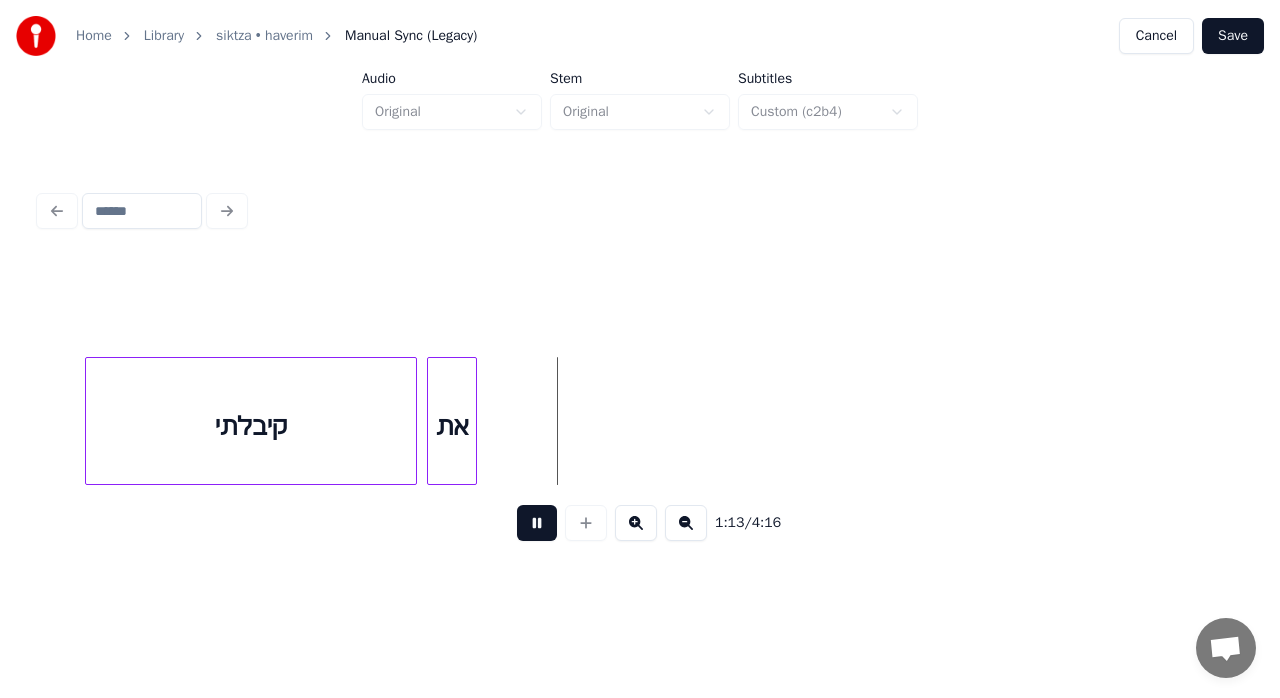 click at bounding box center [537, 523] 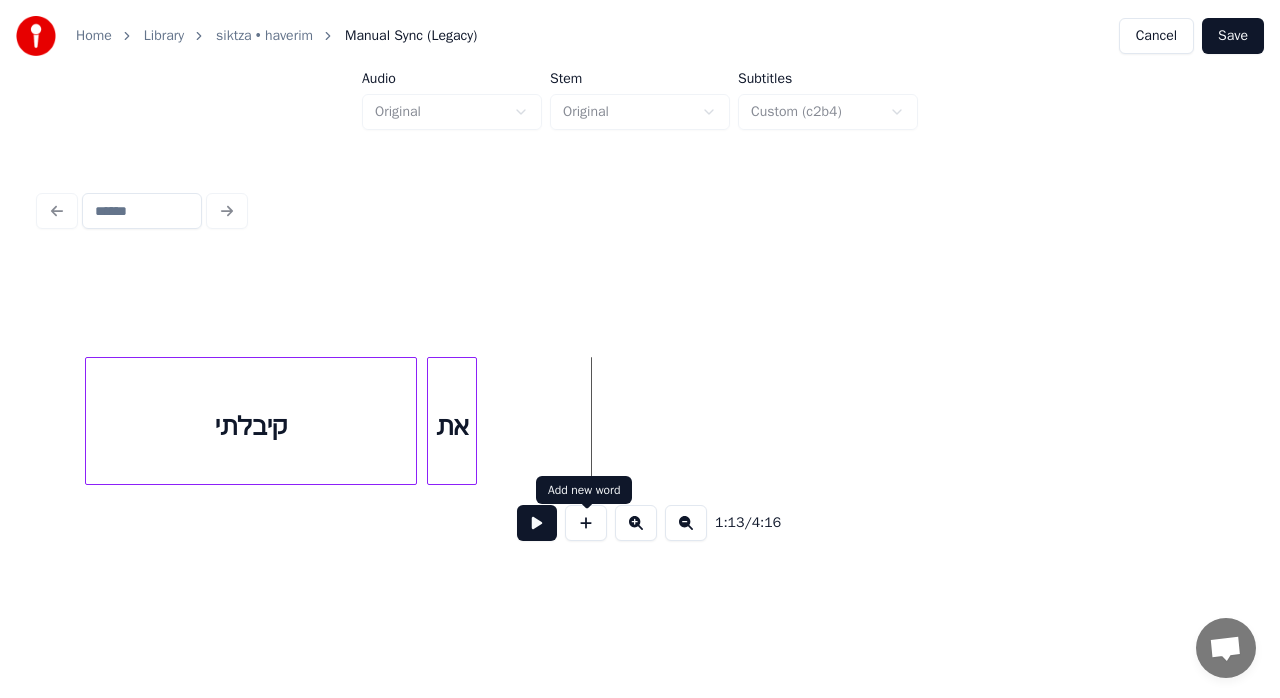 click at bounding box center [586, 523] 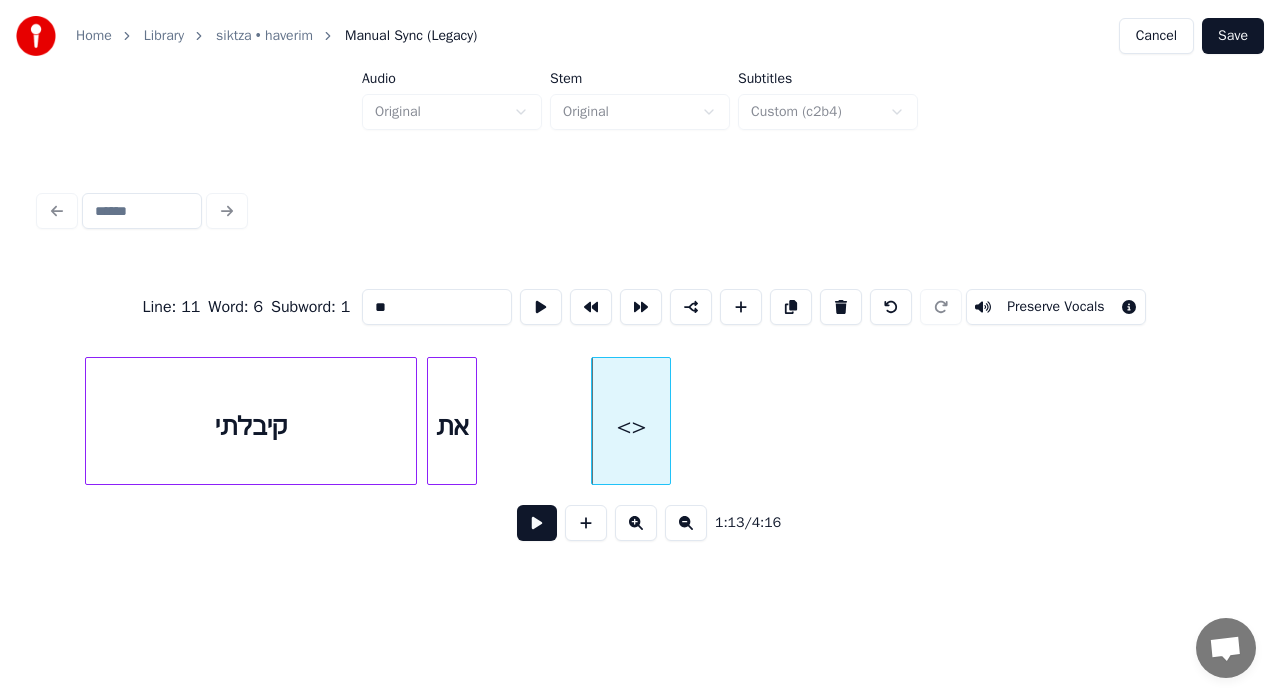 drag, startPoint x: 422, startPoint y: 301, endPoint x: 341, endPoint y: 298, distance: 81.055534 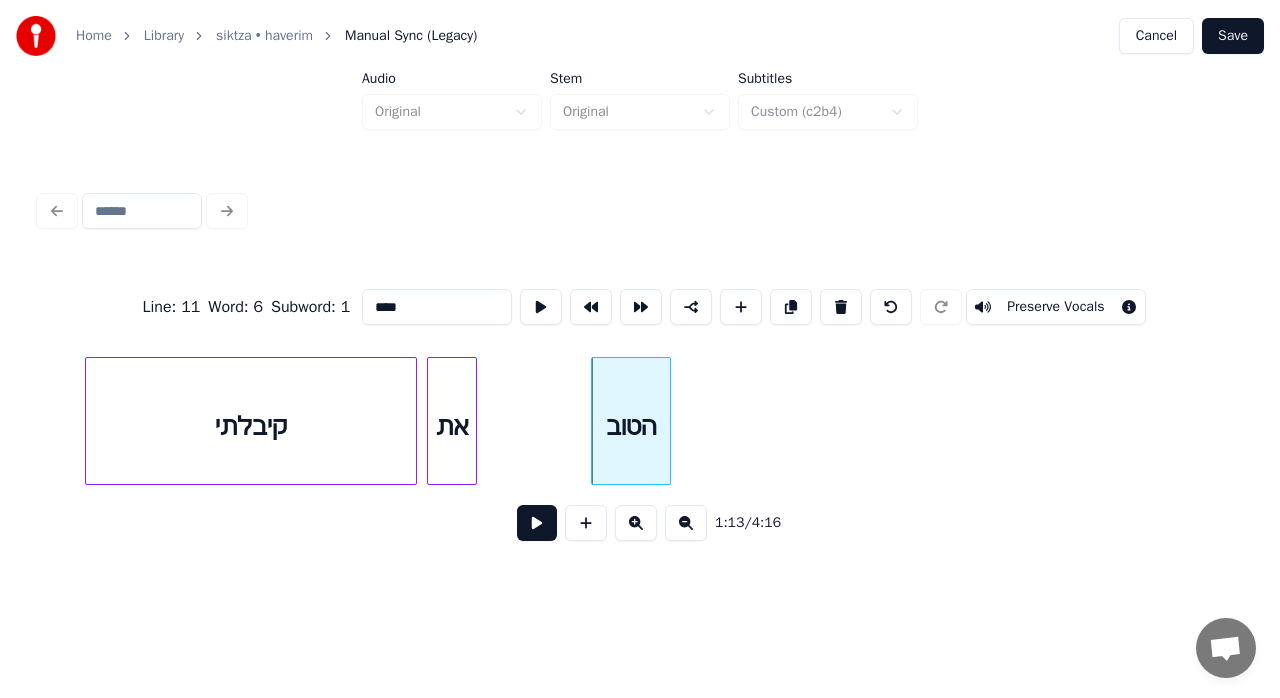 click on "הטוב" at bounding box center (631, 426) 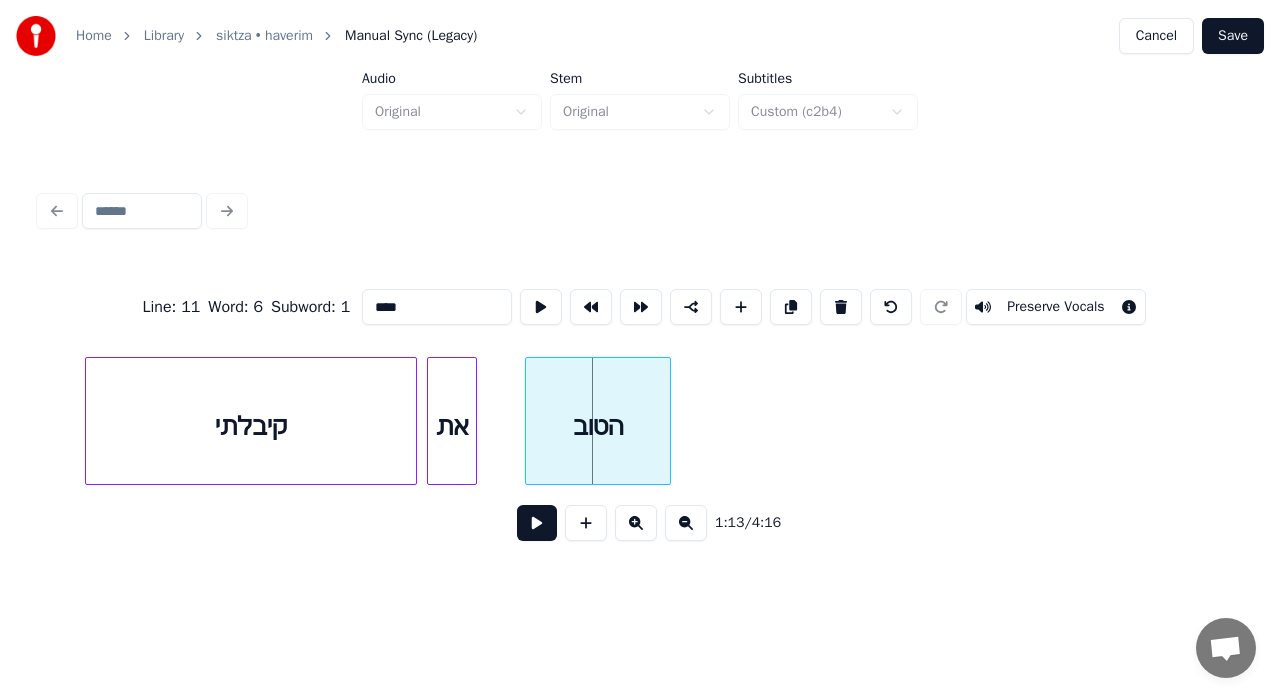 click at bounding box center [529, 421] 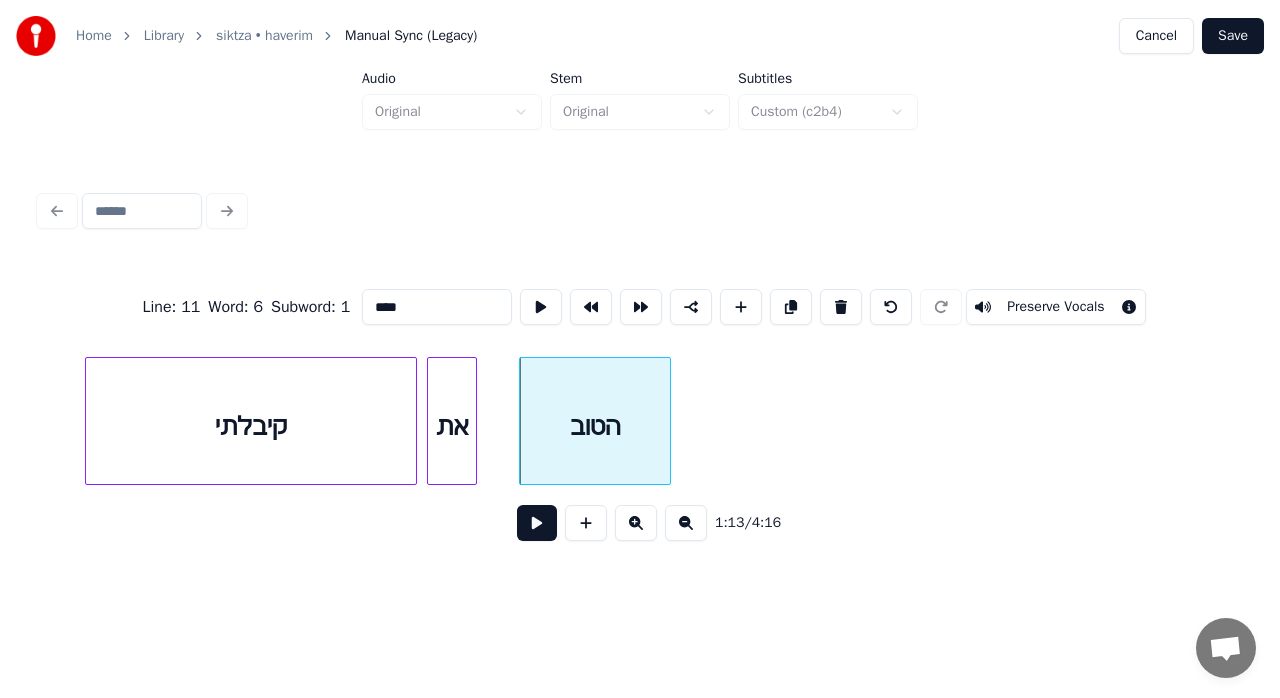 click on "את" at bounding box center [452, 426] 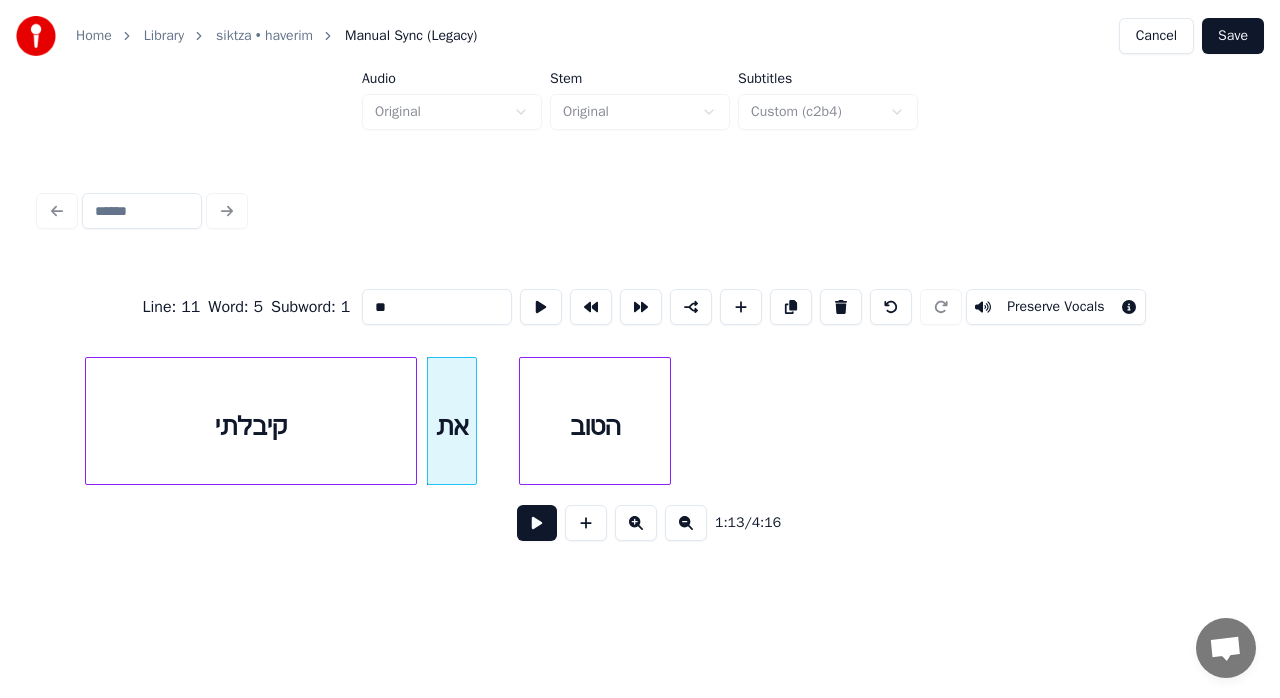 type on "**" 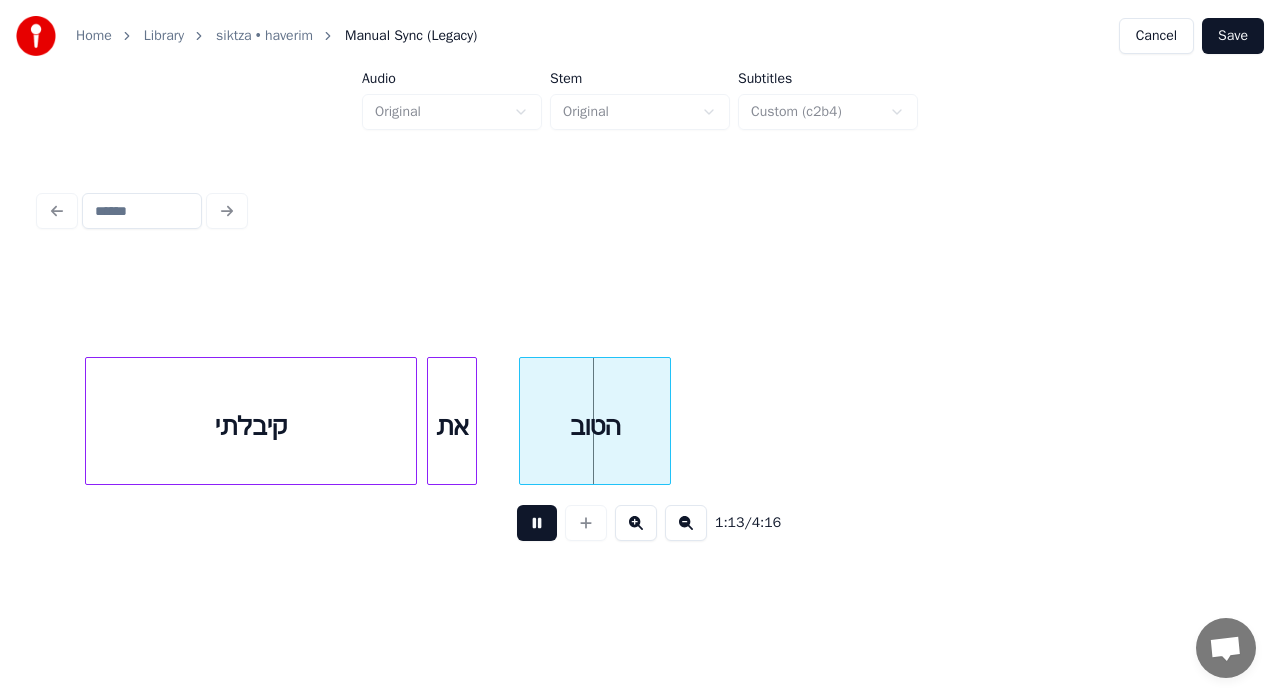 click at bounding box center [537, 523] 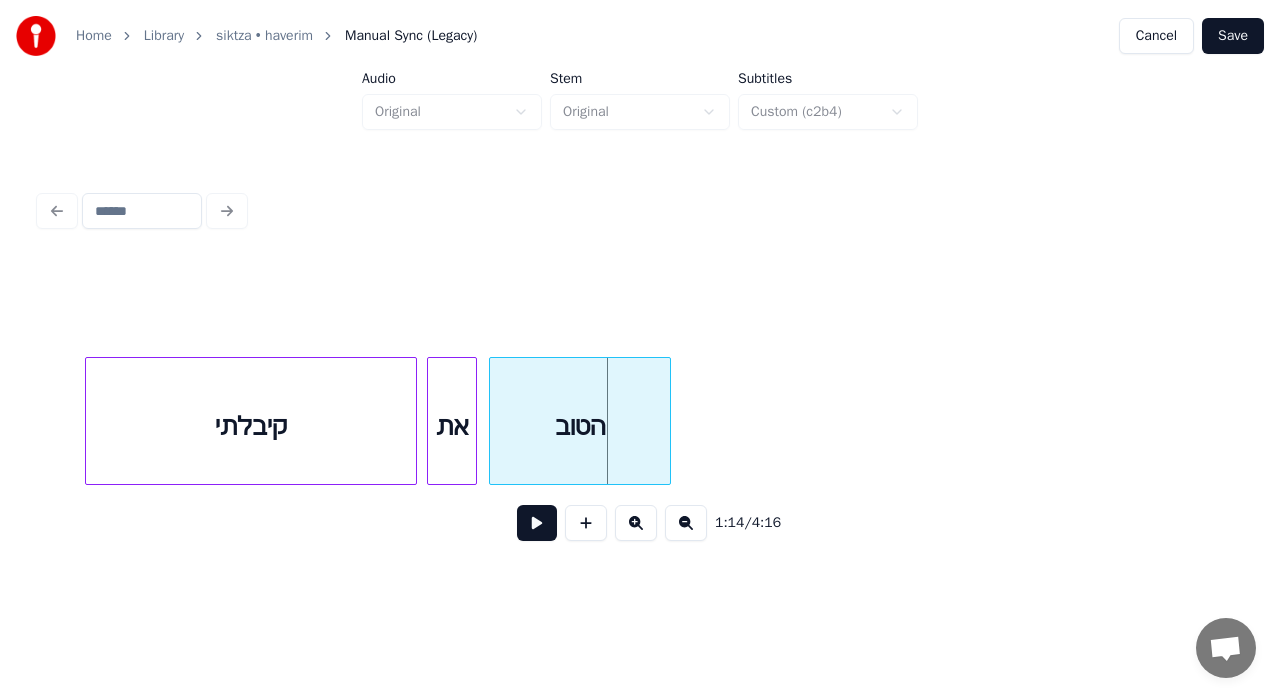 click at bounding box center (493, 421) 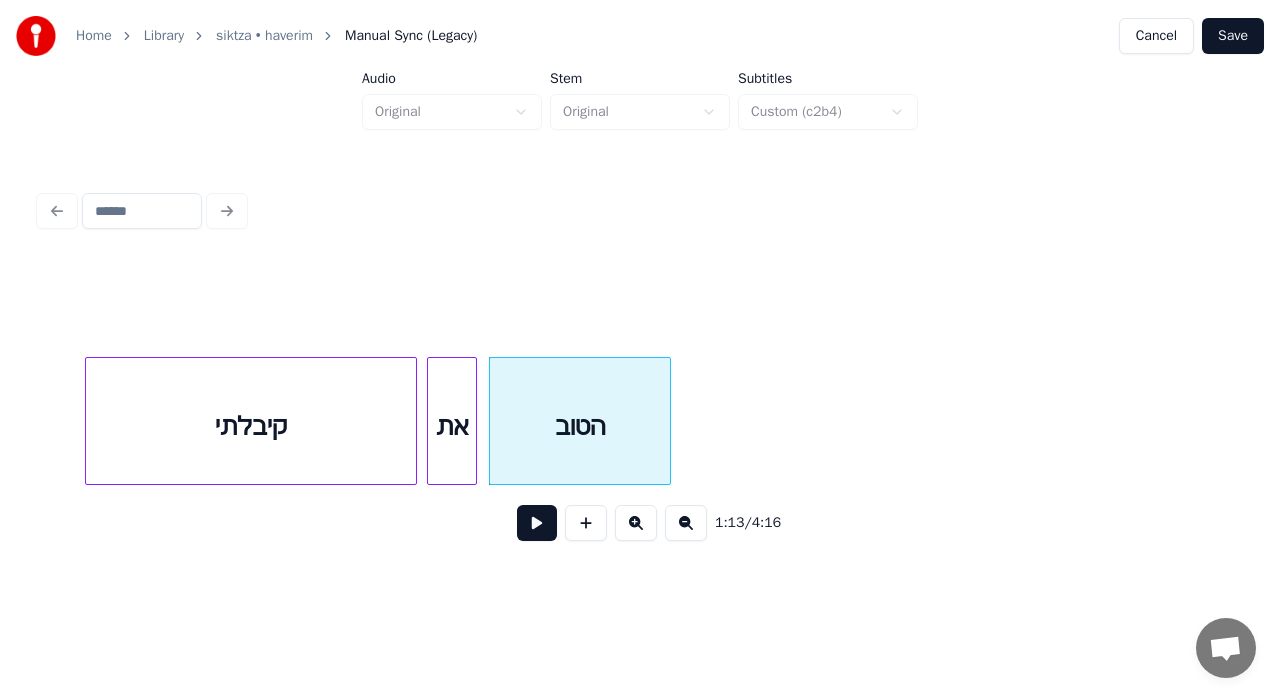 click on "קיבלתי" at bounding box center [251, 426] 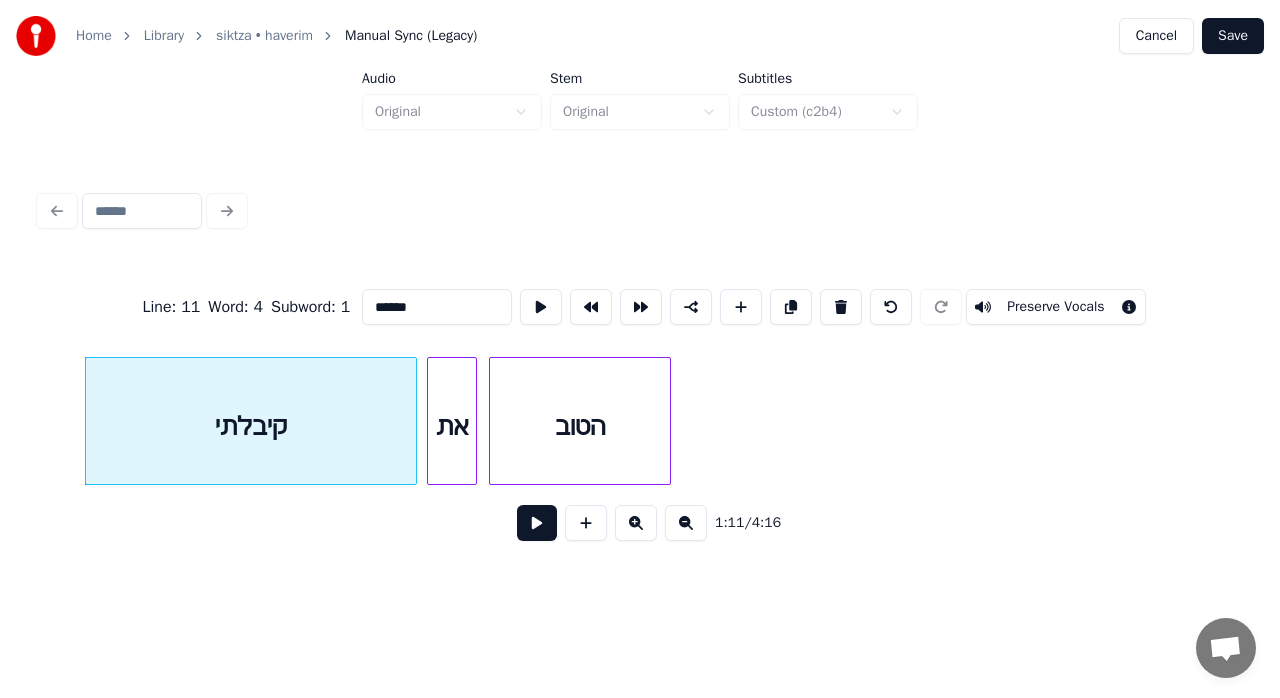 click at bounding box center [537, 523] 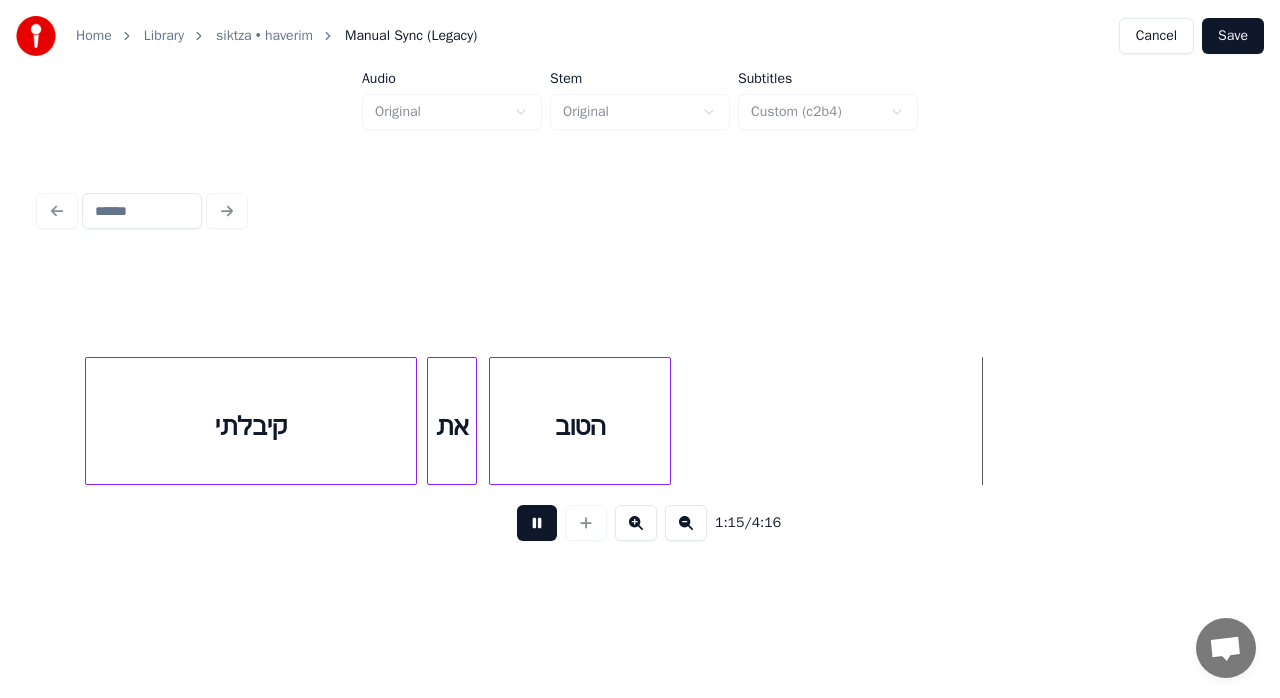 click at bounding box center [537, 523] 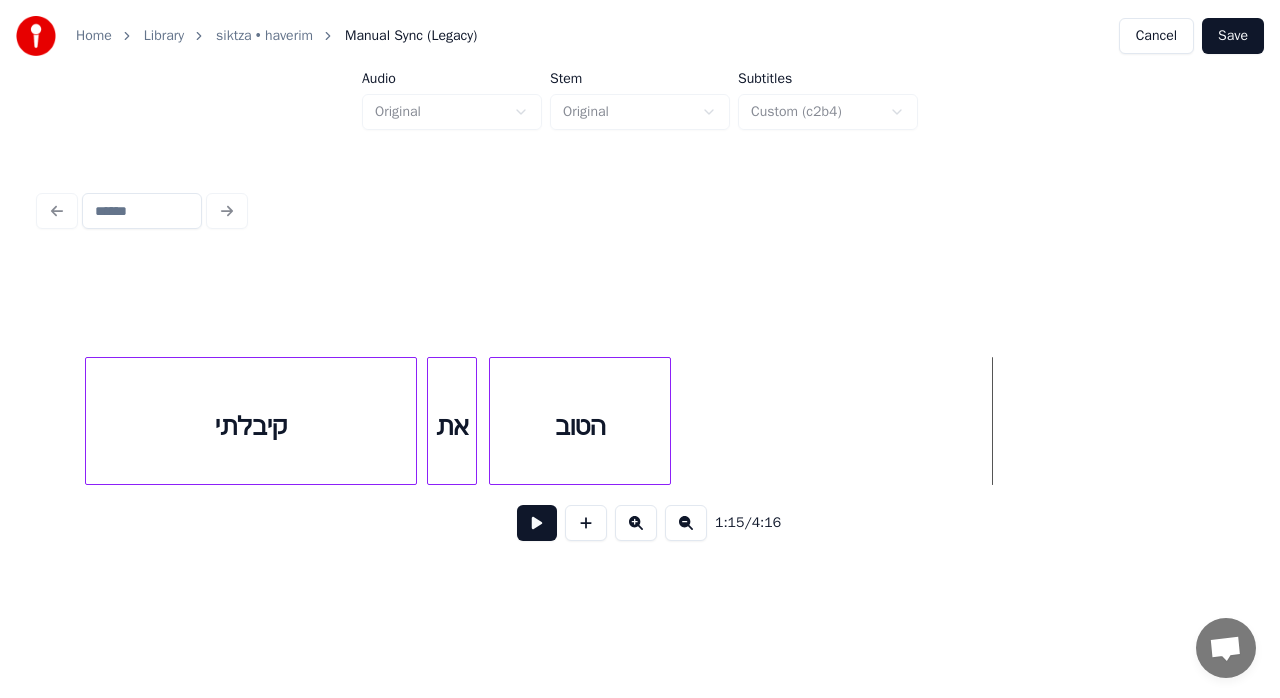 click at bounding box center (537, 523) 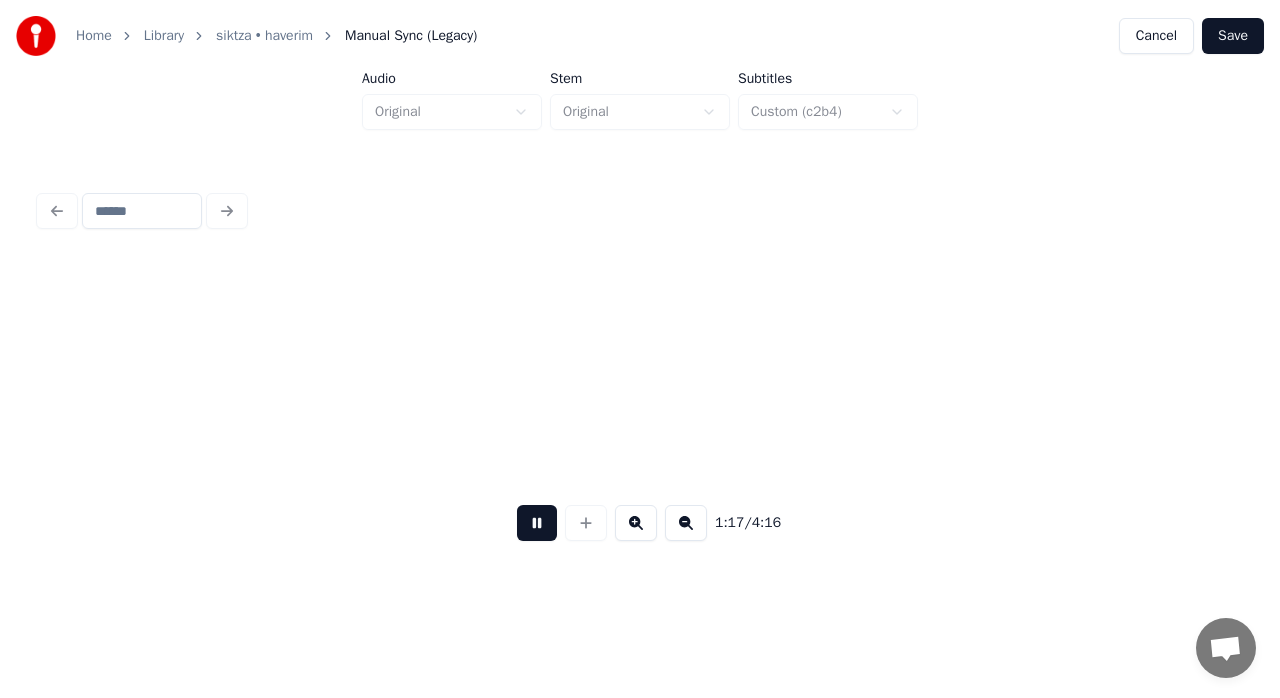 scroll, scrollTop: 0, scrollLeft: 15448, axis: horizontal 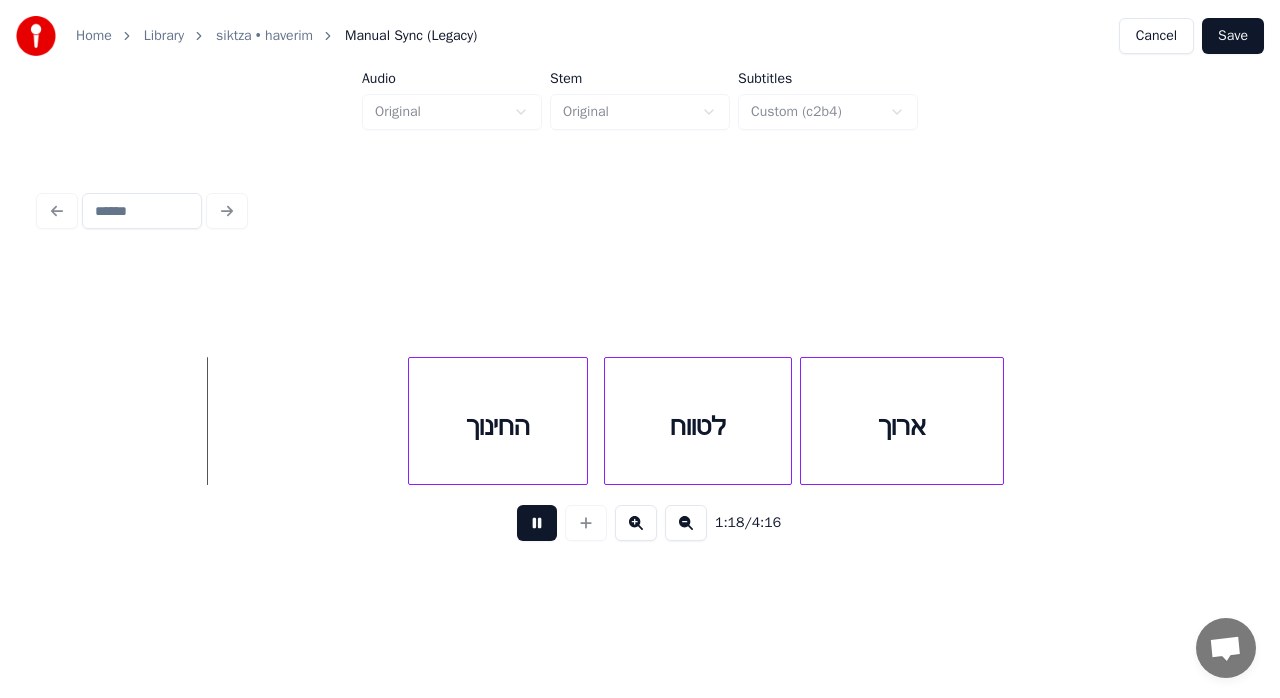 click at bounding box center (537, 523) 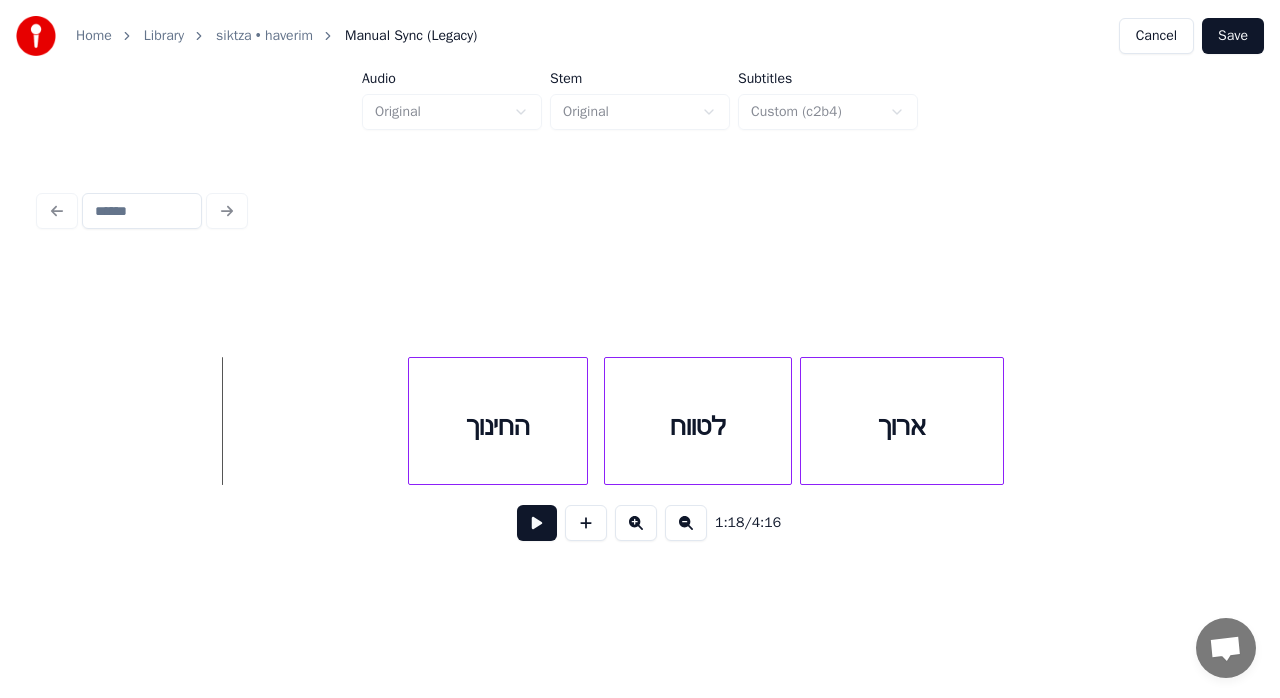 drag, startPoint x: 482, startPoint y: 530, endPoint x: 444, endPoint y: 507, distance: 44.418465 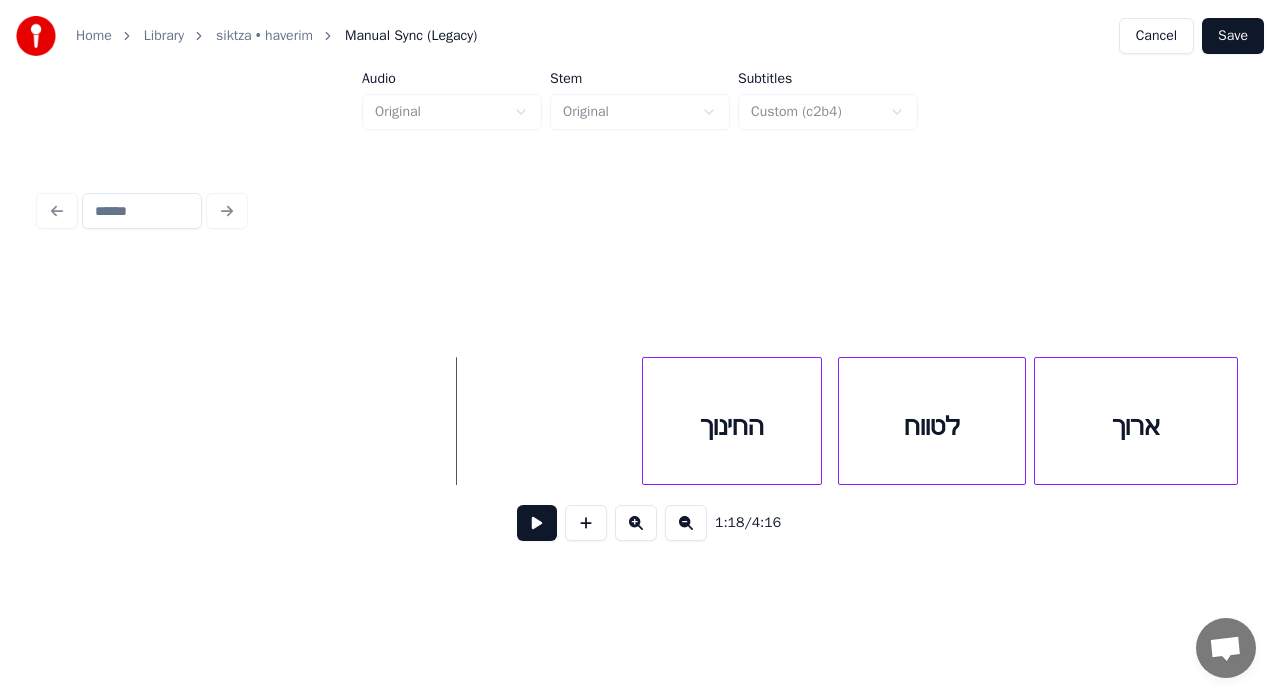 scroll, scrollTop: 0, scrollLeft: 15126, axis: horizontal 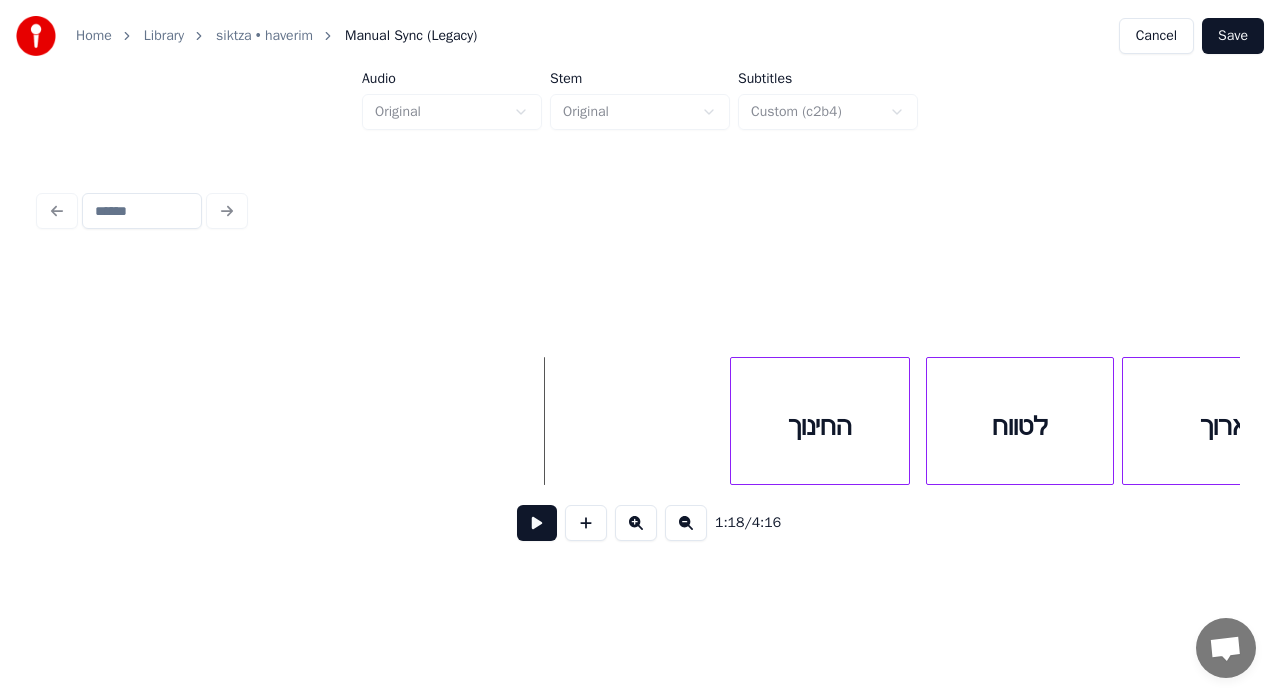 click on "החינוך לטווח ארוך" at bounding box center (10532, 421) 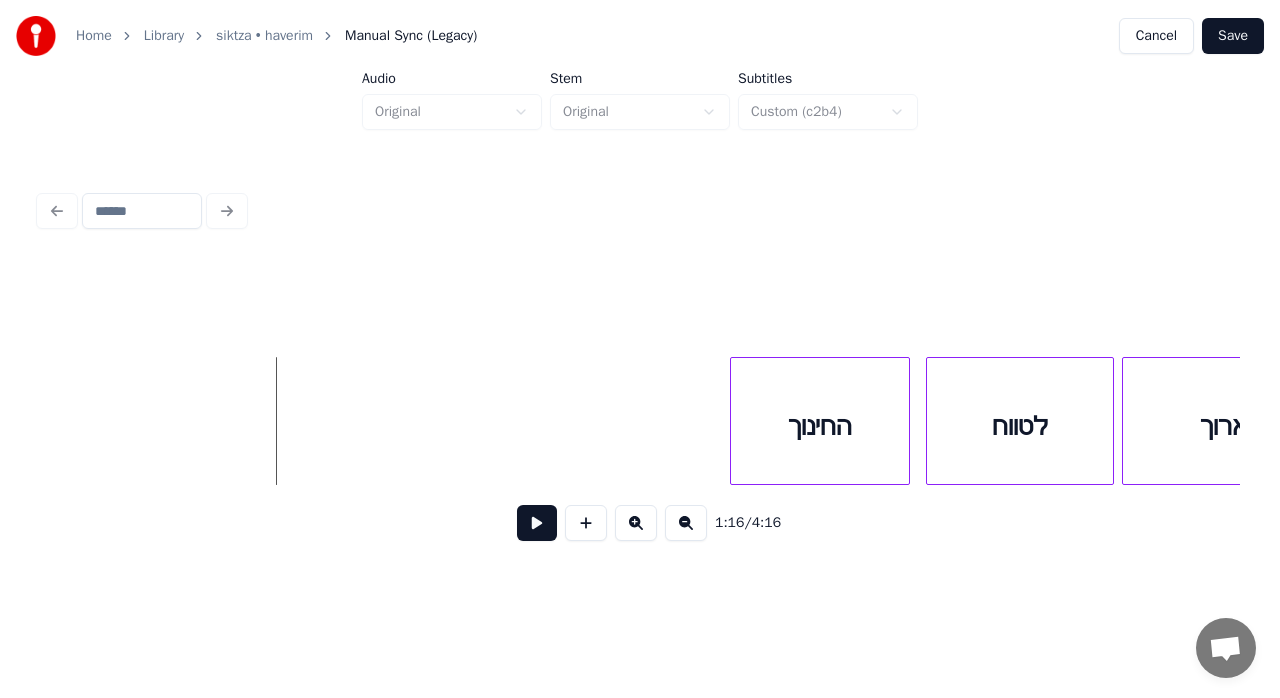 click at bounding box center [537, 523] 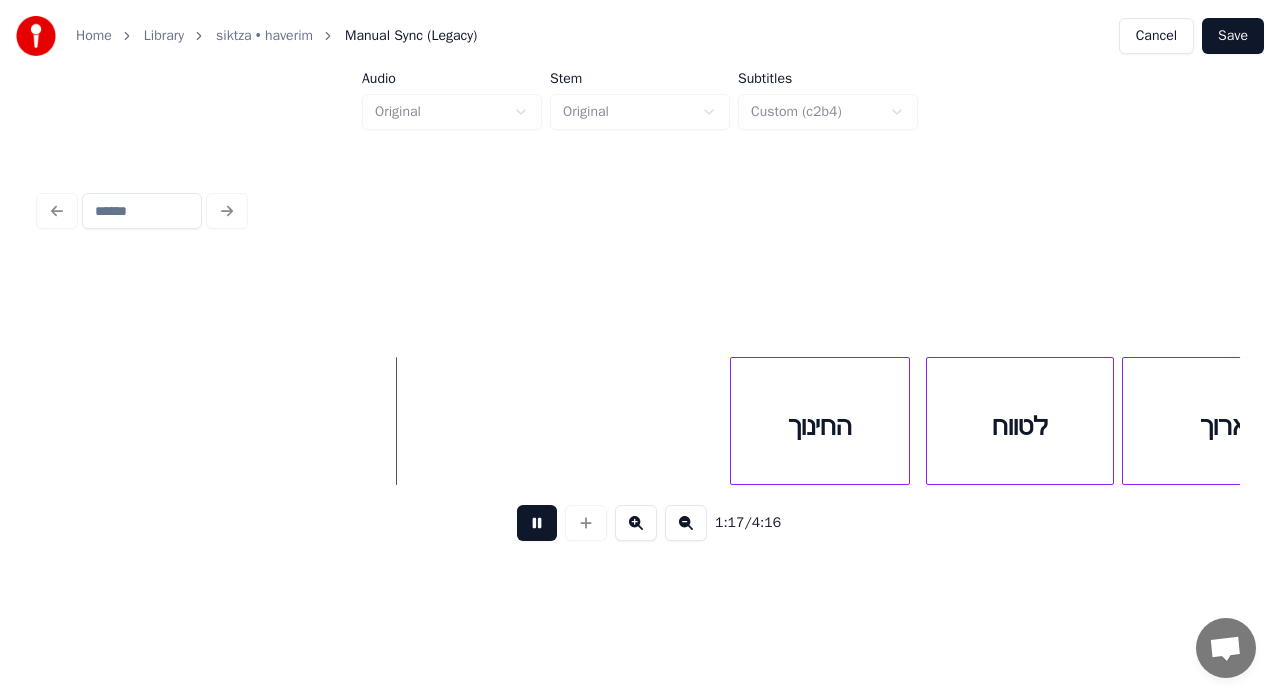 click at bounding box center [537, 523] 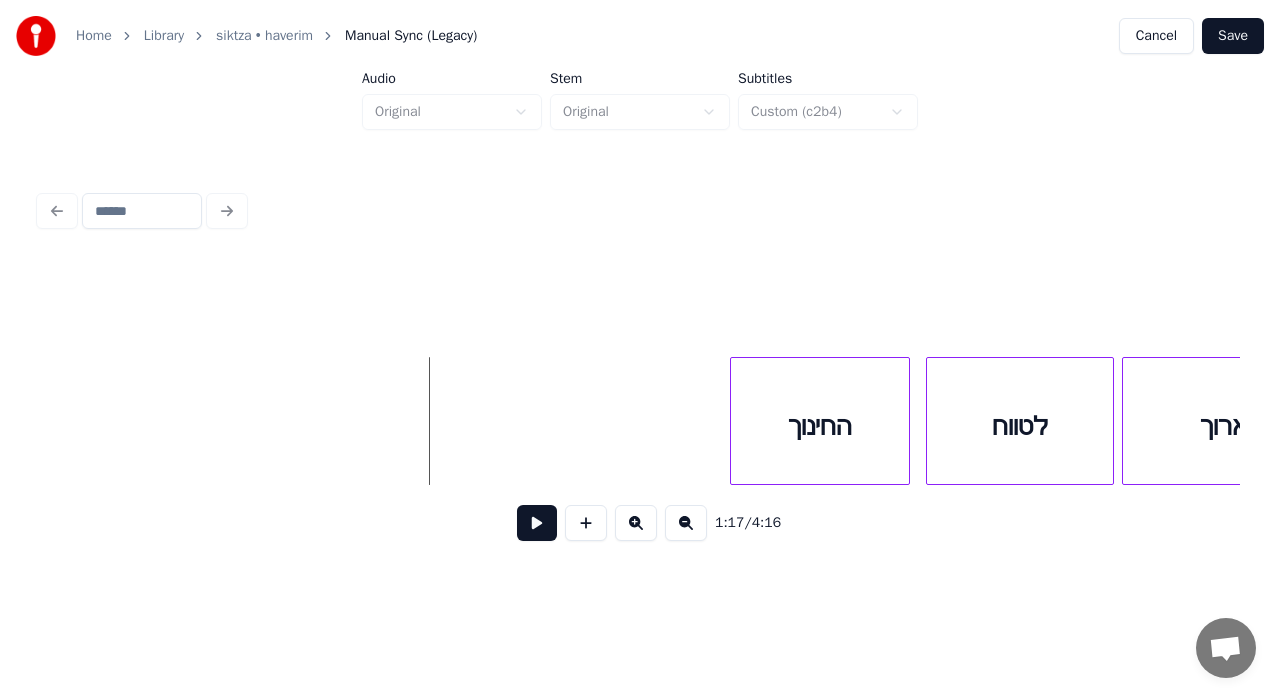 click on "החינוך לטווח ארוך" at bounding box center [10532, 421] 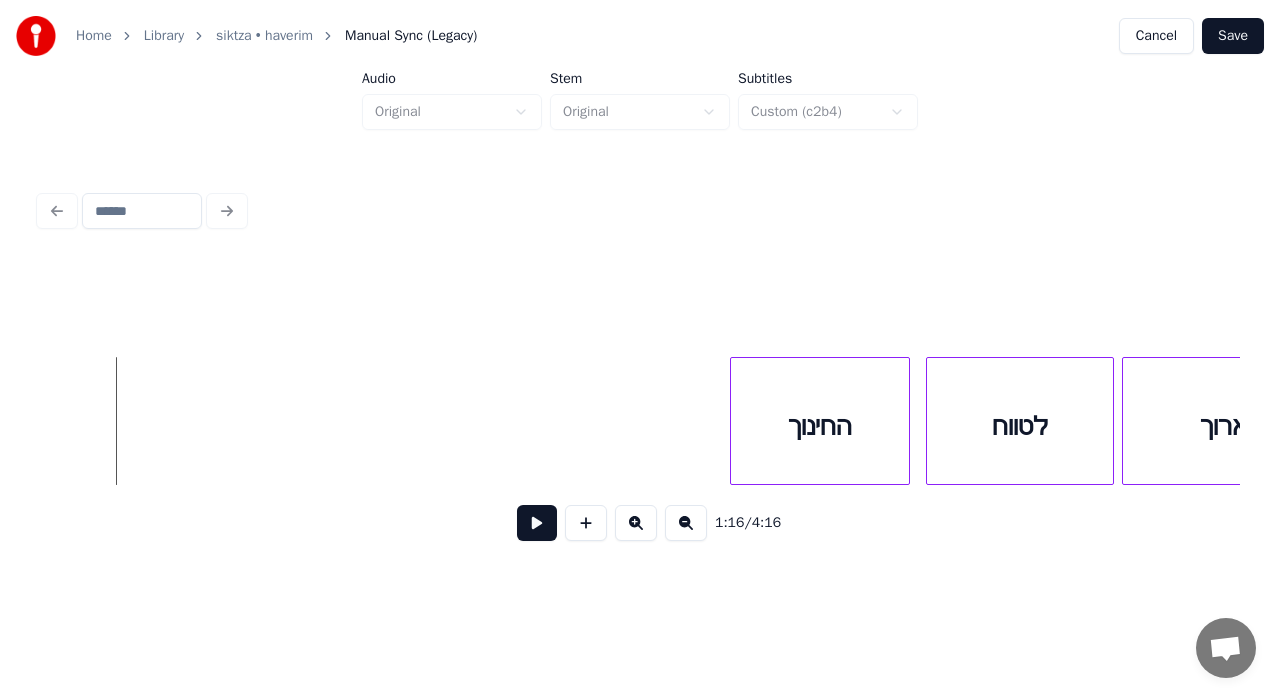 click at bounding box center [537, 523] 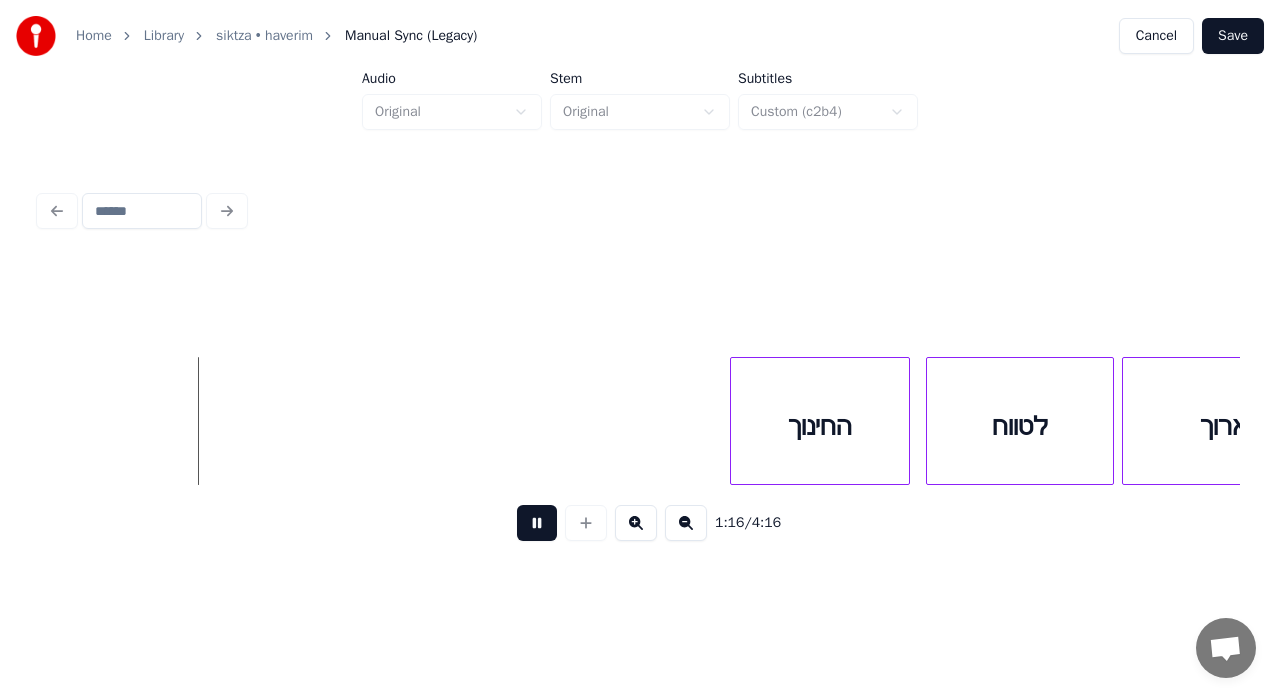 drag, startPoint x: 545, startPoint y: 531, endPoint x: 449, endPoint y: 500, distance: 100.88112 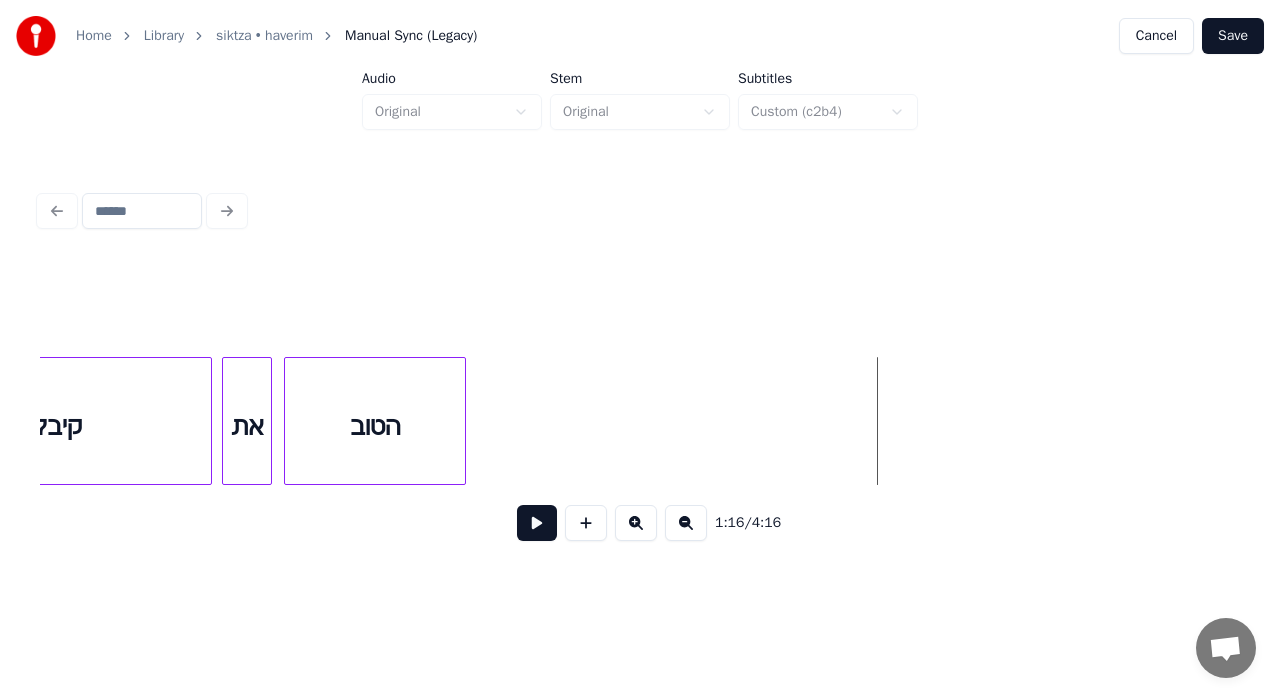 scroll, scrollTop: 0, scrollLeft: 14540, axis: horizontal 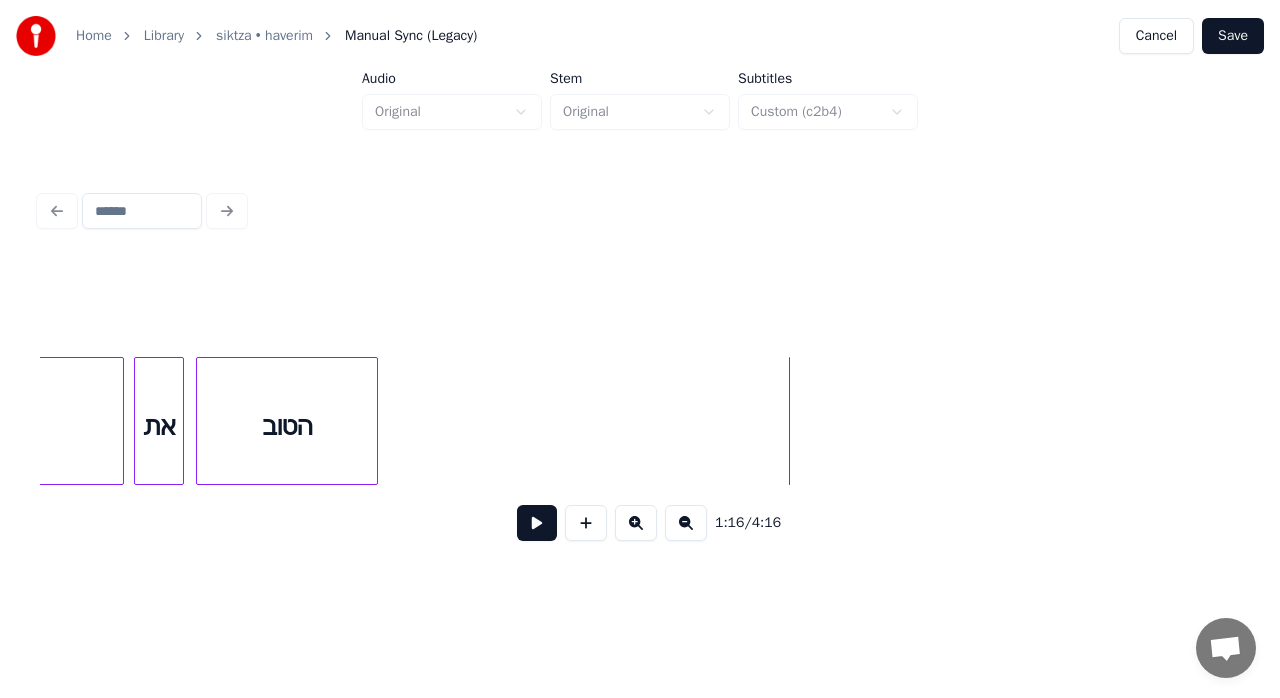 click on "הטוב את קיבלתי" at bounding box center (11118, 421) 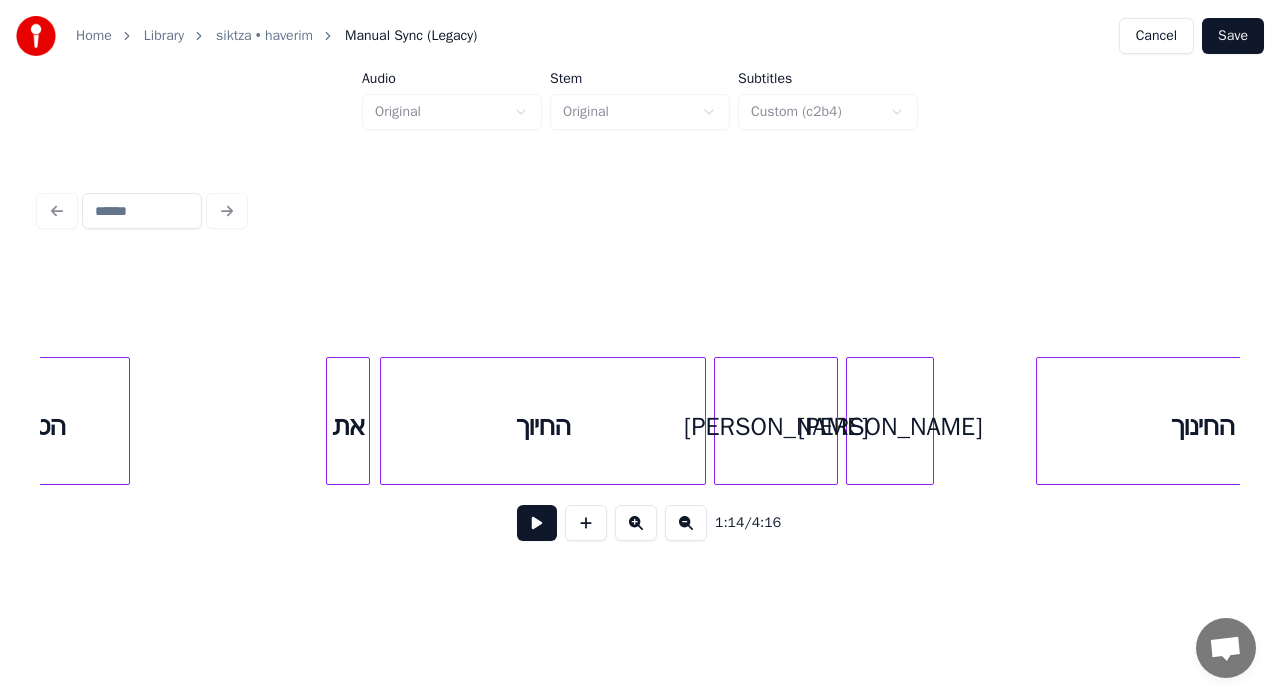 scroll, scrollTop: 0, scrollLeft: 11759, axis: horizontal 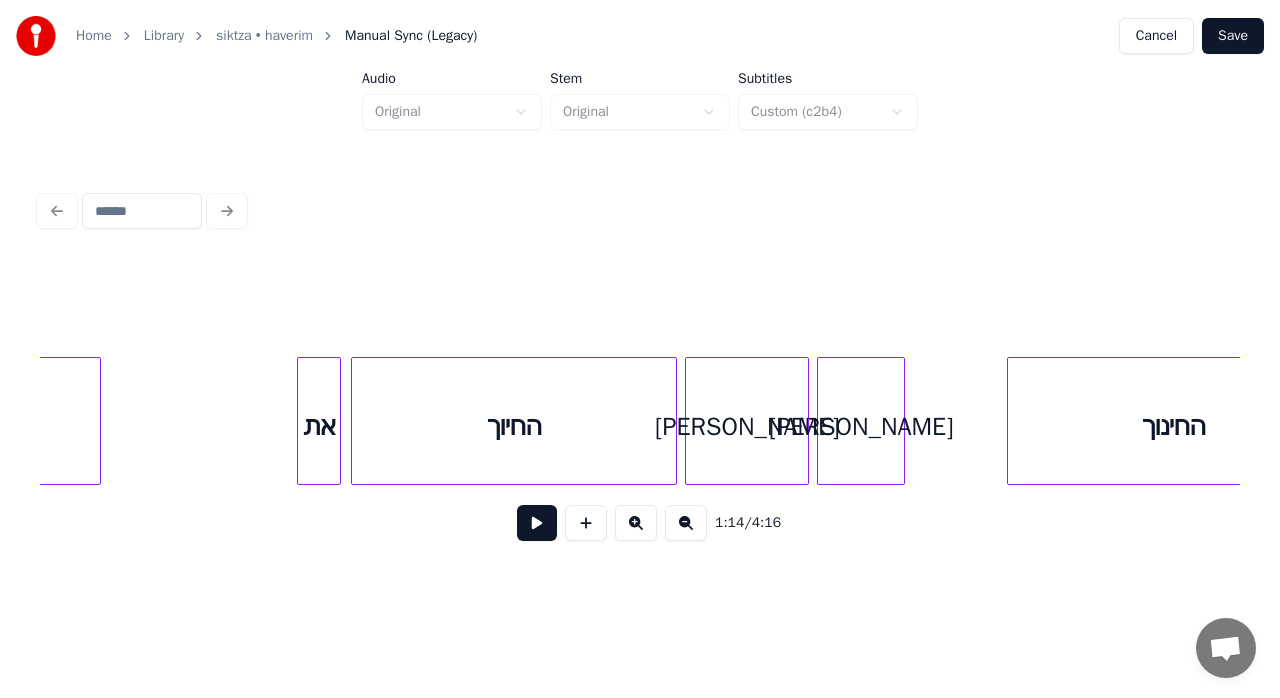 click on "את" at bounding box center (319, 426) 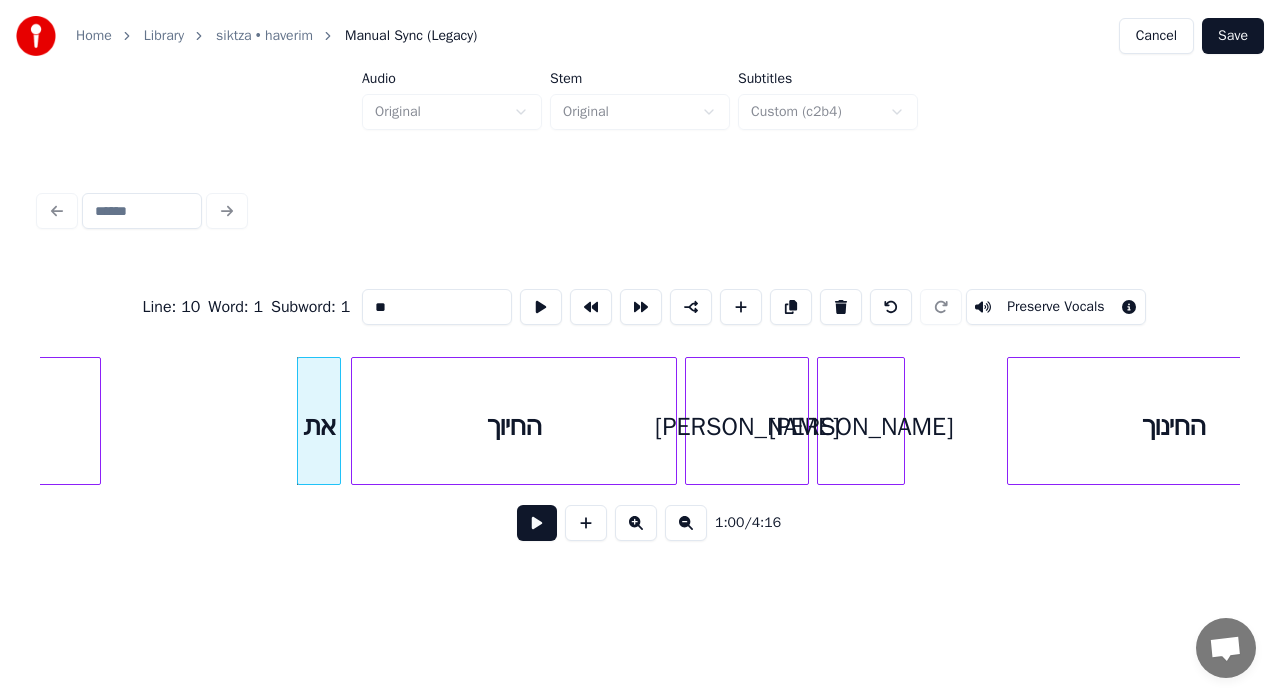 click on "החיוך" at bounding box center (514, 426) 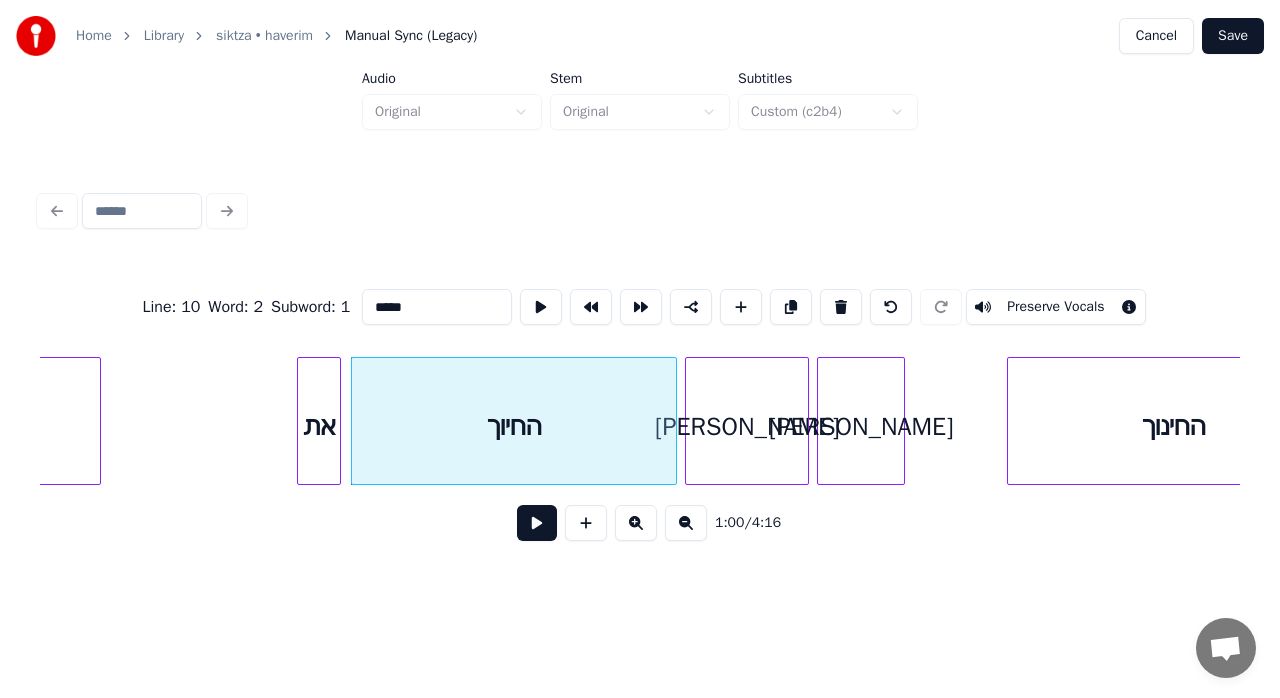 click on "את" at bounding box center [319, 426] 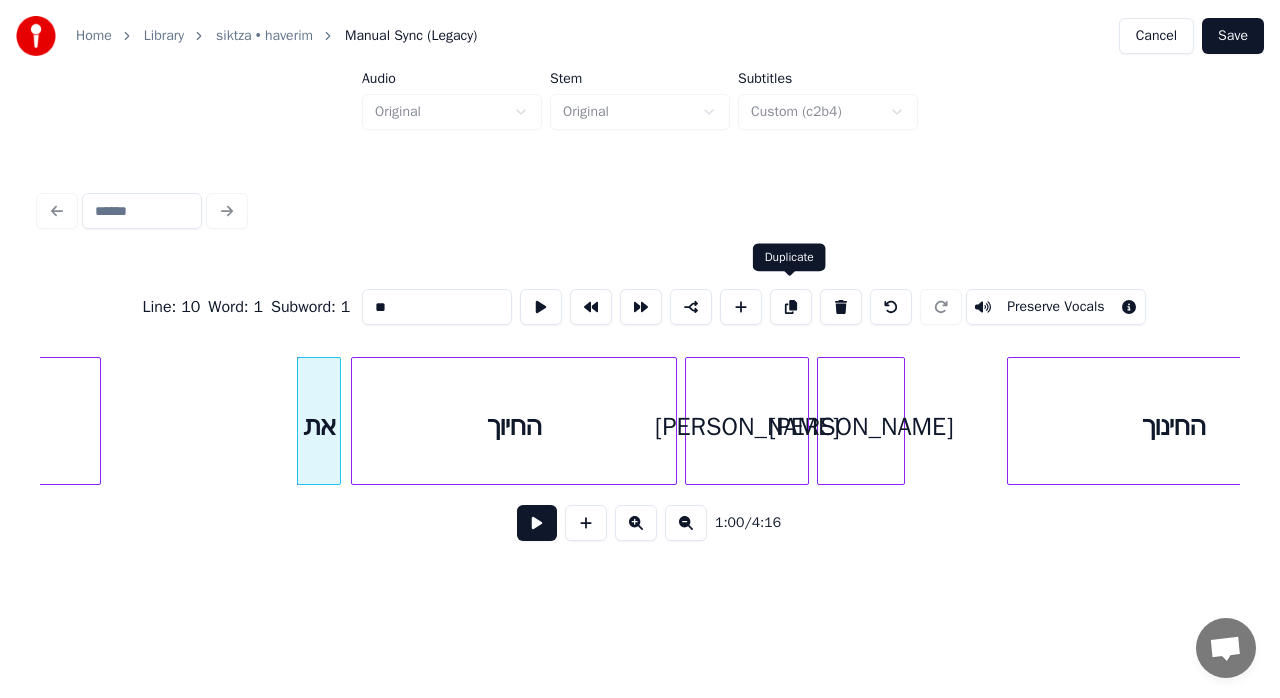 click at bounding box center (791, 307) 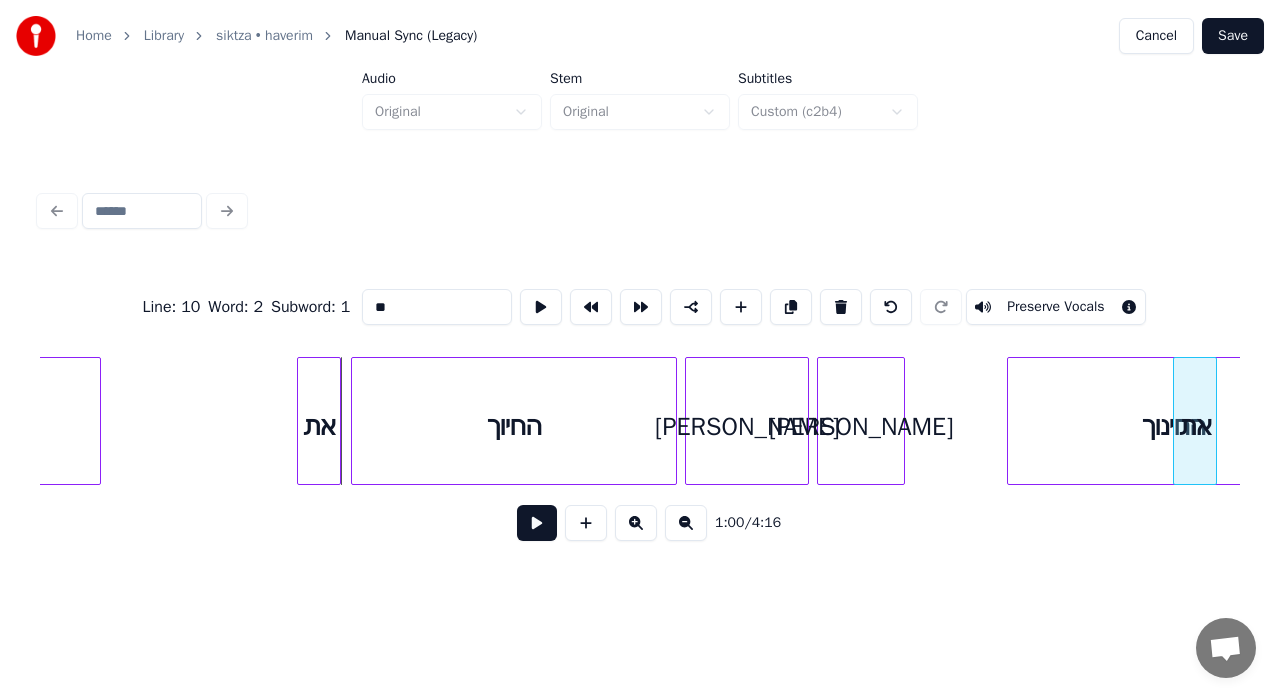scroll, scrollTop: 0, scrollLeft: 11818, axis: horizontal 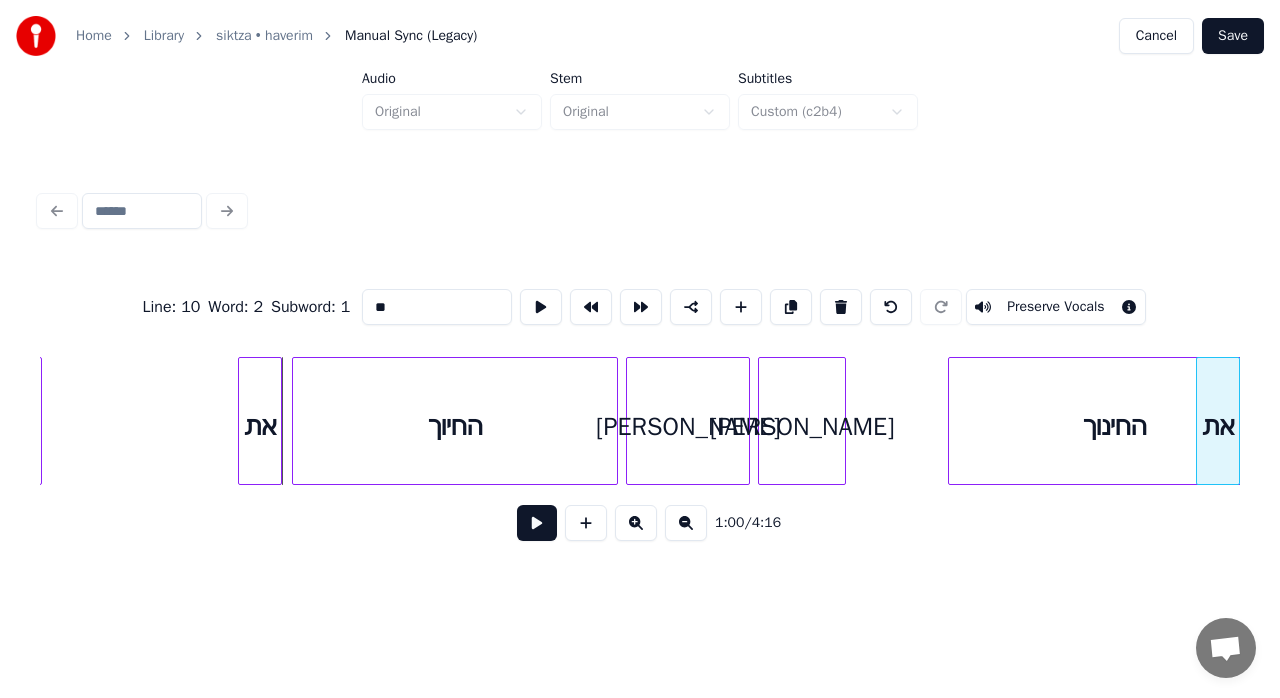 click on "Home Library siktza • haverim Manual Sync (Legacy) Cancel Save Audio Original Stem Original Subtitles Custom (c2b4) Line :   10 Word :   2 Subword :   1 ** Preserve Vocals 1:00  /  4:16" at bounding box center [640, 290] 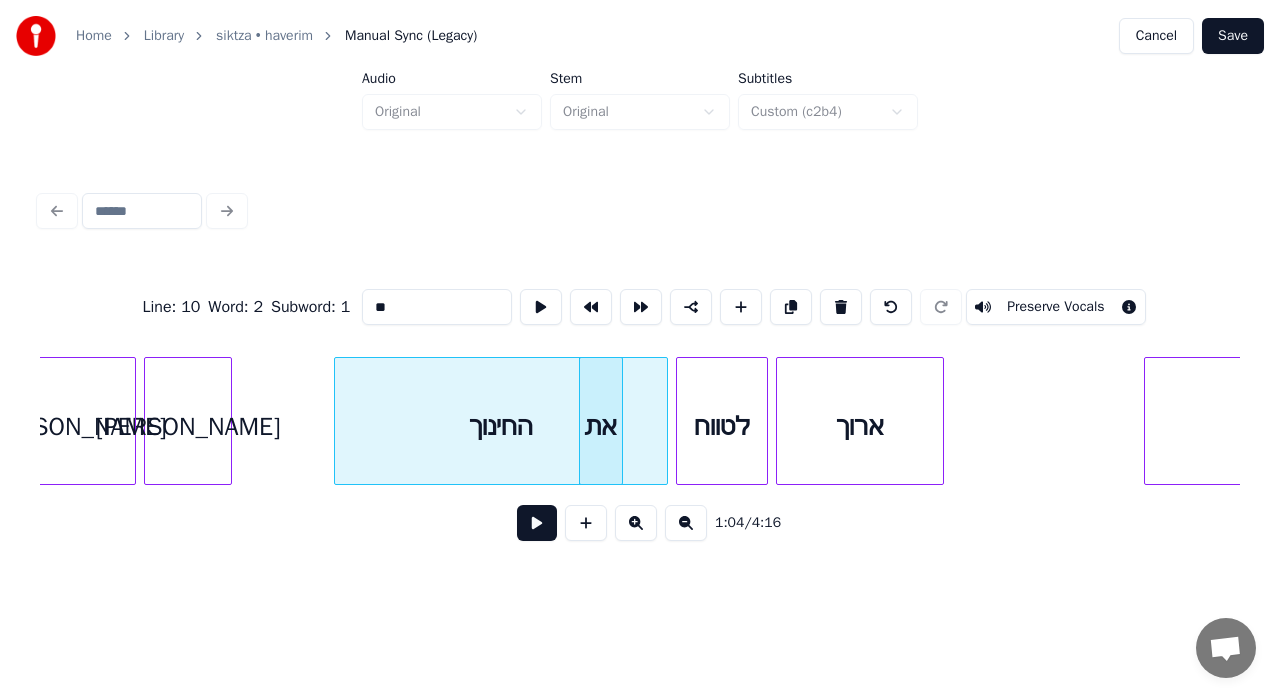 scroll, scrollTop: 0, scrollLeft: 12696, axis: horizontal 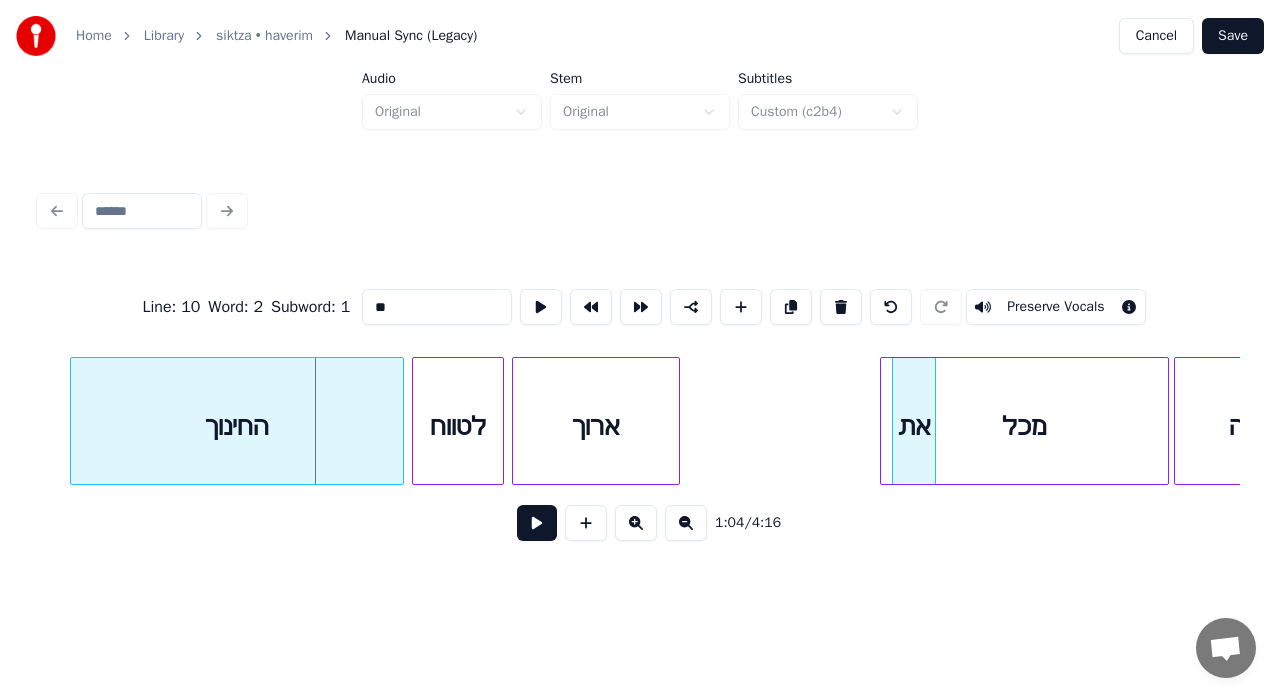 click on "החינוך את לטווח ארוך מכל המשפחה" at bounding box center [12962, 421] 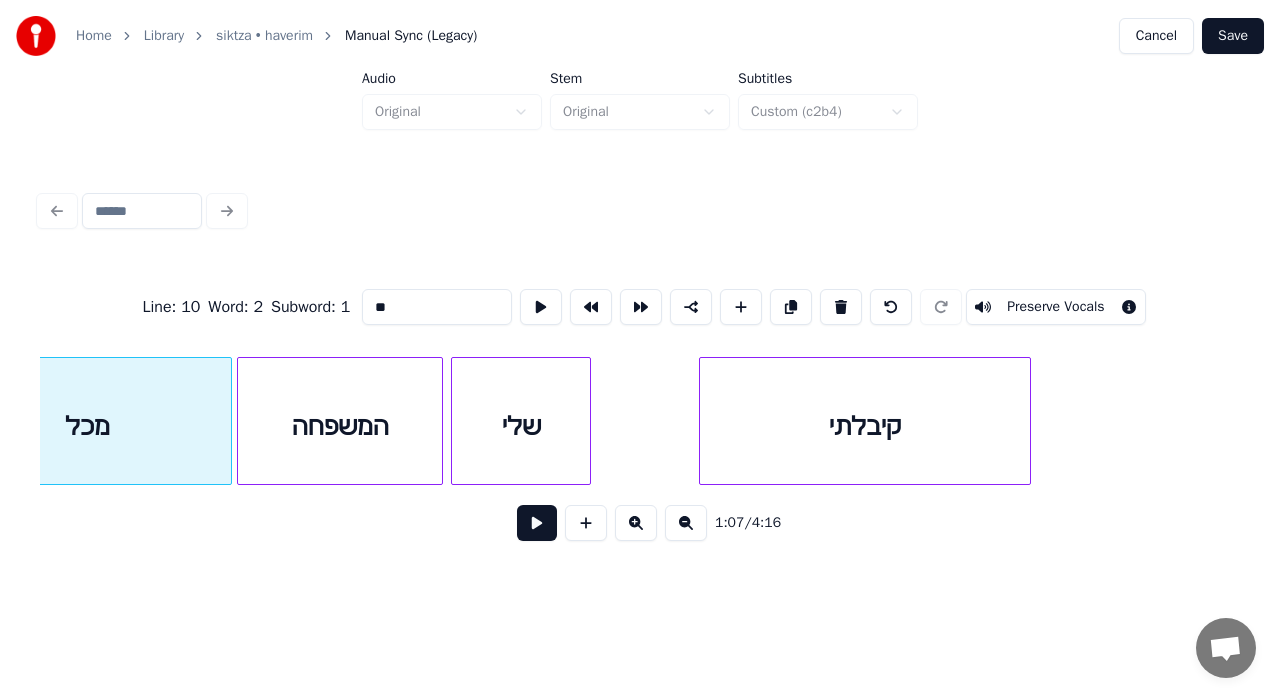 scroll, scrollTop: 0, scrollLeft: 13369, axis: horizontal 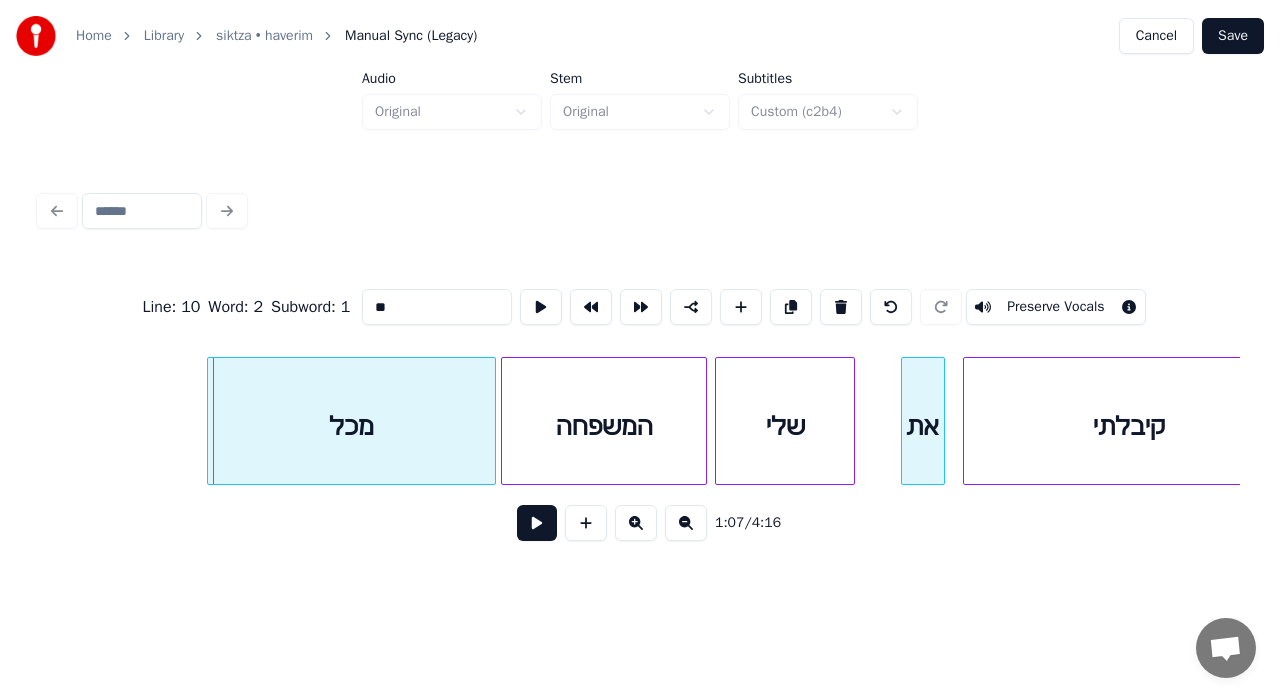 click on "את" at bounding box center [923, 426] 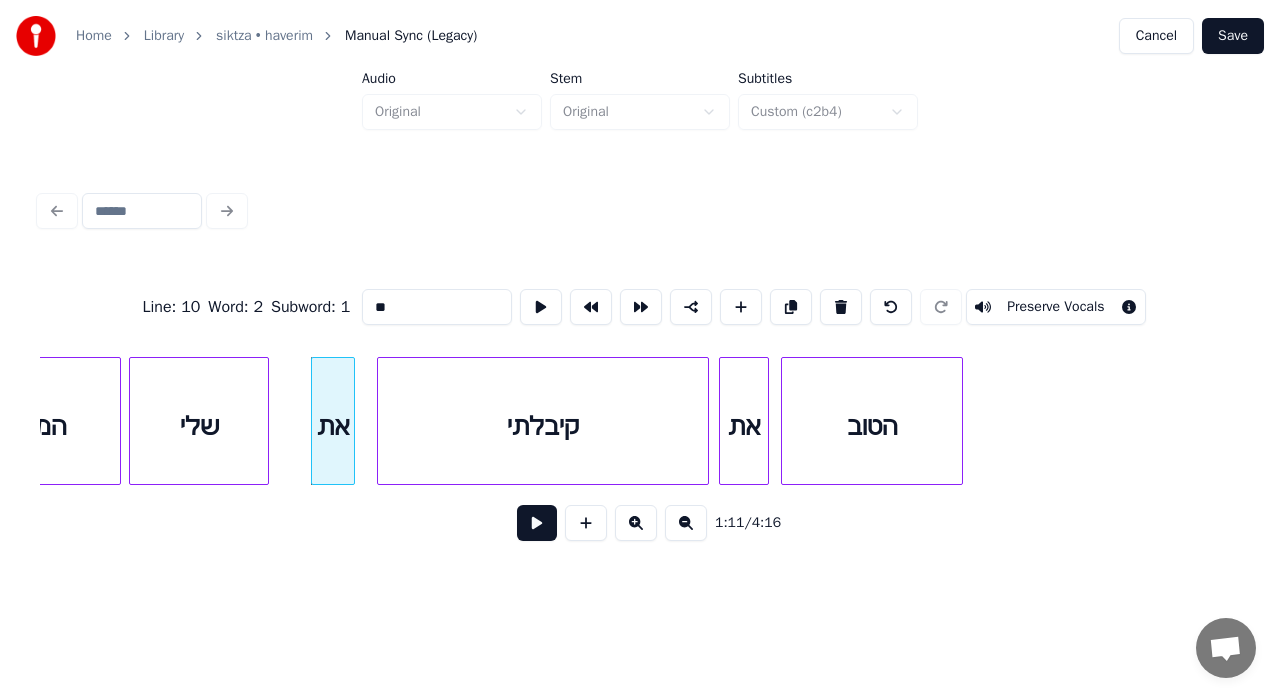 scroll, scrollTop: 0, scrollLeft: 14101, axis: horizontal 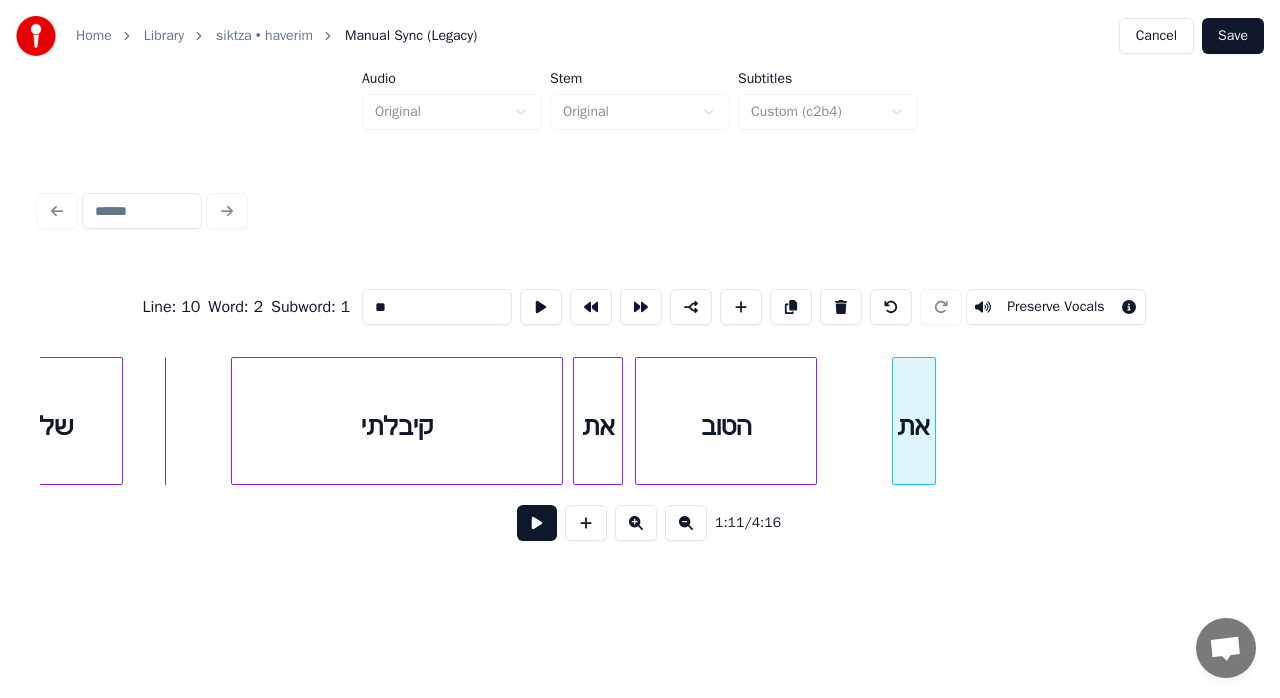 click on "את" at bounding box center (914, 426) 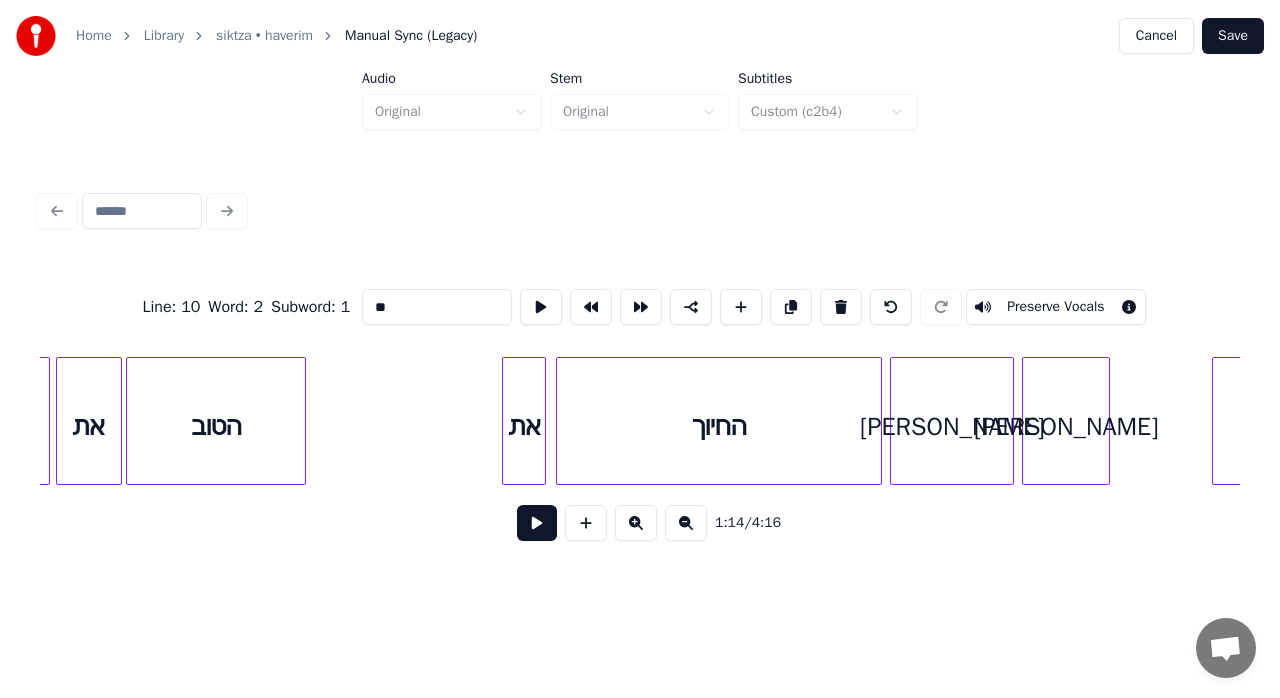 scroll, scrollTop: 0, scrollLeft: 11612, axis: horizontal 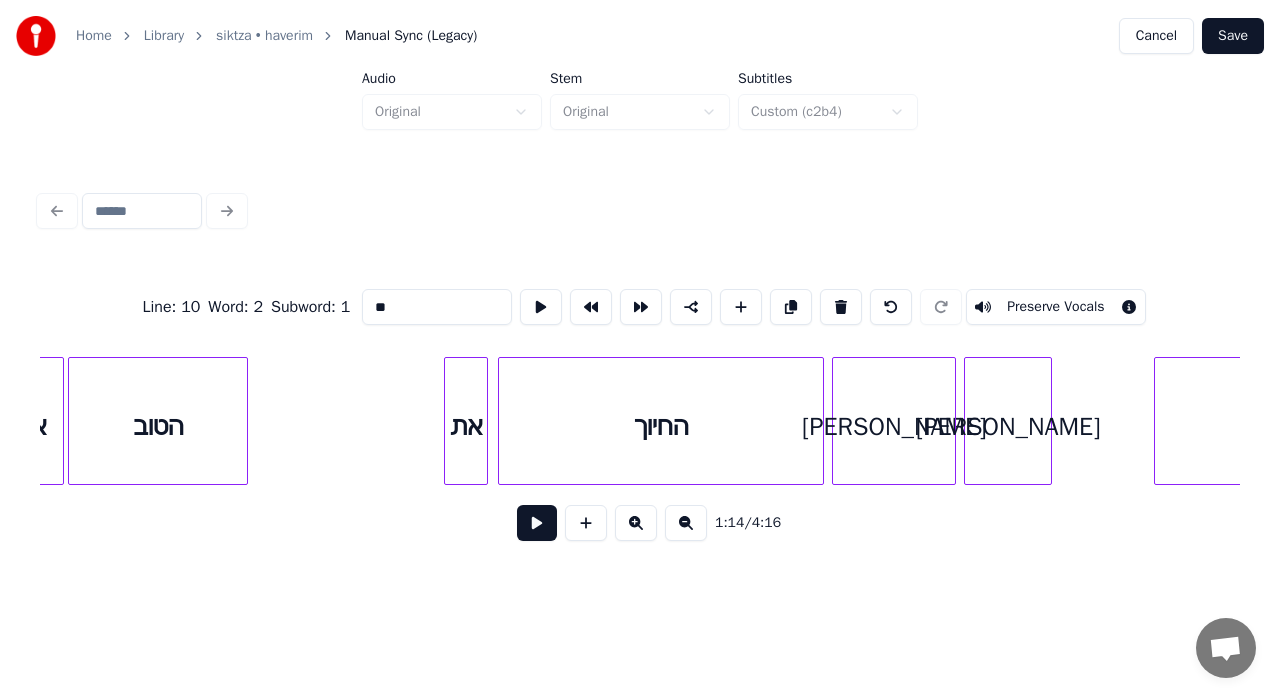 click on "החיוך" at bounding box center (661, 426) 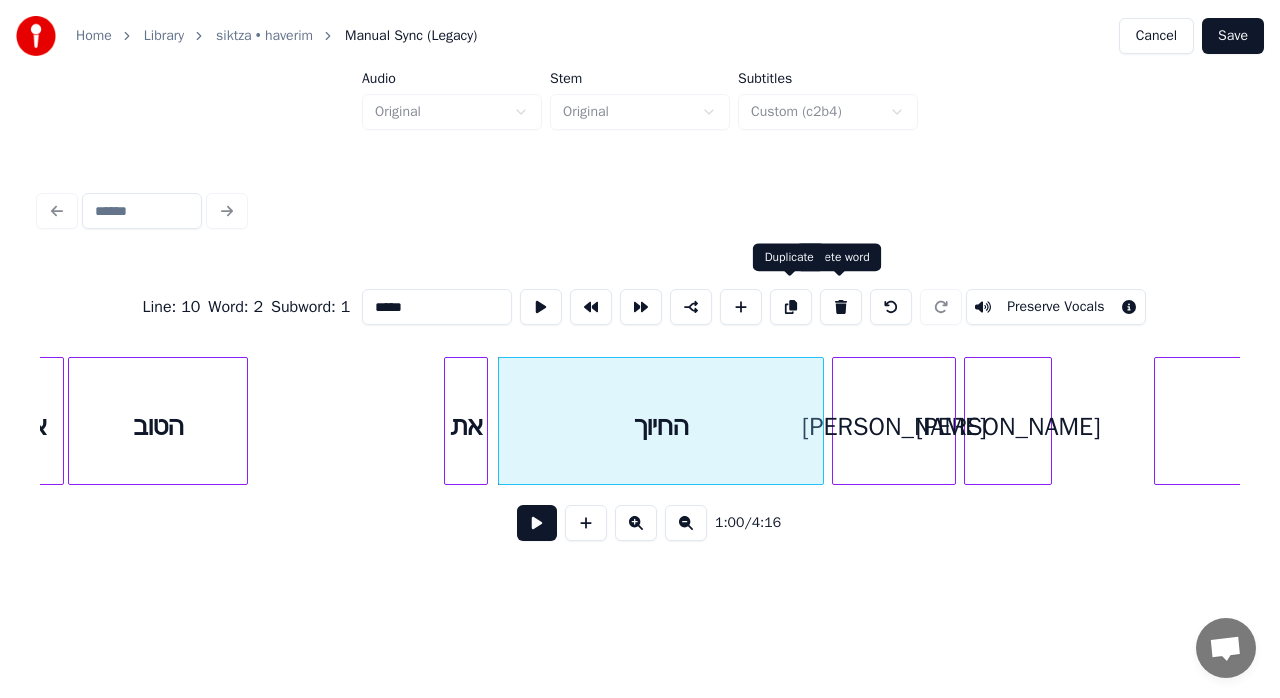 click at bounding box center [791, 307] 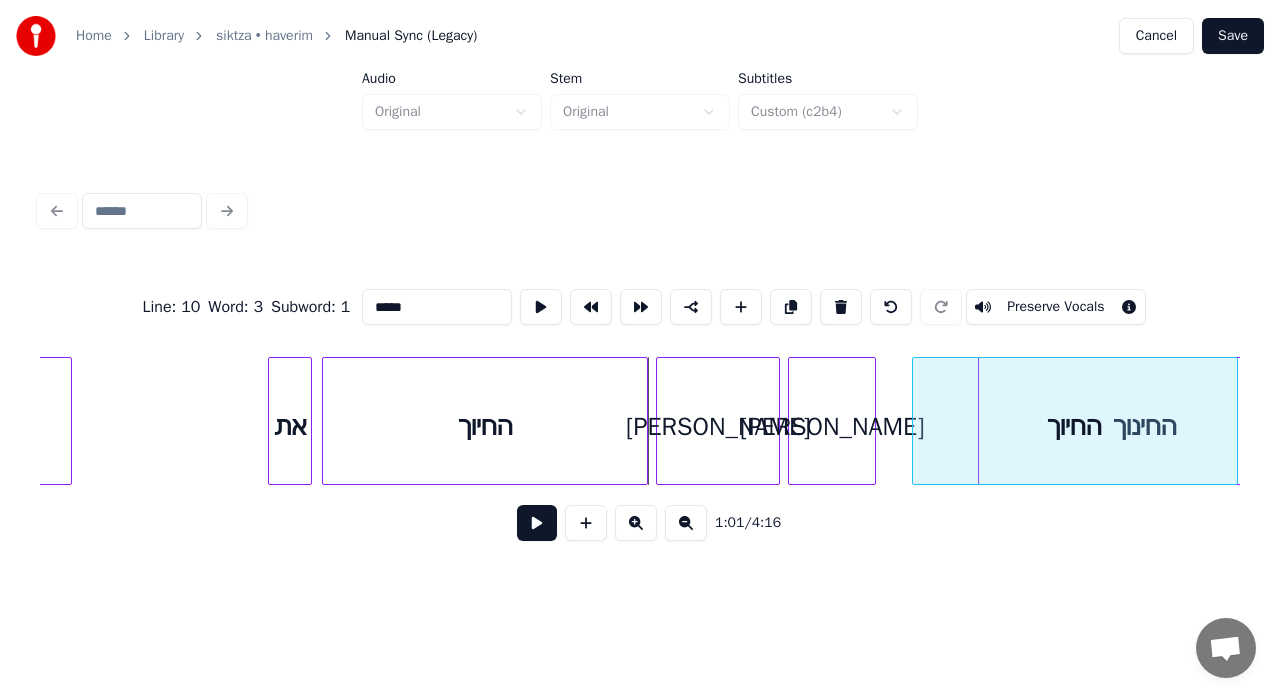 scroll, scrollTop: 0, scrollLeft: 11790, axis: horizontal 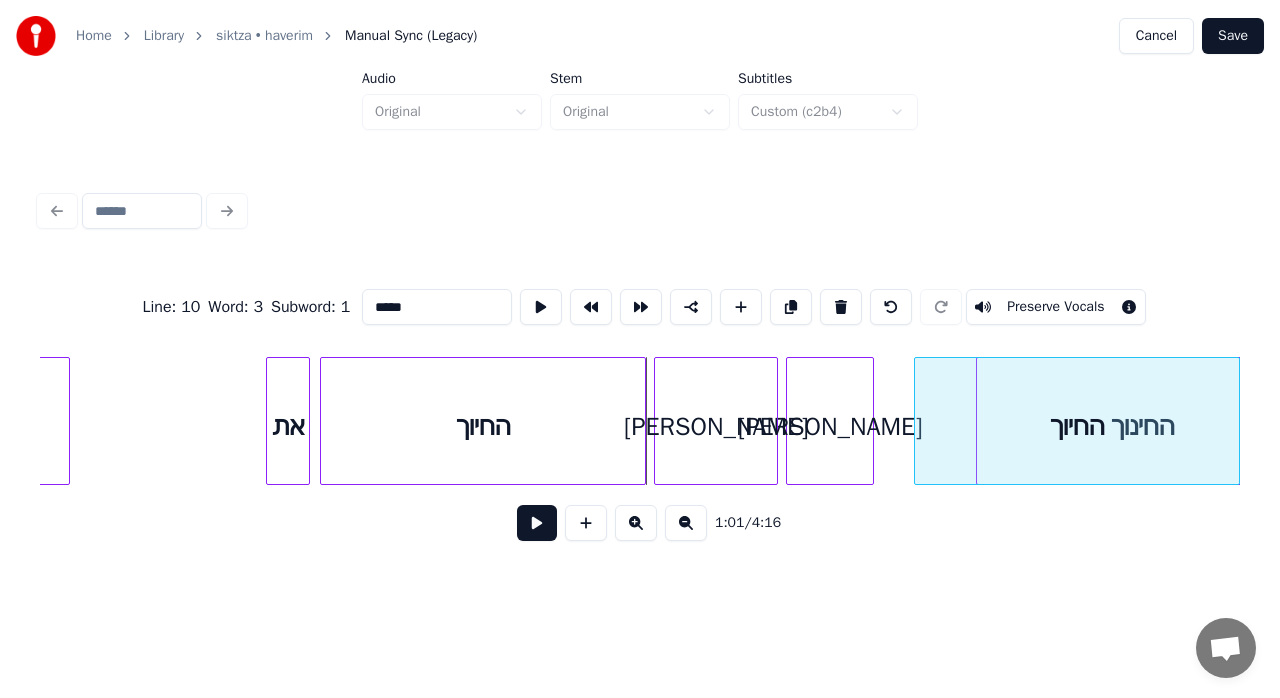 click on "Home Library siktza • haverim Manual Sync (Legacy) Cancel Save Audio Original Stem Original Subtitles Custom (c2b4) Line :   10 Word :   3 Subword :   1 ***** Preserve Vocals 1:01  /  4:16" at bounding box center [640, 290] 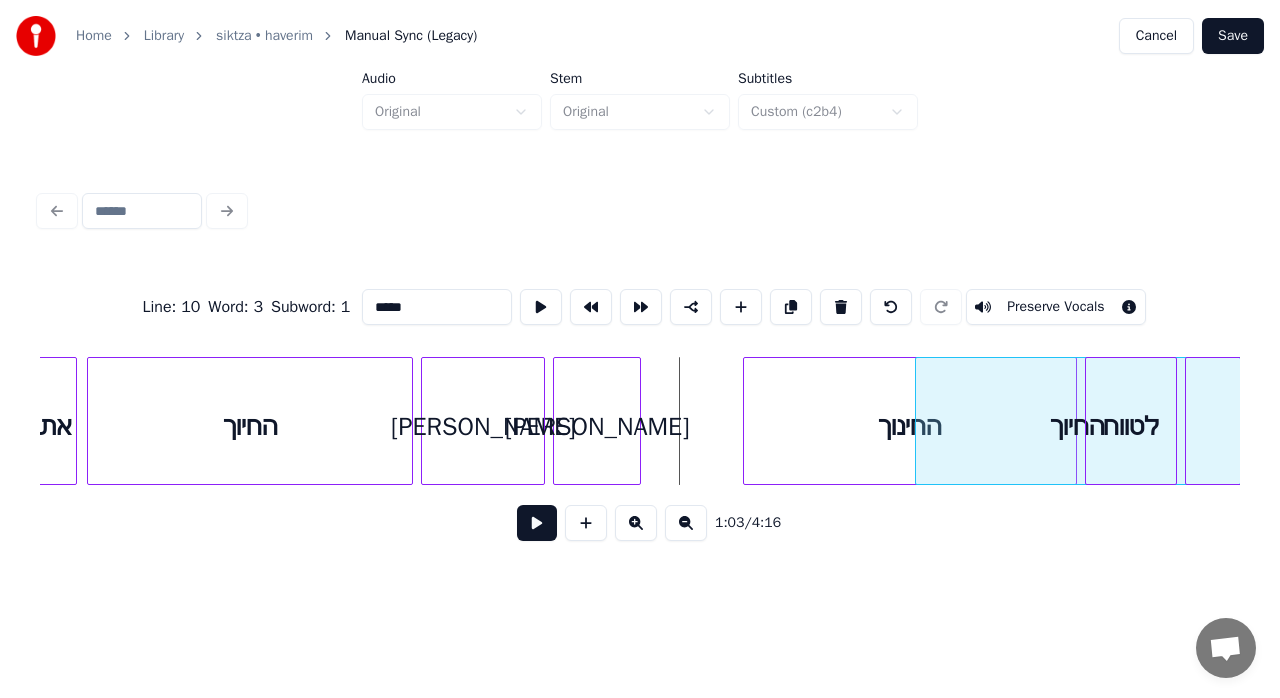 click on "Home Library siktza • haverim Manual Sync (Legacy) Cancel Save Audio Original Stem Original Subtitles Custom (c2b4) Line :   10 Word :   3 Subword :   1 ***** Preserve Vocals 1:03  /  4:16" at bounding box center [640, 290] 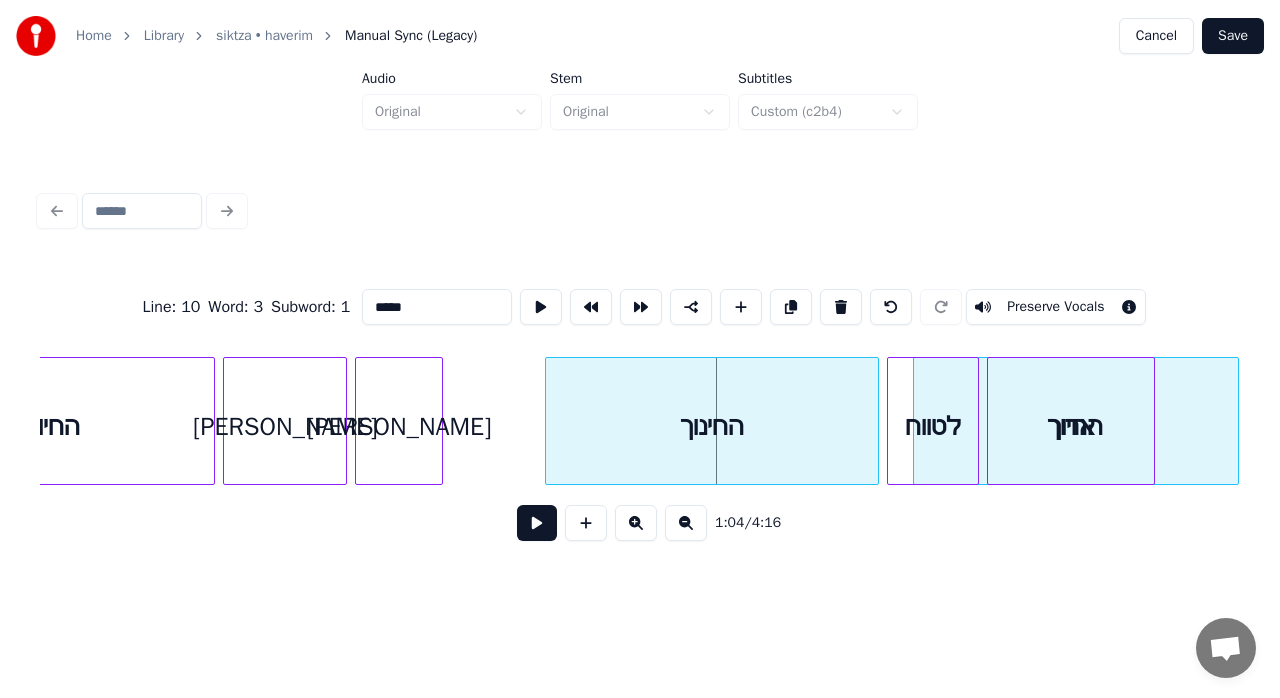 click on "החיוך" at bounding box center [1076, 426] 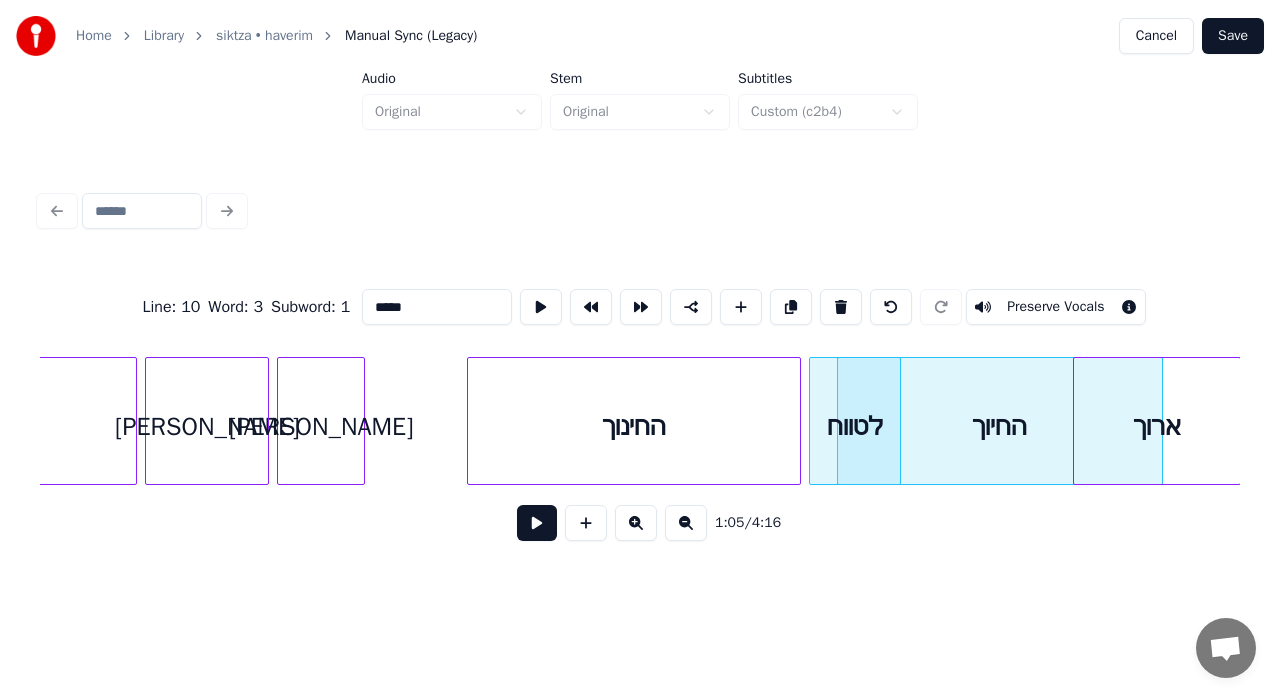 click on "ארוך" at bounding box center (1157, 426) 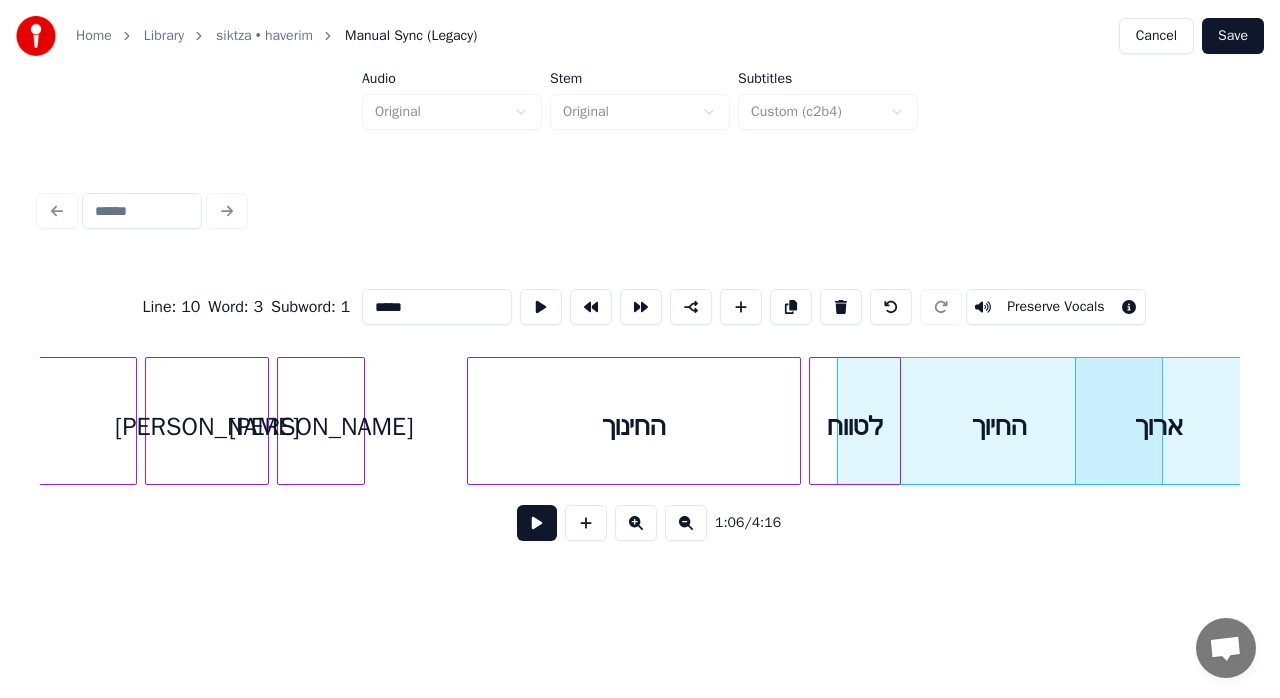 scroll, scrollTop: 0, scrollLeft: 12301, axis: horizontal 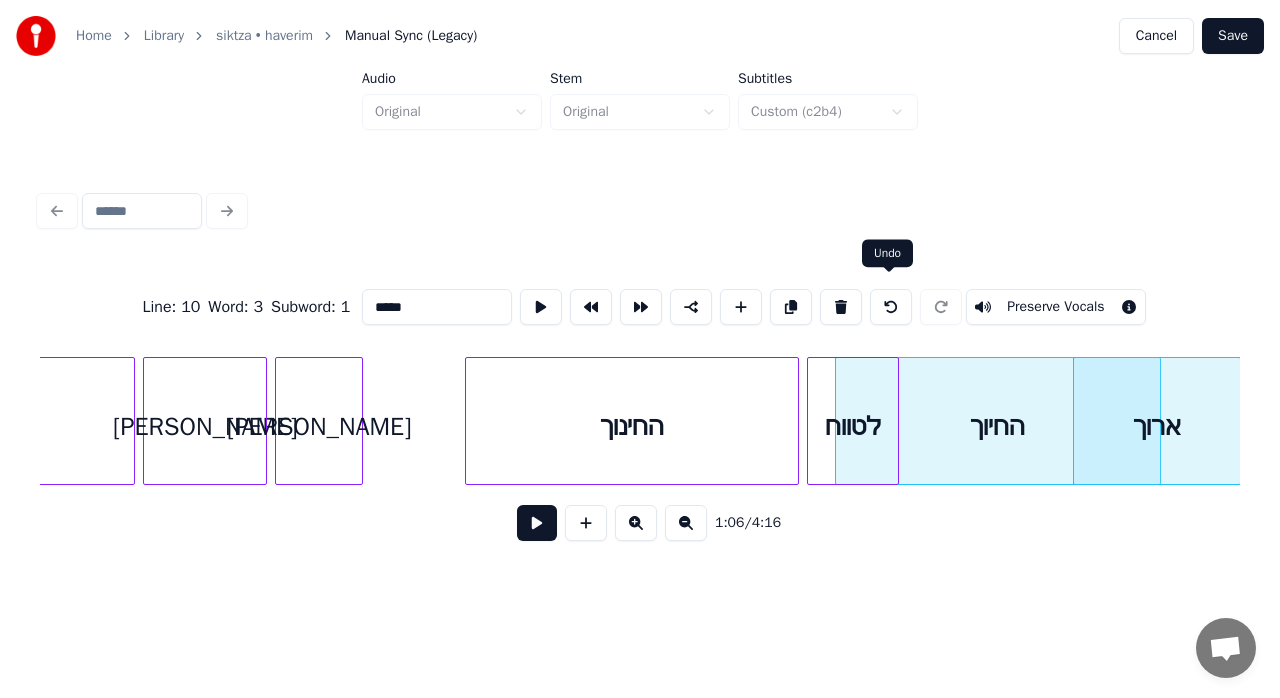 click at bounding box center (891, 307) 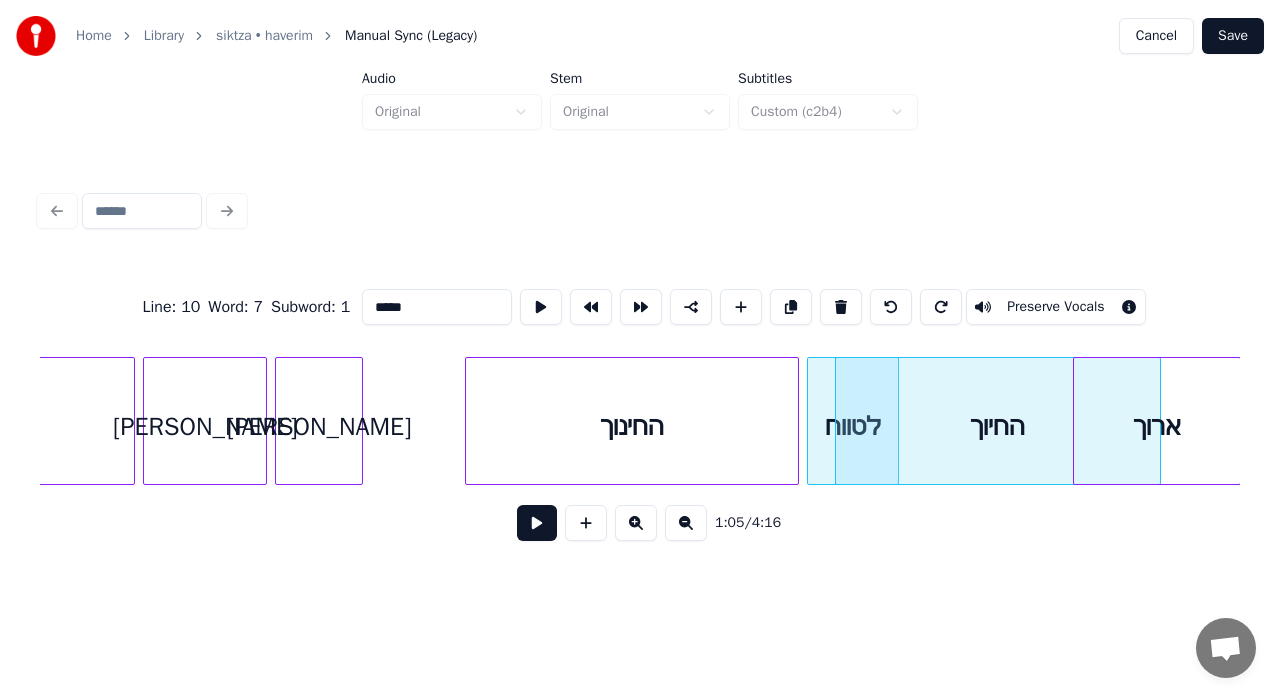 click on "החינוך" at bounding box center (632, 426) 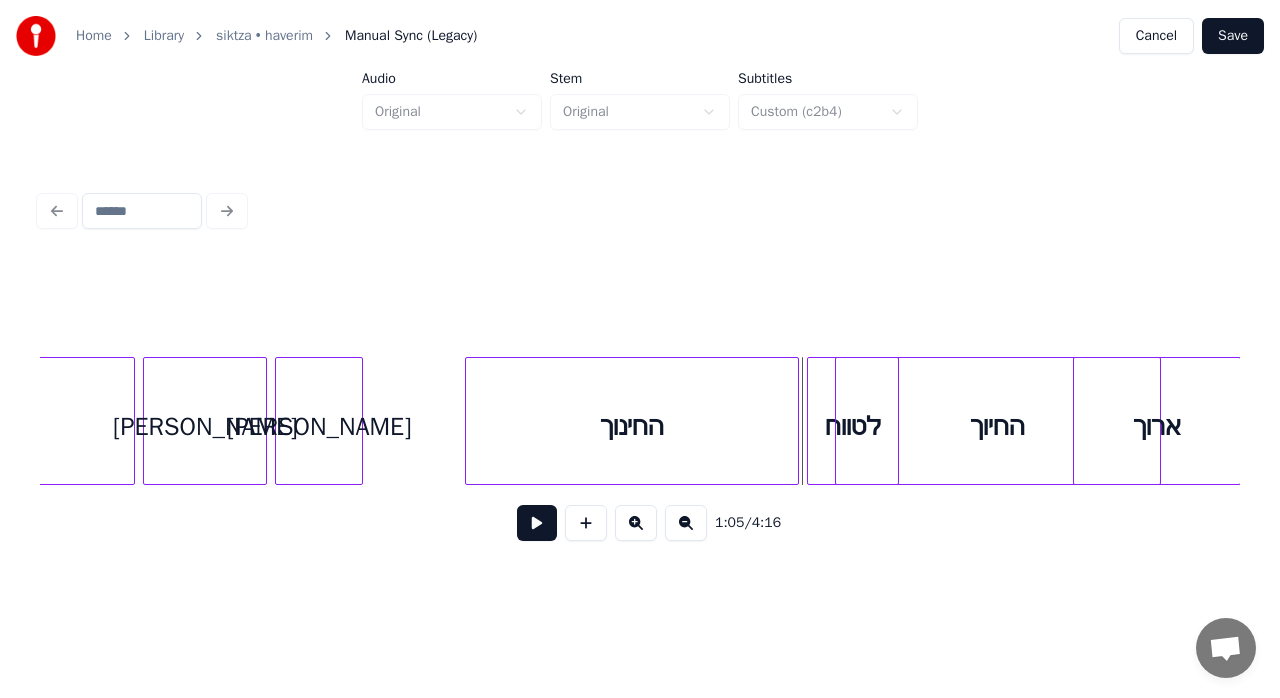 click on "החיוך" at bounding box center [998, 426] 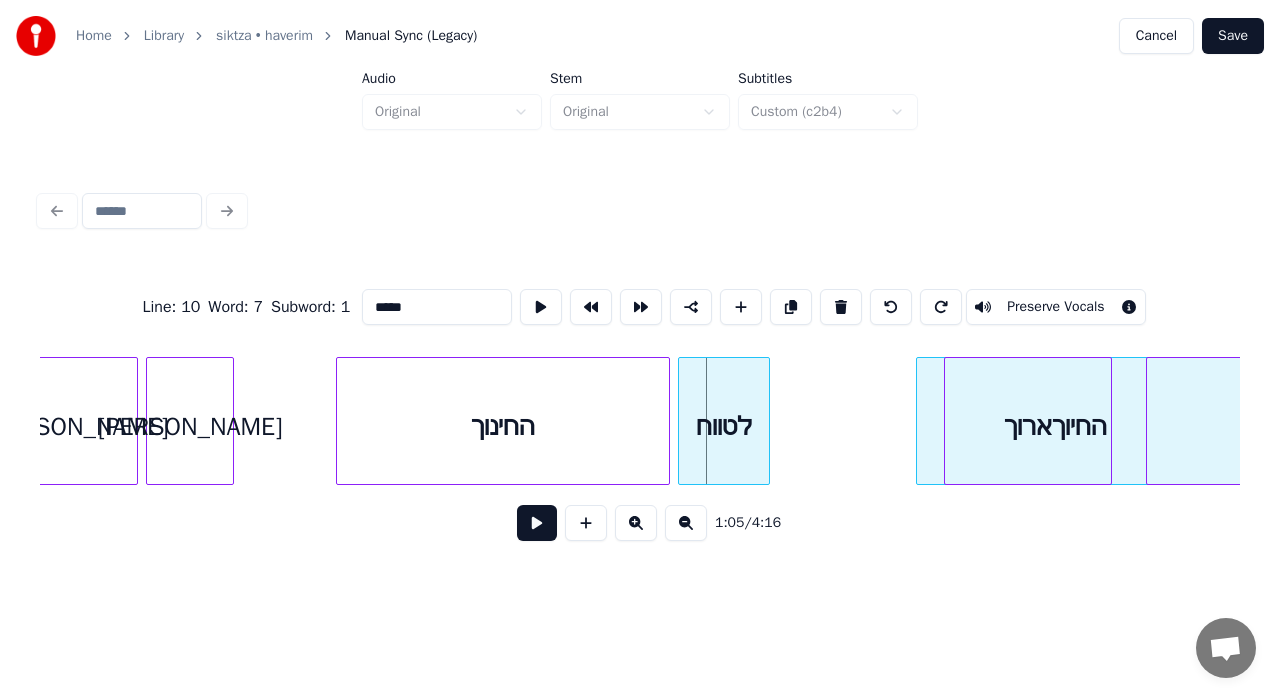 scroll, scrollTop: 0, scrollLeft: 12434, axis: horizontal 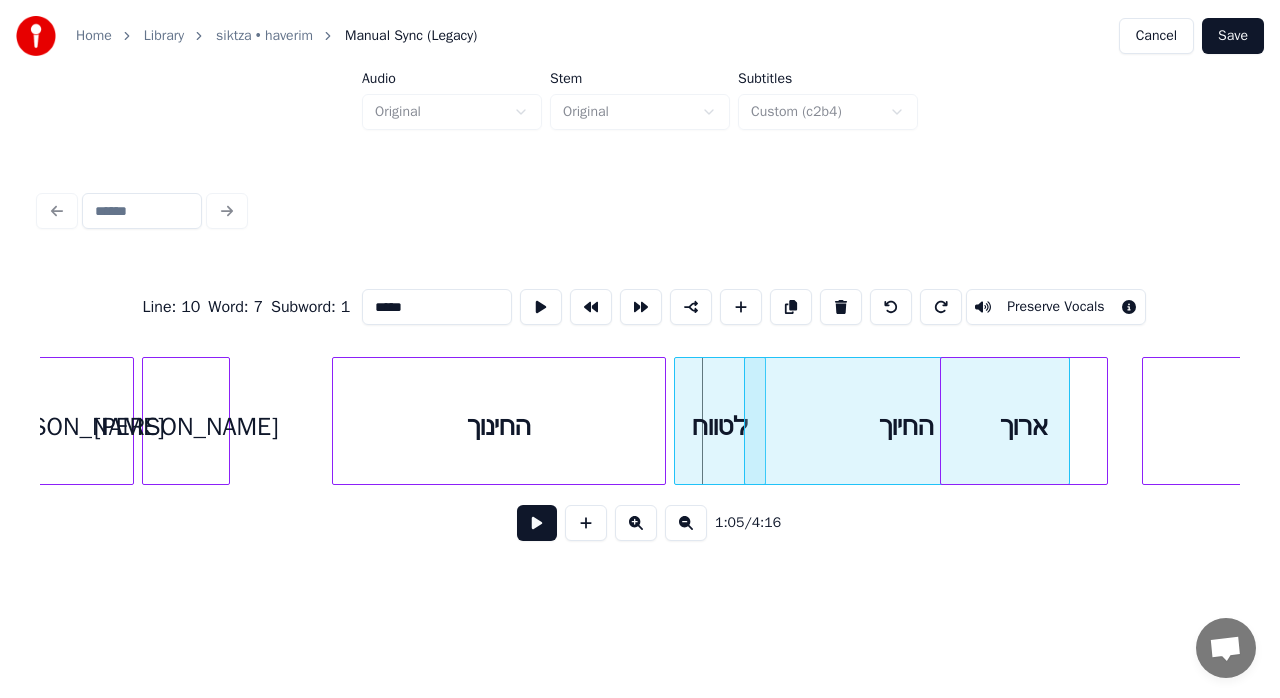 click on "[PERSON_NAME] החינוך לטווח החיוך ארוך מכל" at bounding box center [13224, 421] 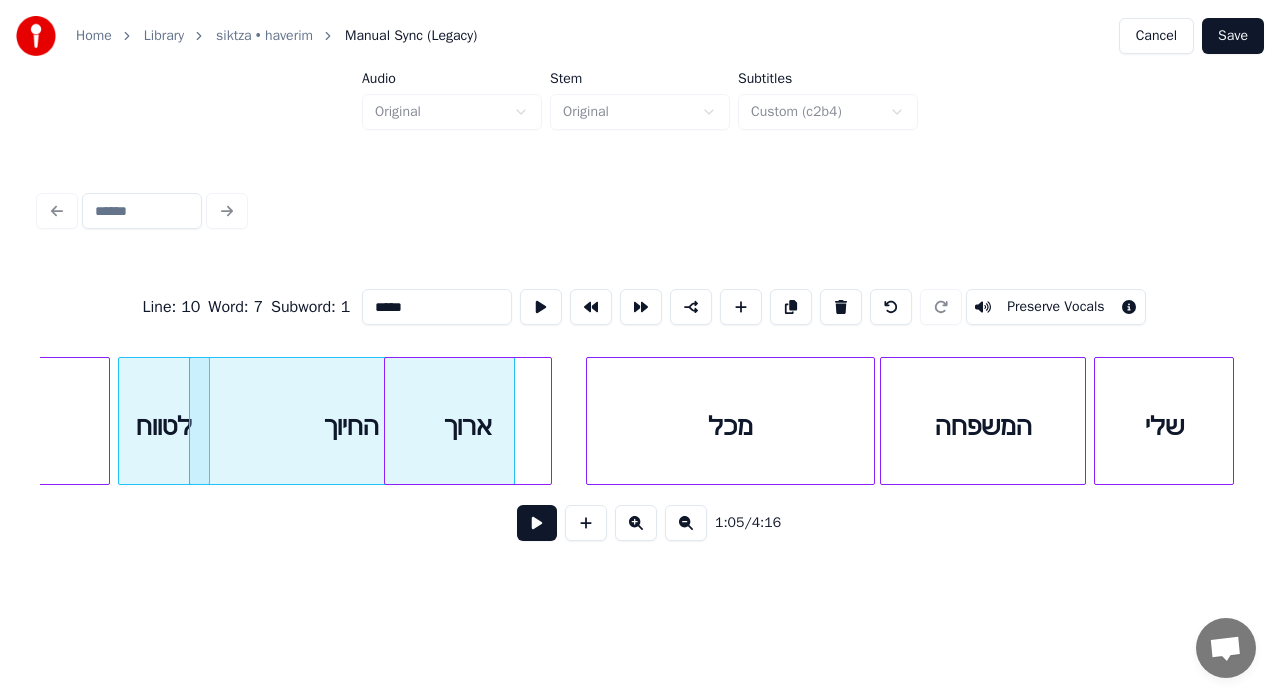 scroll, scrollTop: 0, scrollLeft: 13049, axis: horizontal 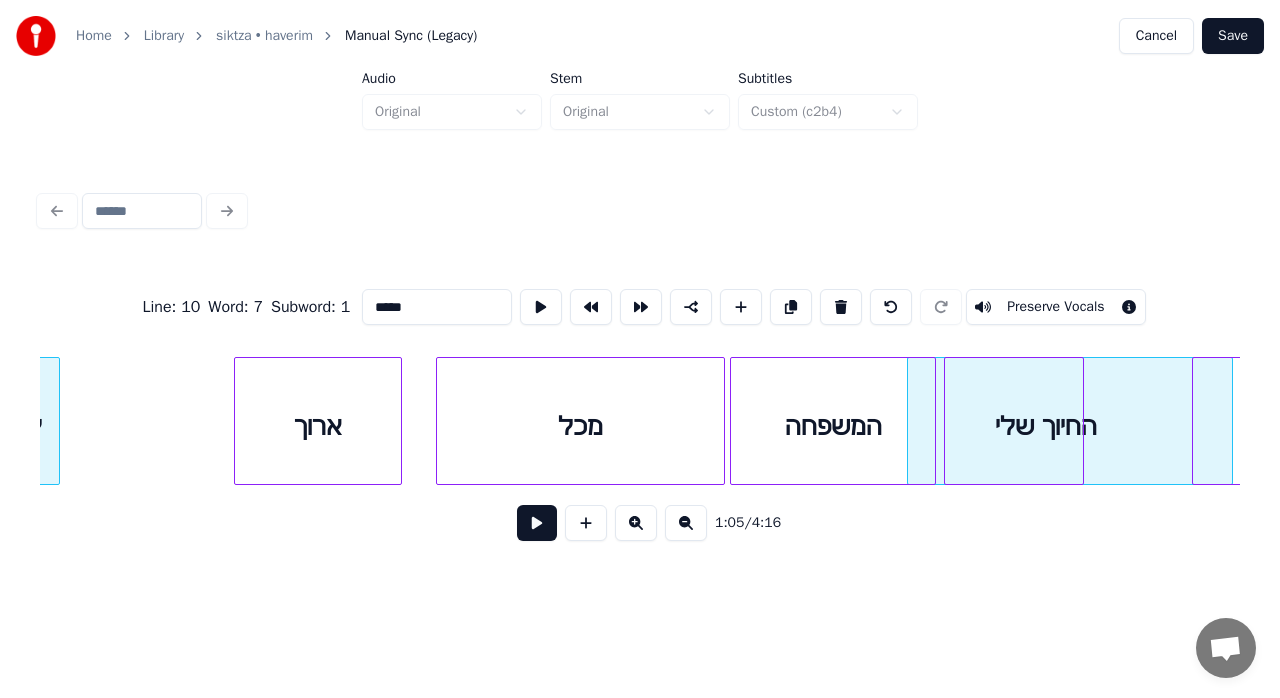 click on "החיוך" at bounding box center [1070, 426] 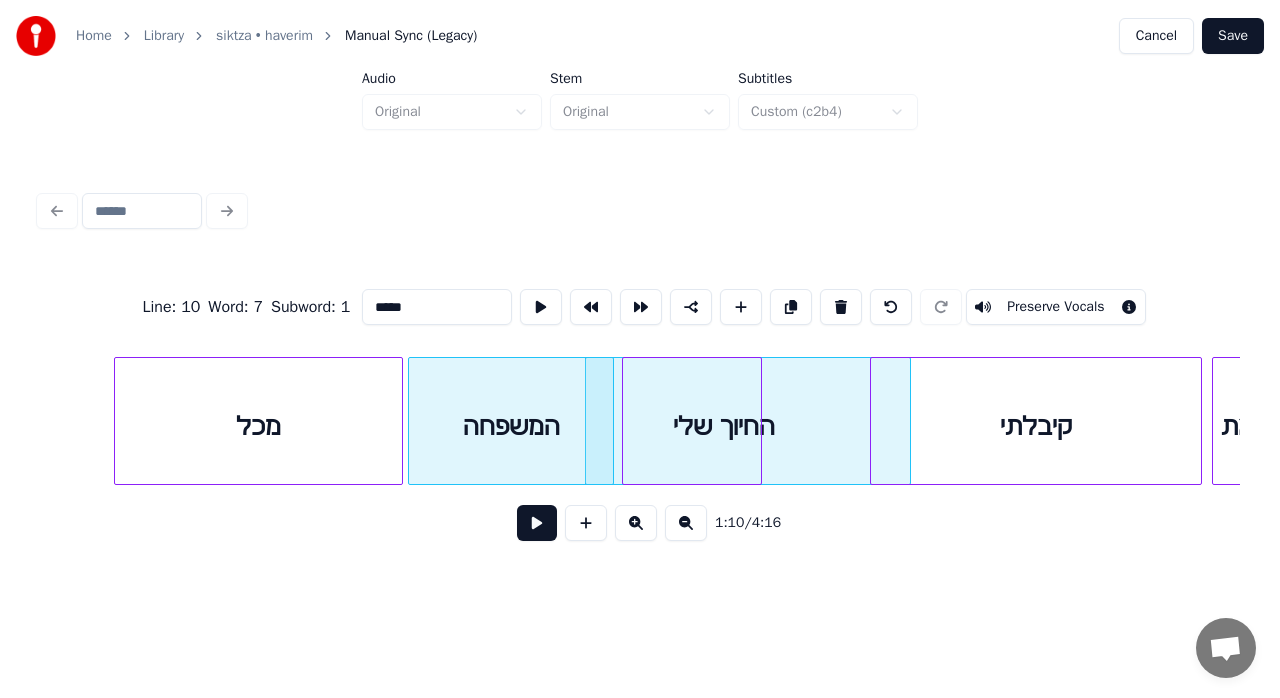 scroll, scrollTop: 0, scrollLeft: 13725, axis: horizontal 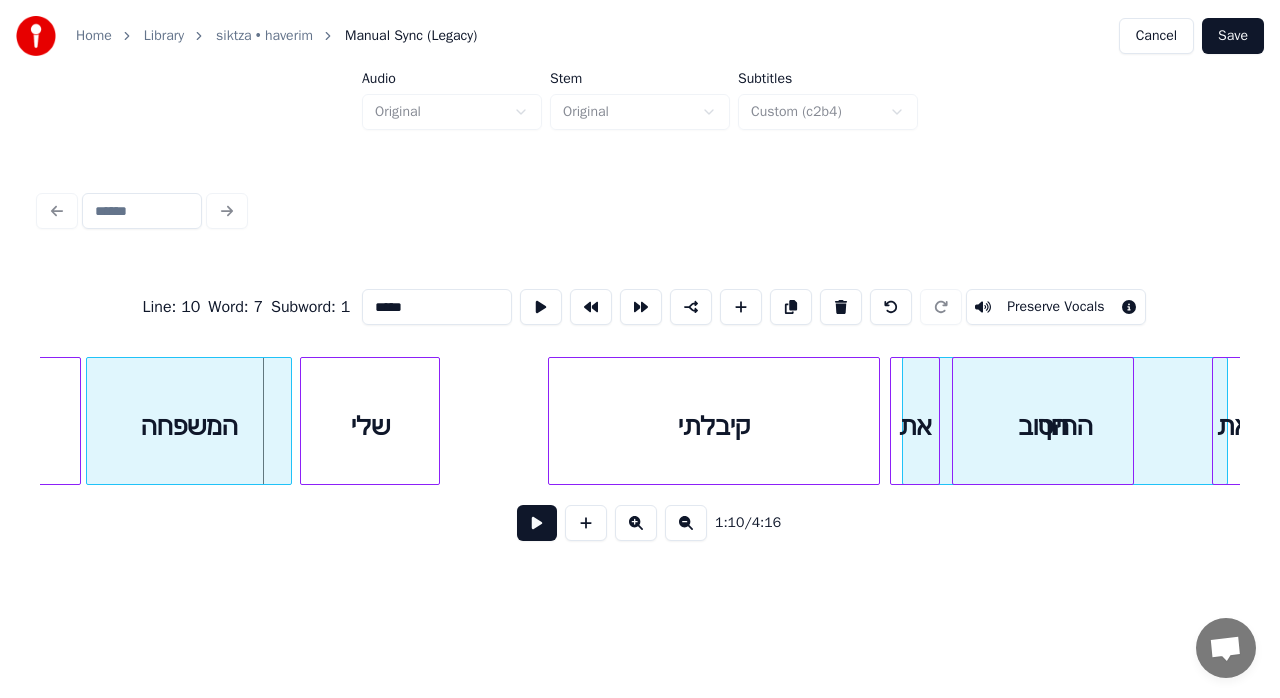 click on "החיוך" at bounding box center (1065, 426) 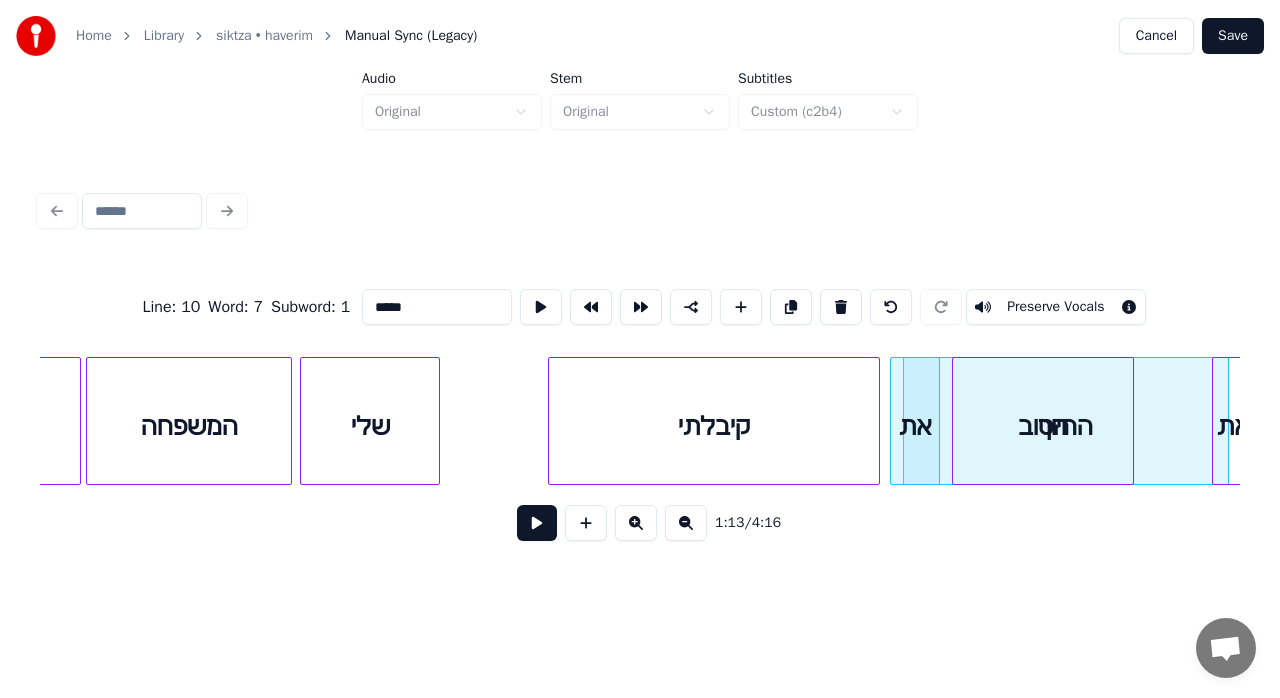 click on "Line :   10 Word :   7 Subword :   1 ***** Preserve Vocals 1:13  /  4:16" at bounding box center (640, 409) 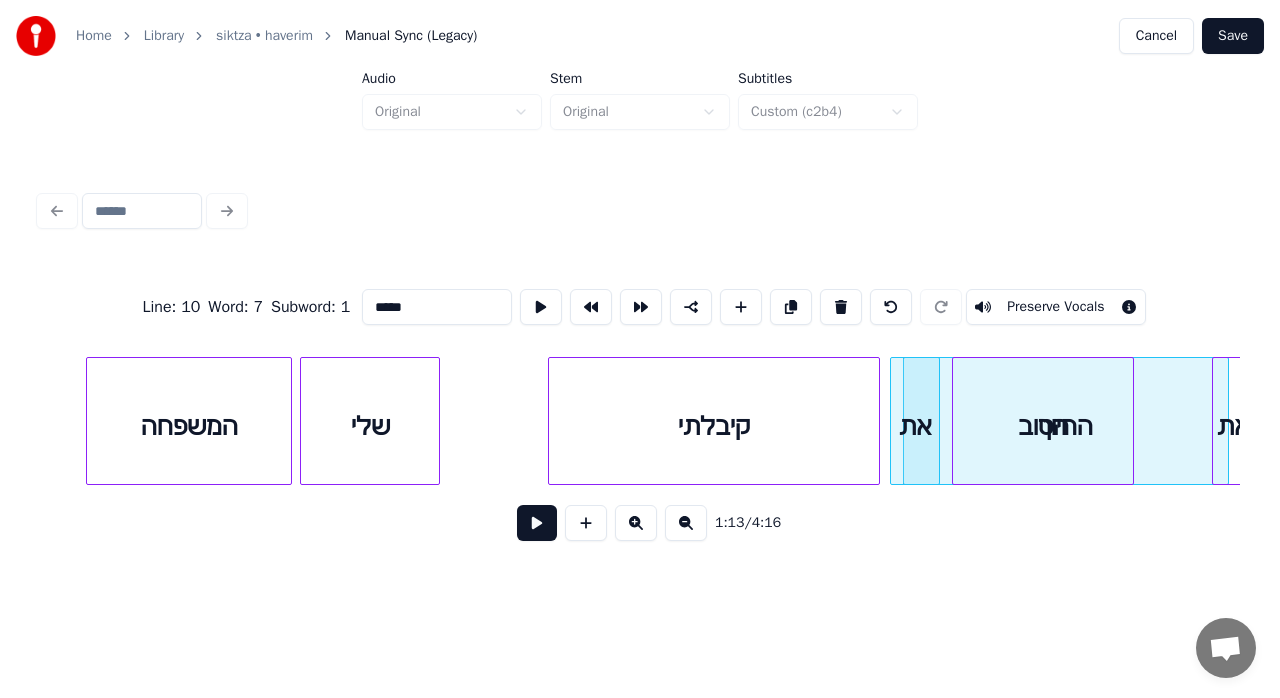 scroll, scrollTop: 0, scrollLeft: 14282, axis: horizontal 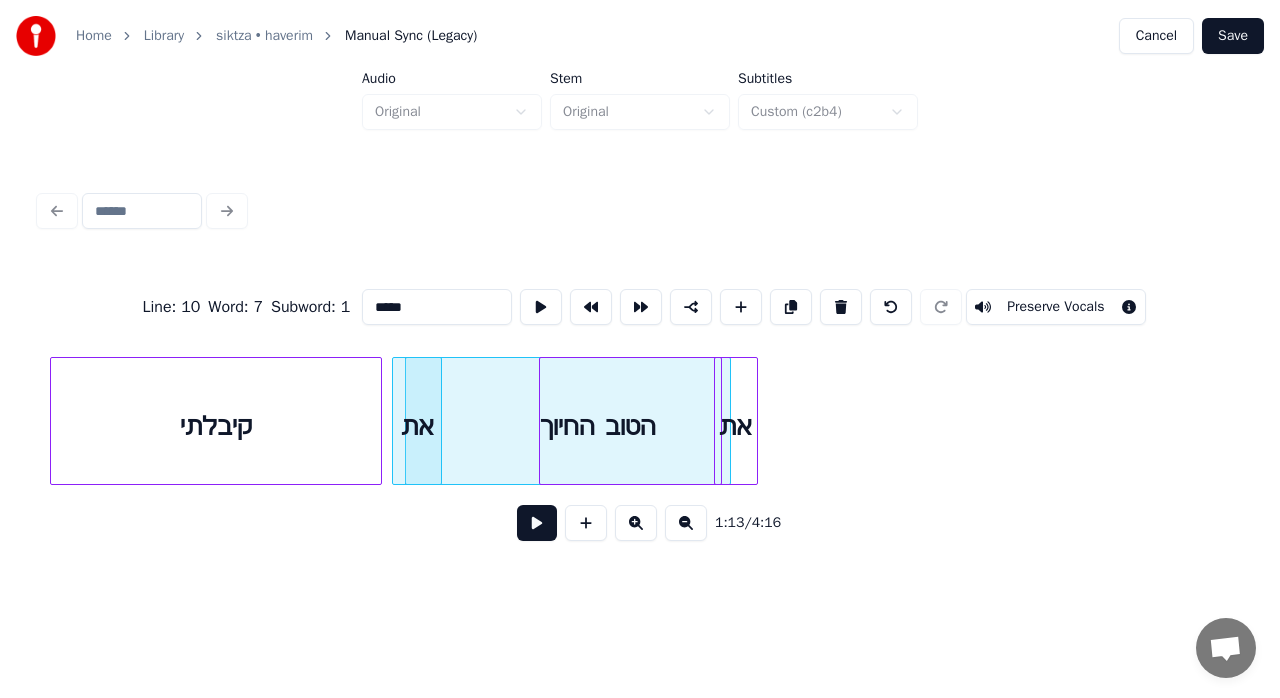 click on "הטוב" at bounding box center [630, 426] 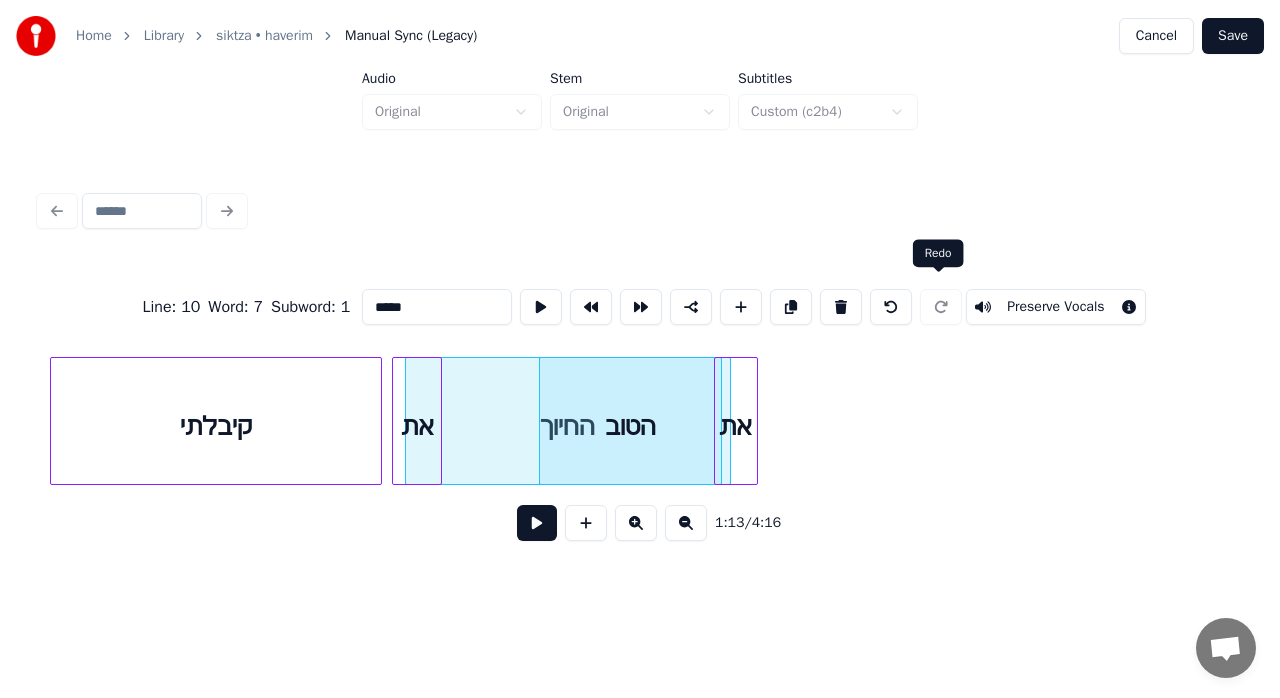 click at bounding box center [941, 307] 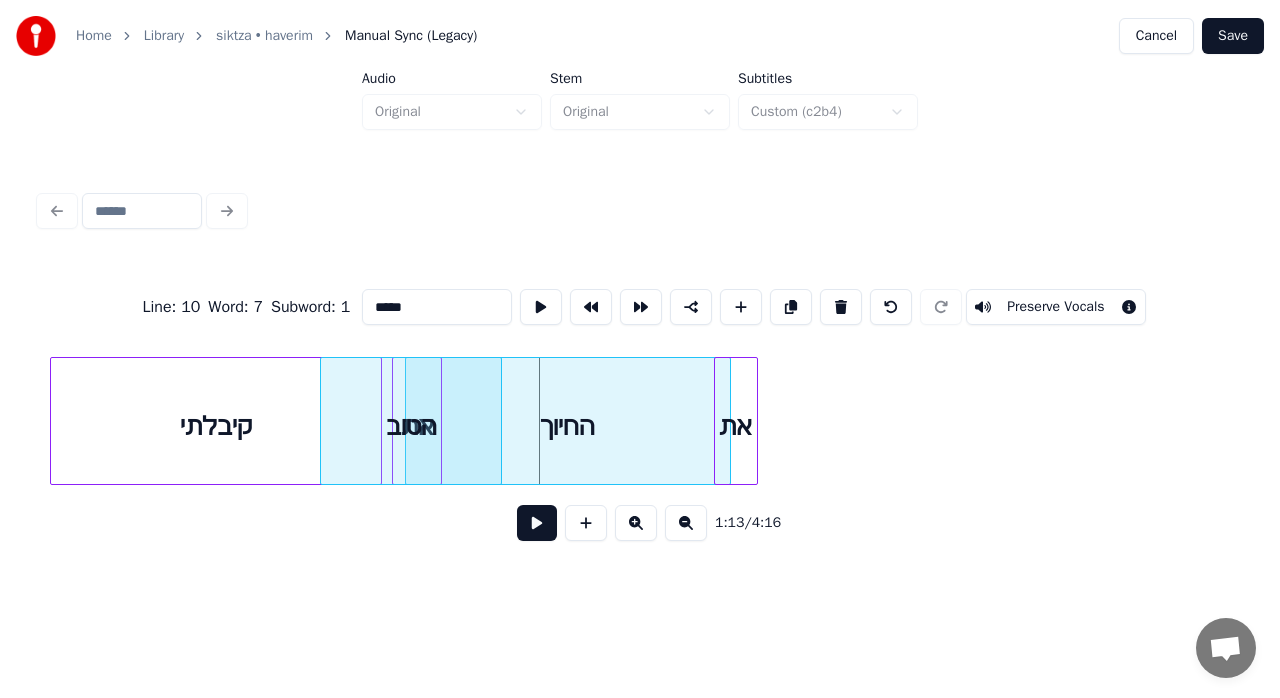 click on "הטוב" at bounding box center (411, 426) 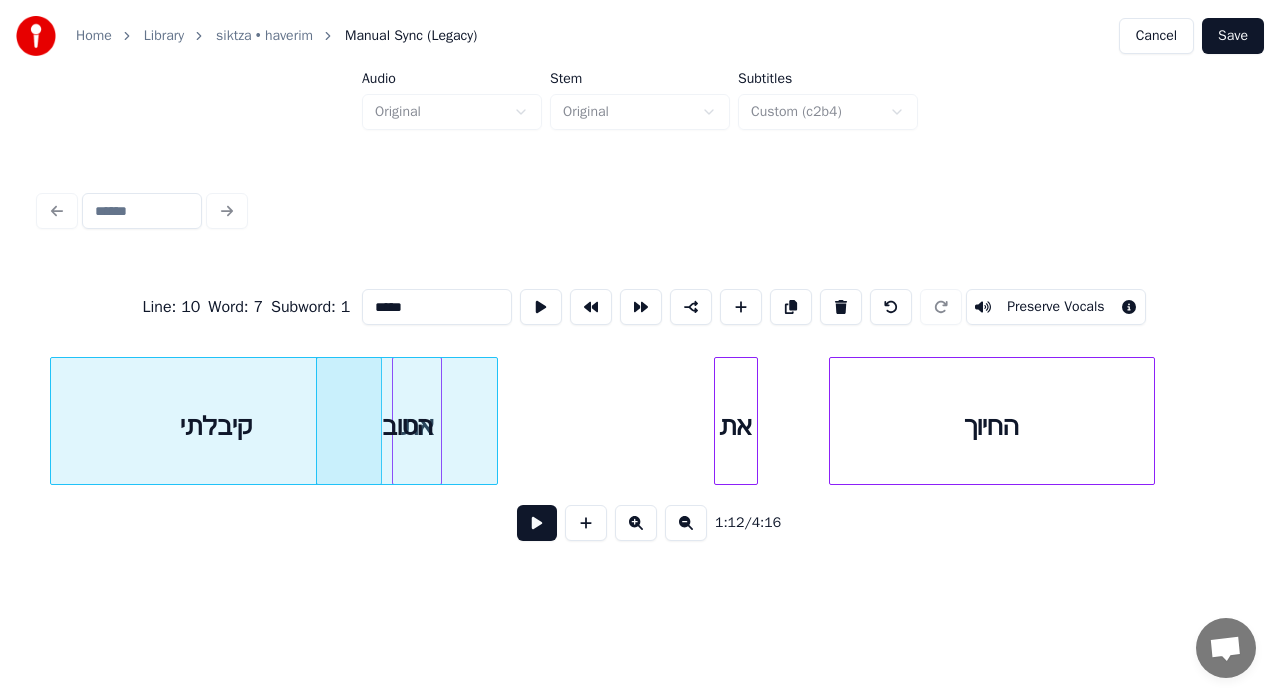 click on "החיוך" at bounding box center (992, 426) 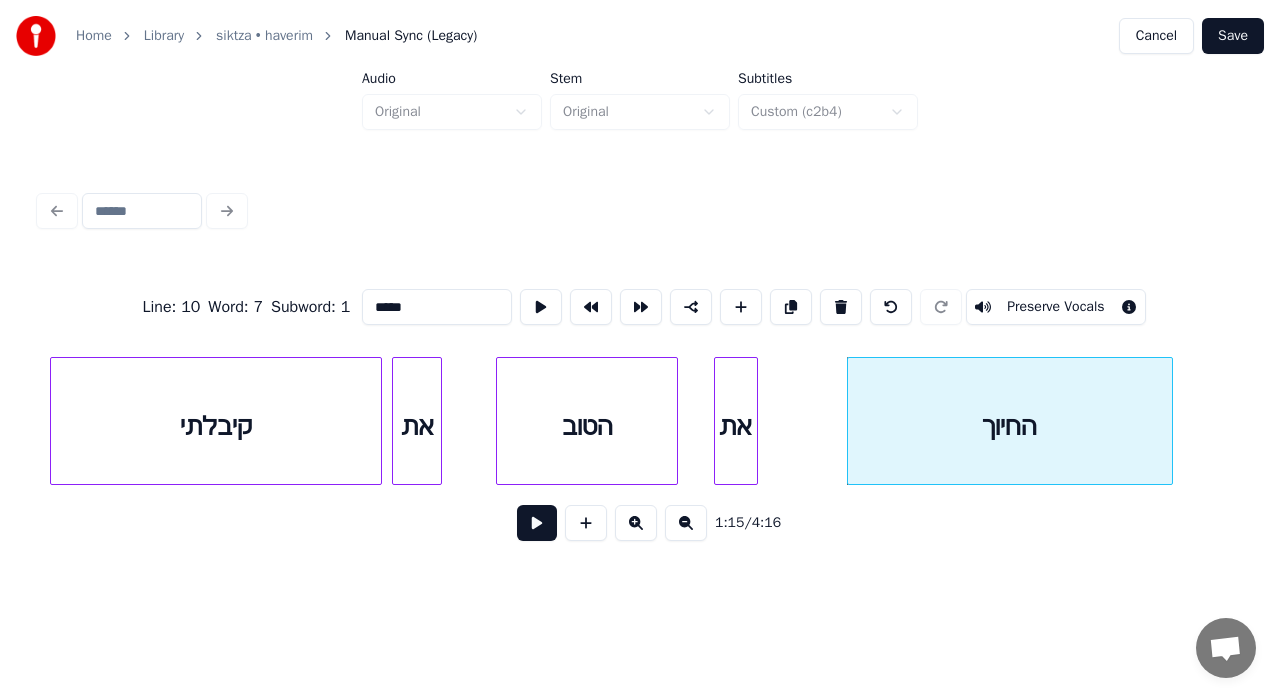 click on "הטוב" at bounding box center [587, 426] 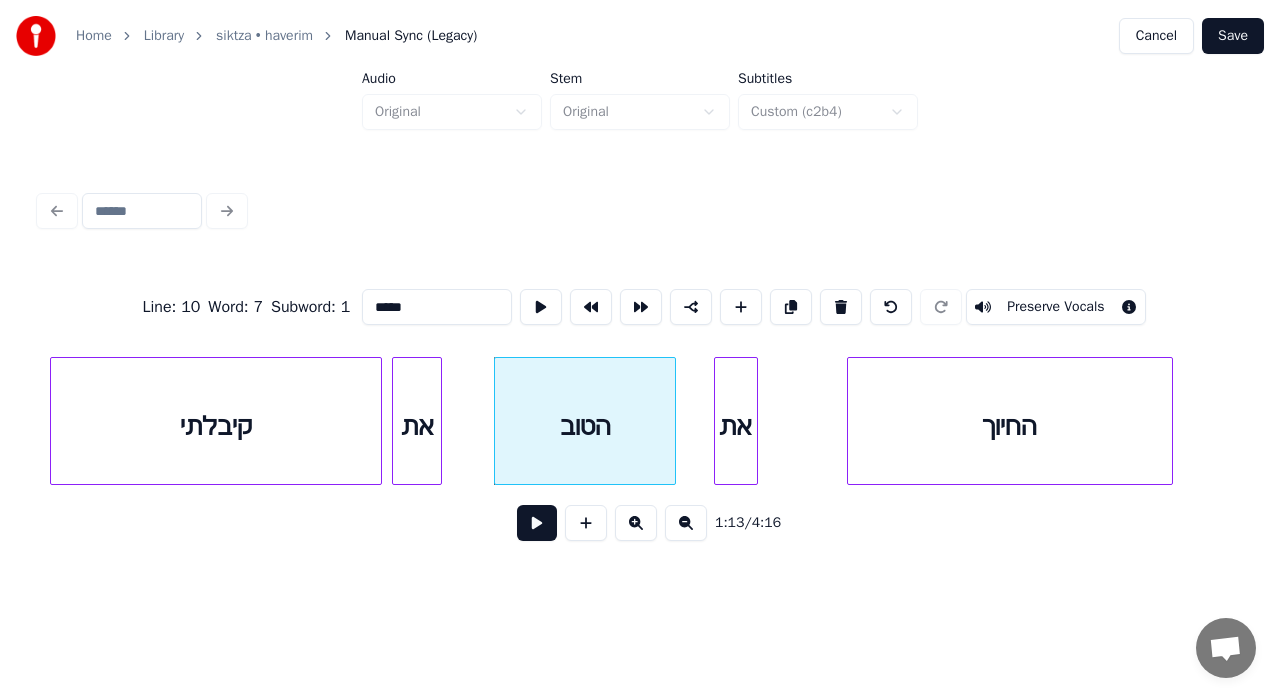 click on "קיבלתי" at bounding box center (216, 426) 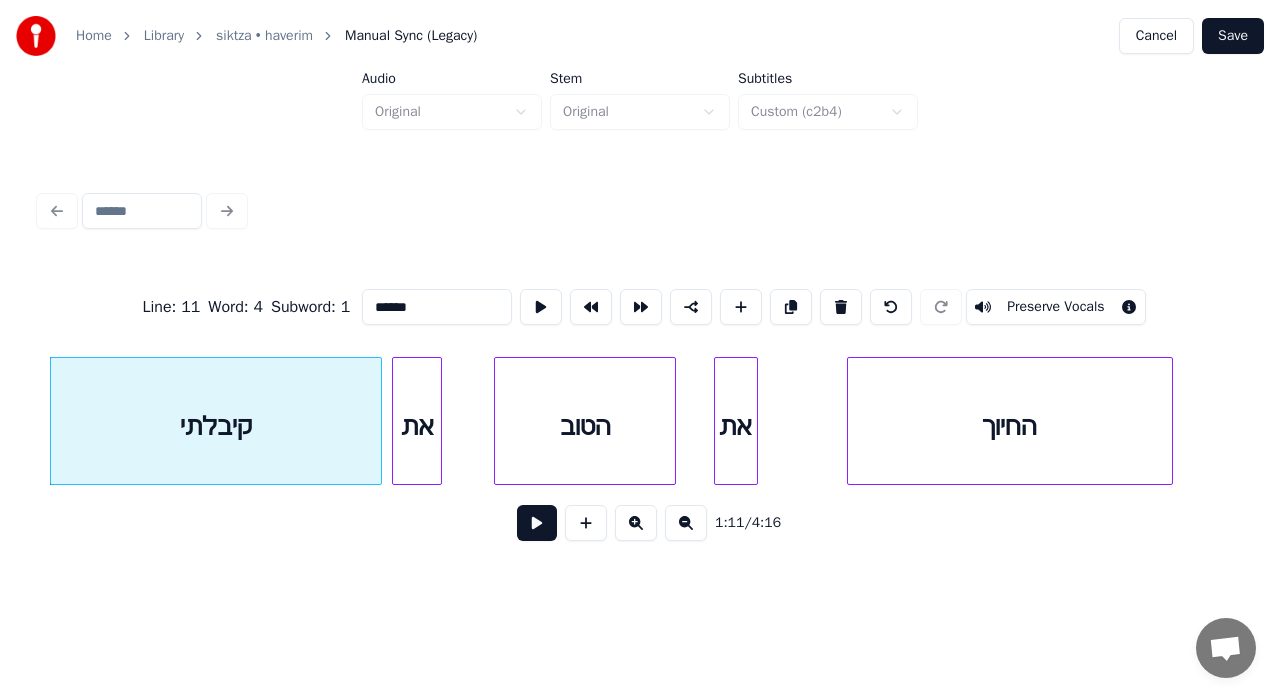 click at bounding box center (537, 523) 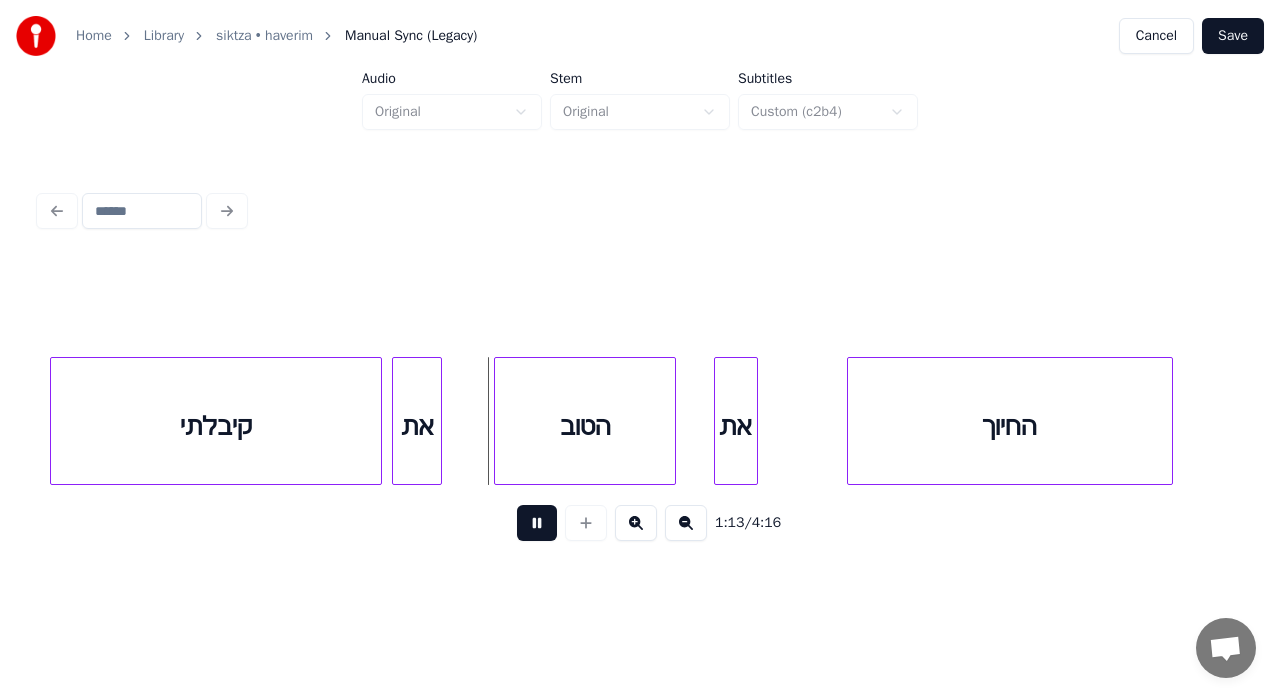 click at bounding box center (537, 523) 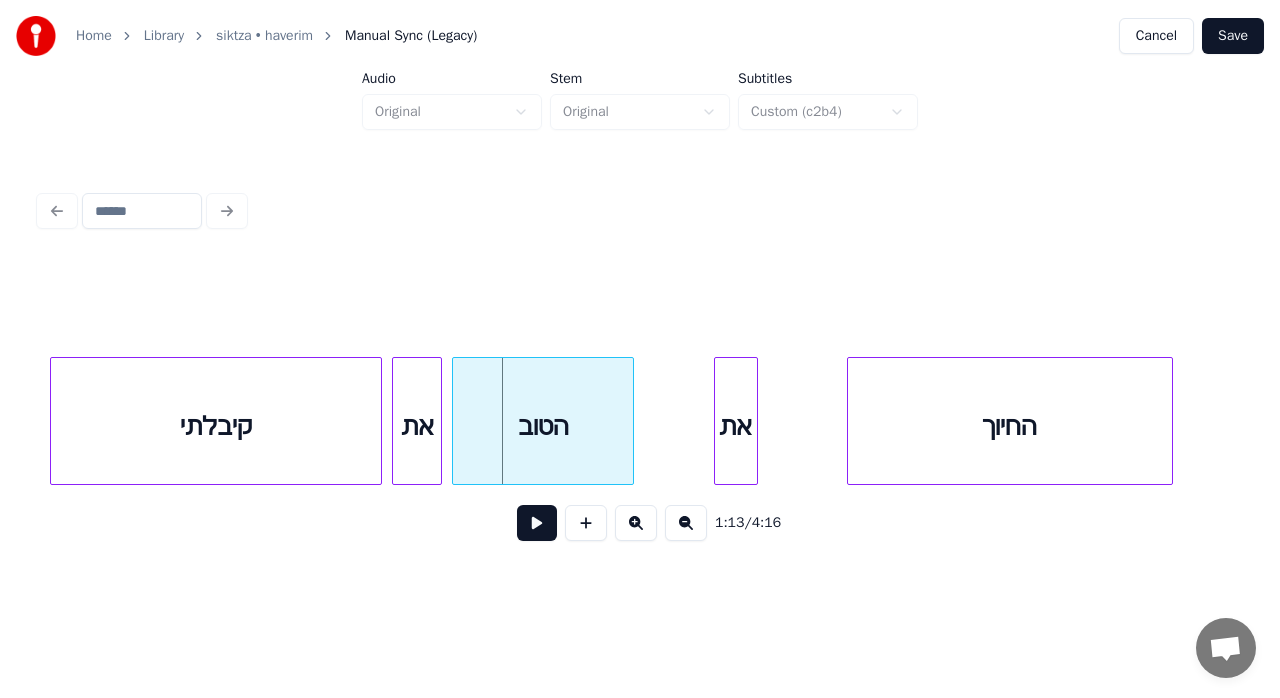 click on "הטוב" at bounding box center [543, 426] 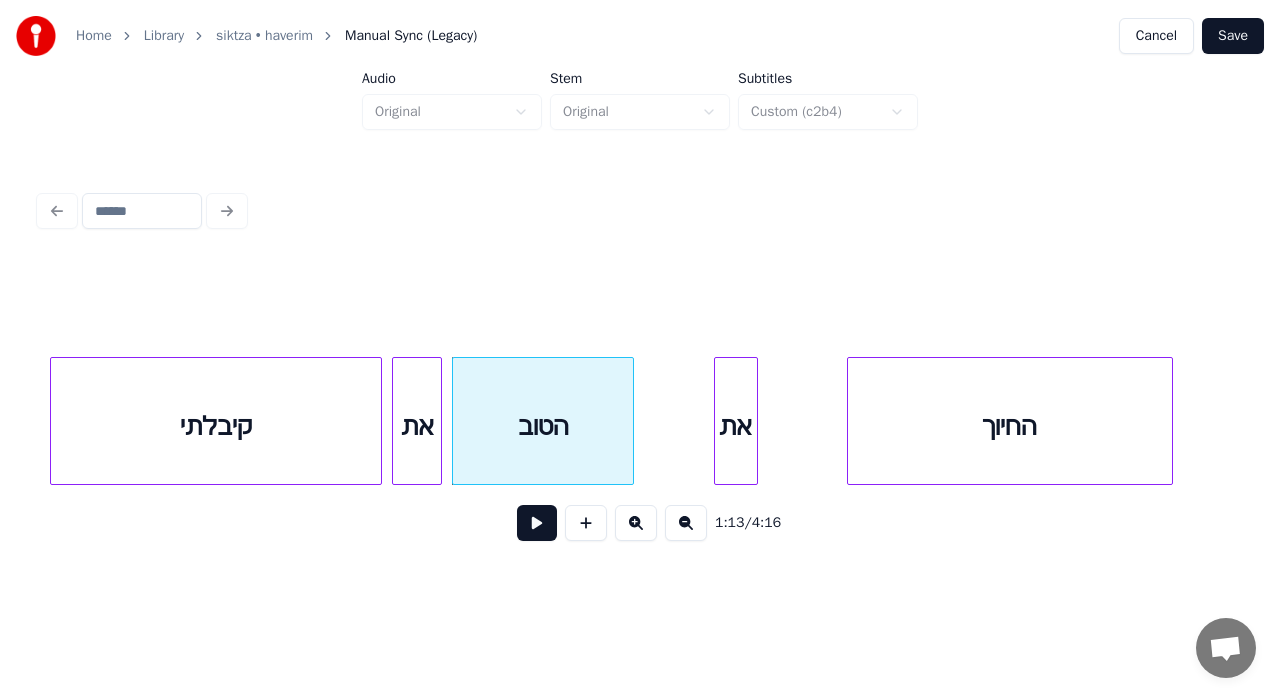 click on "את" at bounding box center [417, 426] 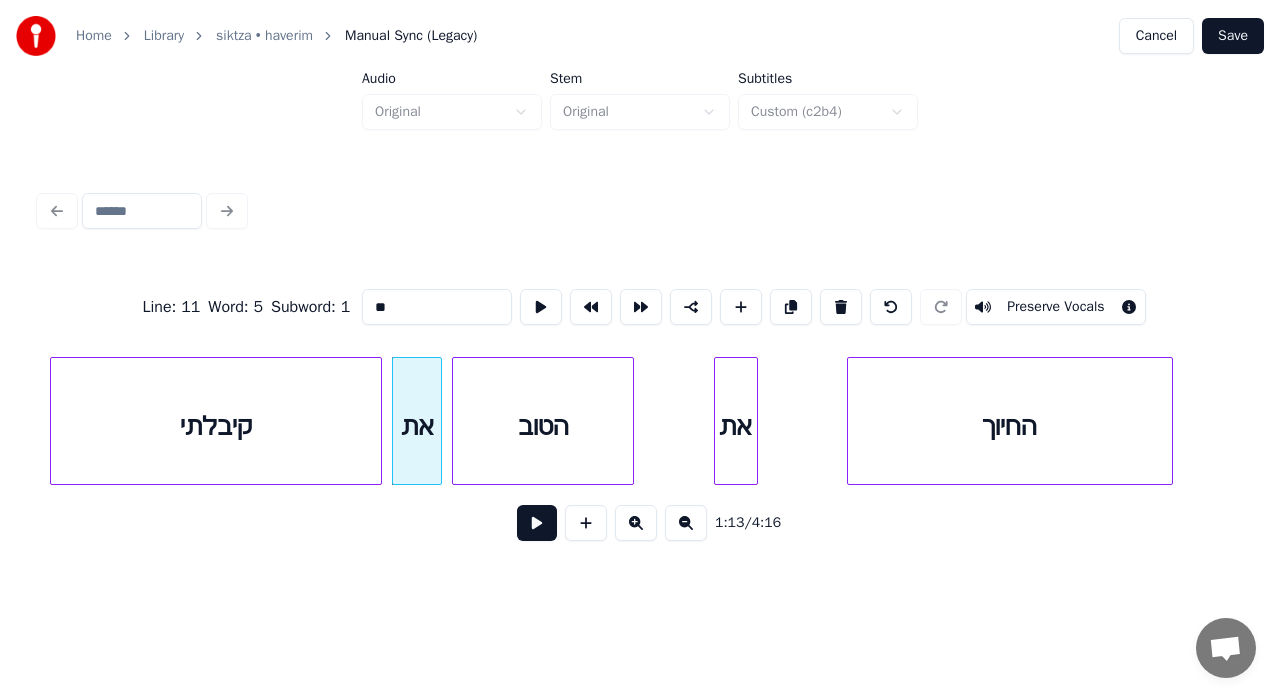 click at bounding box center (537, 523) 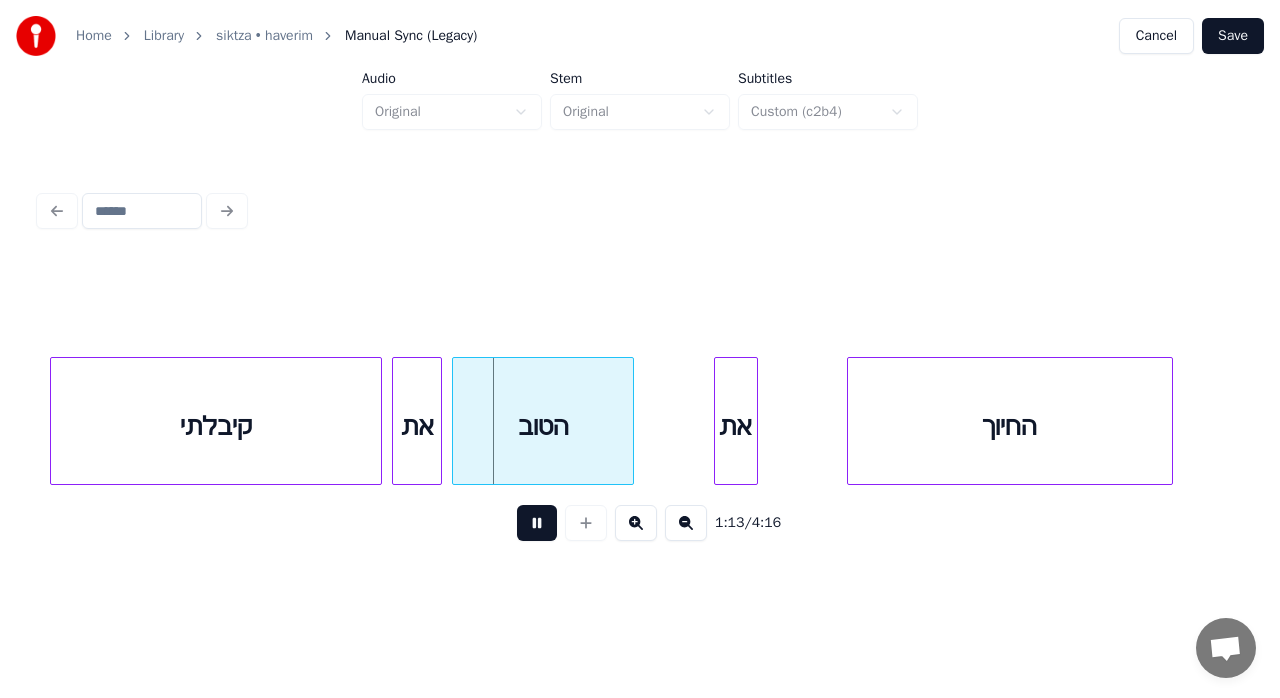 click at bounding box center [537, 523] 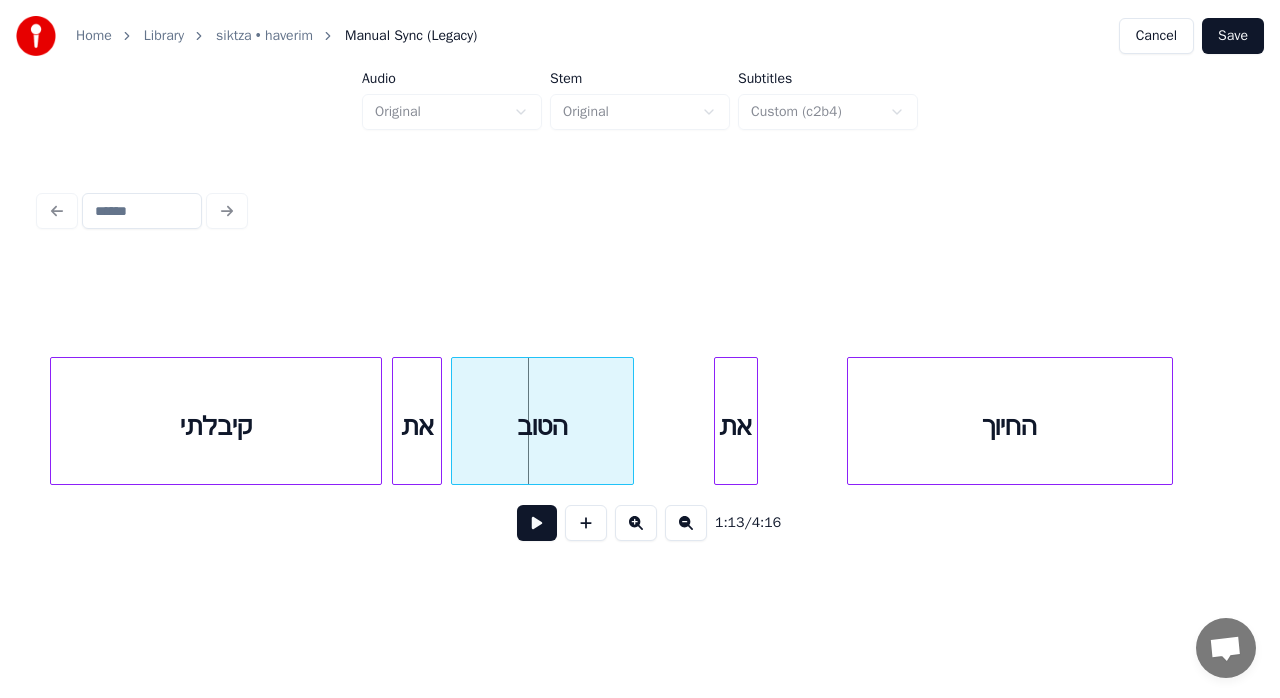 click on "הטוב" at bounding box center (542, 426) 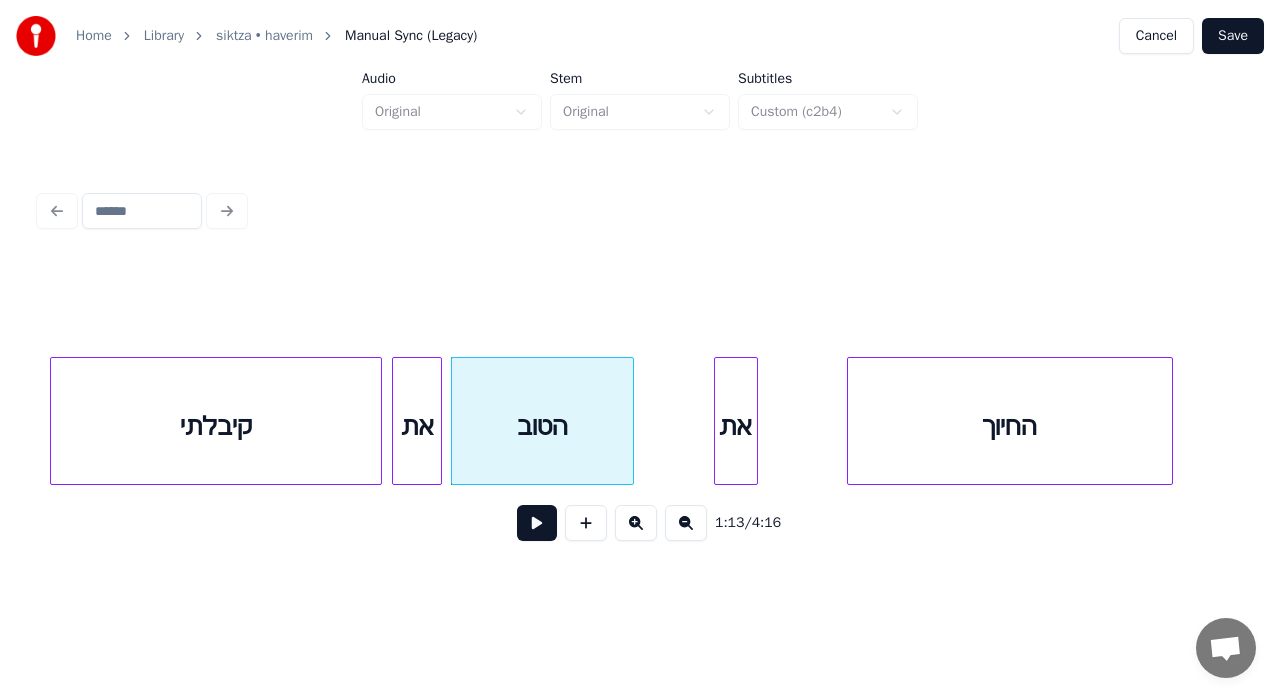 click at bounding box center [537, 523] 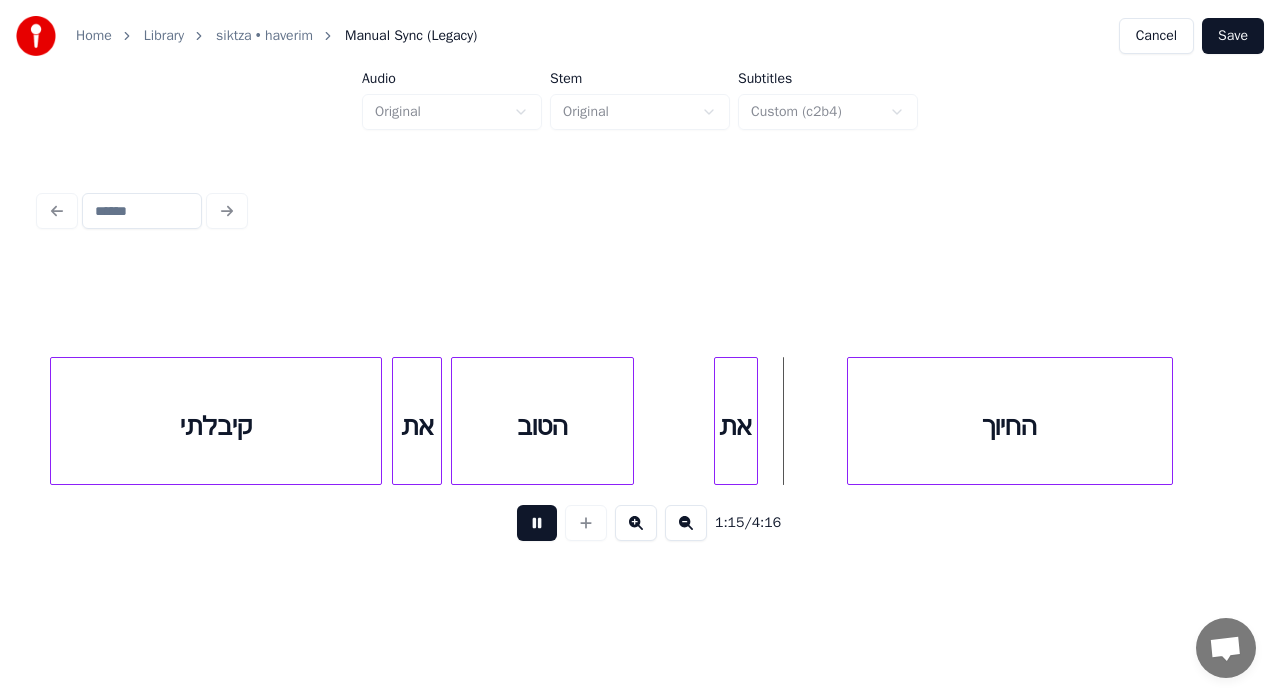 click at bounding box center (537, 523) 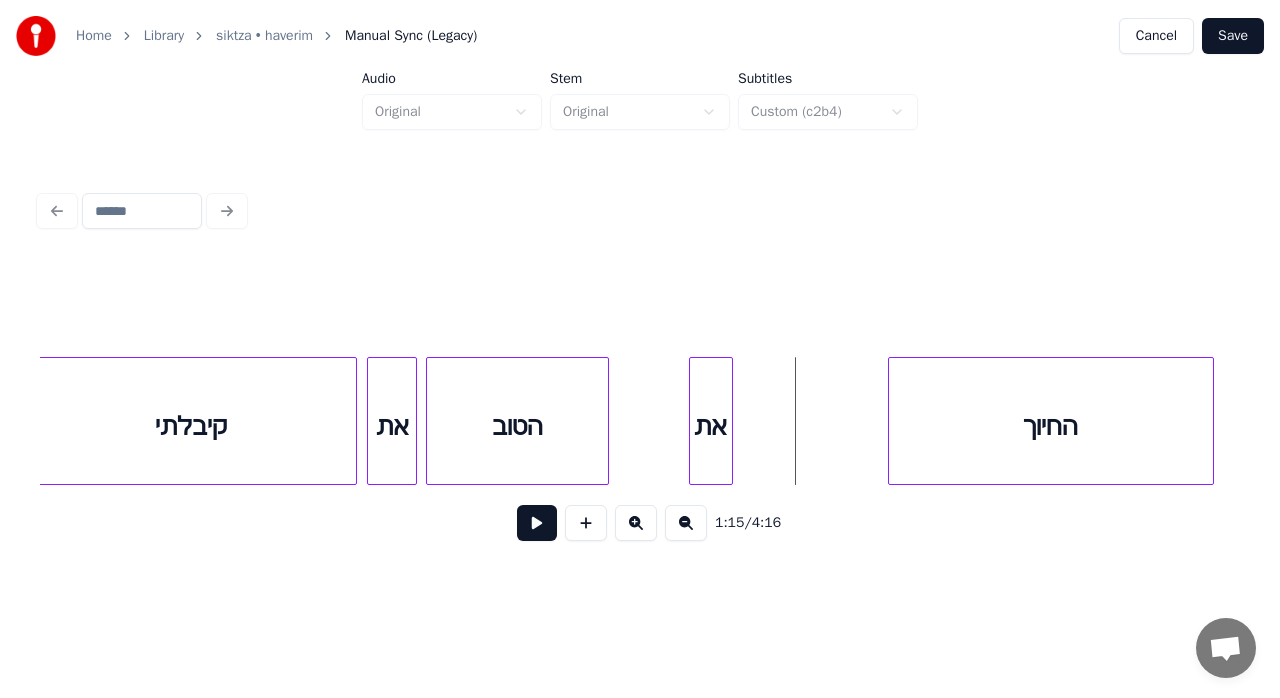 click on "החיוך" at bounding box center (1051, 426) 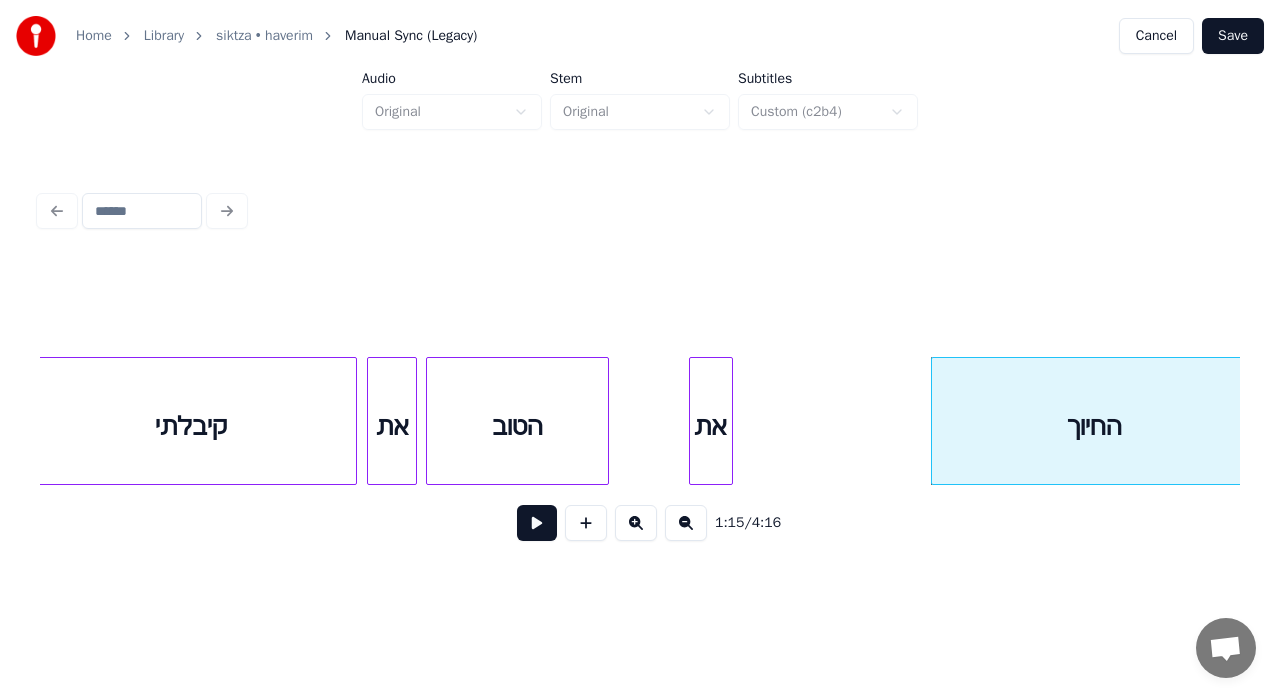 scroll, scrollTop: 0, scrollLeft: 14324, axis: horizontal 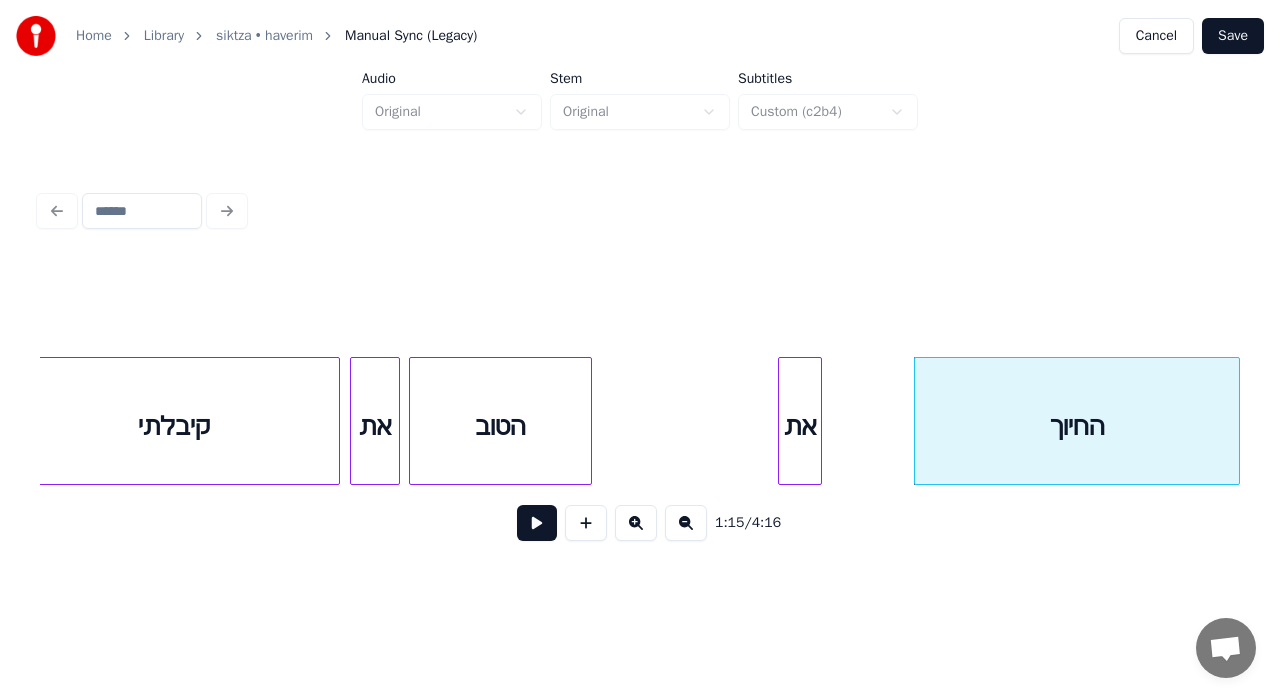 click on "את" at bounding box center (800, 426) 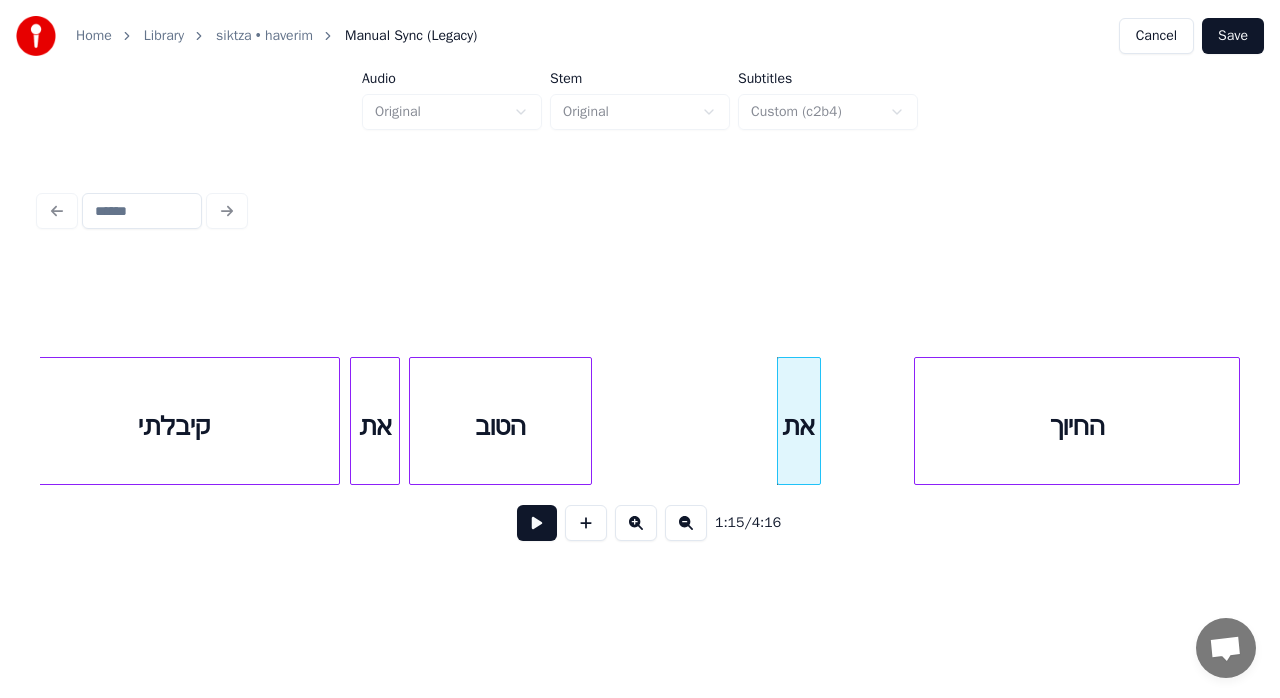 click at bounding box center [537, 523] 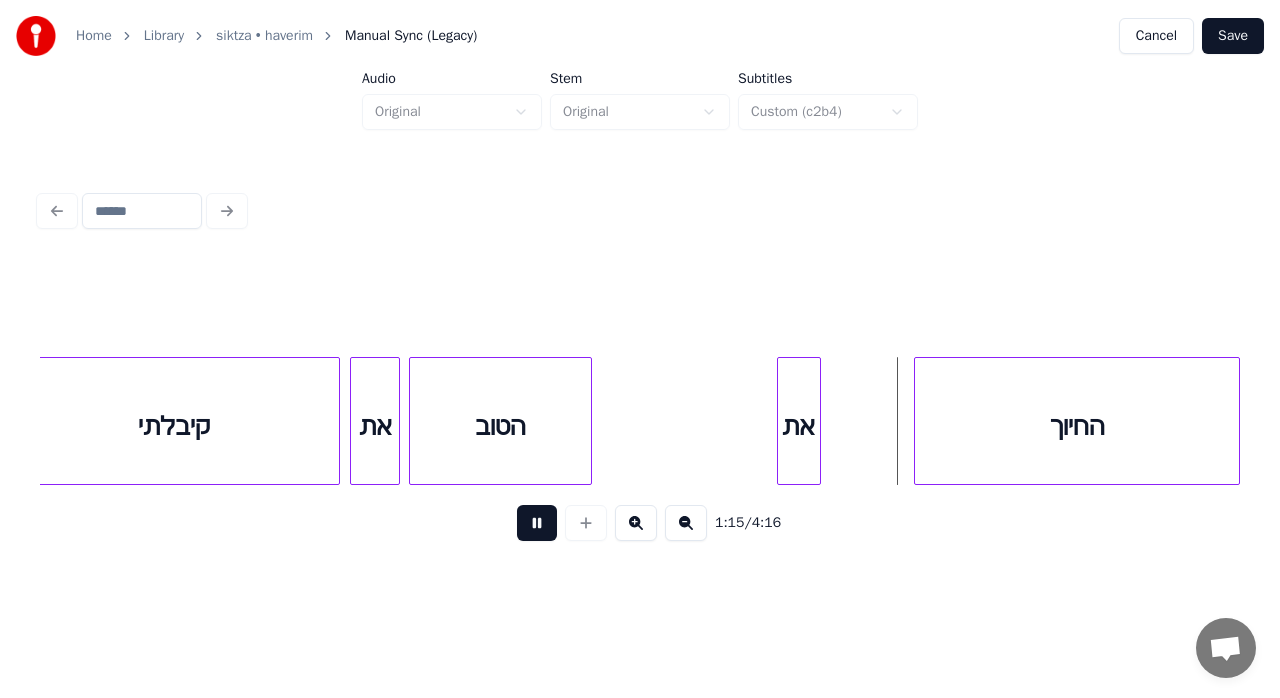 click at bounding box center (537, 523) 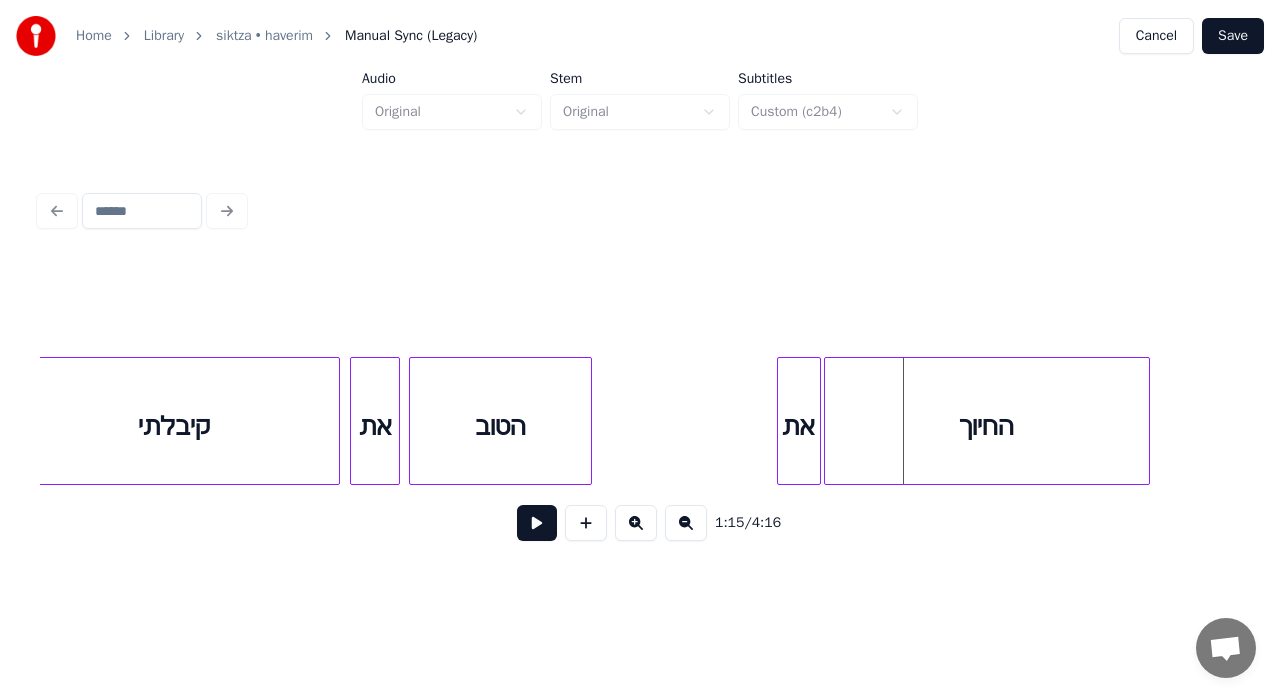 click on "החיוך" at bounding box center [987, 426] 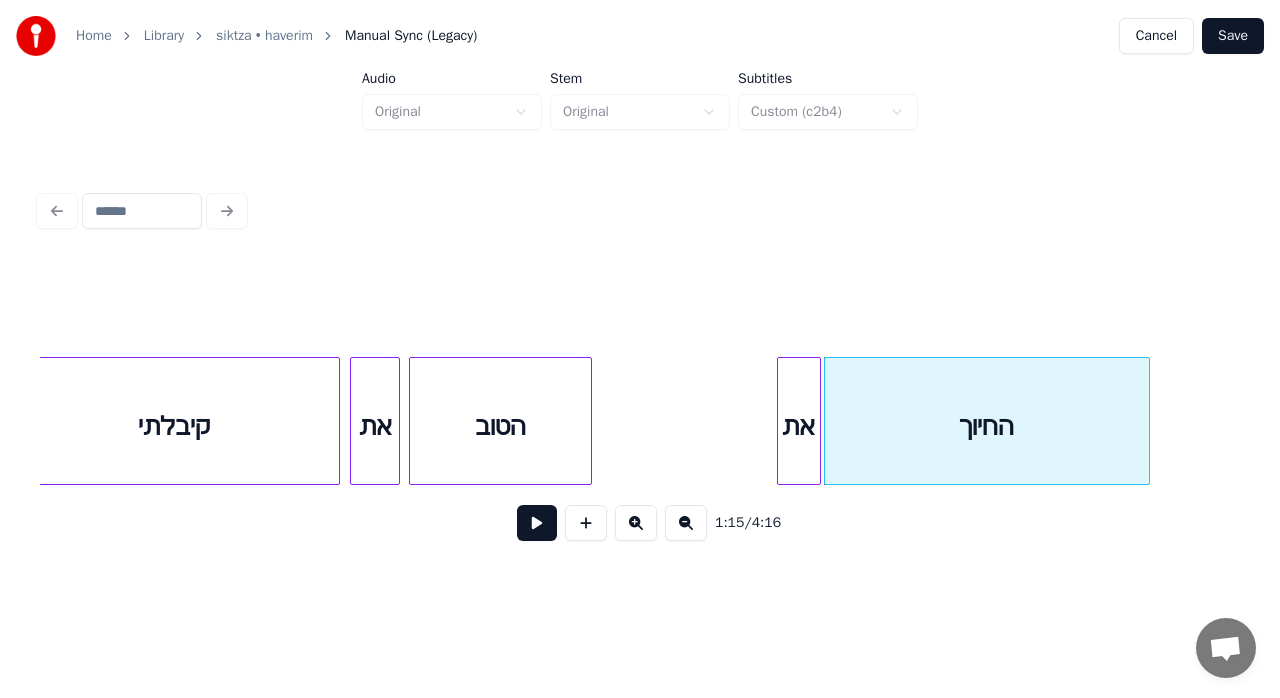 click on "את" at bounding box center (799, 426) 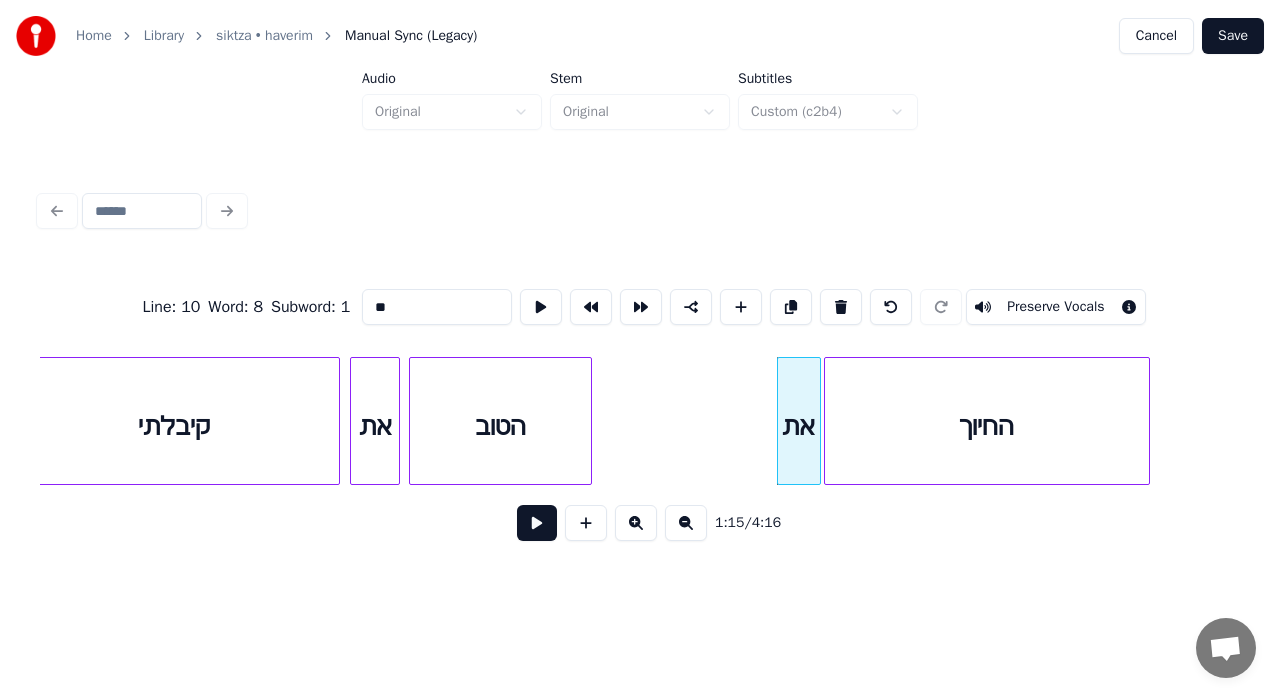 click at bounding box center [537, 523] 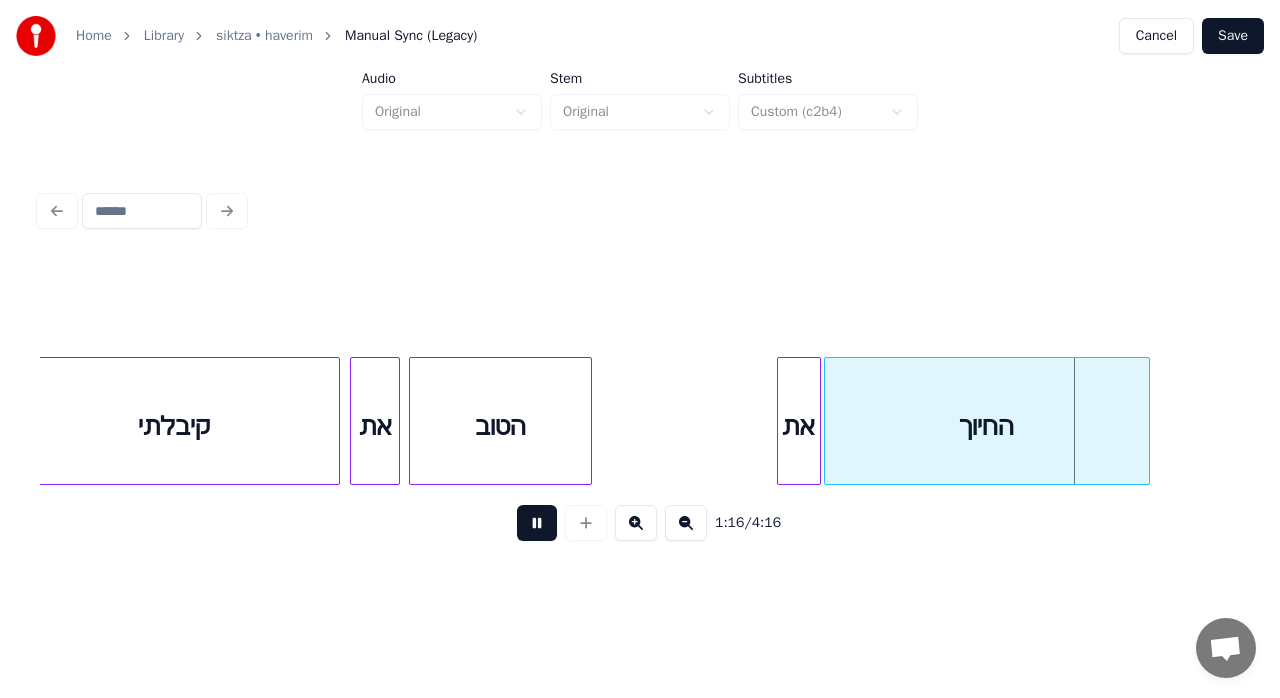 click at bounding box center (537, 523) 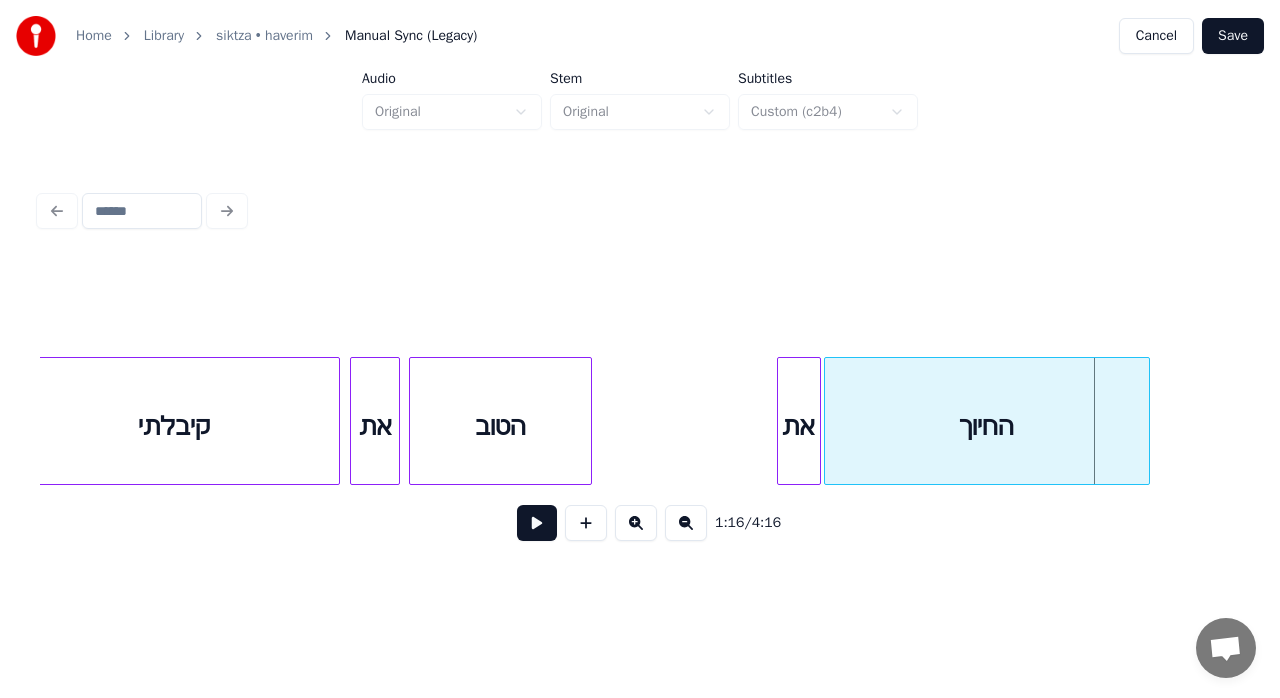 click at bounding box center [537, 523] 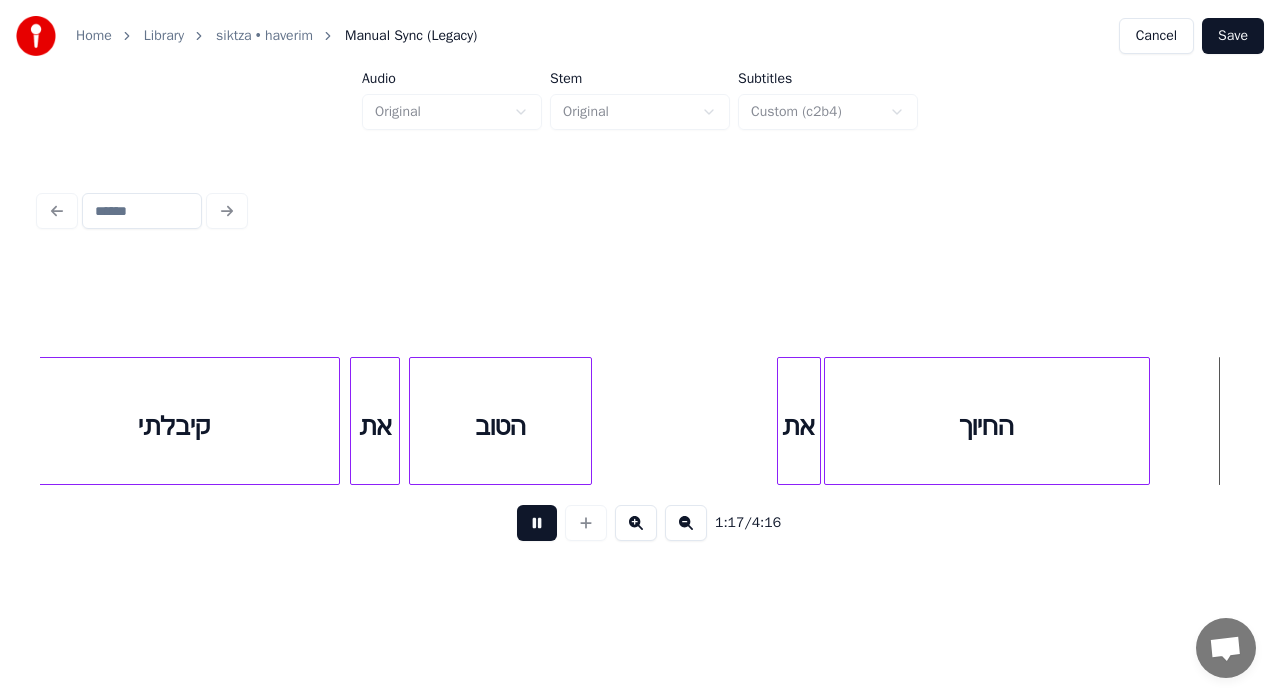 scroll, scrollTop: 0, scrollLeft: 15525, axis: horizontal 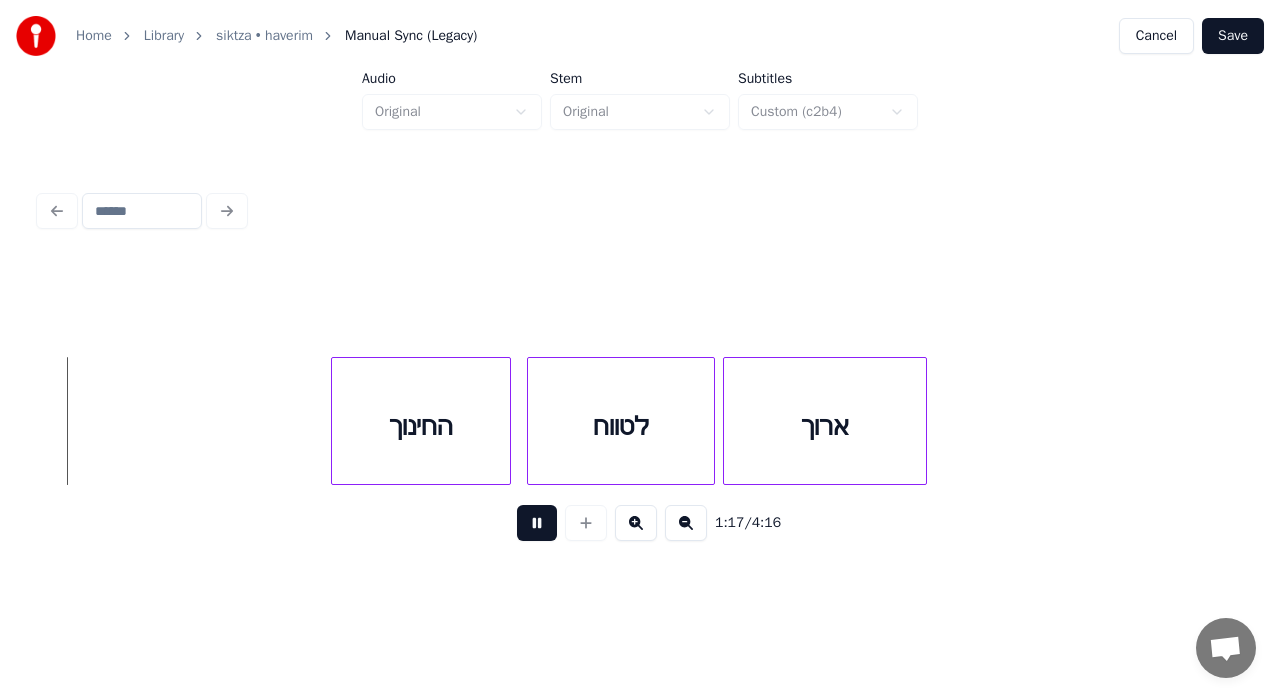 click at bounding box center [537, 523] 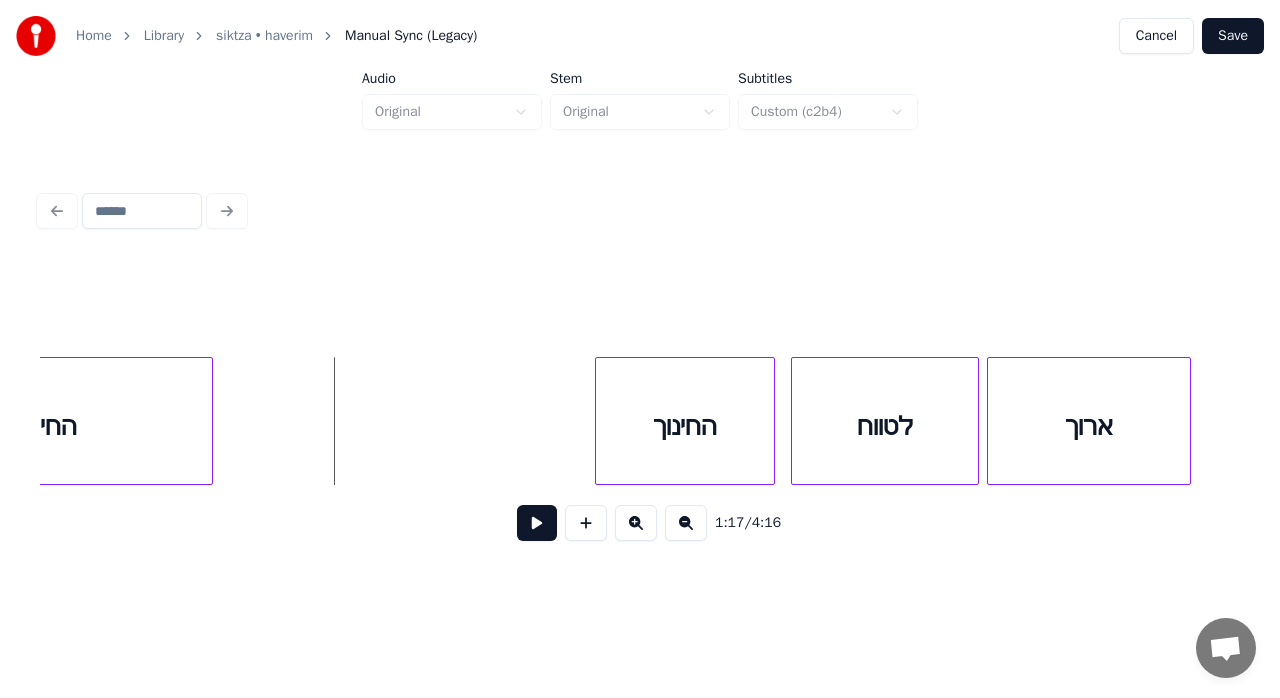 scroll, scrollTop: 0, scrollLeft: 14939, axis: horizontal 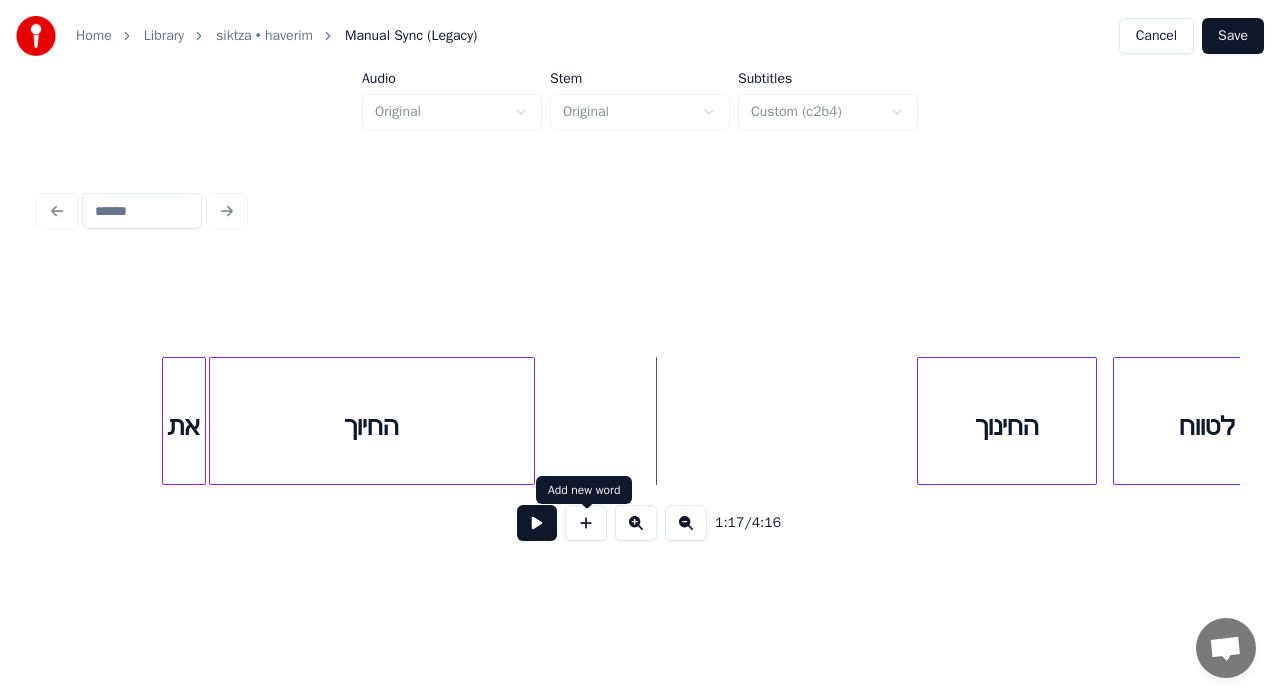 click at bounding box center (586, 523) 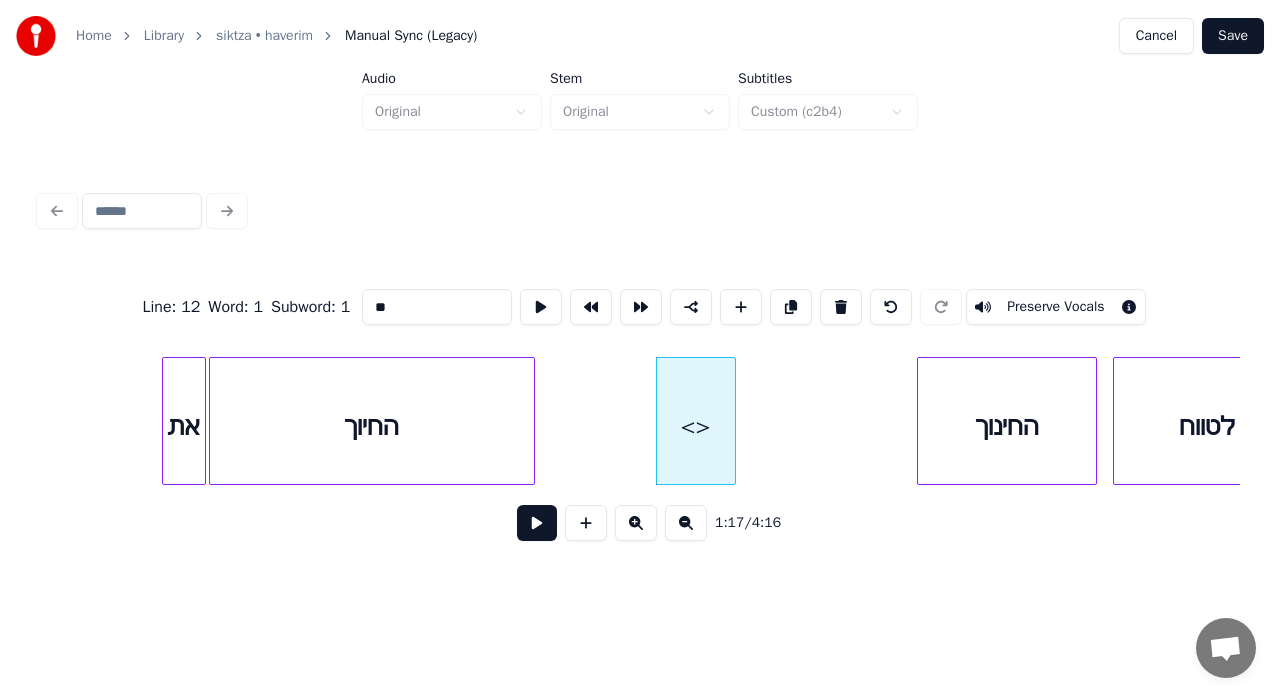 drag, startPoint x: 443, startPoint y: 298, endPoint x: 306, endPoint y: 296, distance: 137.0146 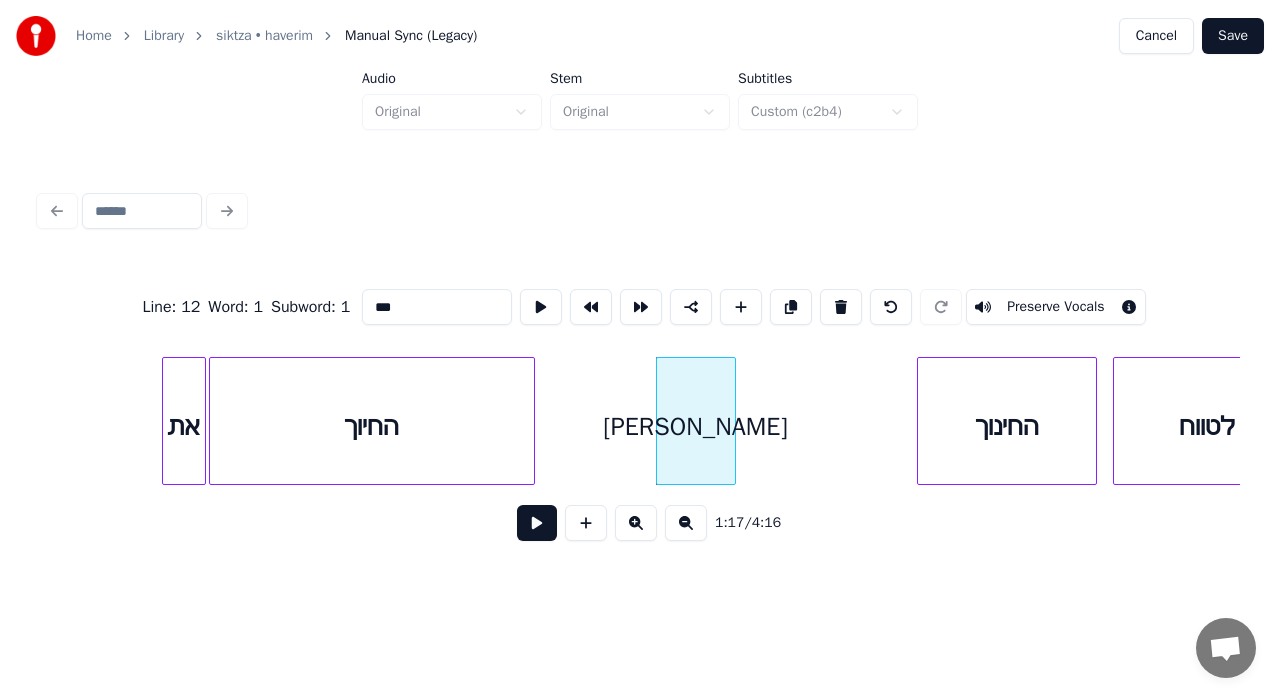 type on "***" 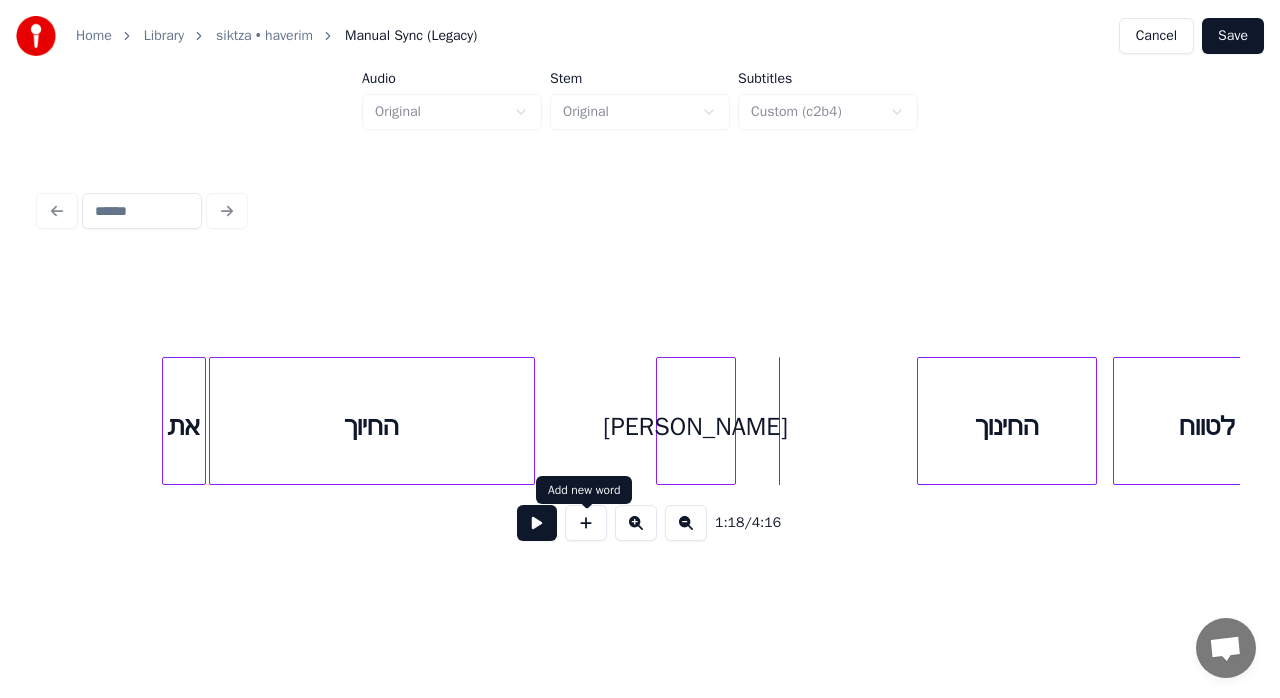 click at bounding box center (586, 523) 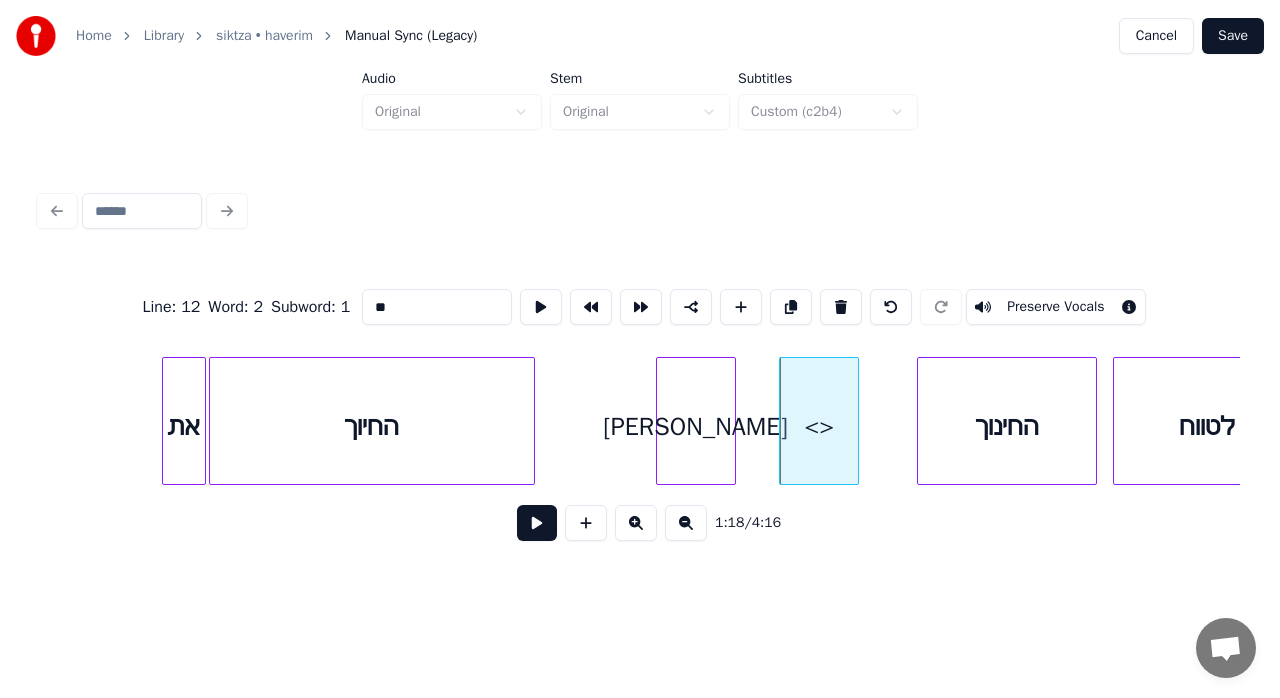 drag, startPoint x: 384, startPoint y: 297, endPoint x: 332, endPoint y: 294, distance: 52.086468 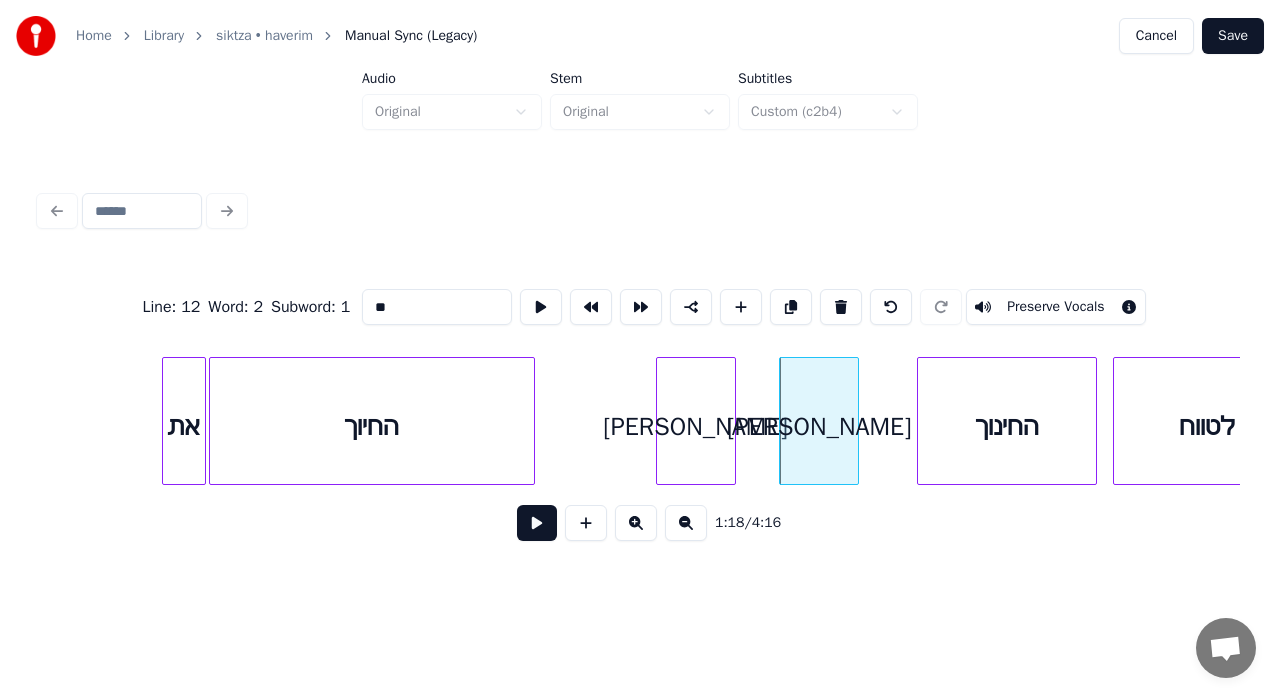 click on "1:18  /  4:16" at bounding box center (640, 523) 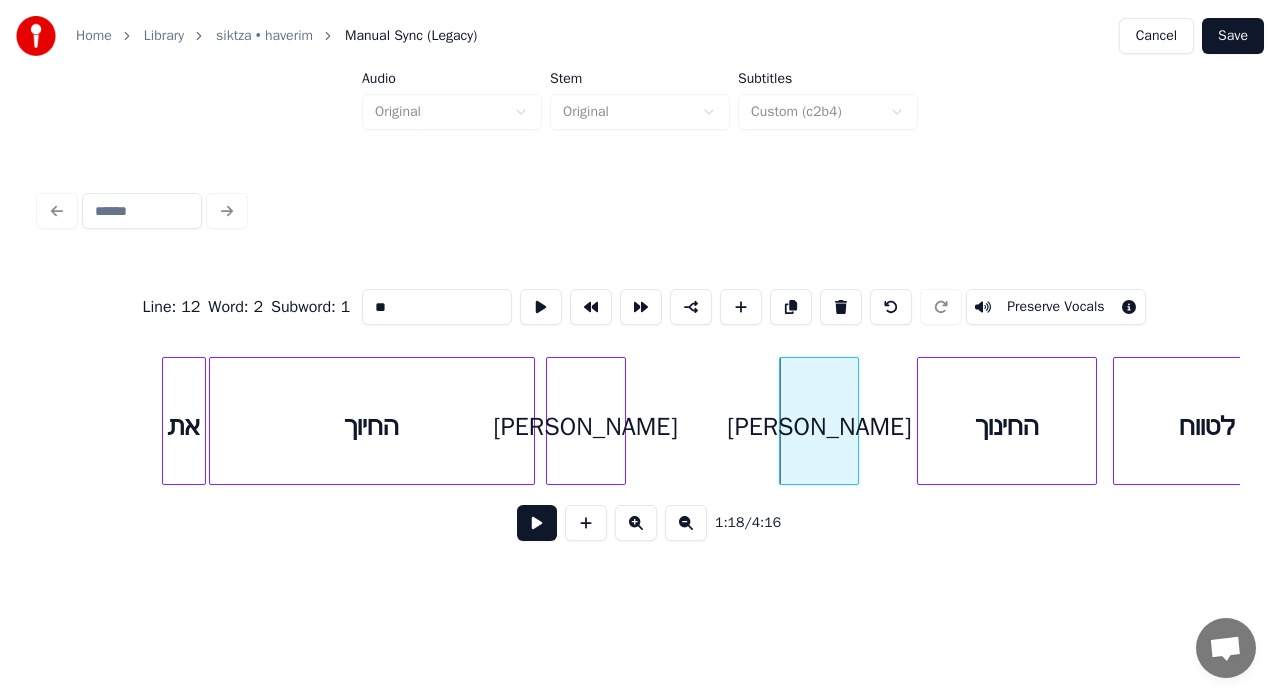click on "[PERSON_NAME]" at bounding box center [586, 426] 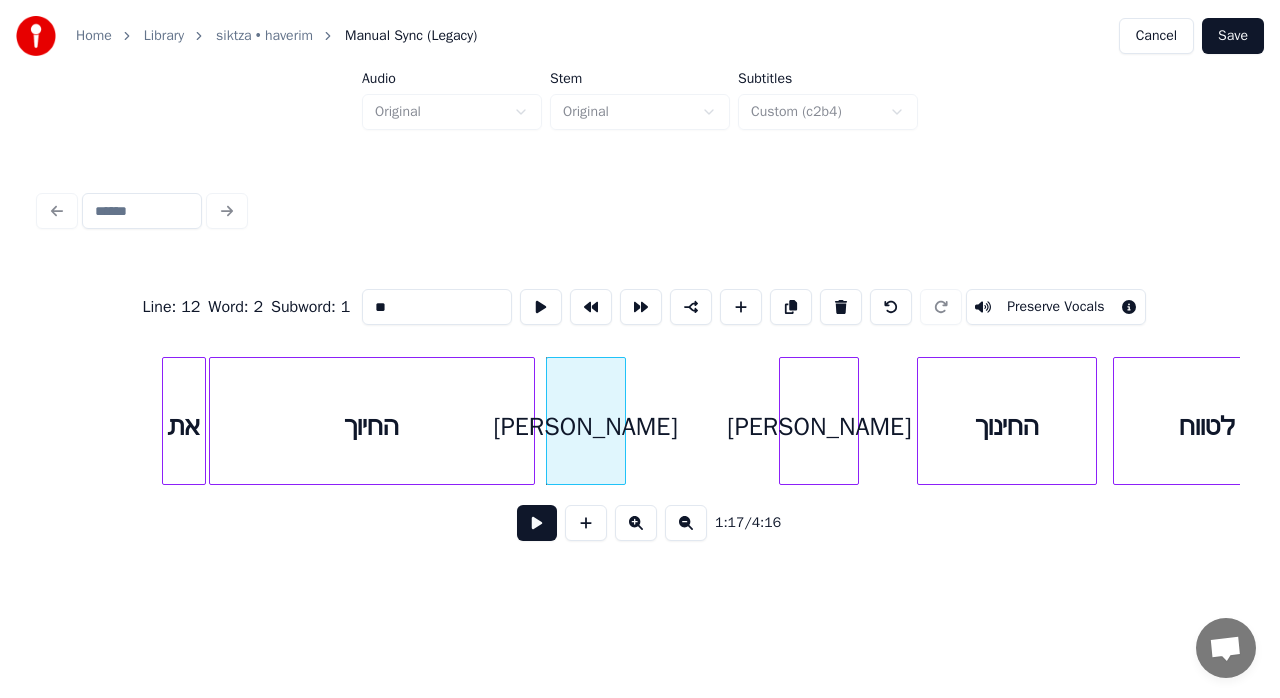 click on "[PERSON_NAME]" at bounding box center (586, 426) 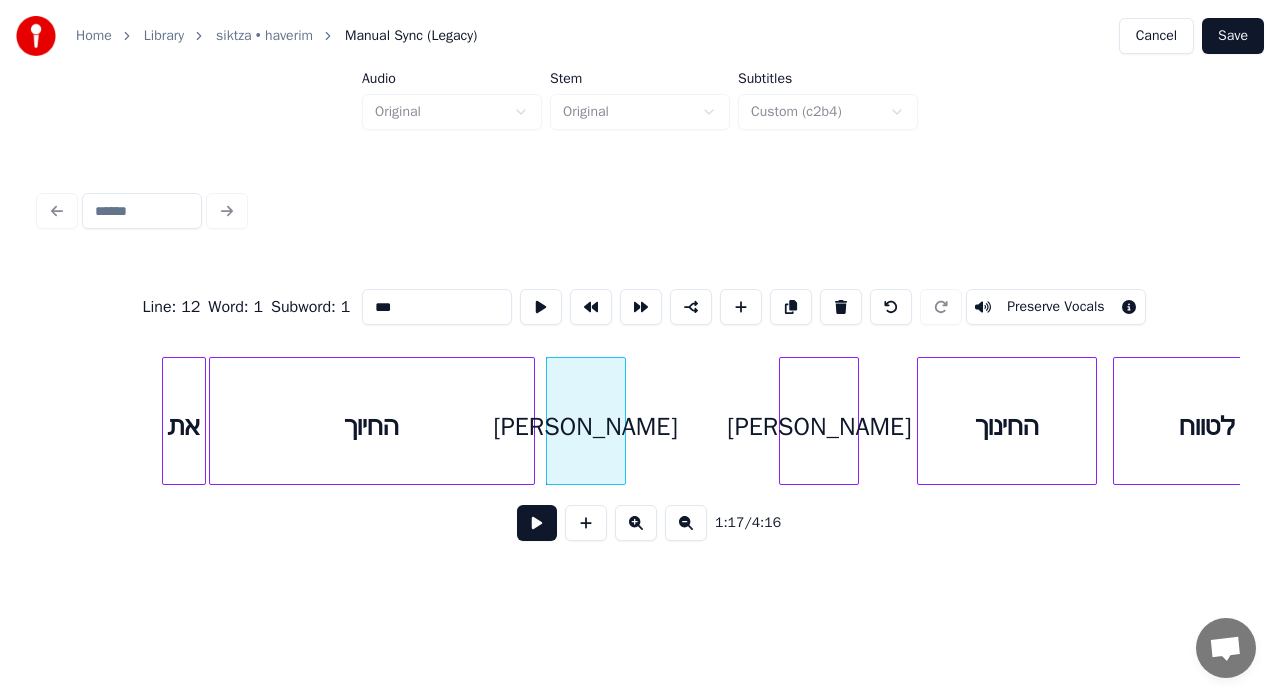 click at bounding box center [537, 523] 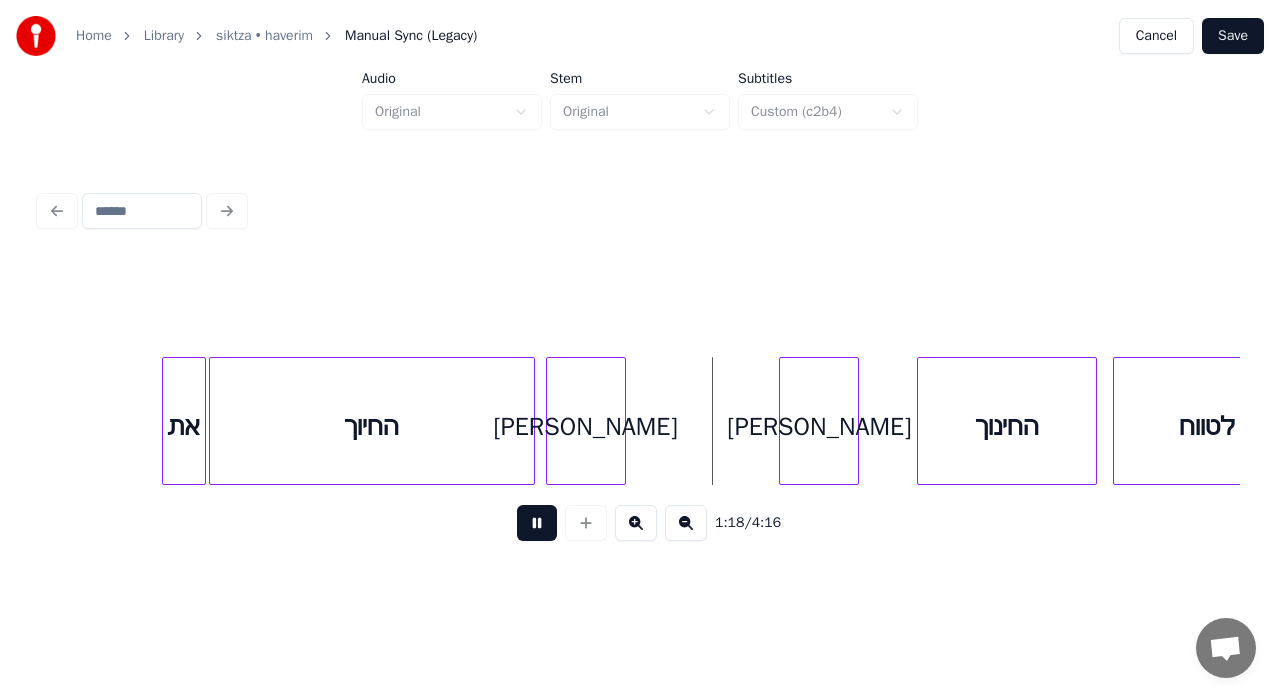 click at bounding box center [537, 523] 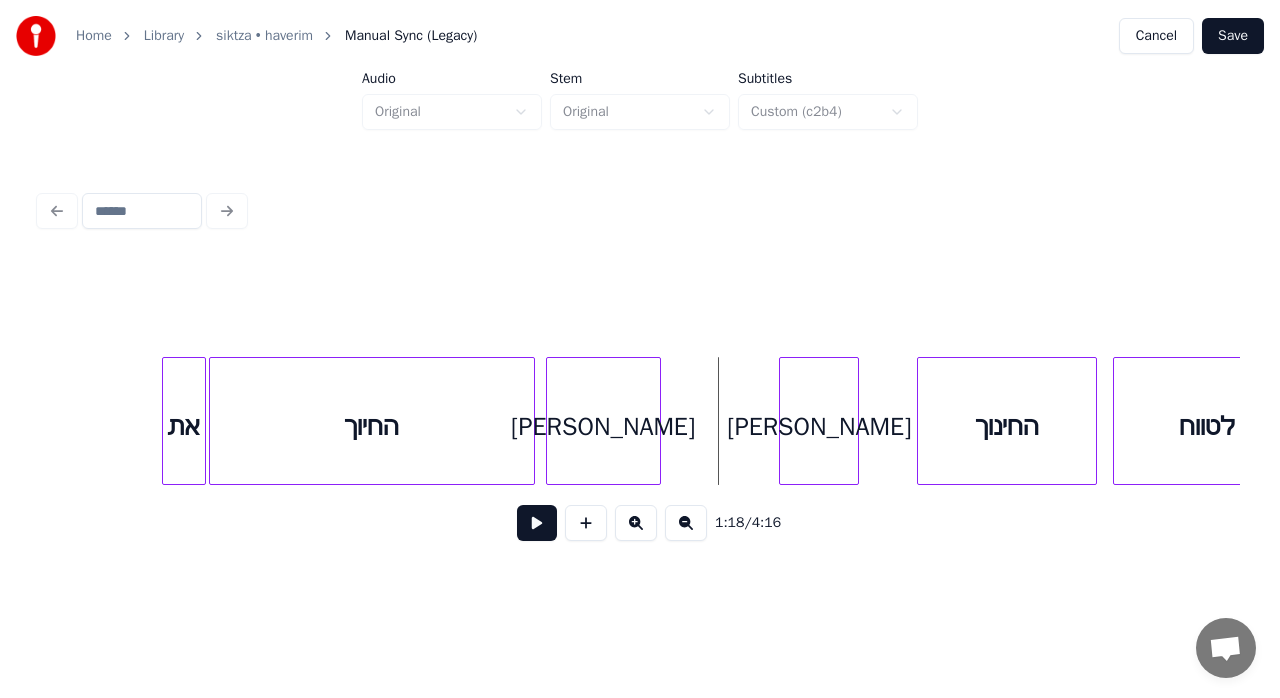 click at bounding box center (657, 421) 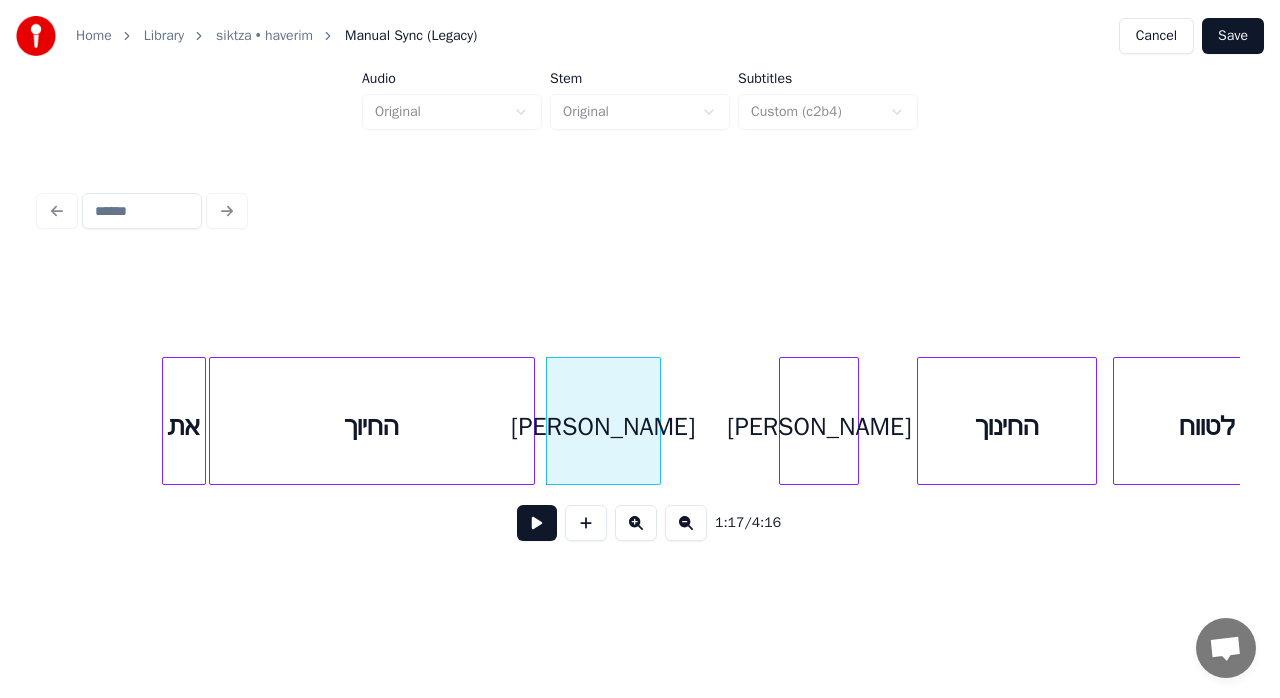 click at bounding box center (537, 523) 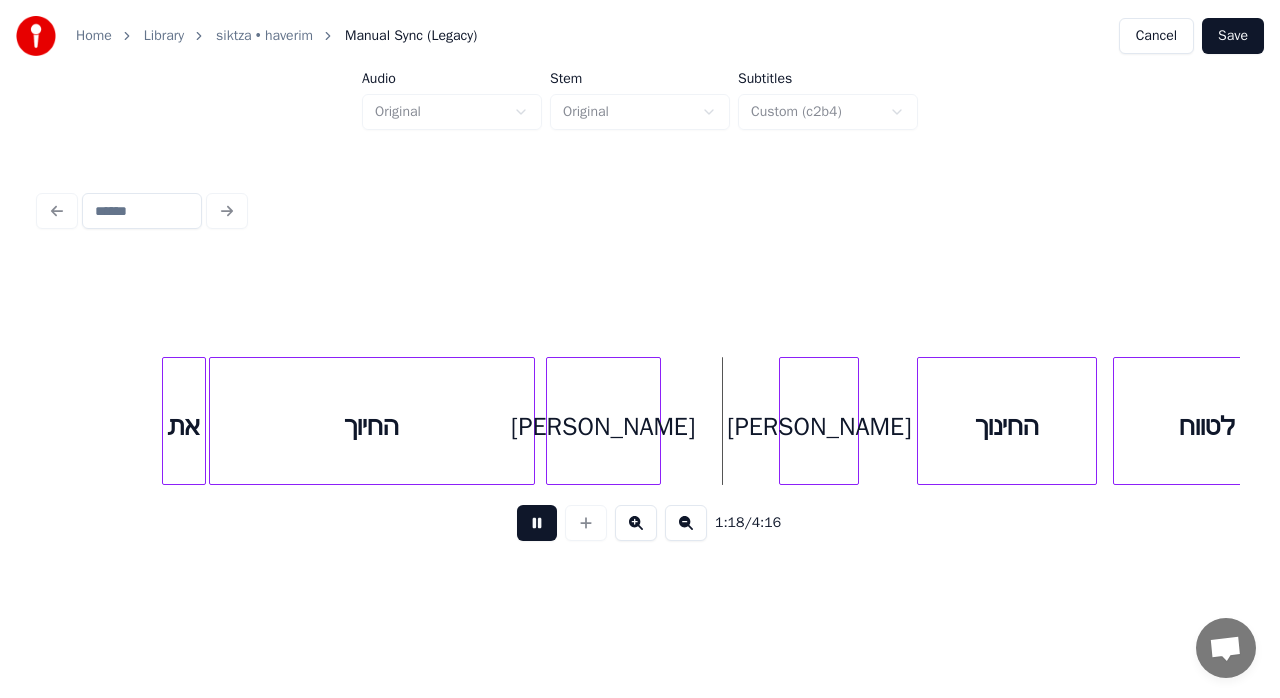 click at bounding box center (537, 523) 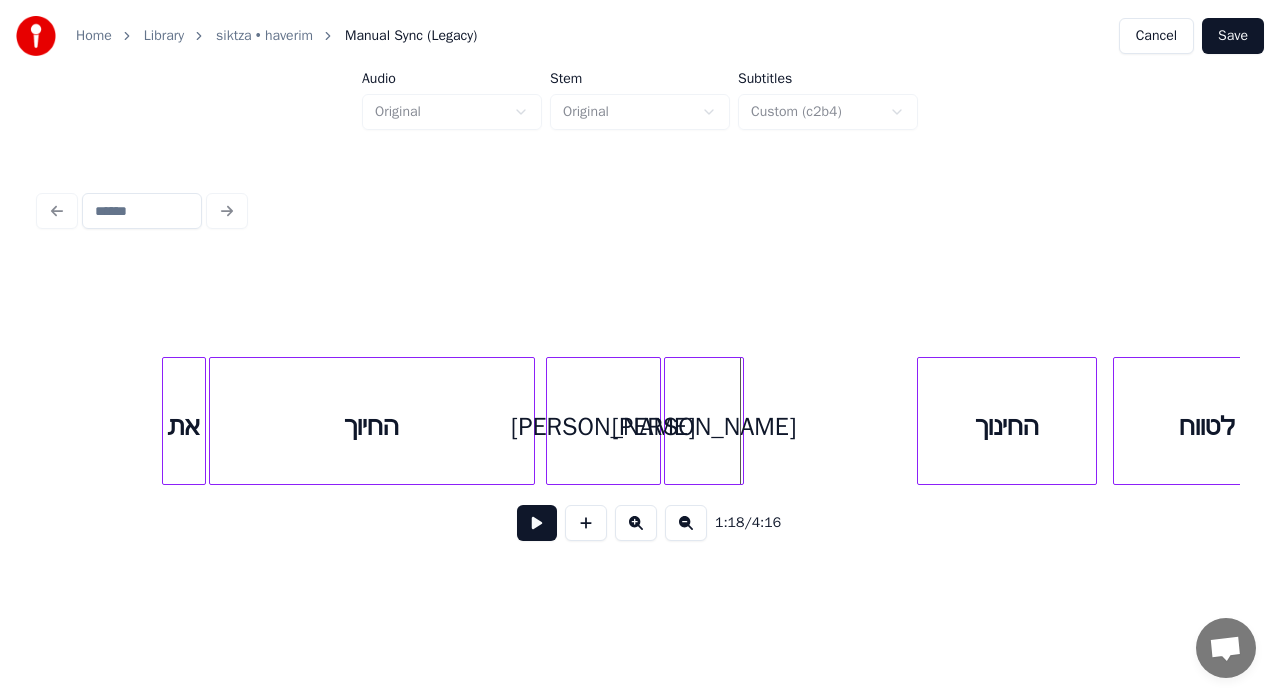 click on "[PERSON_NAME]" at bounding box center (704, 426) 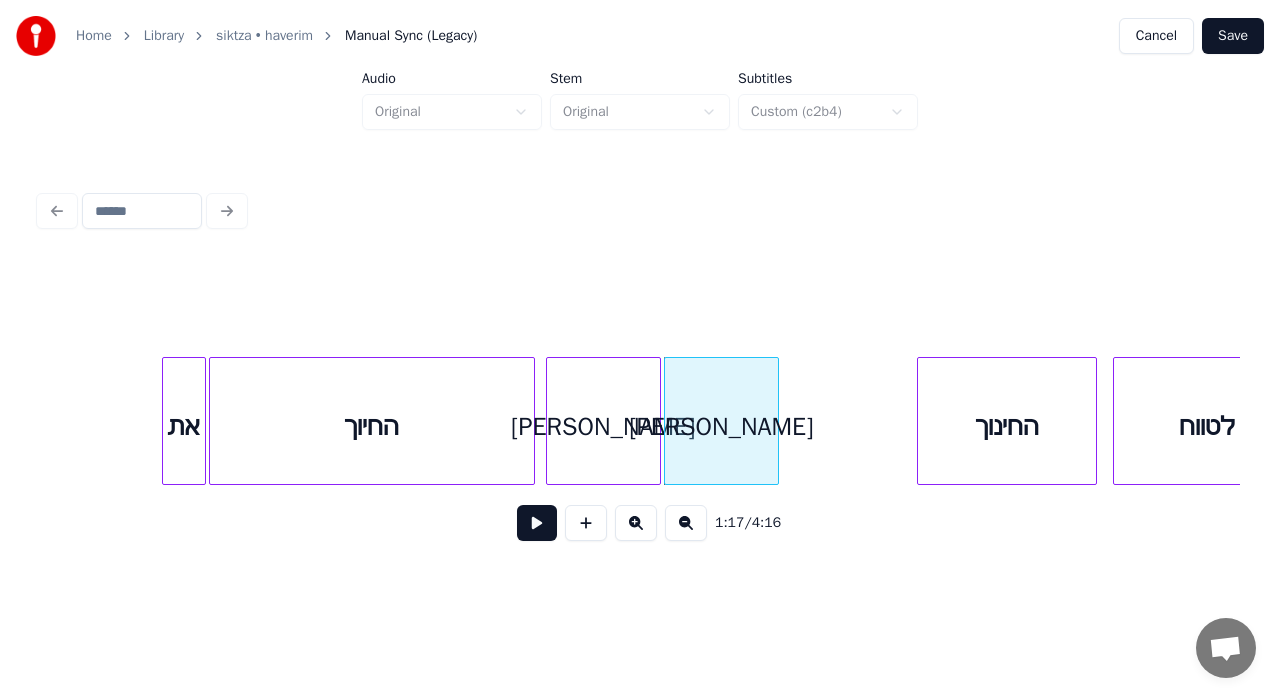 click at bounding box center [775, 421] 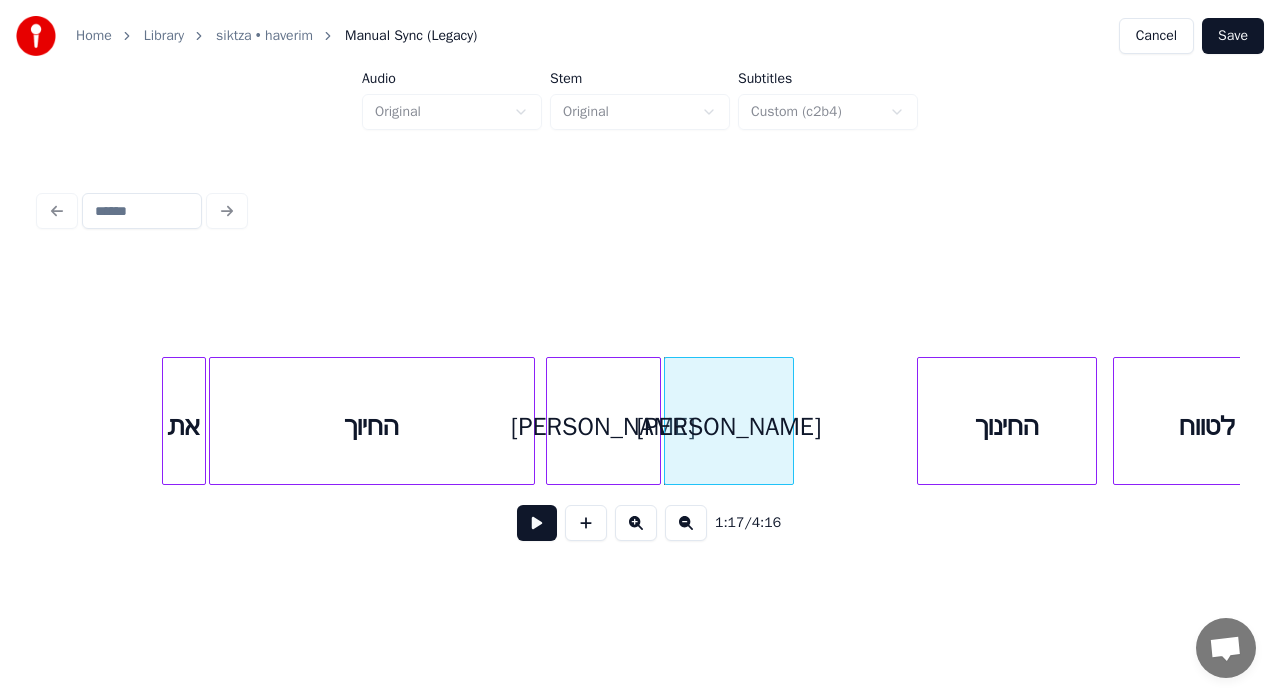 click on "[PERSON_NAME]" at bounding box center [603, 426] 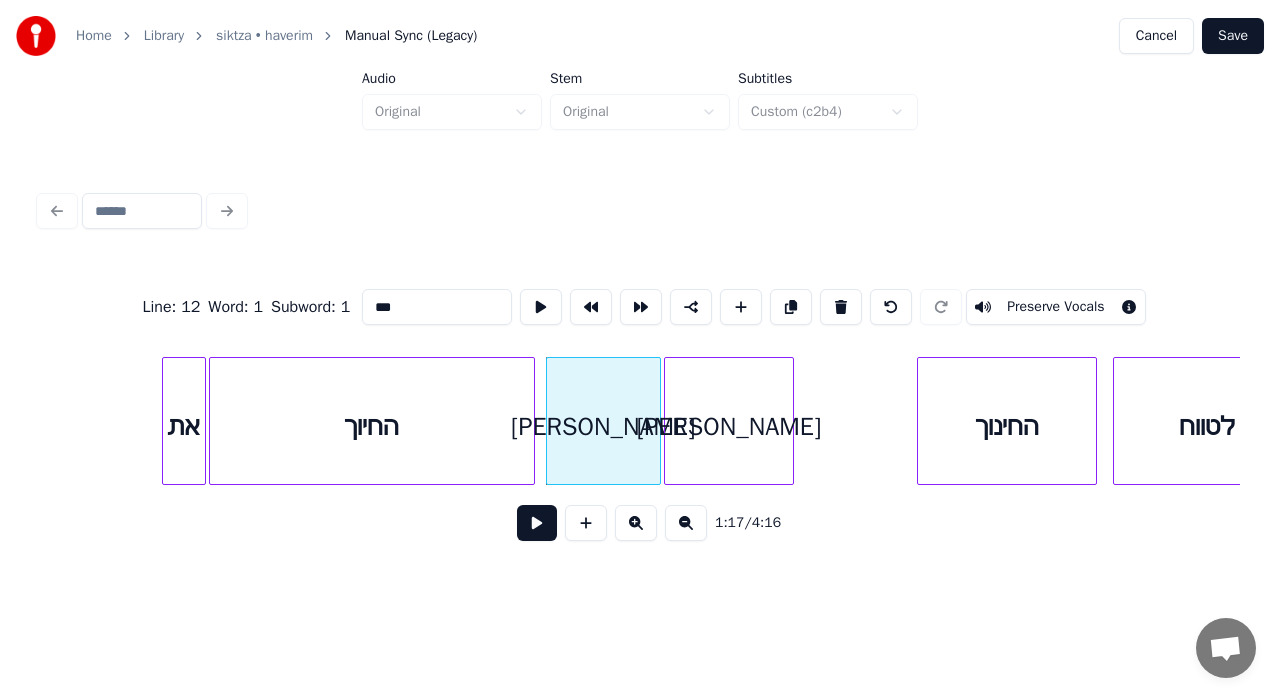 click at bounding box center (537, 523) 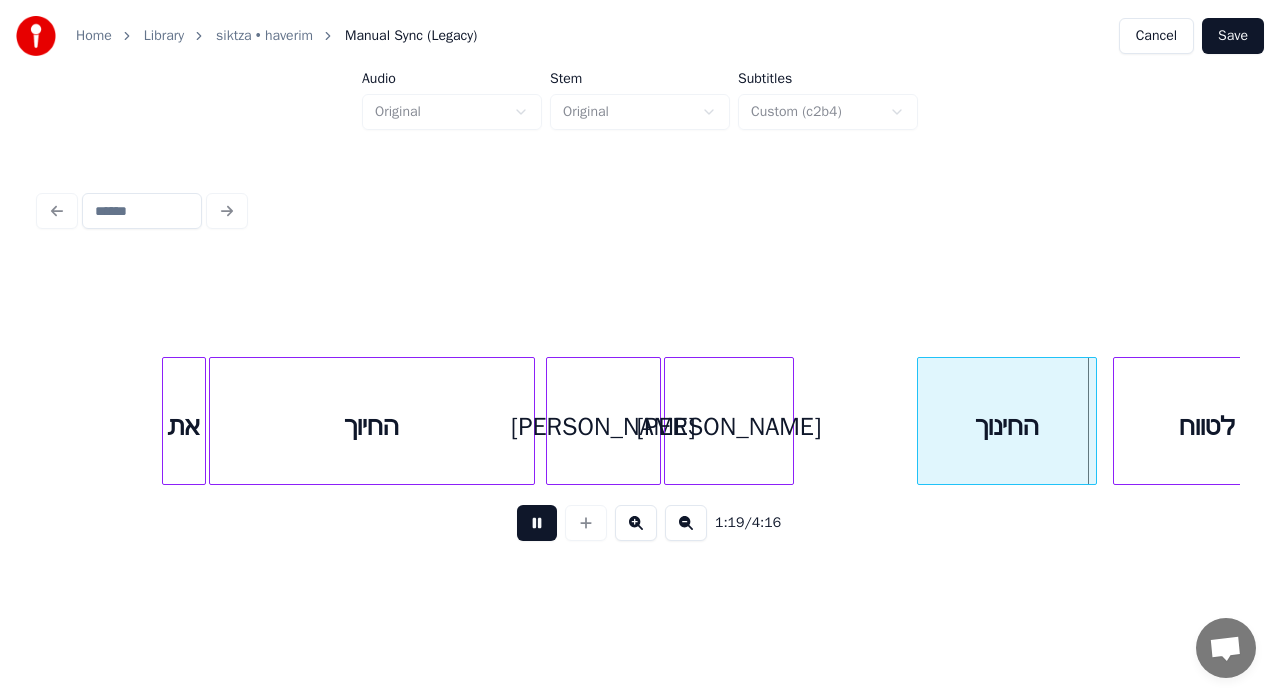 click at bounding box center [537, 523] 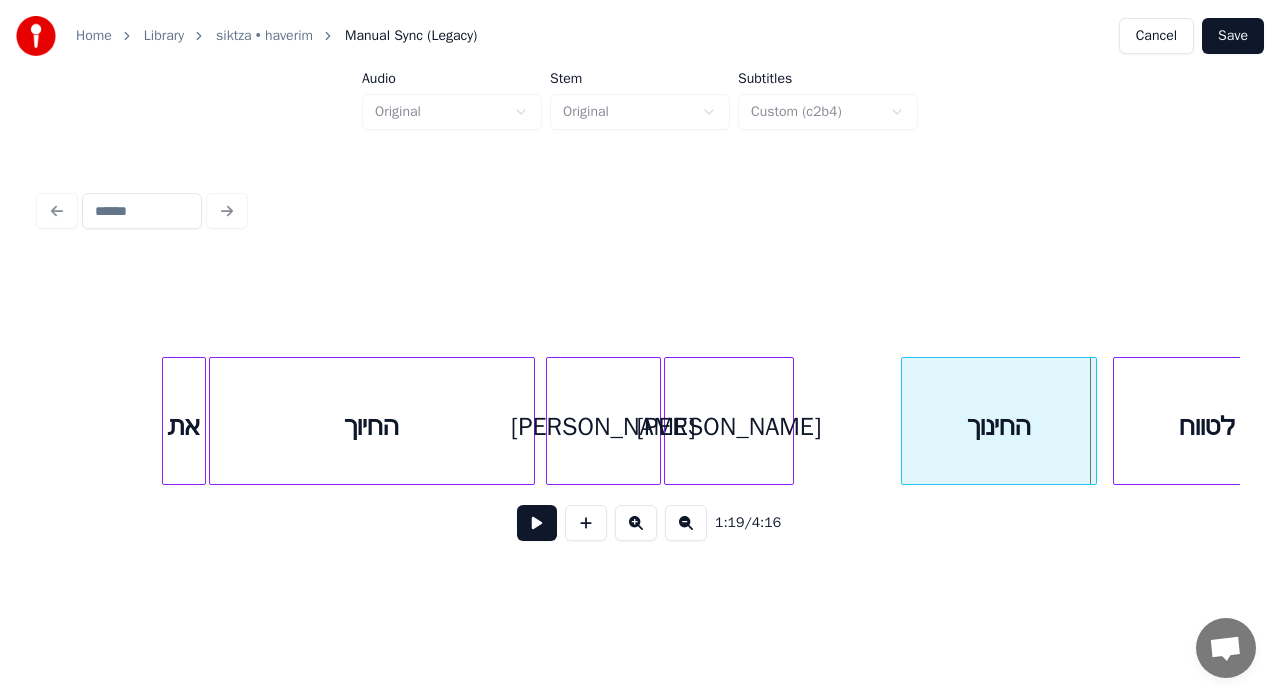 click at bounding box center [905, 421] 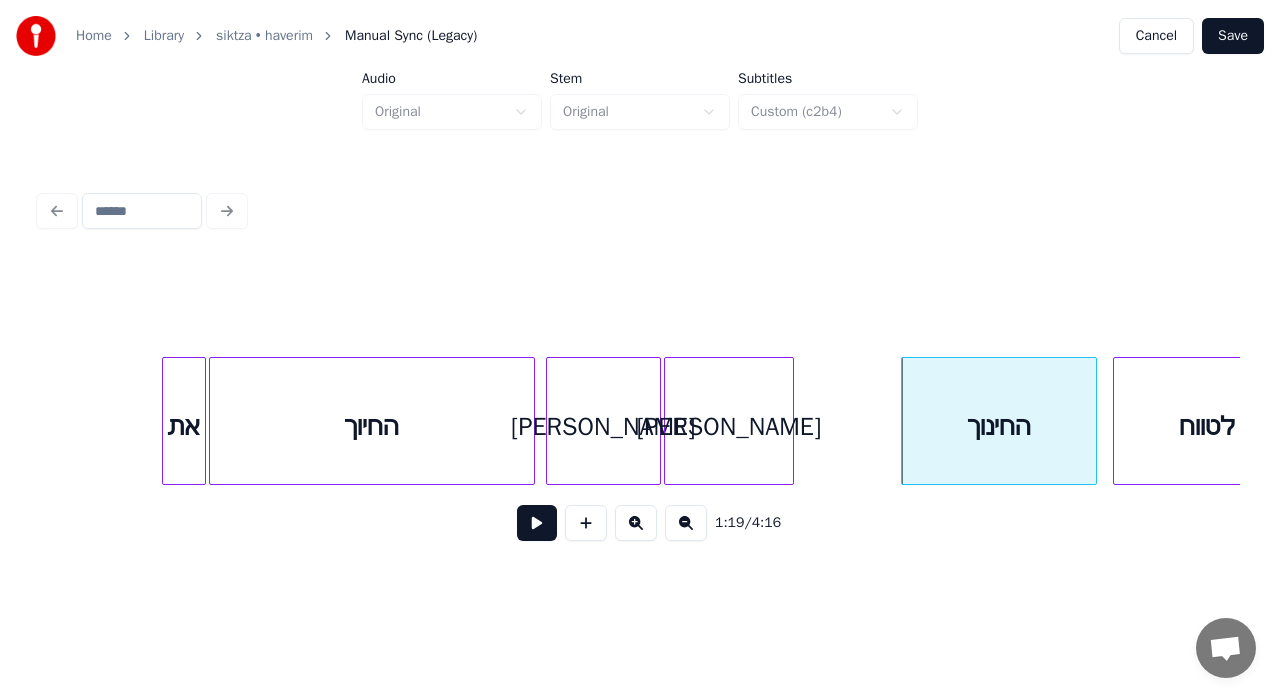 click at bounding box center (537, 523) 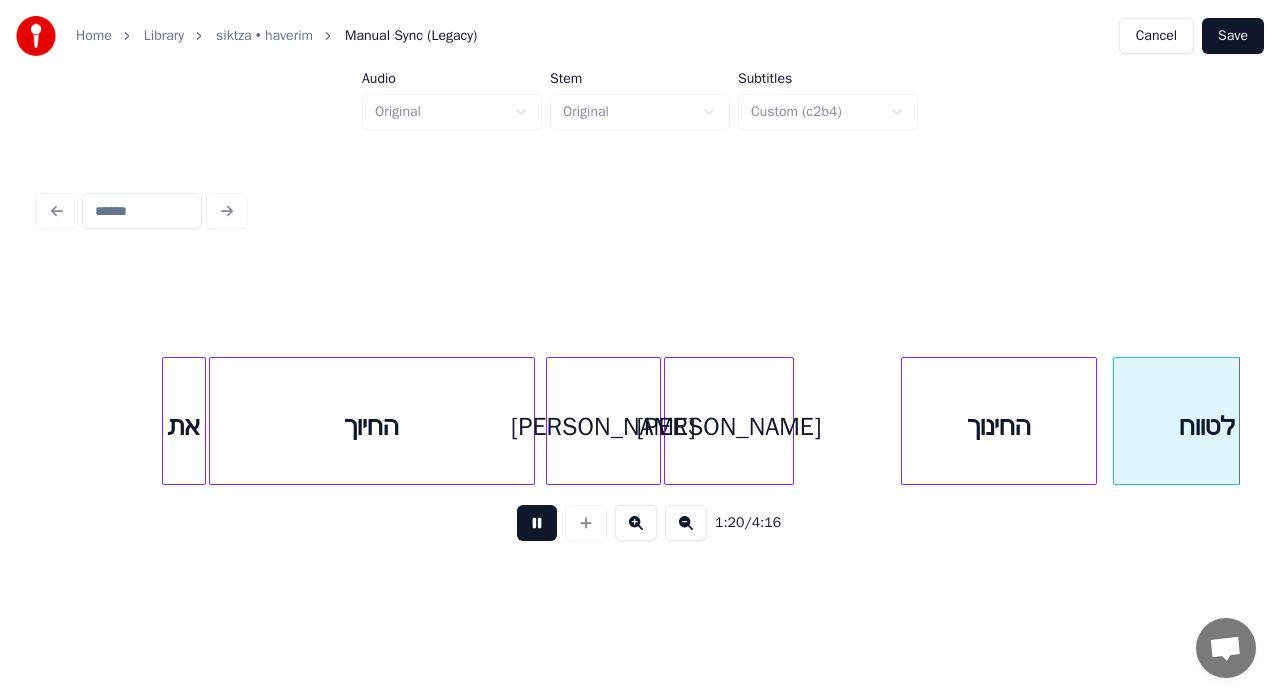 scroll, scrollTop: 0, scrollLeft: 16141, axis: horizontal 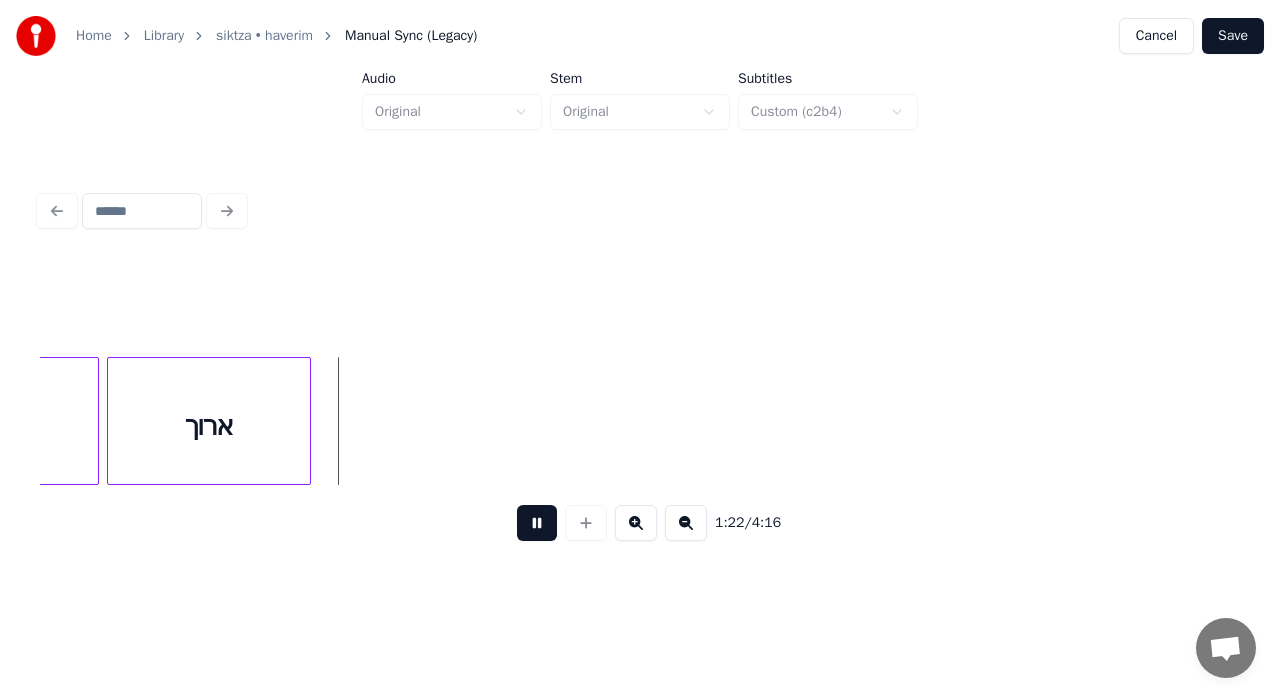 click at bounding box center (537, 523) 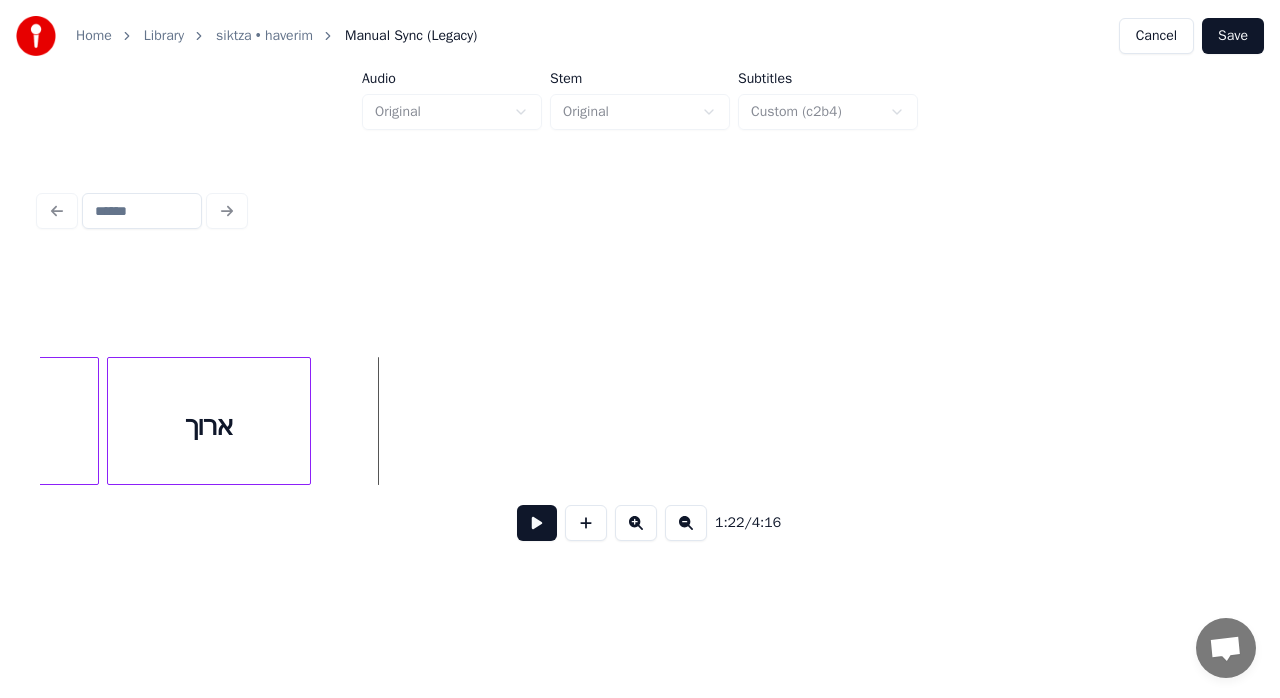 click on "Save" at bounding box center [1233, 36] 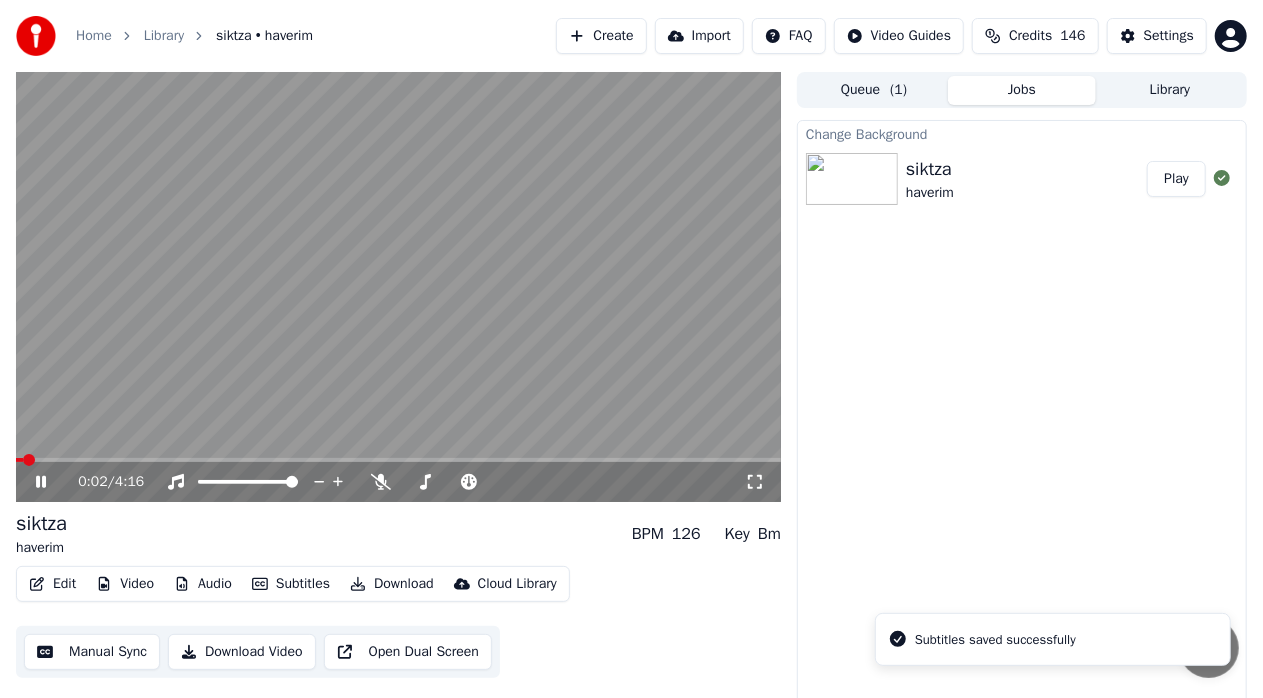 click at bounding box center [398, 287] 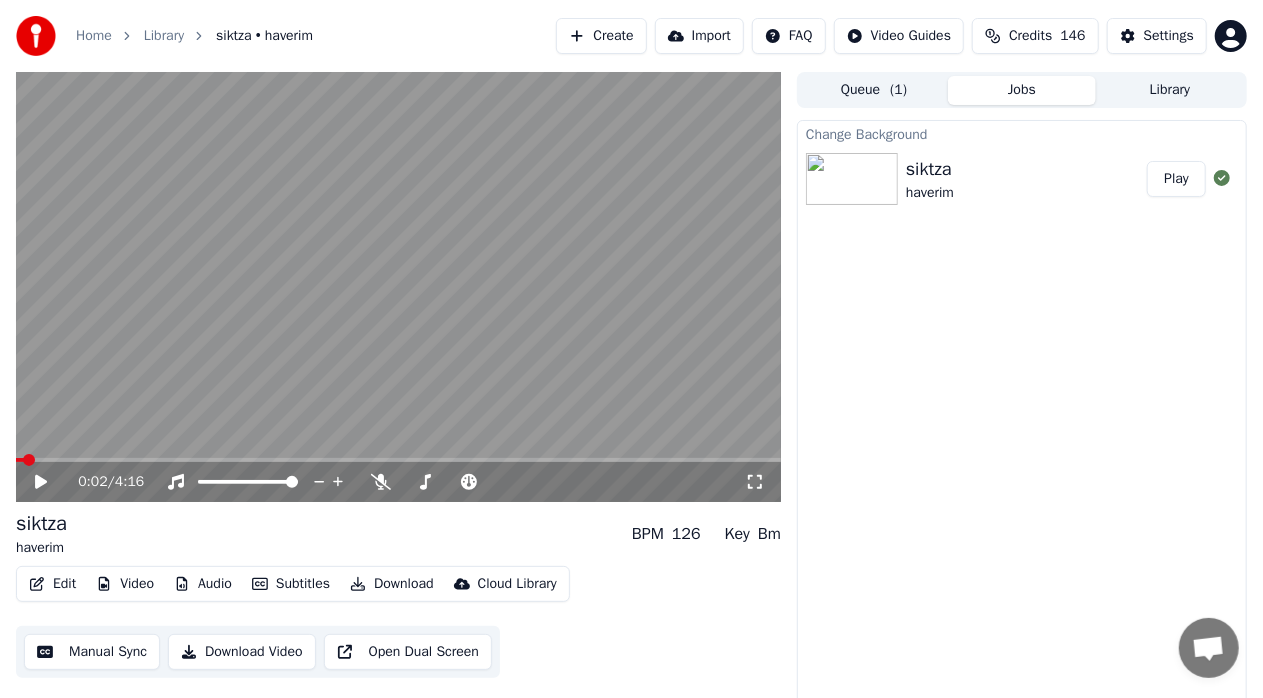 click at bounding box center (398, 460) 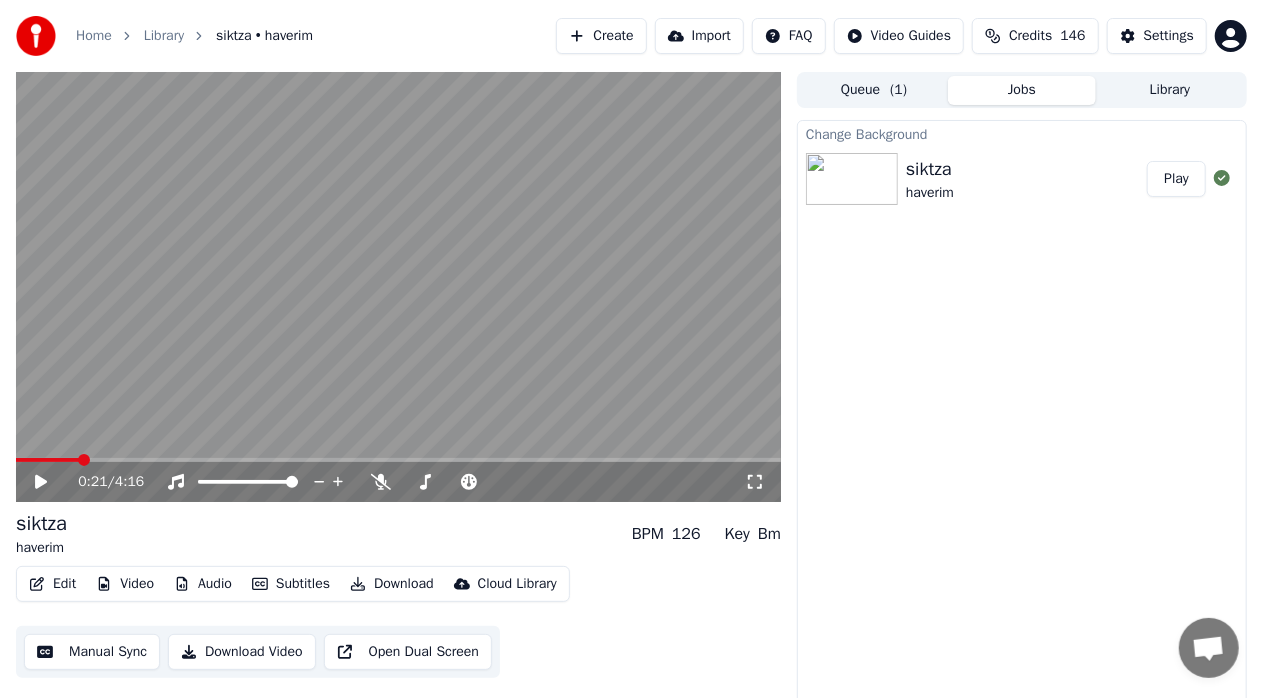 click 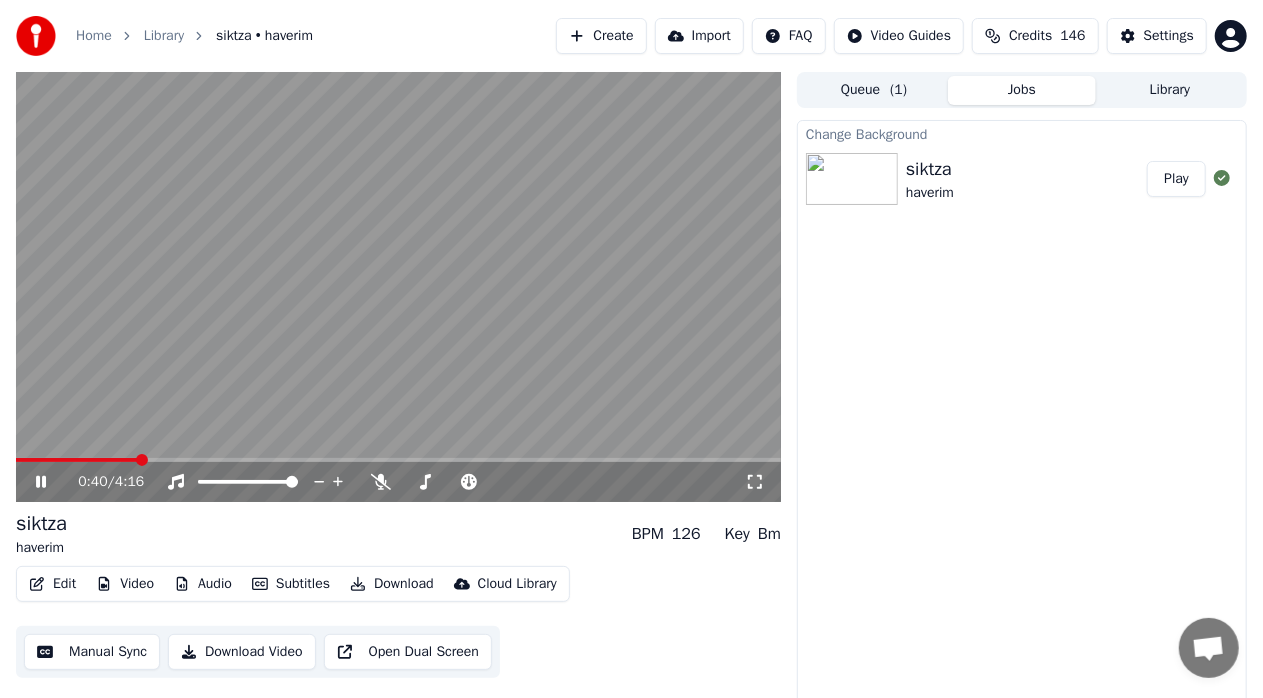 click 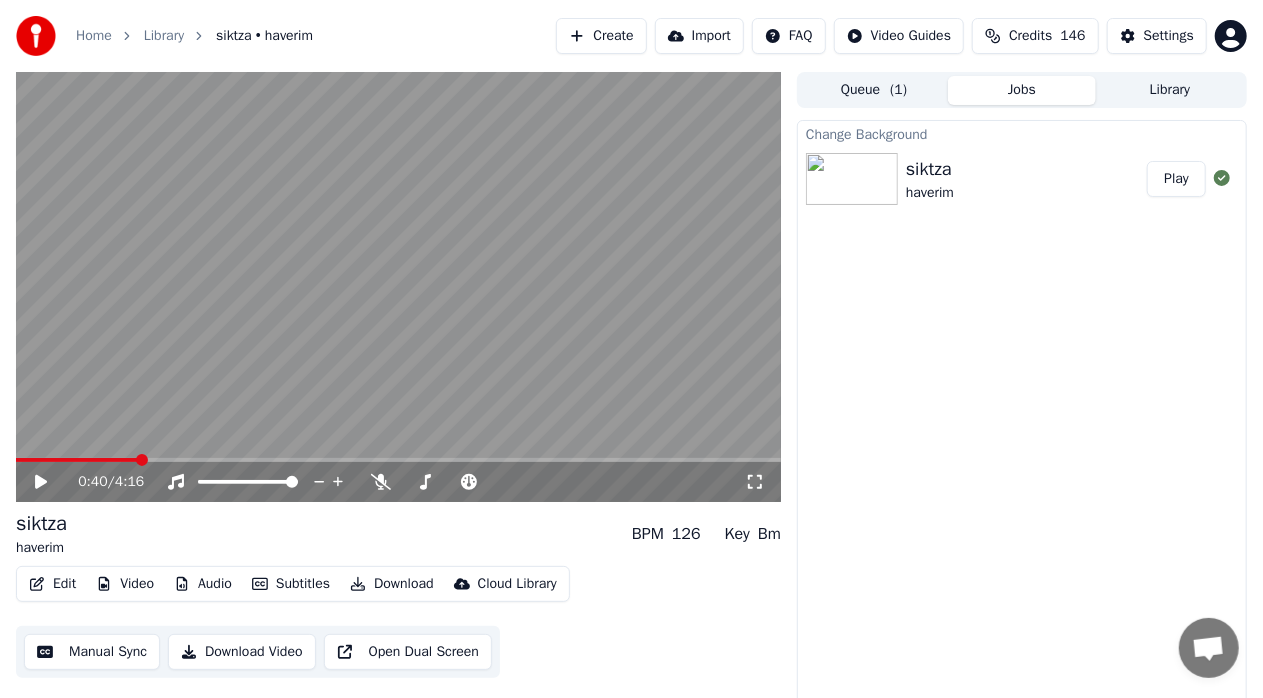 click on "Edit" at bounding box center [52, 584] 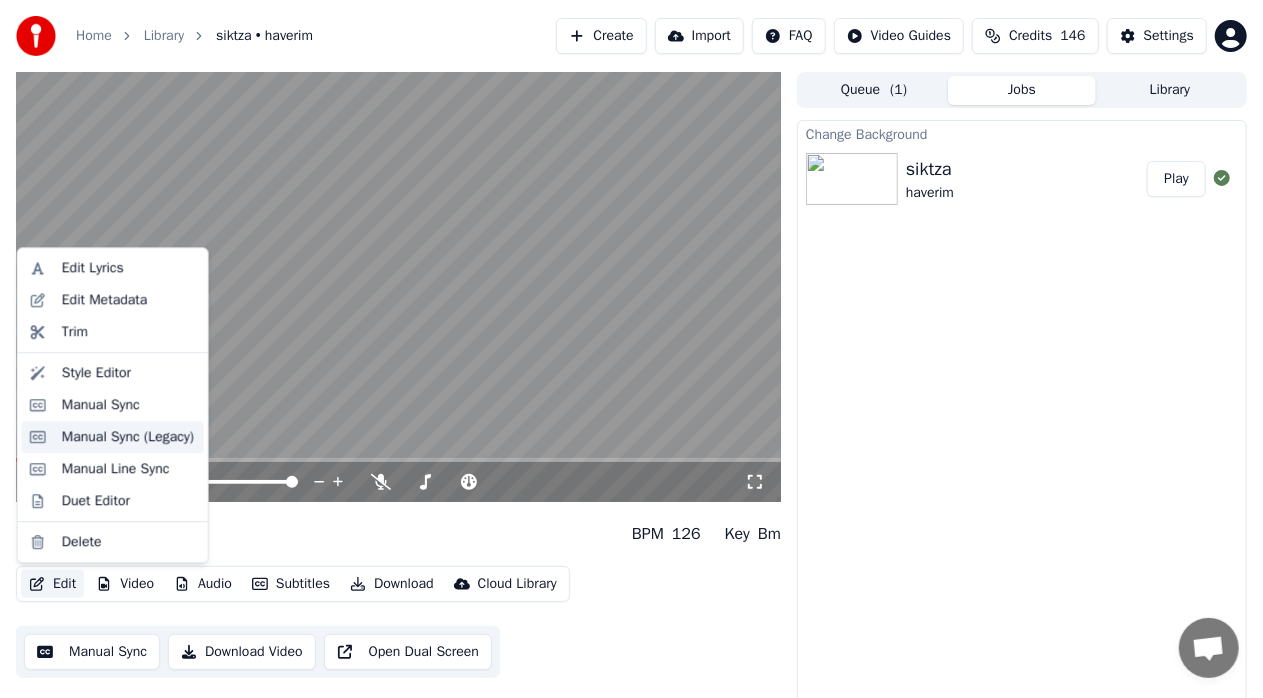 click on "Manual Sync (Legacy)" at bounding box center (128, 437) 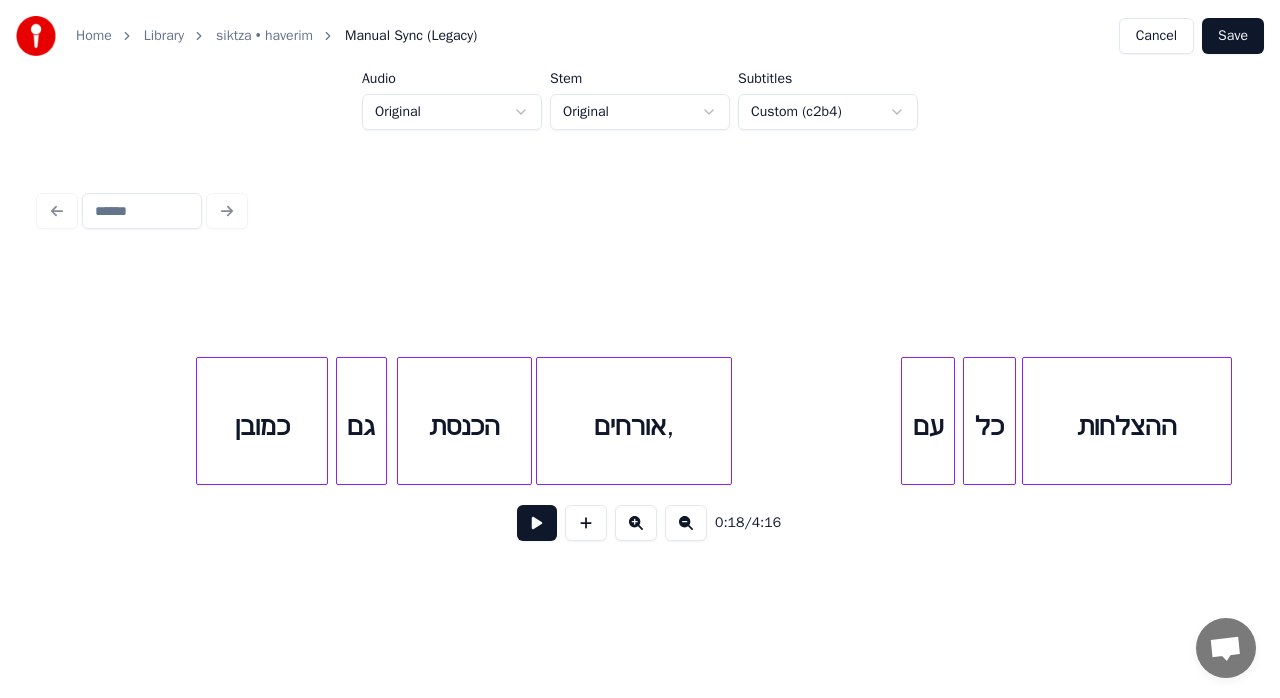 scroll, scrollTop: 0, scrollLeft: 7800, axis: horizontal 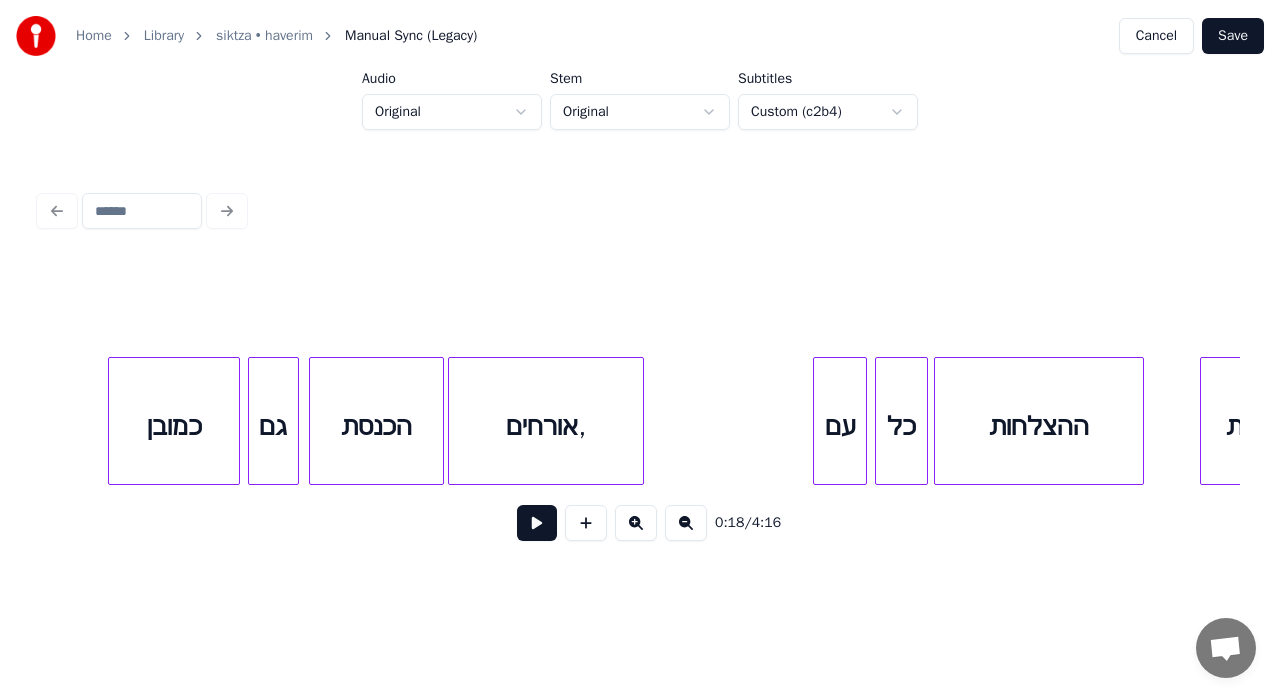 click on "אורחים," at bounding box center (546, 426) 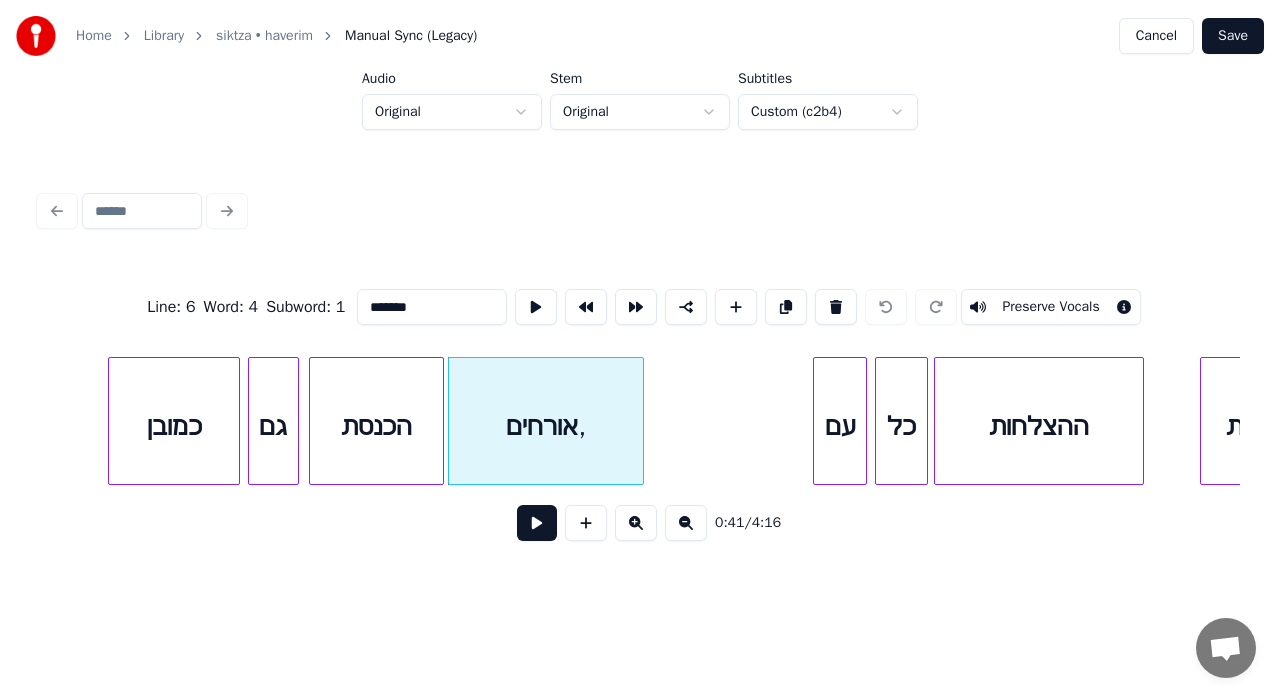 click on "*******" at bounding box center [432, 307] 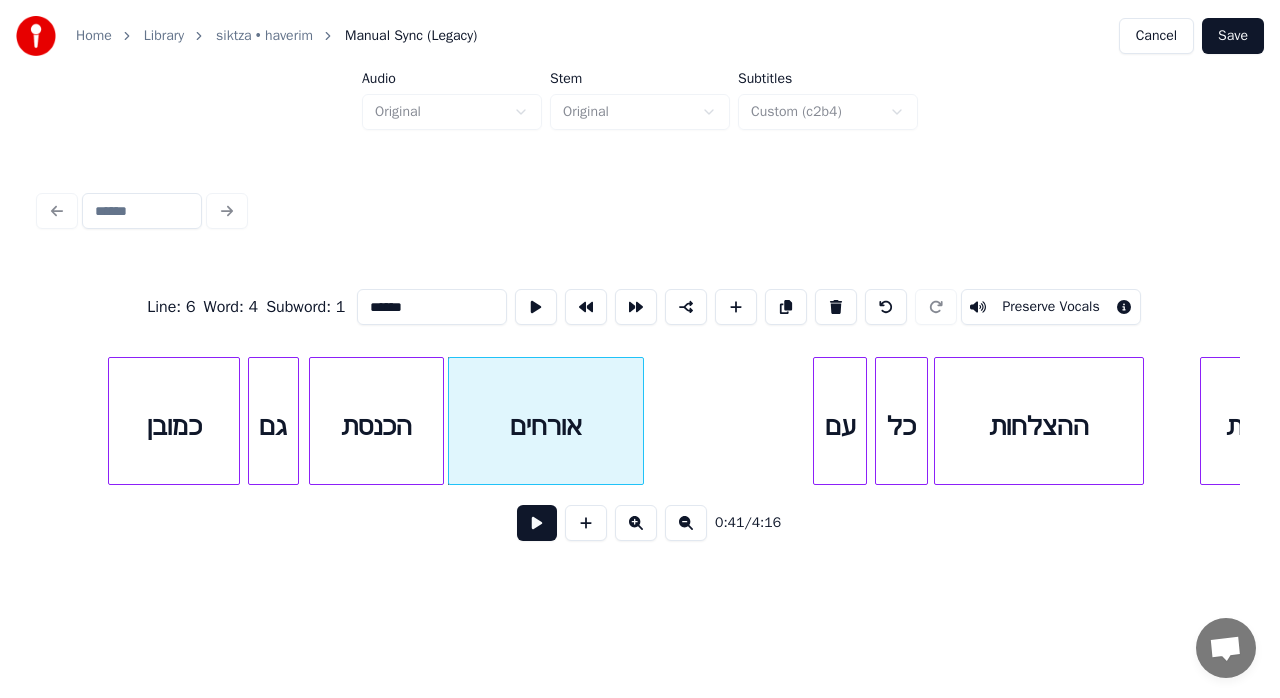 type on "******" 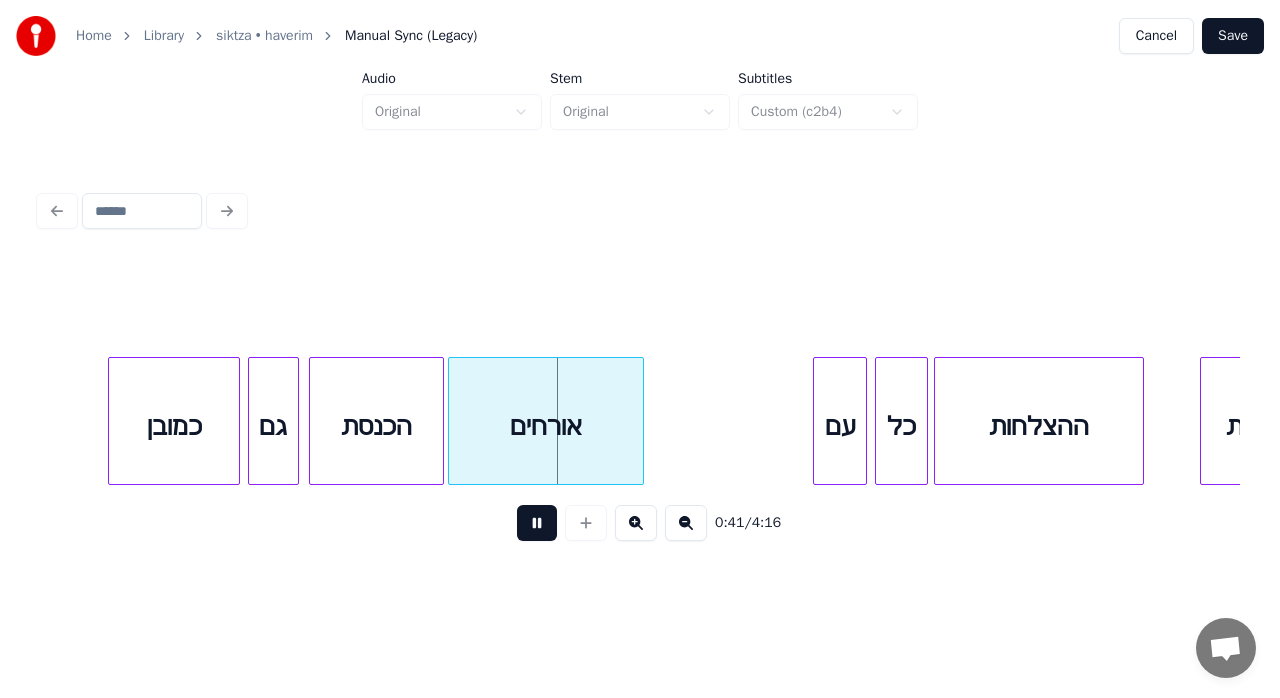 click at bounding box center [537, 523] 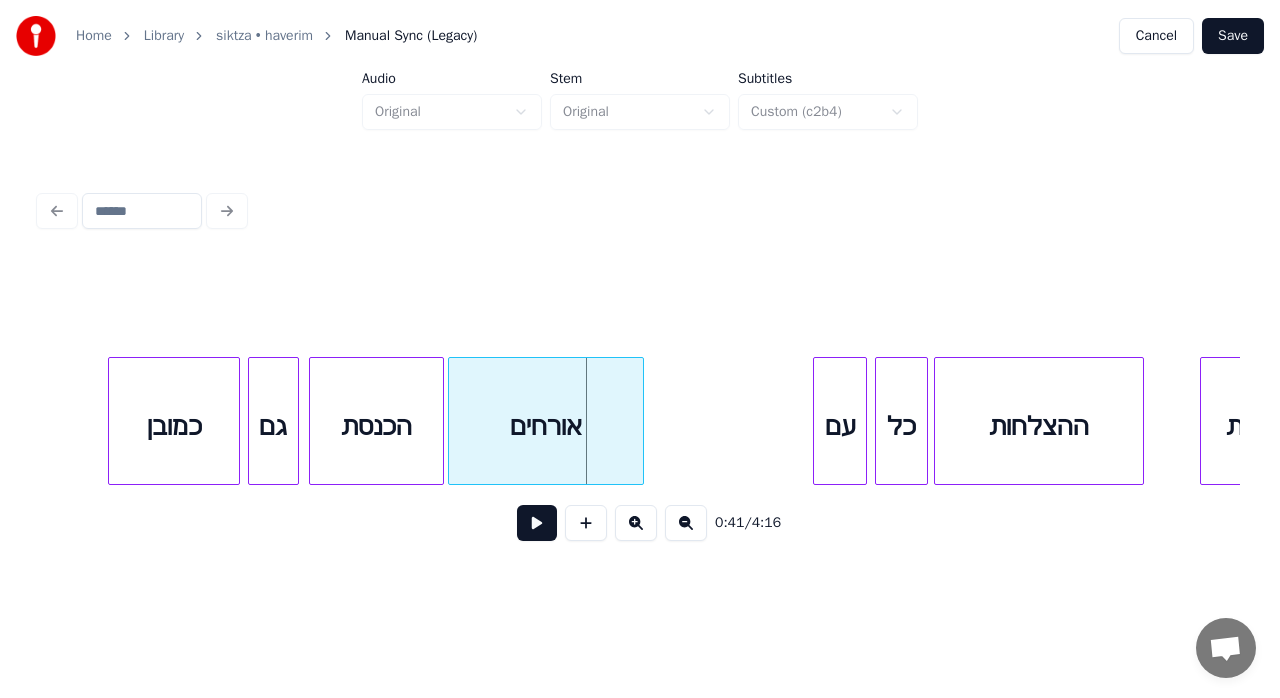 click on "Save" at bounding box center [1233, 36] 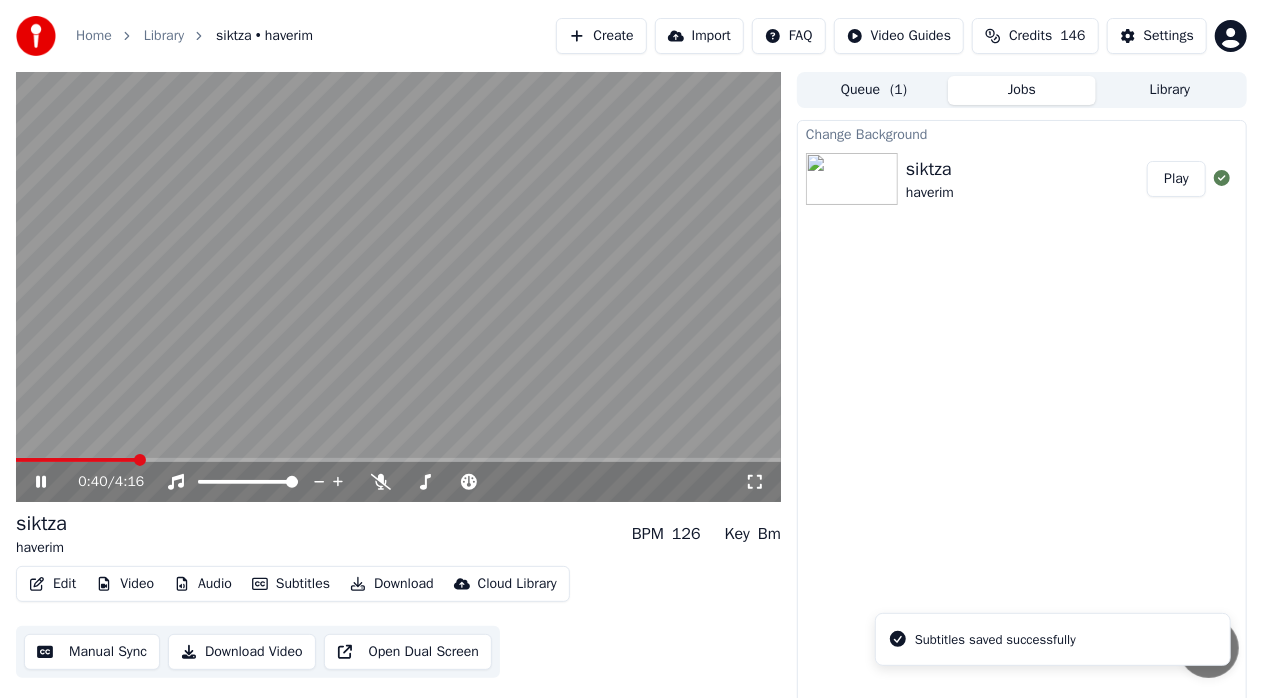click at bounding box center [398, 460] 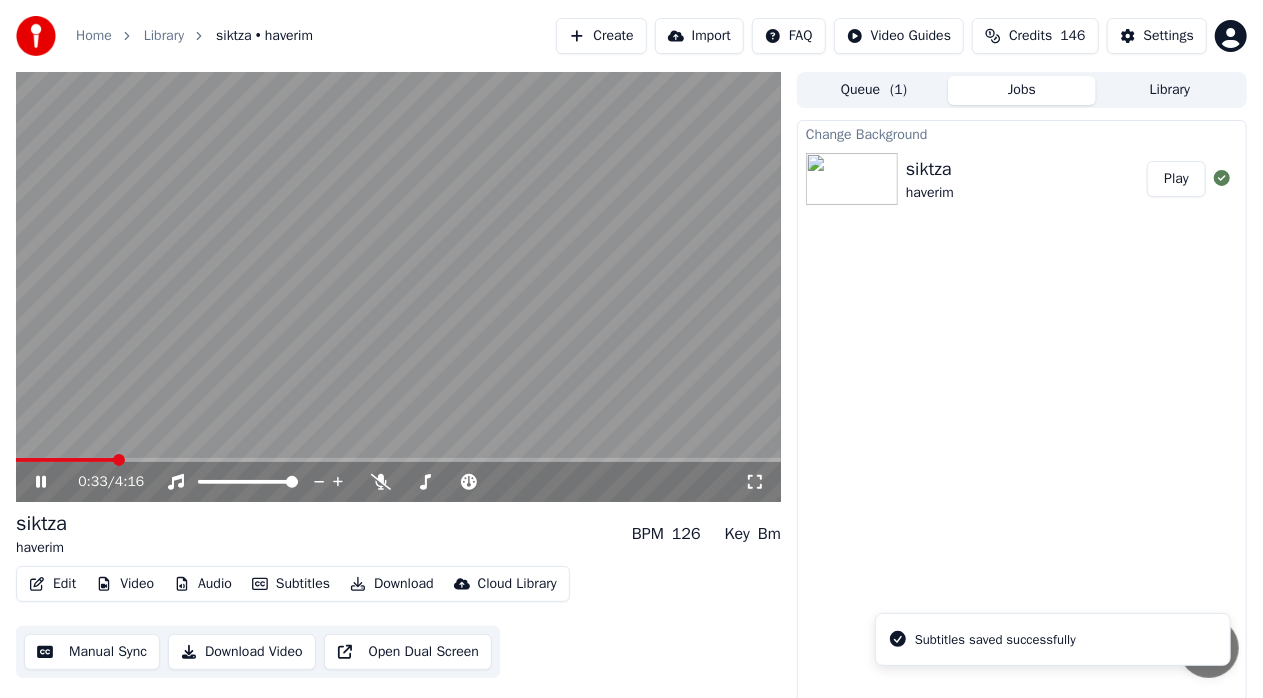 click at bounding box center (398, 460) 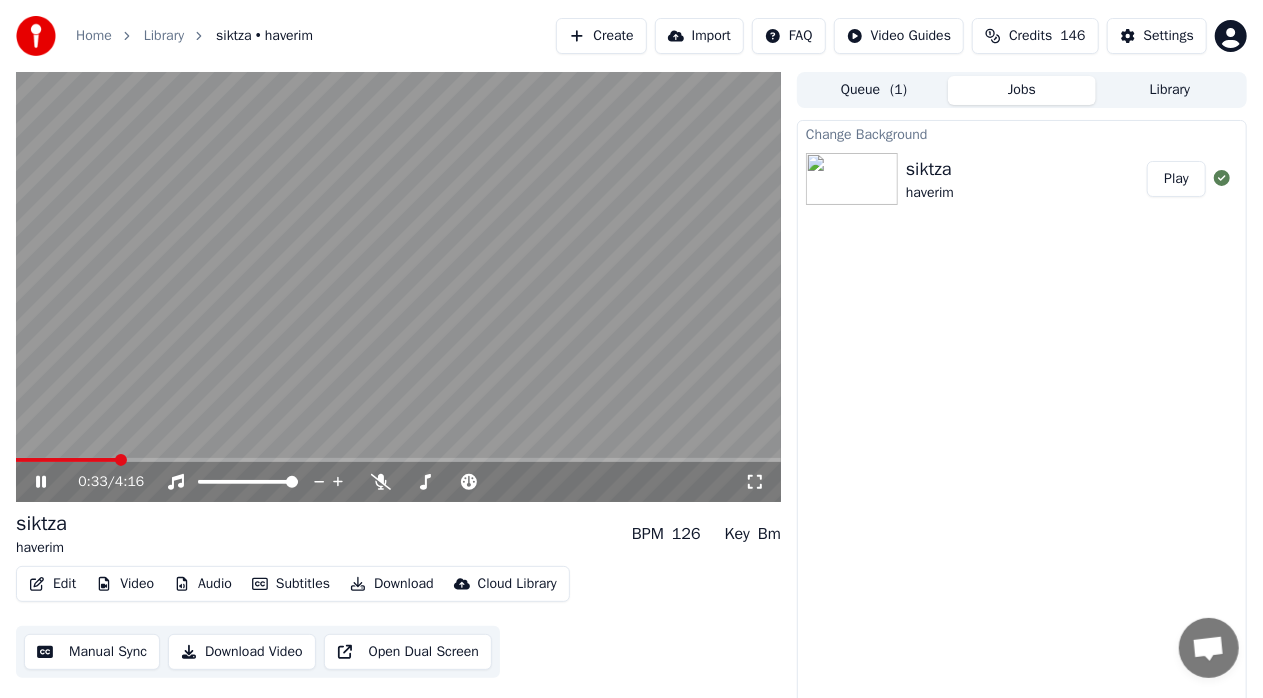 click at bounding box center [398, 460] 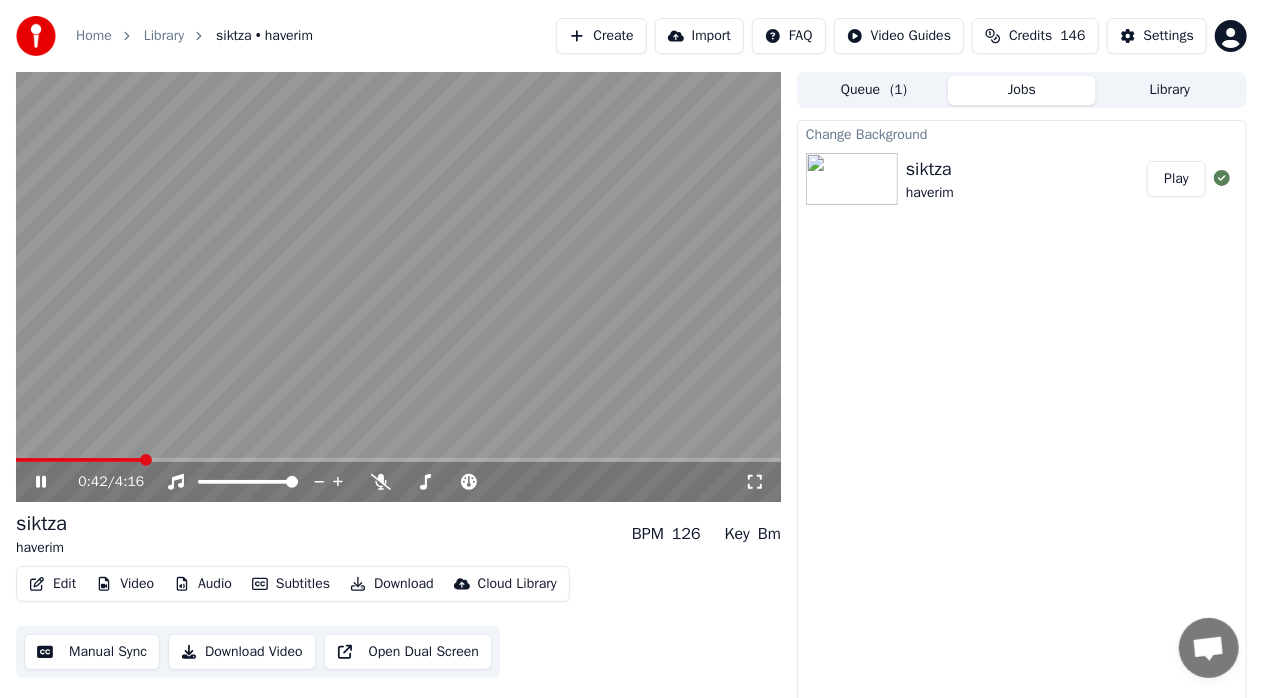 click 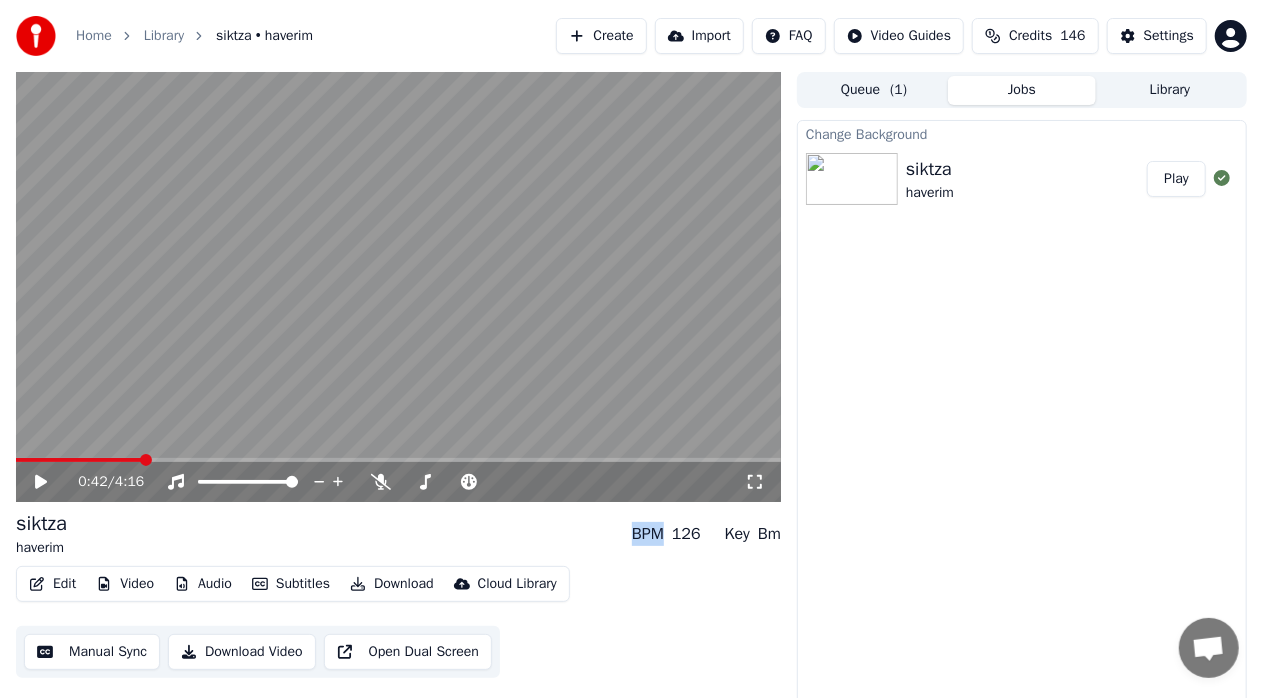 click 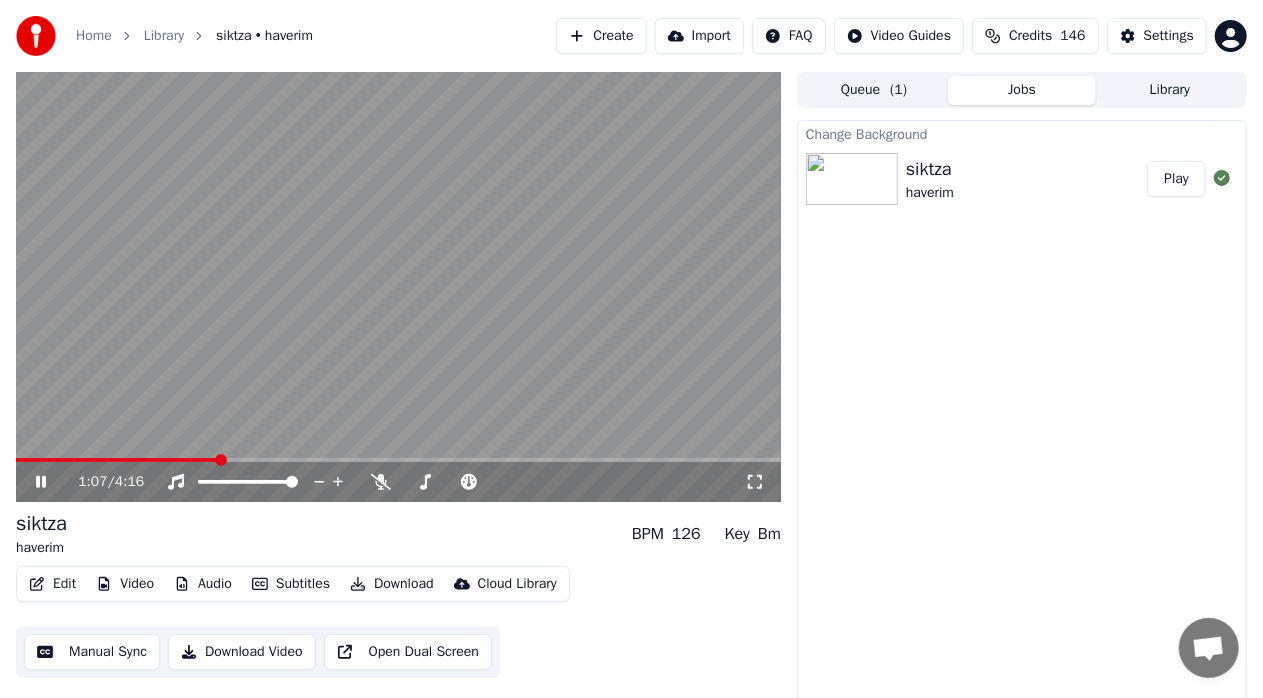 click 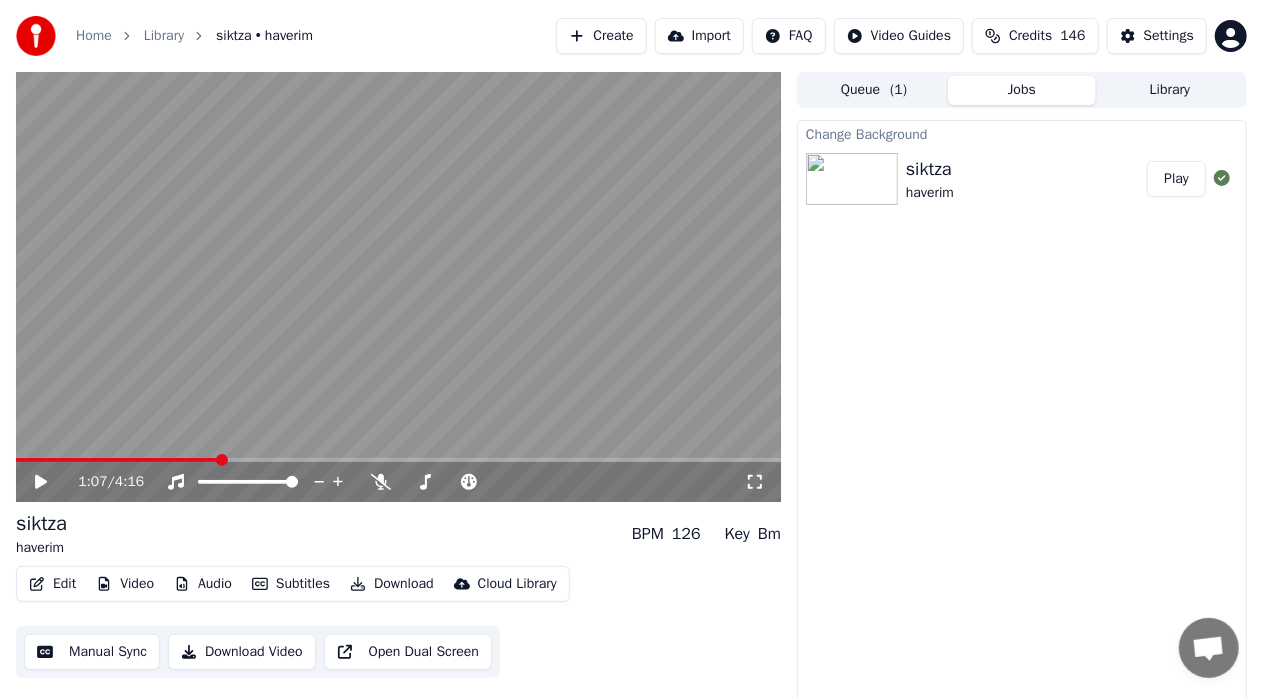 click 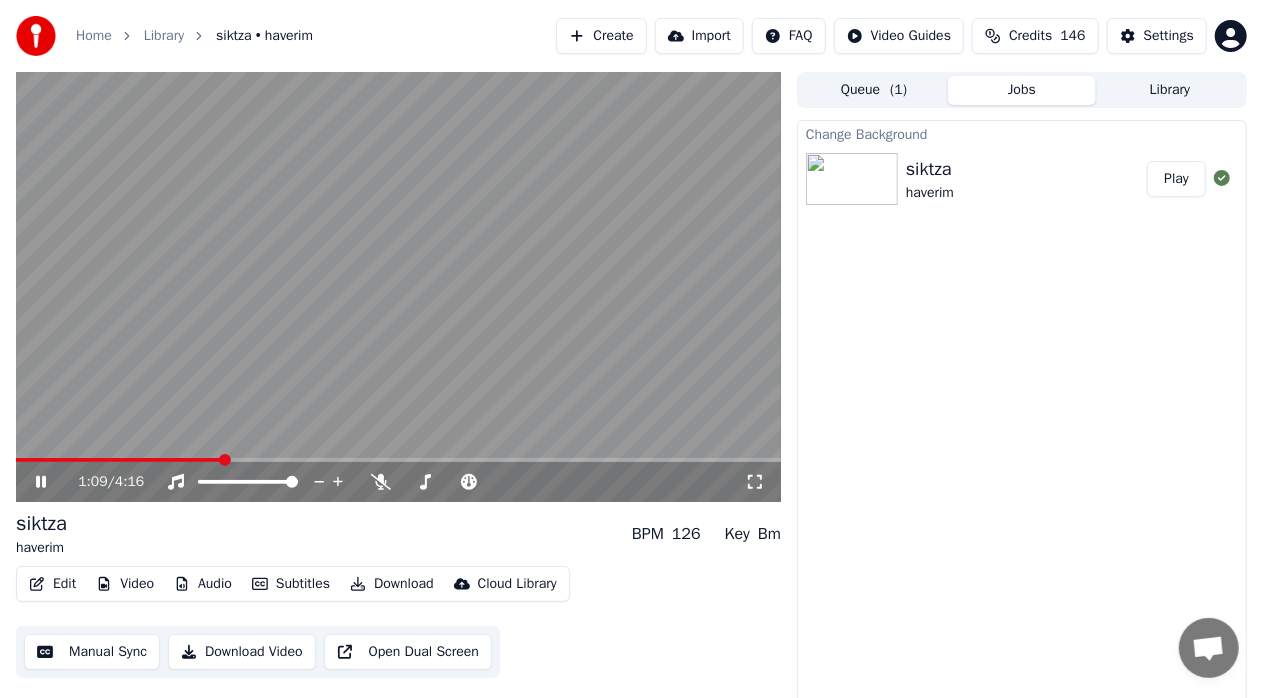 click 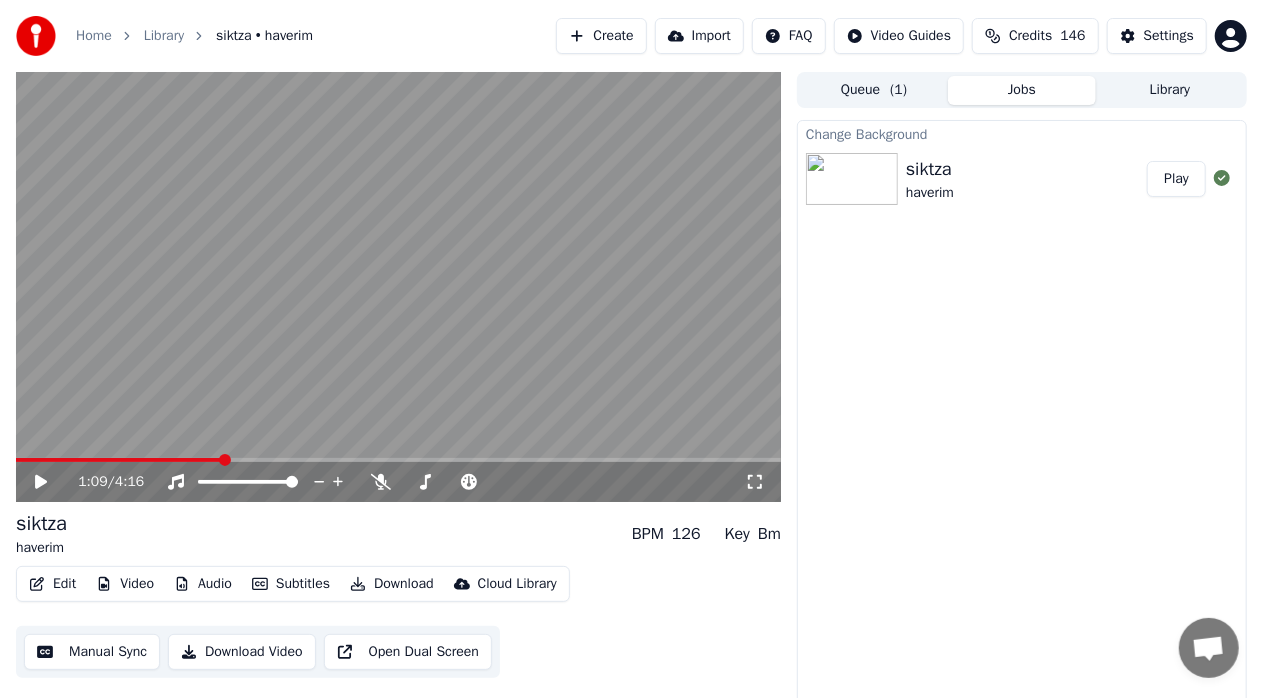 click on "Edit" at bounding box center [52, 584] 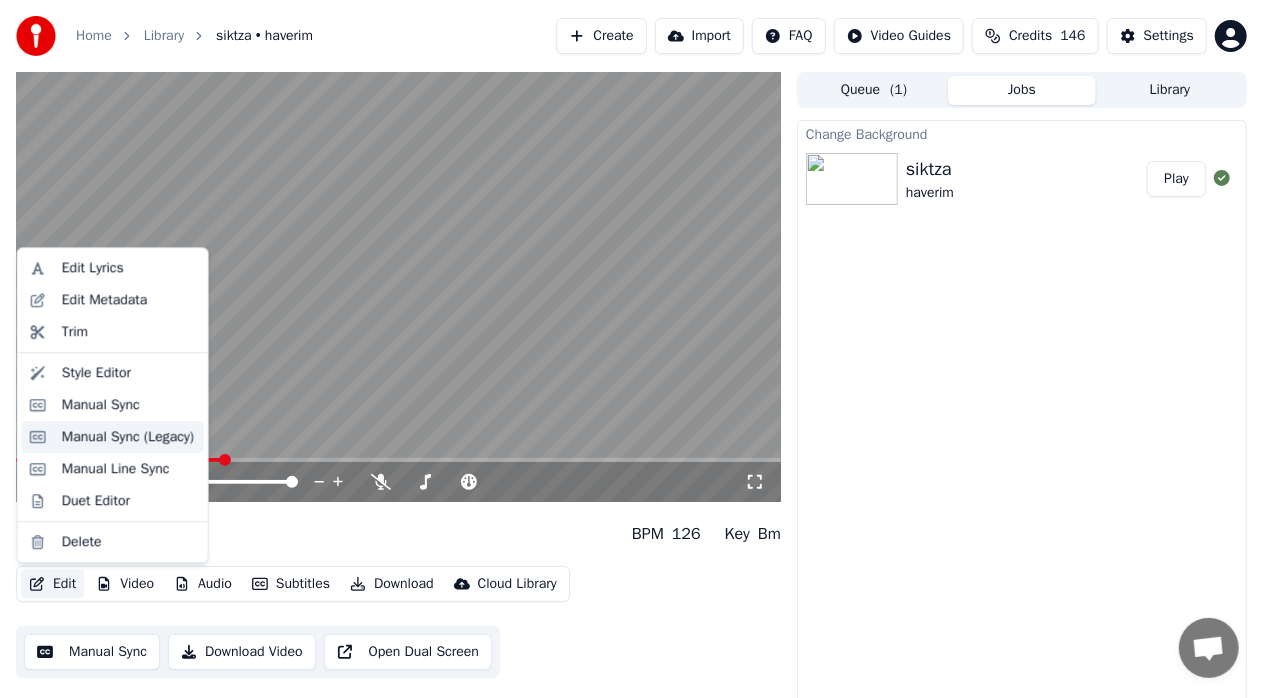 click on "Manual Sync (Legacy)" at bounding box center (128, 437) 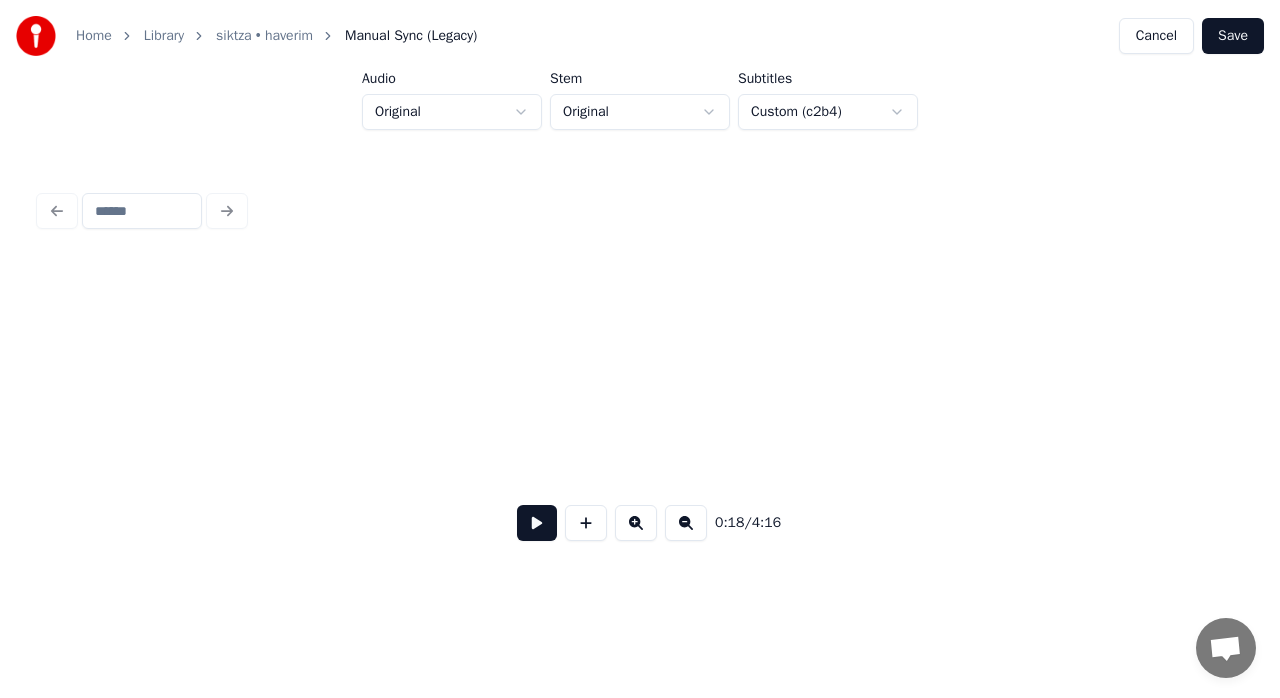 scroll, scrollTop: 0, scrollLeft: 3672, axis: horizontal 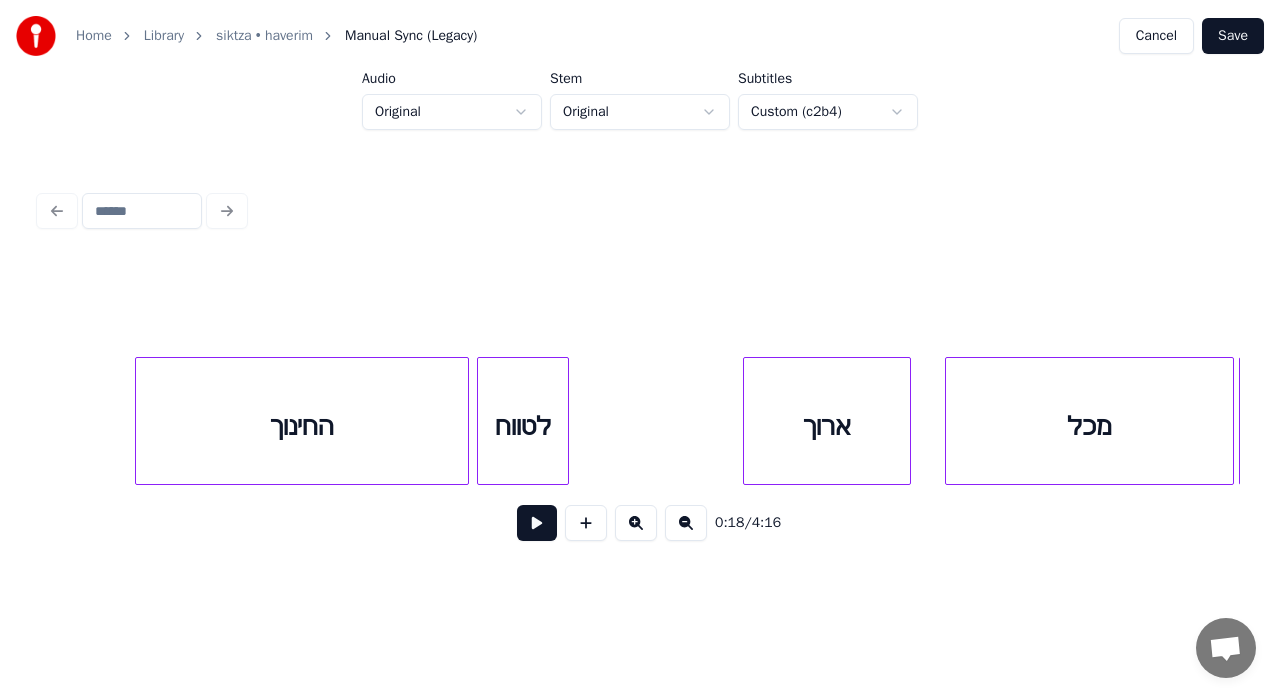 click on "החינוך" at bounding box center (302, 426) 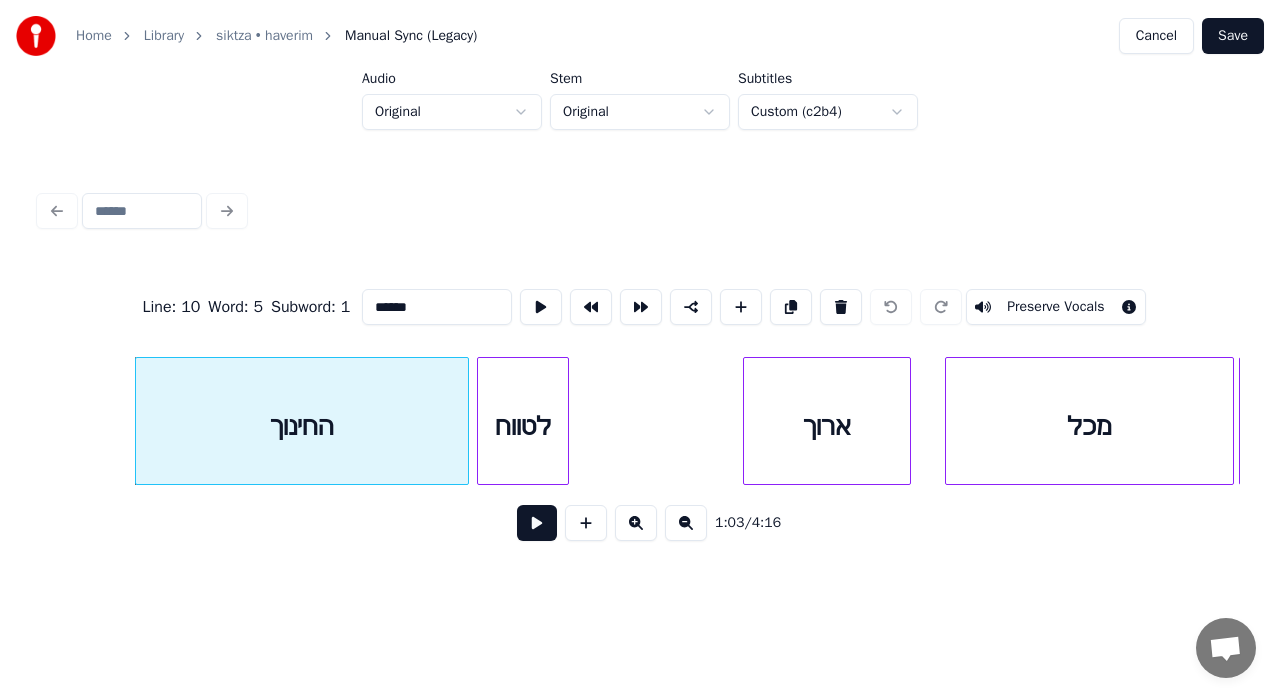 click at bounding box center (537, 523) 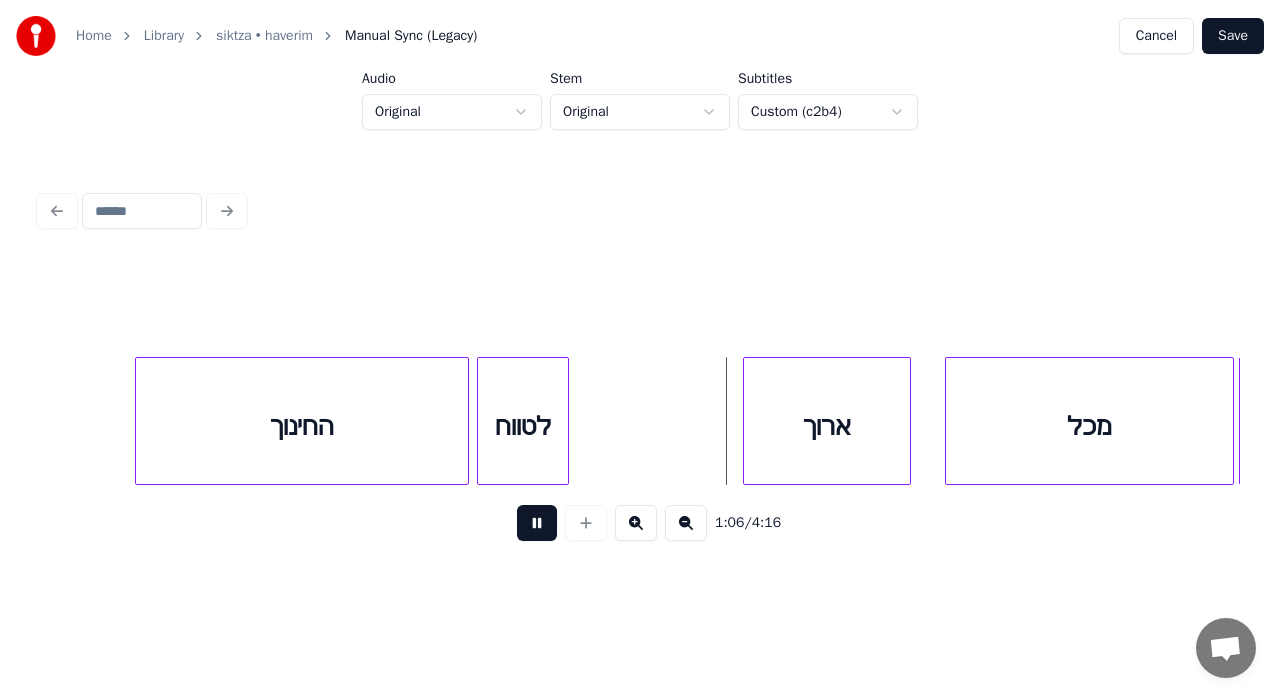 click at bounding box center (537, 523) 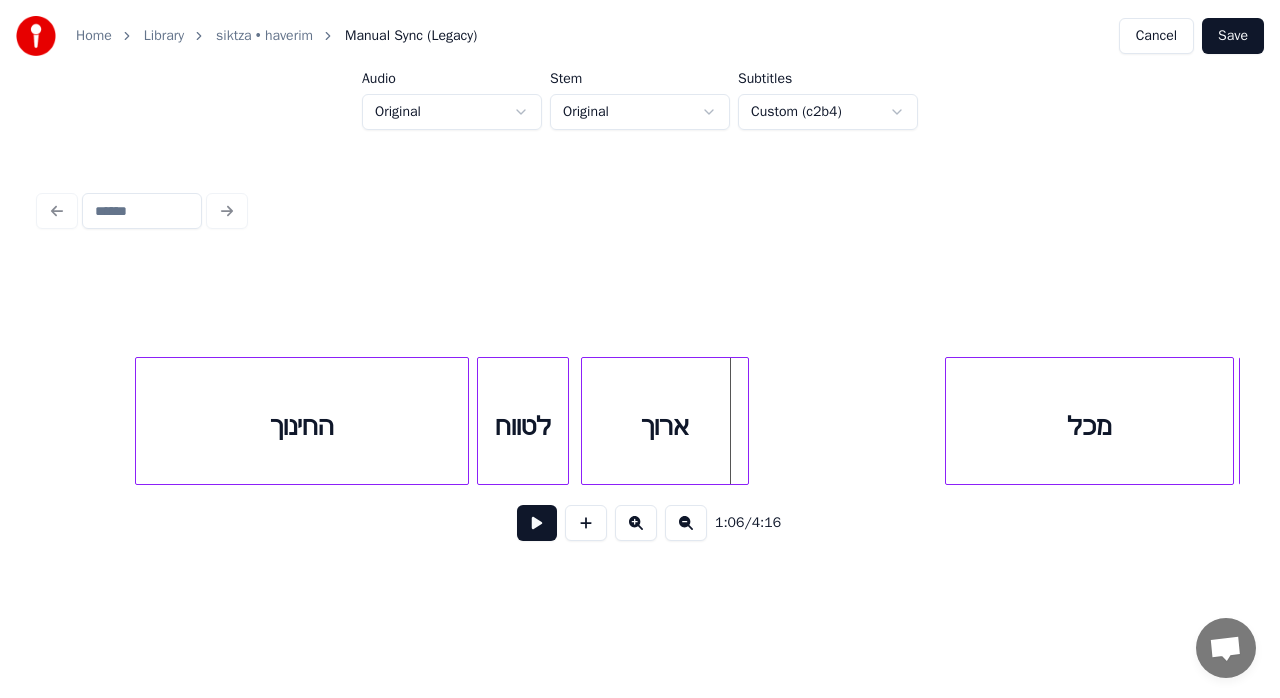 click on "ארוך" at bounding box center (665, 426) 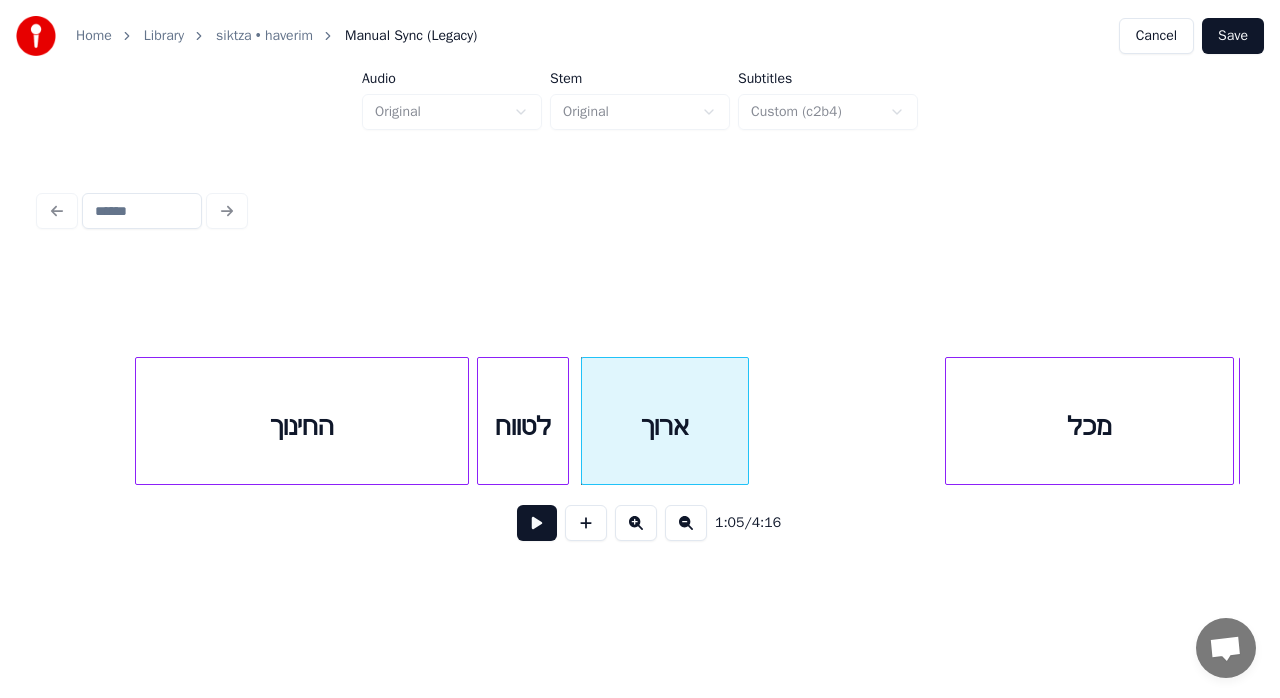 click on "לטווח" at bounding box center (523, 426) 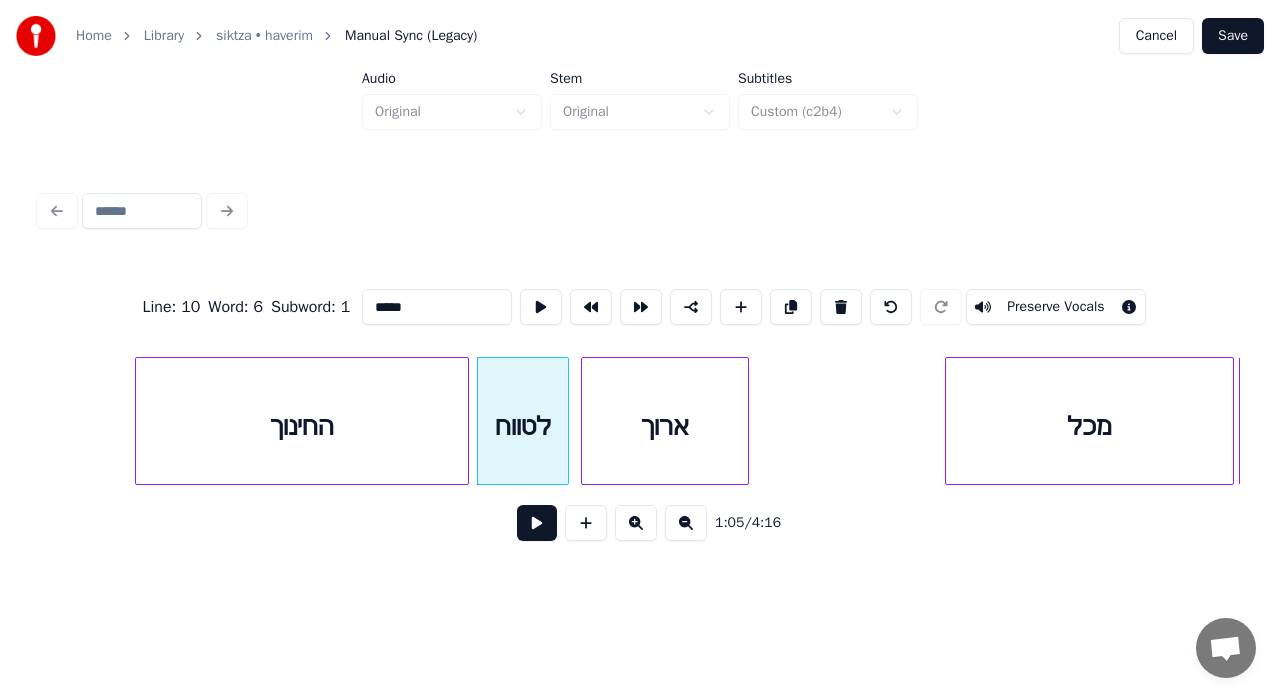 click at bounding box center [537, 523] 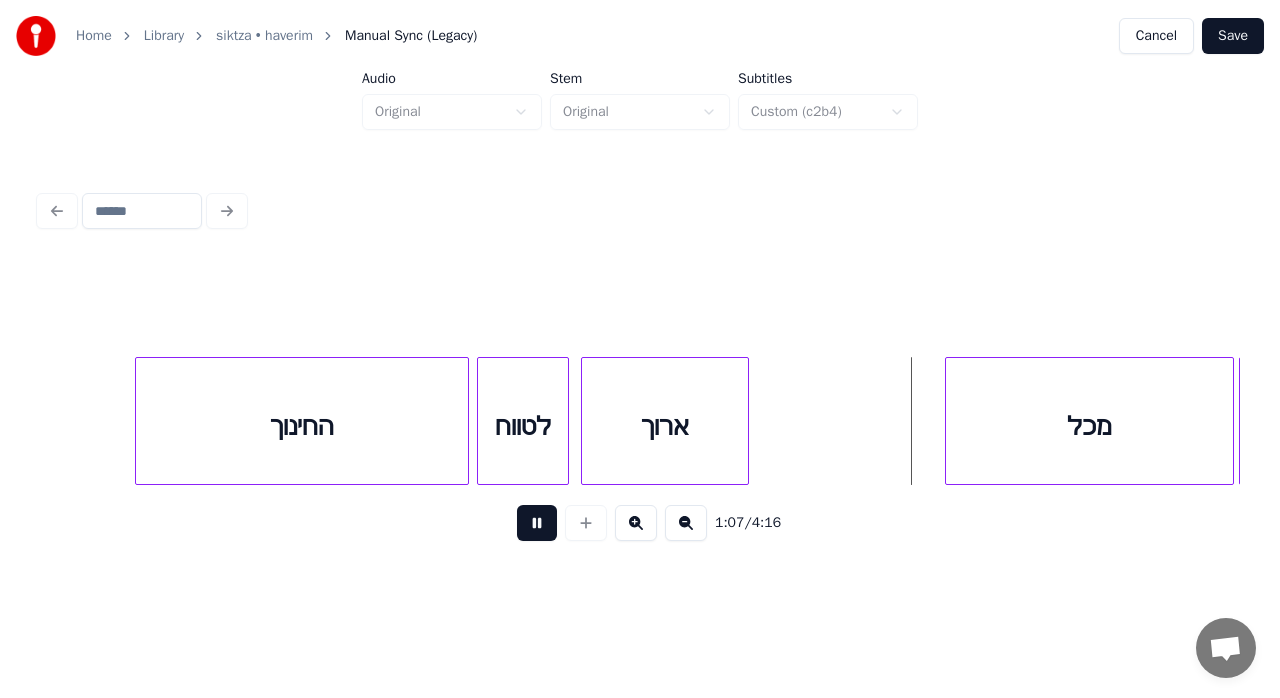 click at bounding box center (537, 523) 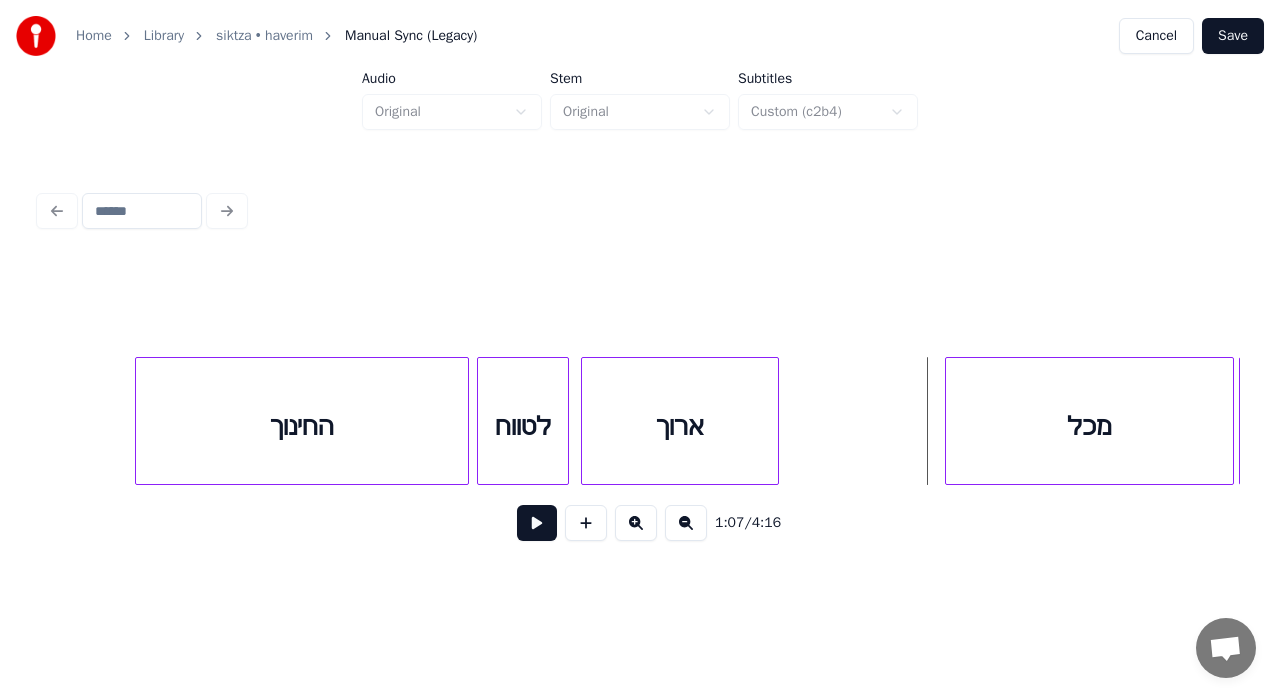 click at bounding box center (775, 421) 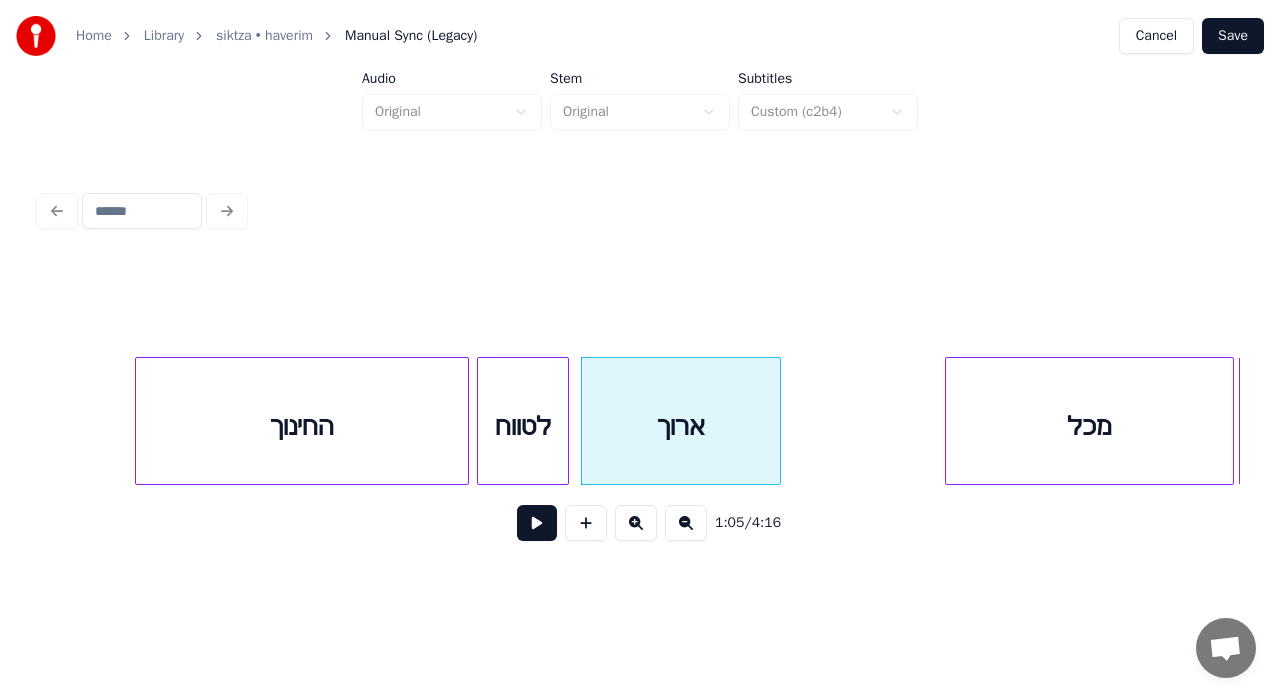 click at bounding box center (537, 523) 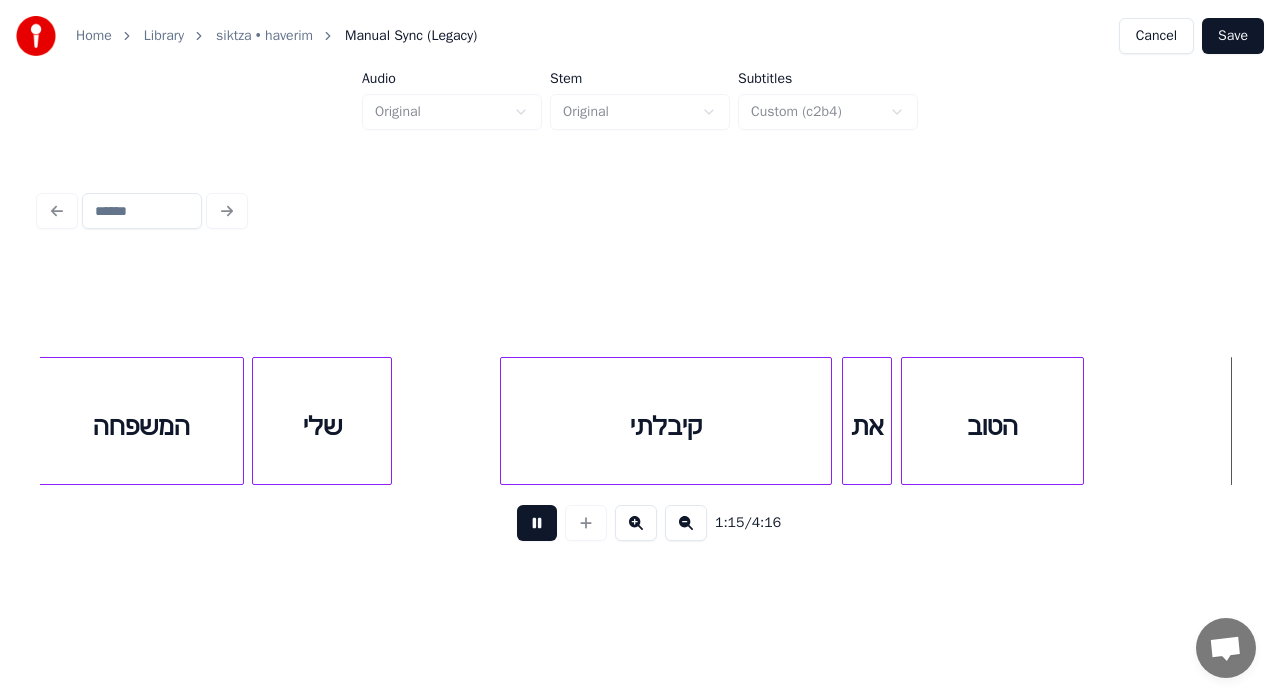 scroll, scrollTop: 0, scrollLeft: 15032, axis: horizontal 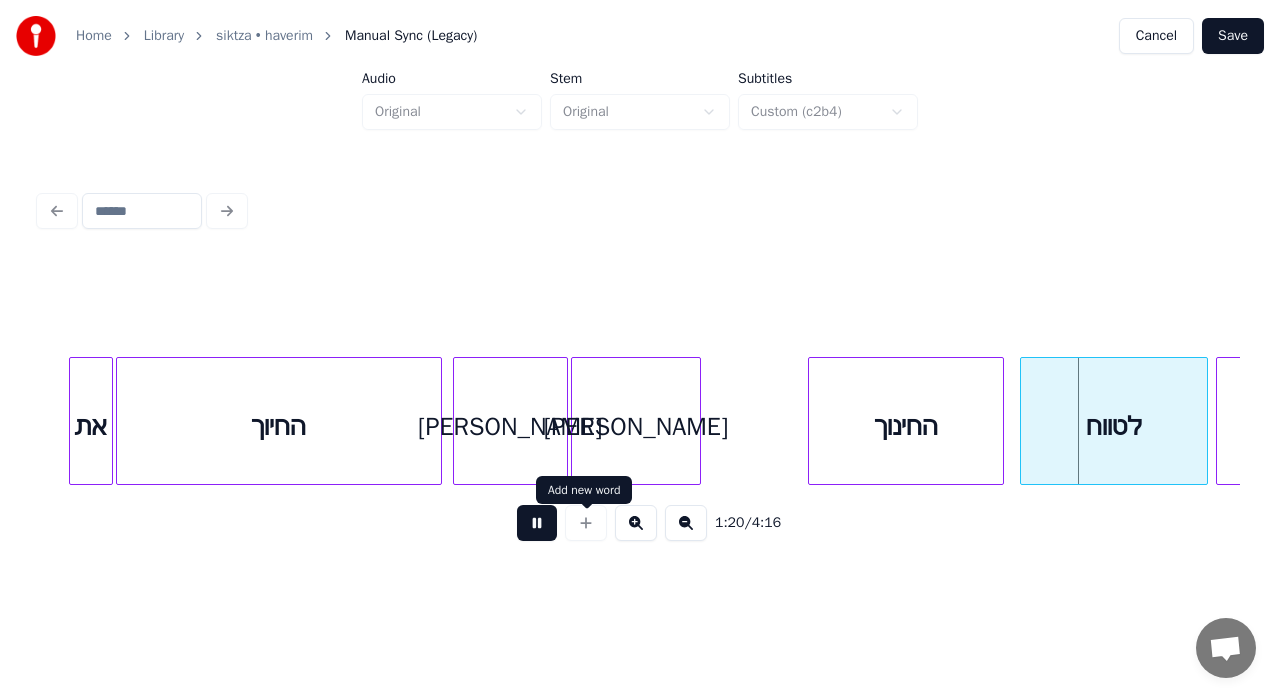 click at bounding box center (537, 523) 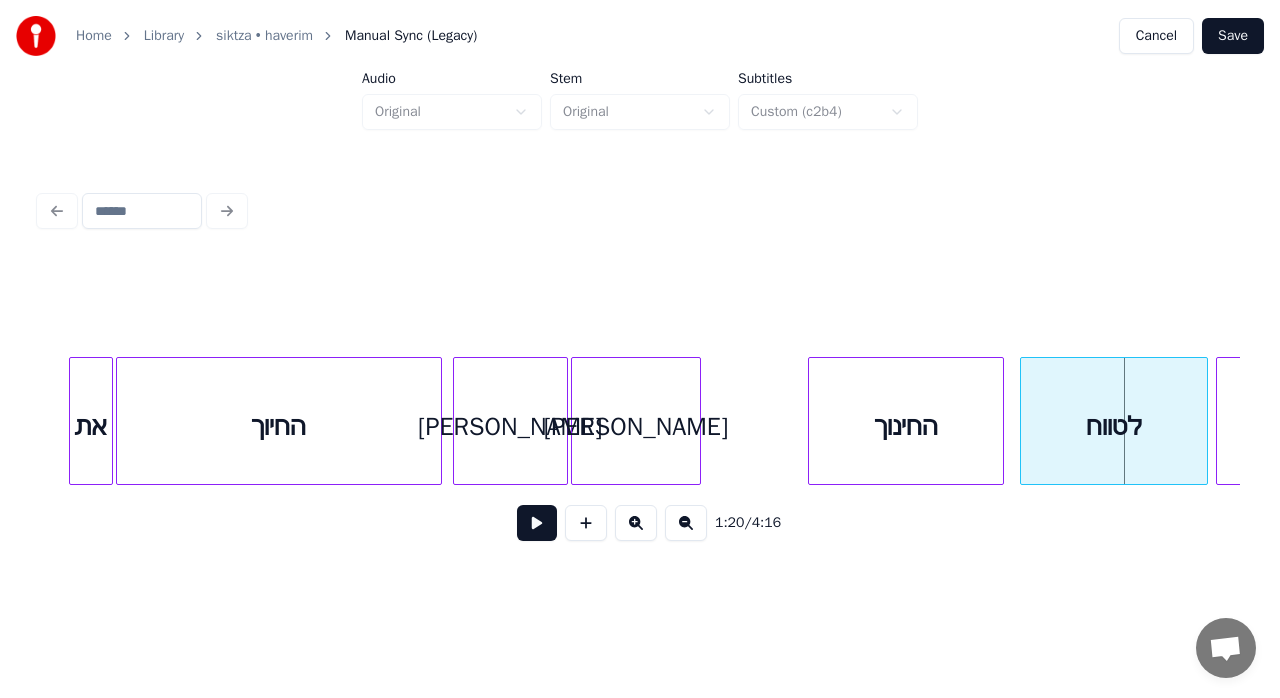 click on "Save" at bounding box center [1233, 36] 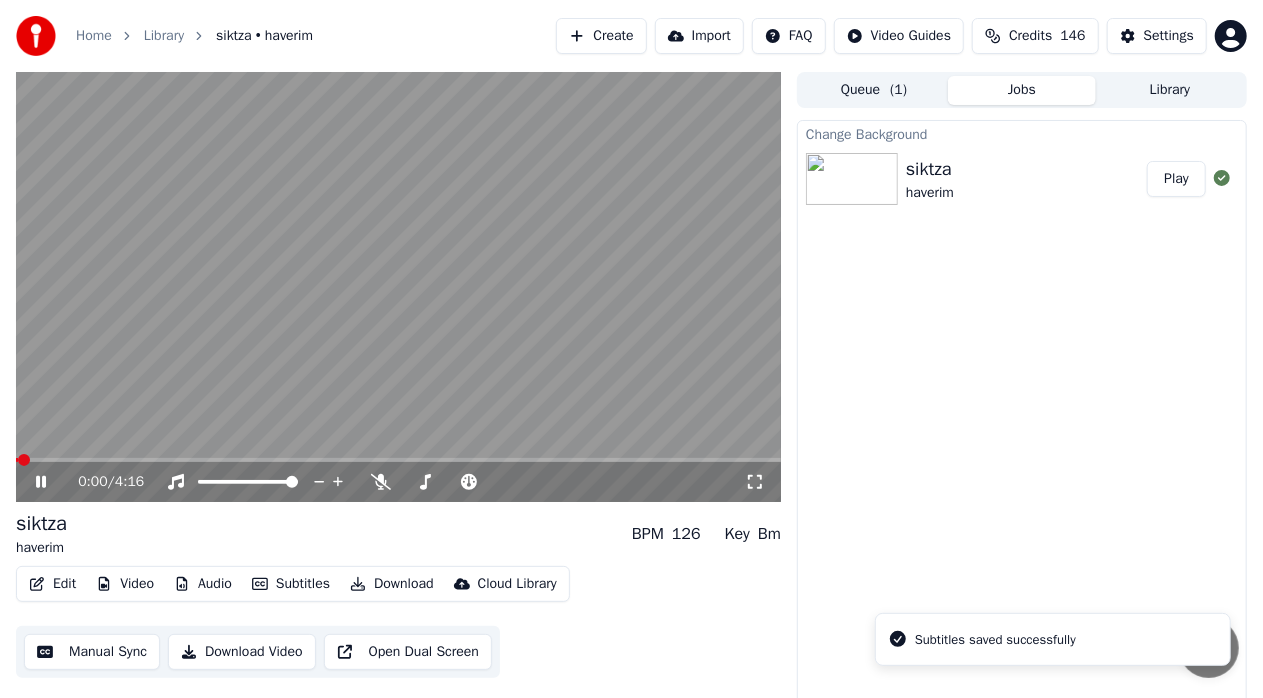click at bounding box center [398, 460] 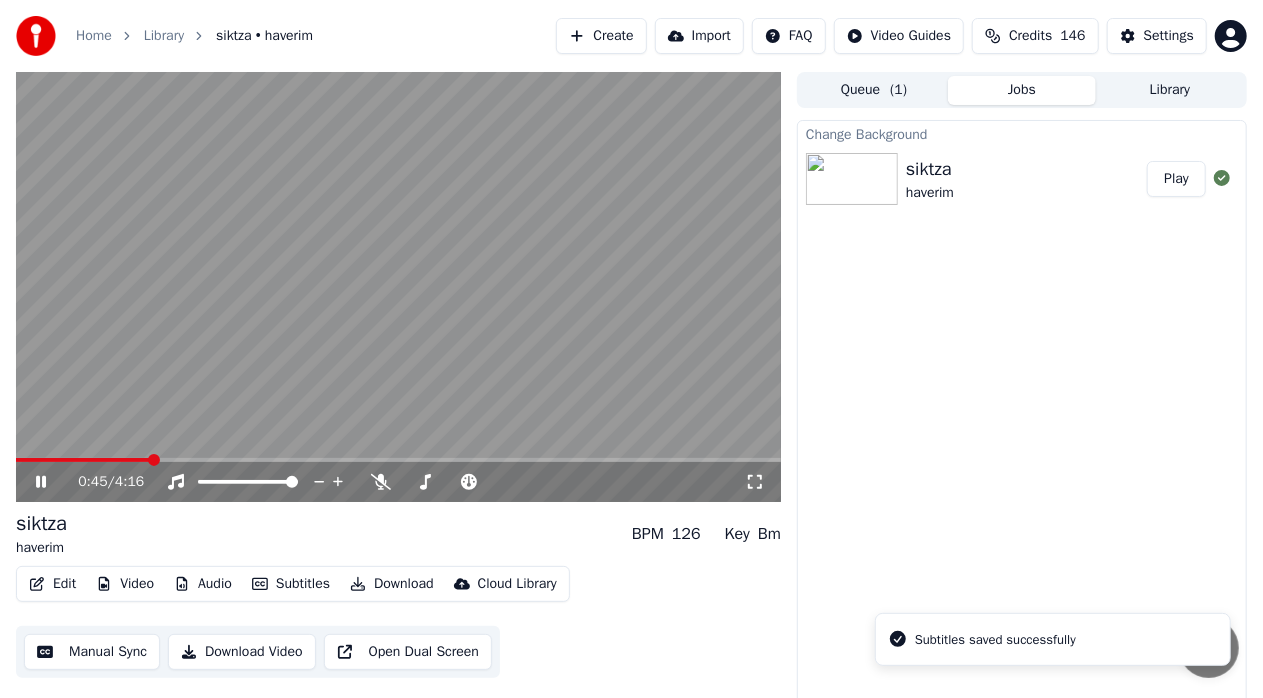 click at bounding box center (398, 460) 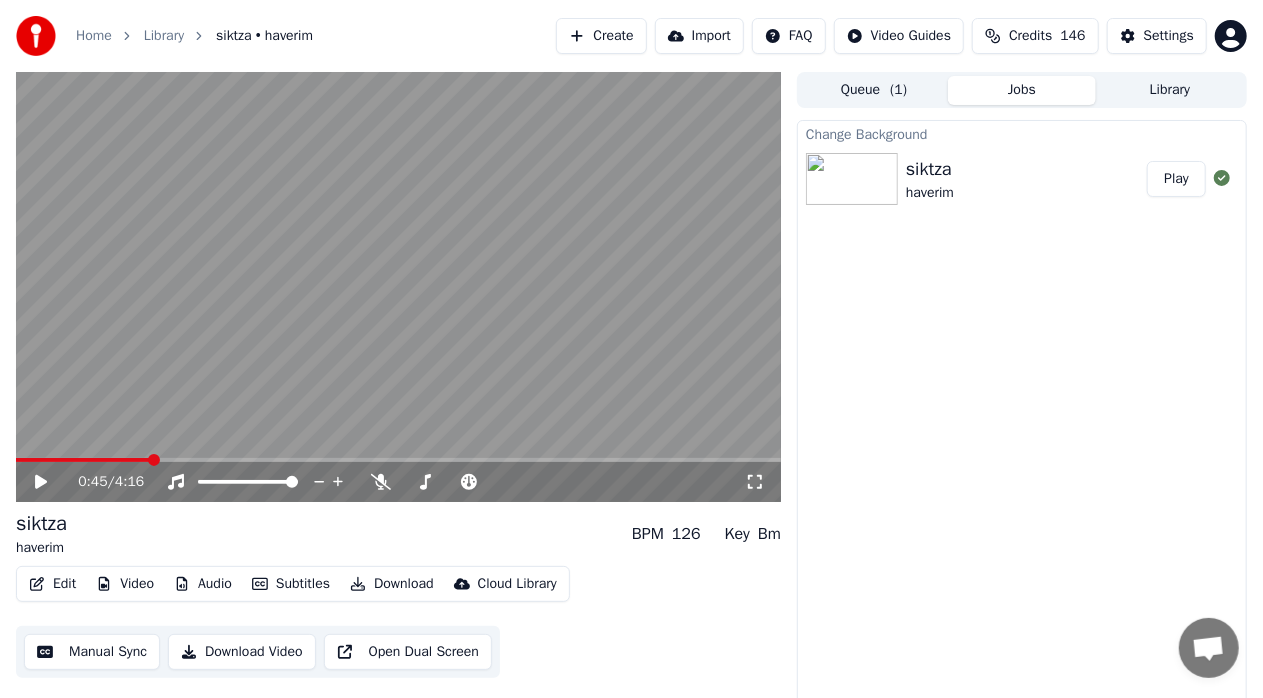 click 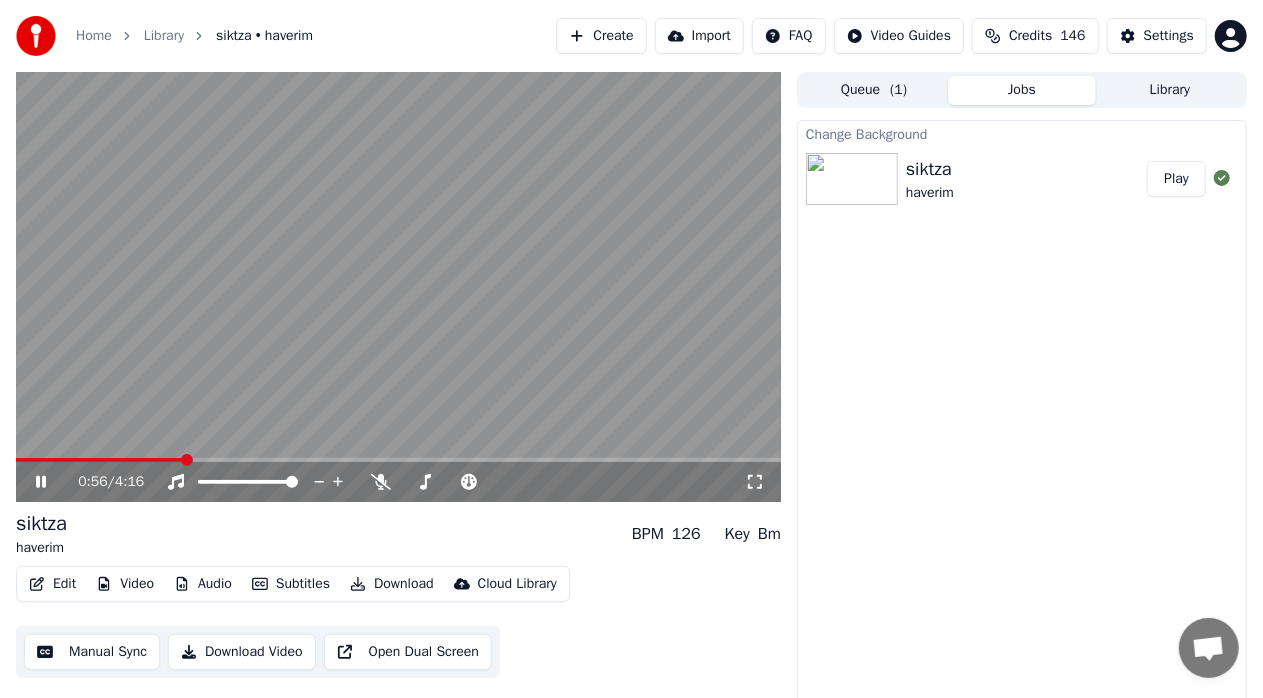 click at bounding box center (398, 460) 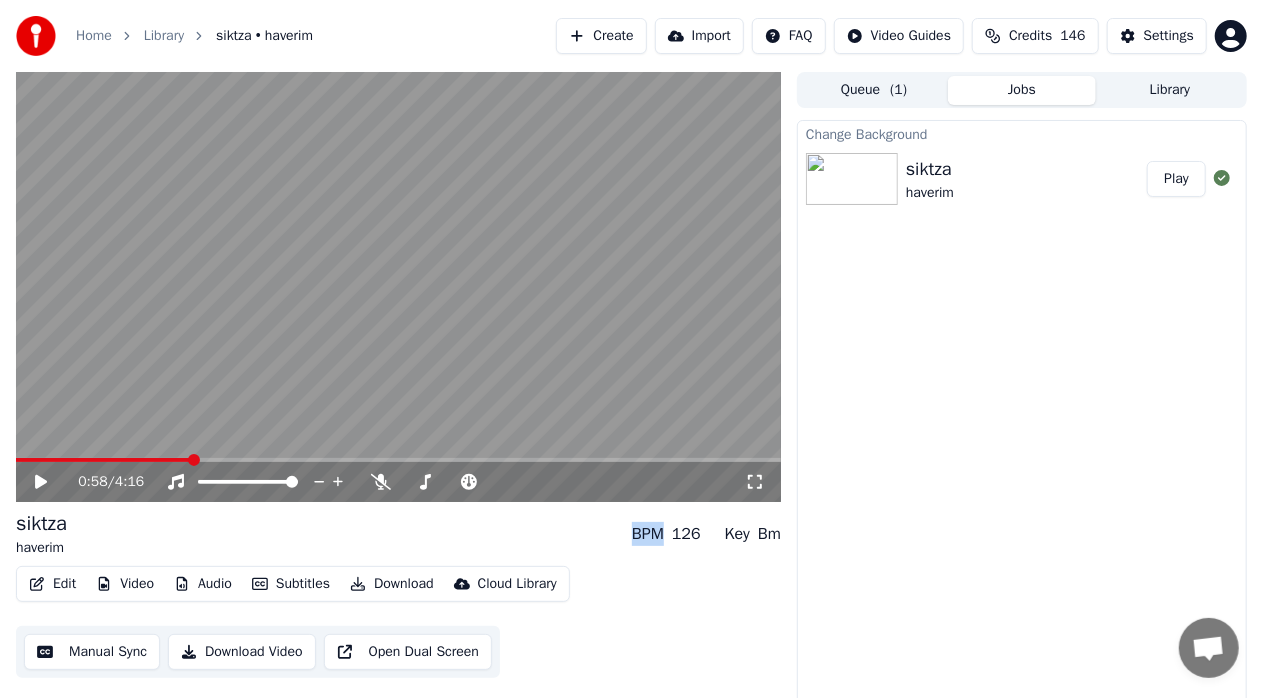 click 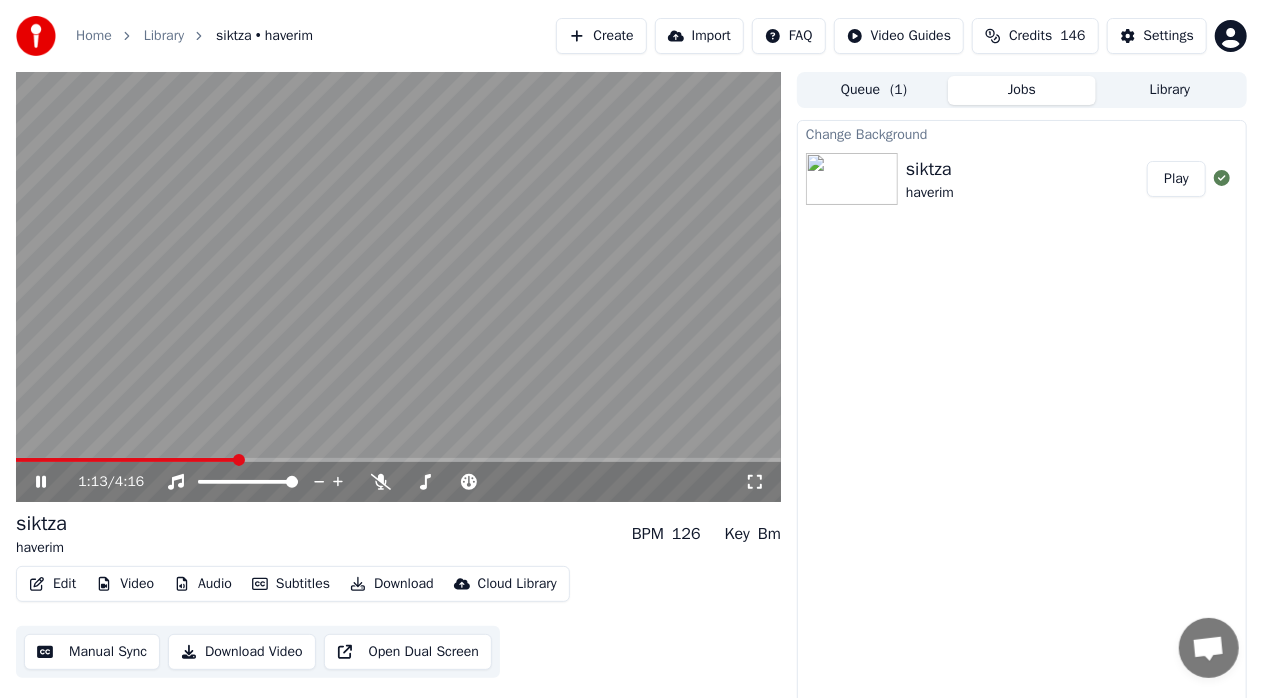 click 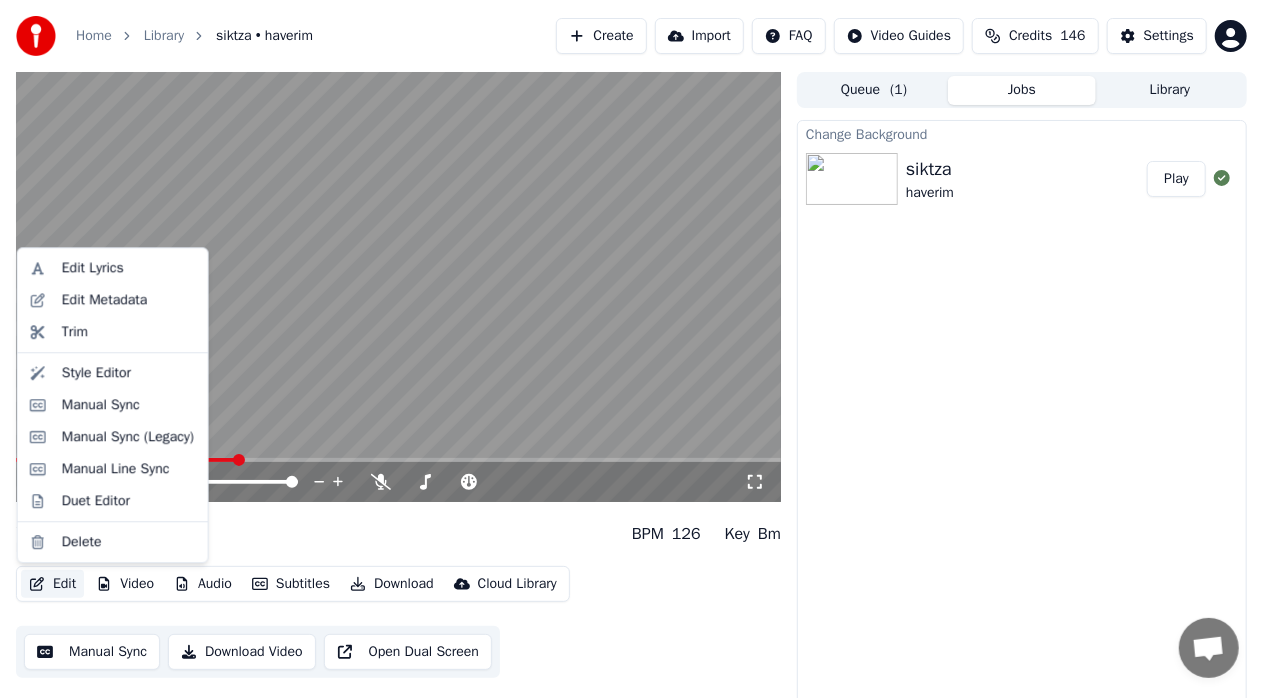 click on "Edit" at bounding box center (52, 584) 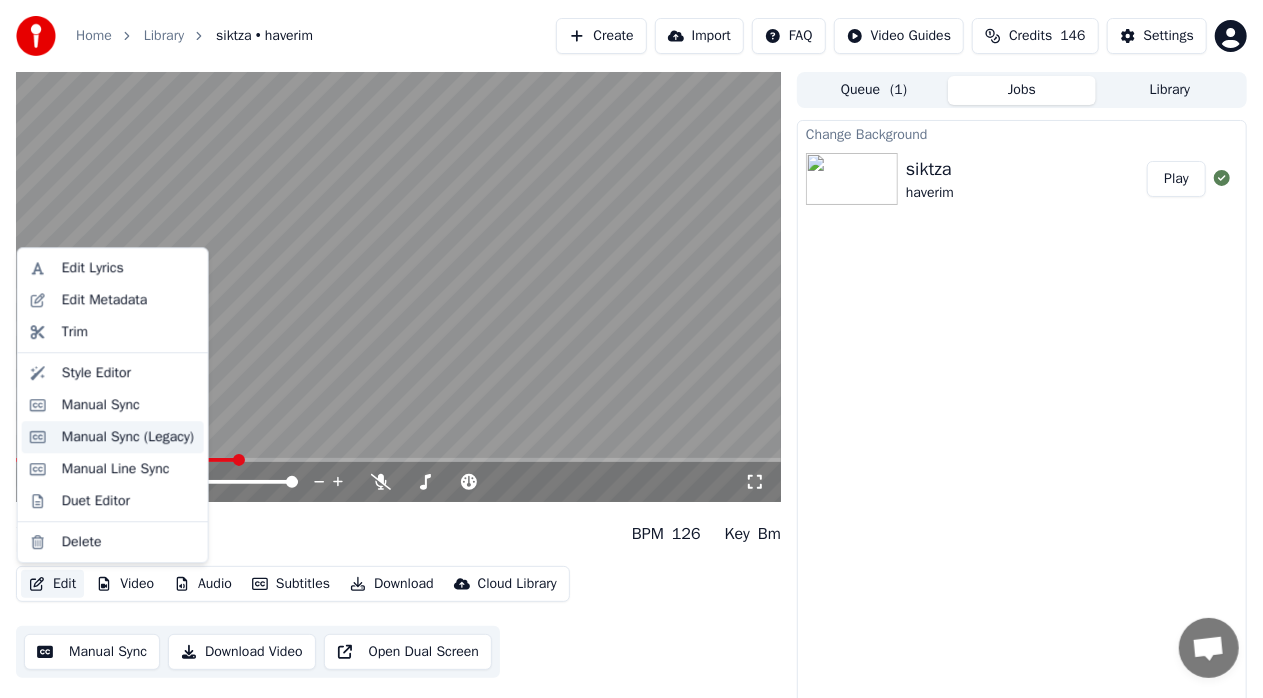 click on "Manual Sync (Legacy)" at bounding box center [128, 437] 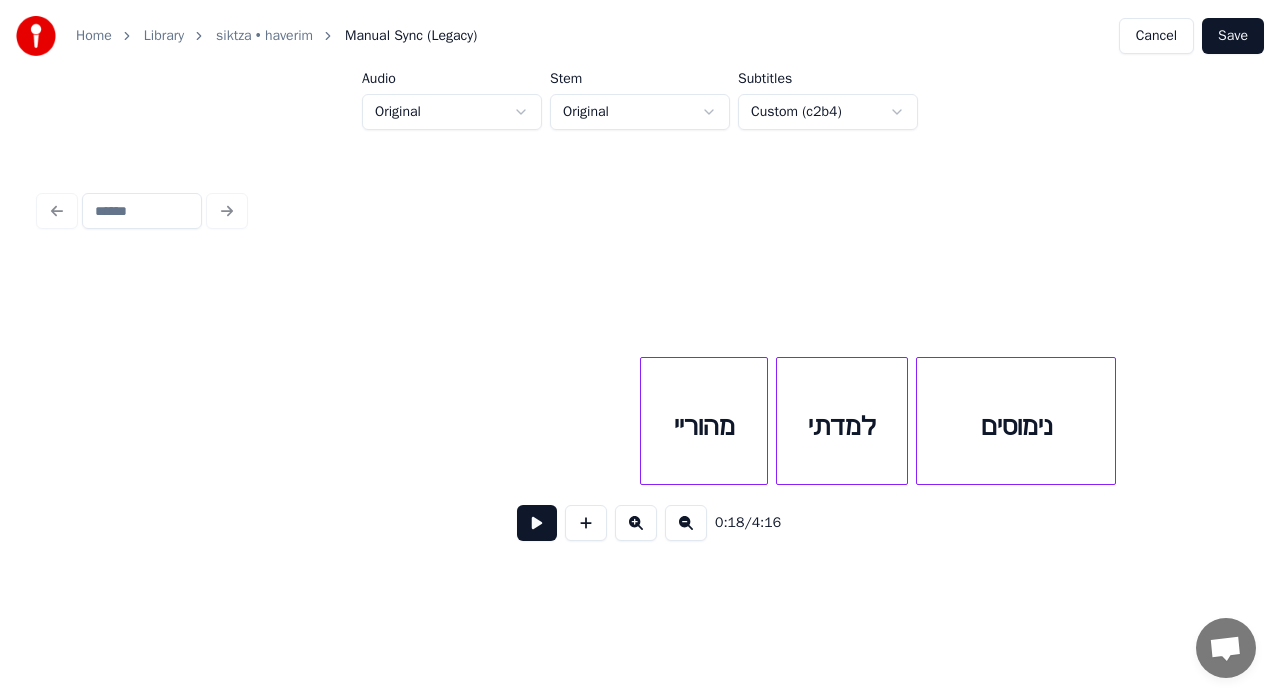 scroll, scrollTop: 0, scrollLeft: 6863, axis: horizontal 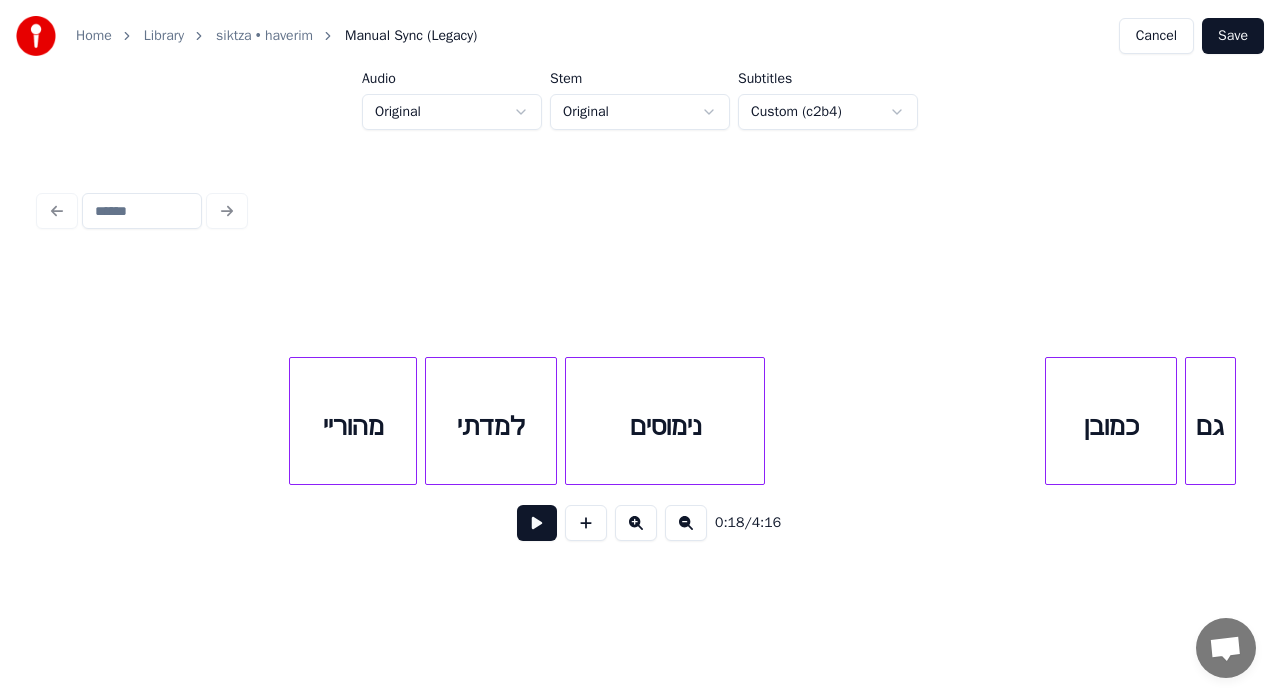 click on "נימוסים" at bounding box center [665, 426] 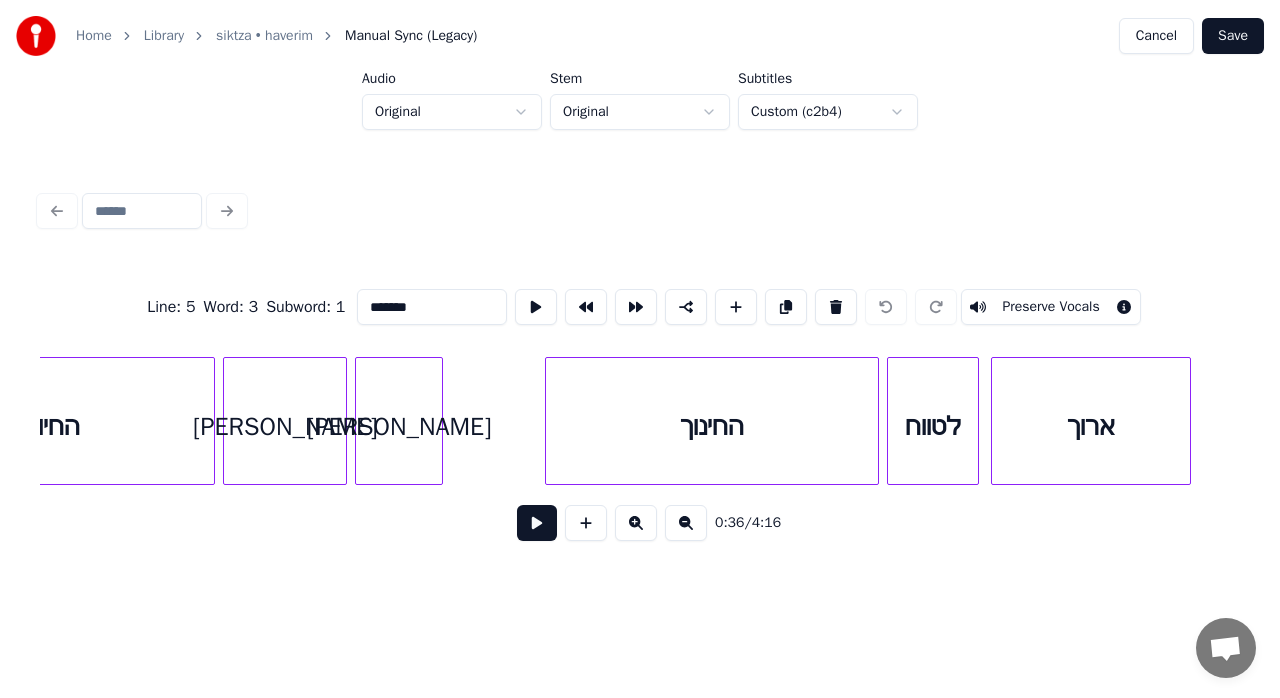scroll, scrollTop: 0, scrollLeft: 12280, axis: horizontal 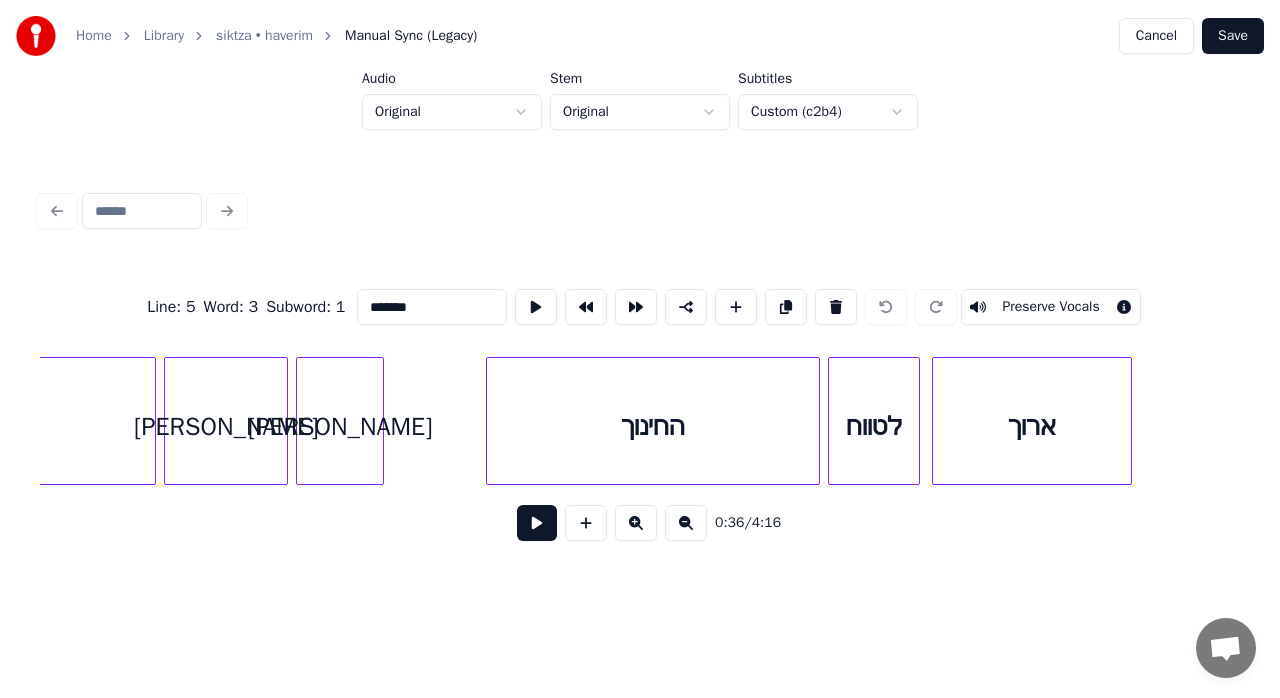 click on "החינוך" at bounding box center (653, 426) 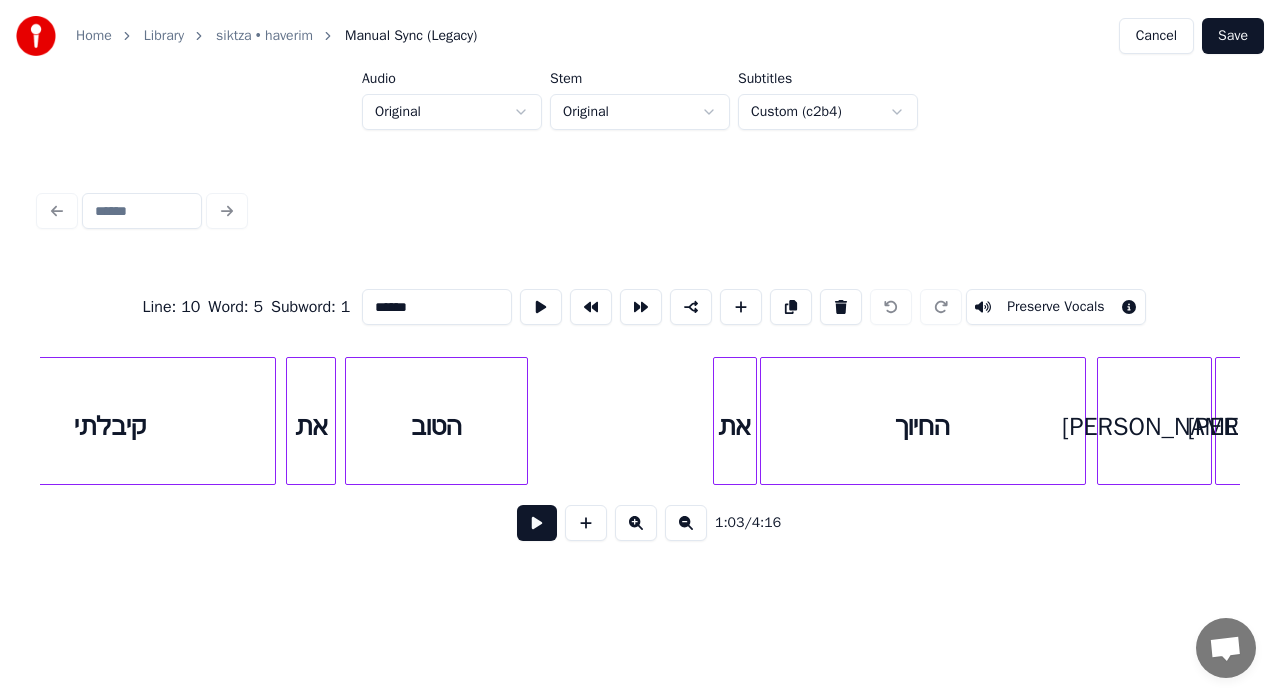 scroll, scrollTop: 0, scrollLeft: 14856, axis: horizontal 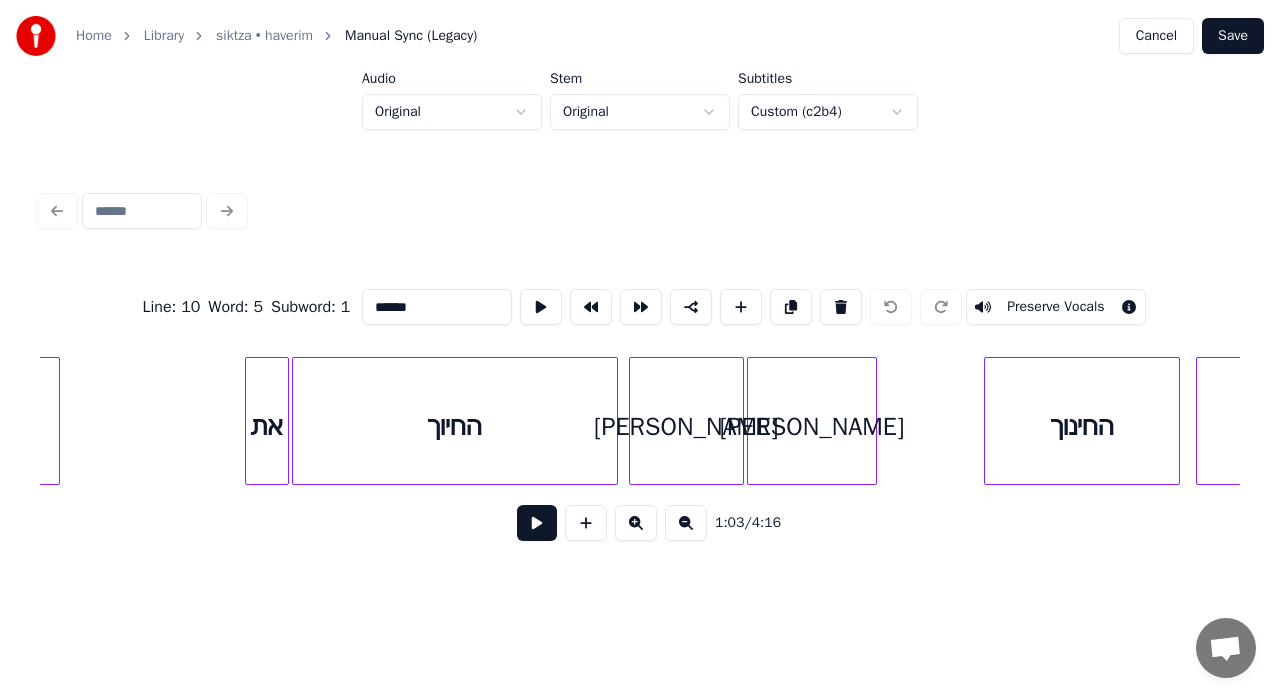 click on "החיוך" at bounding box center (455, 426) 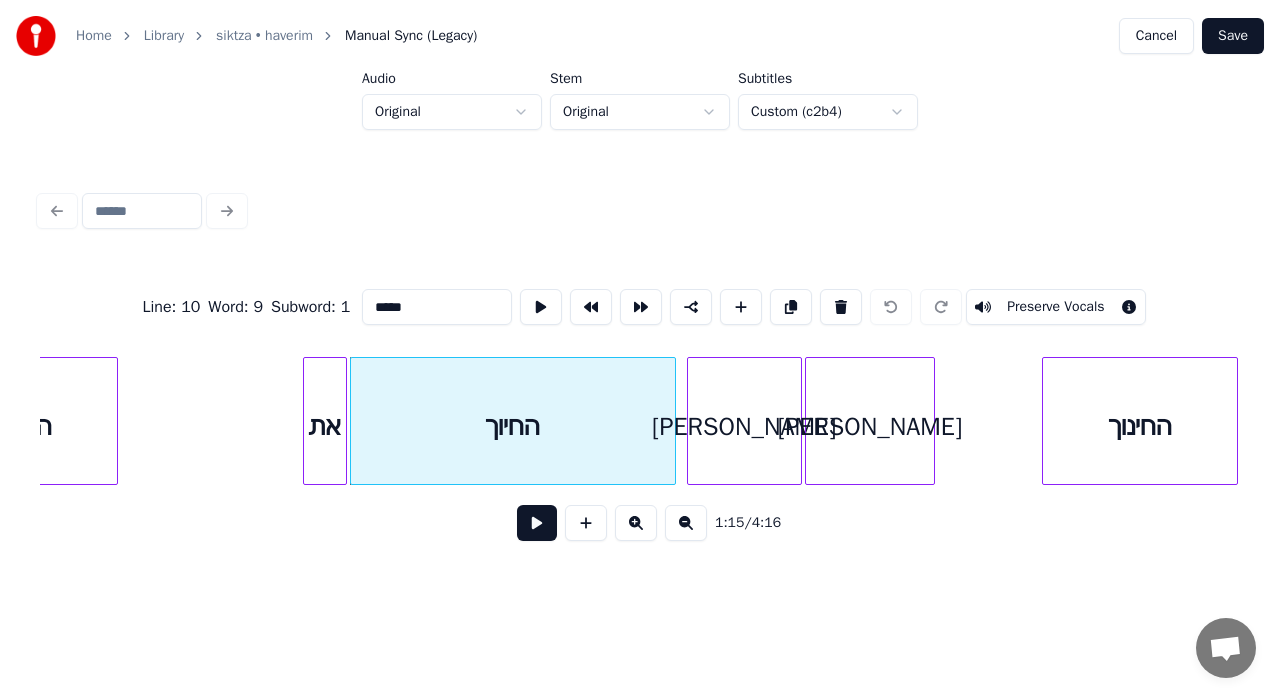 scroll, scrollTop: 0, scrollLeft: 14622, axis: horizontal 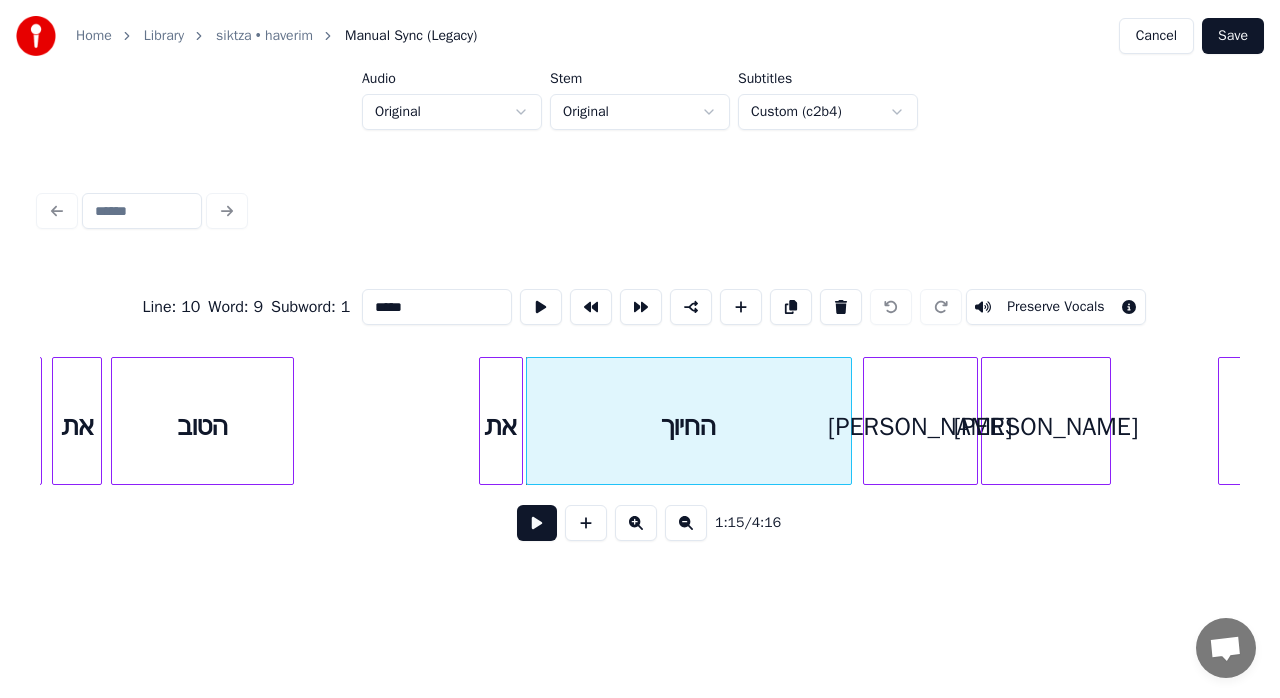 click on "את" at bounding box center (501, 426) 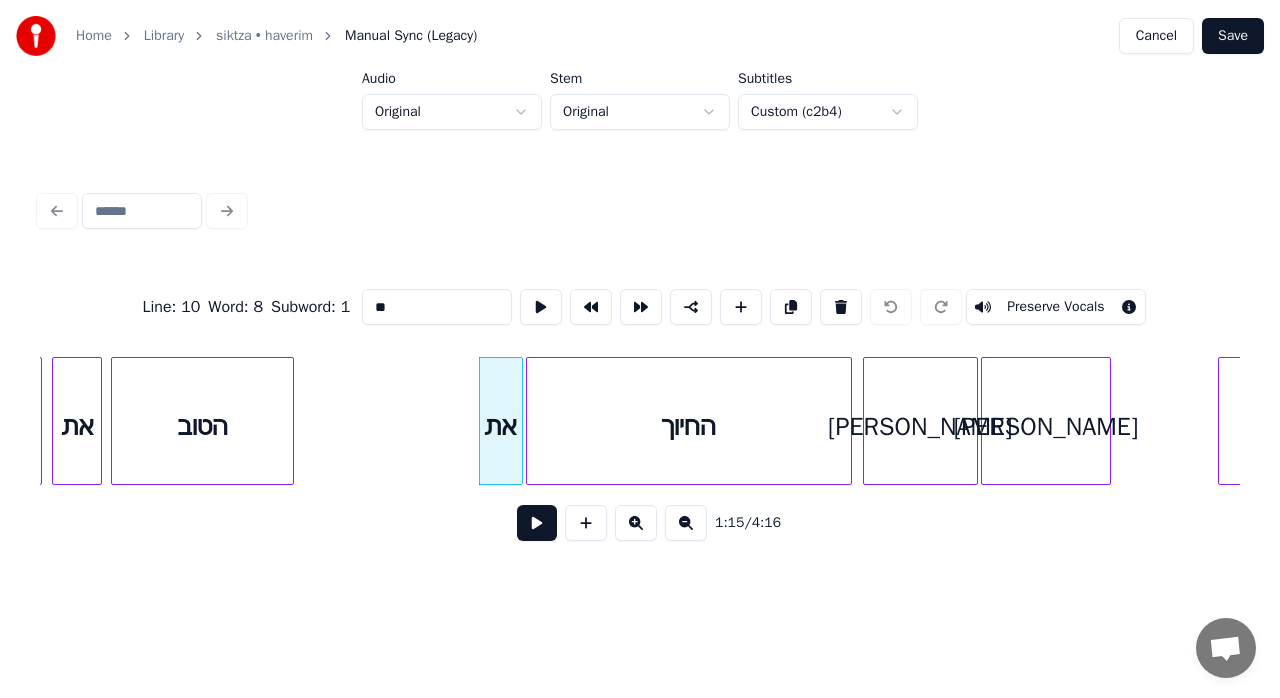 click on "1:15  /  4:16" at bounding box center (640, 523) 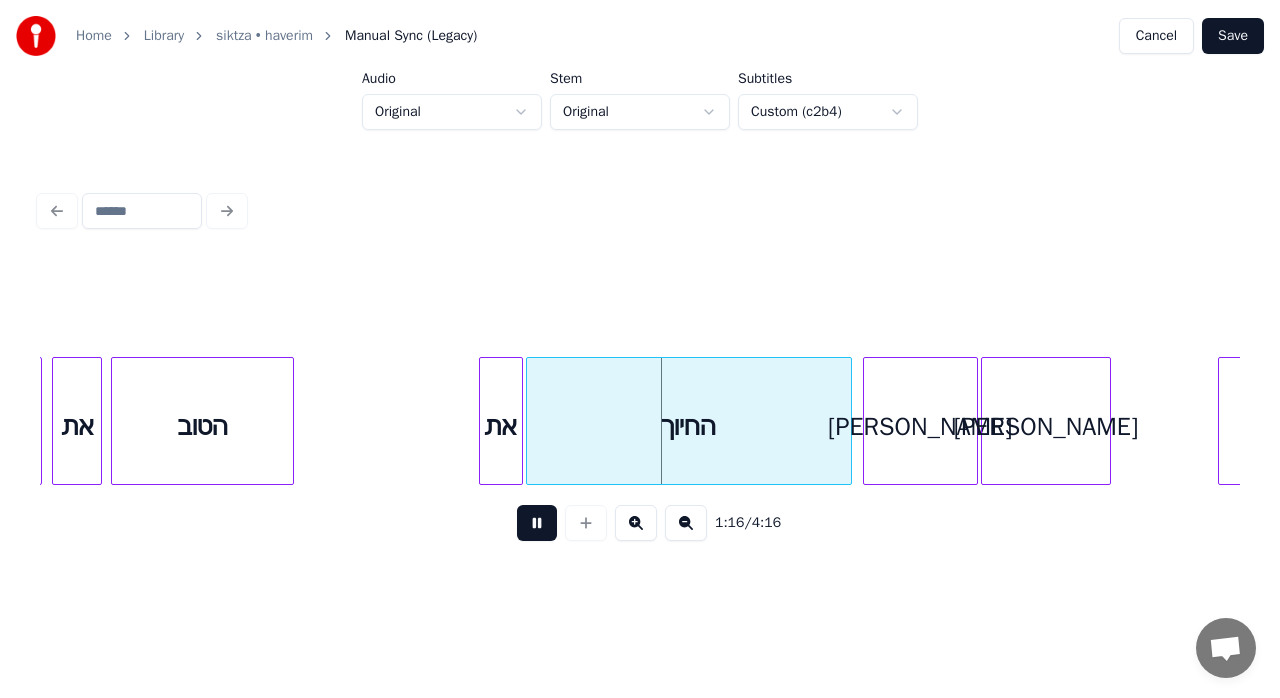 click at bounding box center (537, 523) 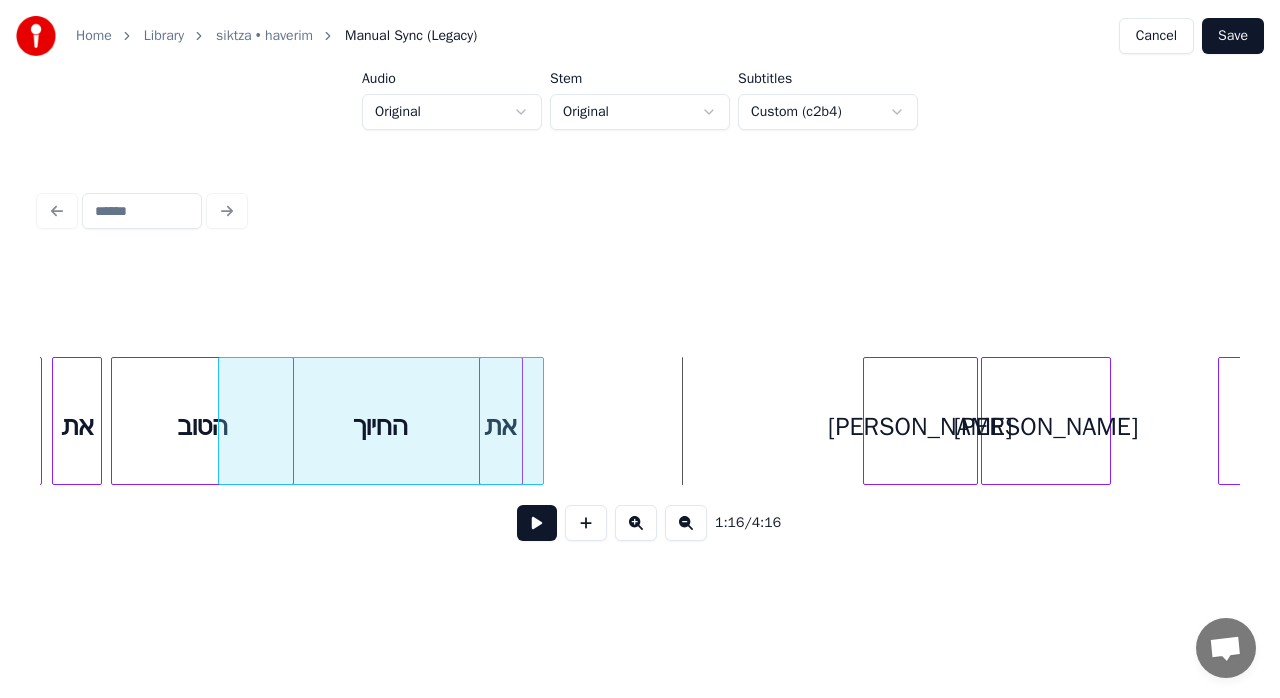 click on "הטוב את החיוך [PERSON_NAME] החינוך את קיבלתי" at bounding box center [11036, 421] 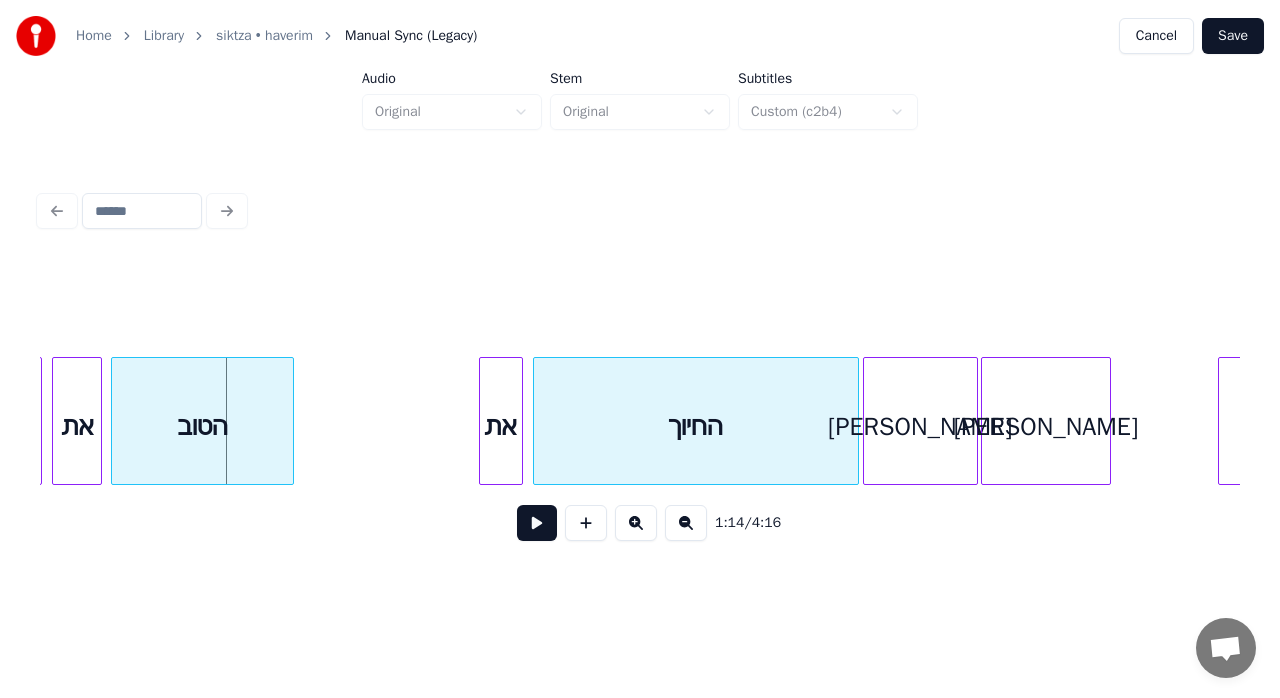 click on "החיוך" at bounding box center [696, 426] 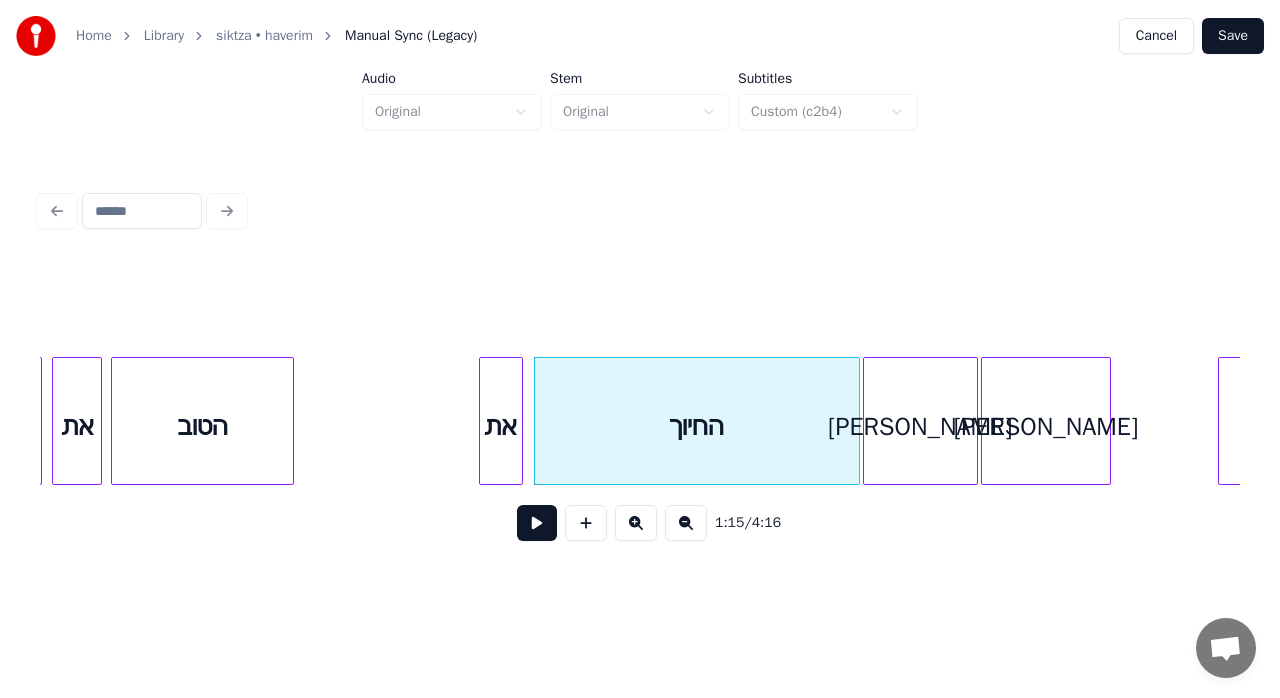 click at bounding box center (537, 523) 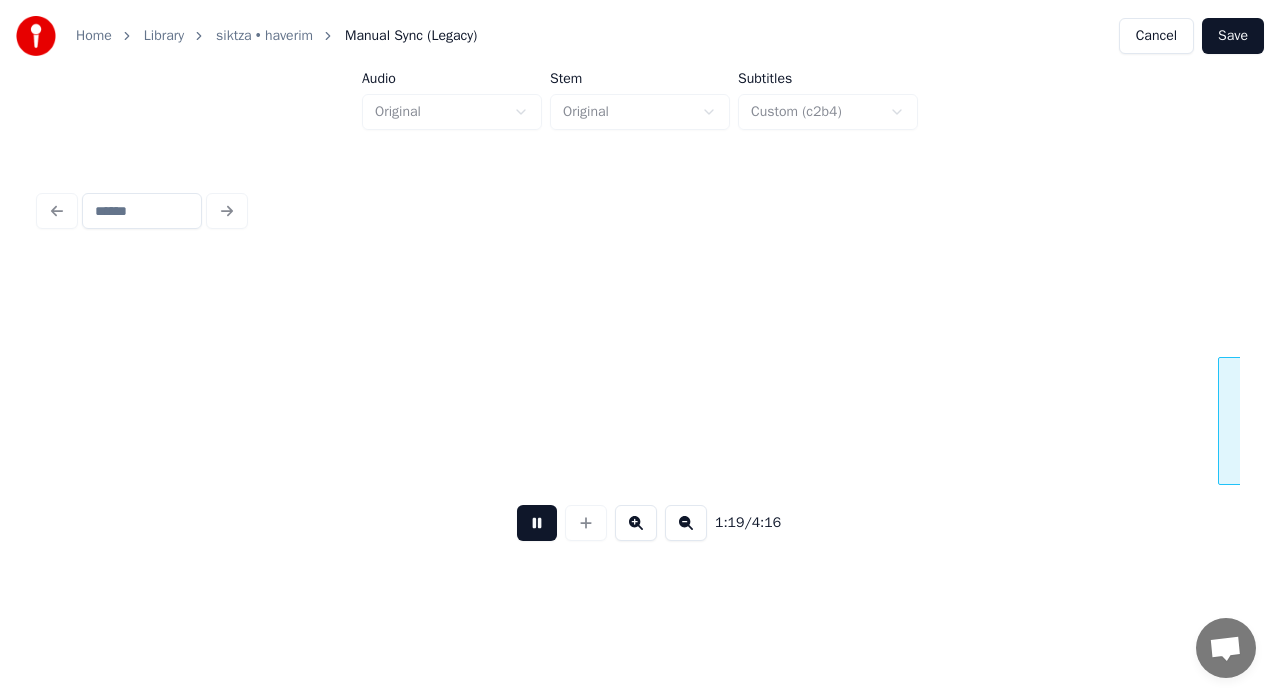scroll, scrollTop: 0, scrollLeft: 15824, axis: horizontal 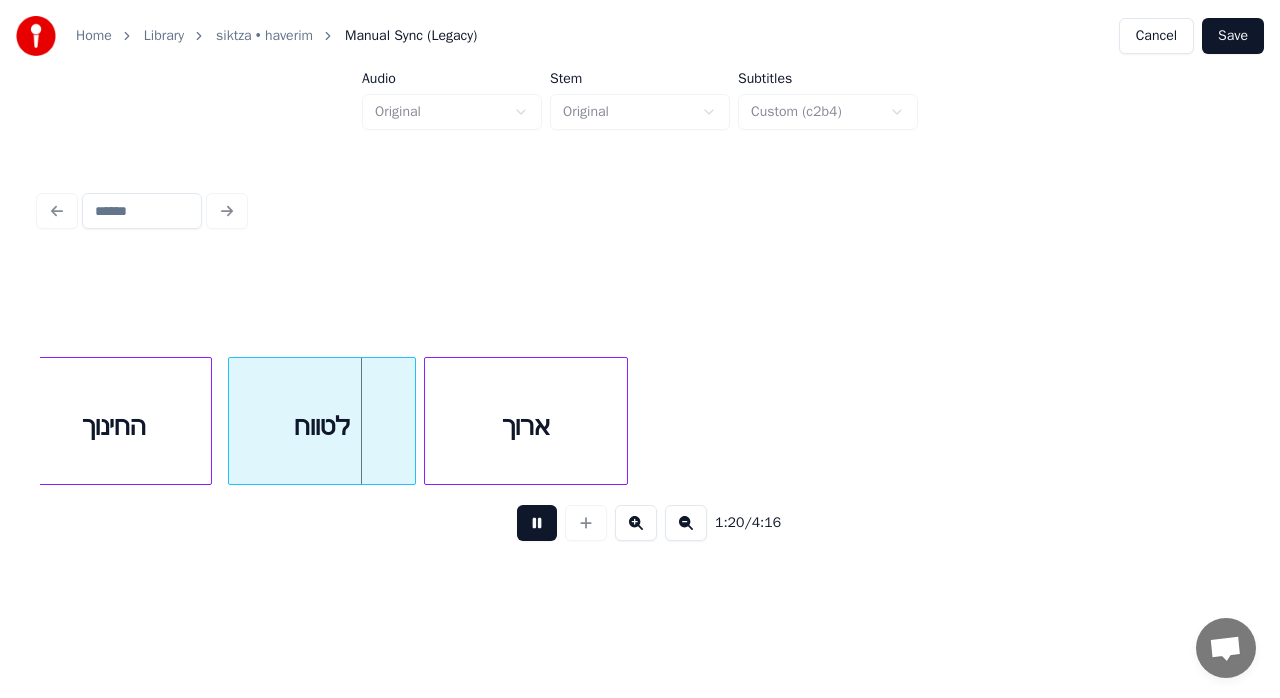 click at bounding box center (537, 523) 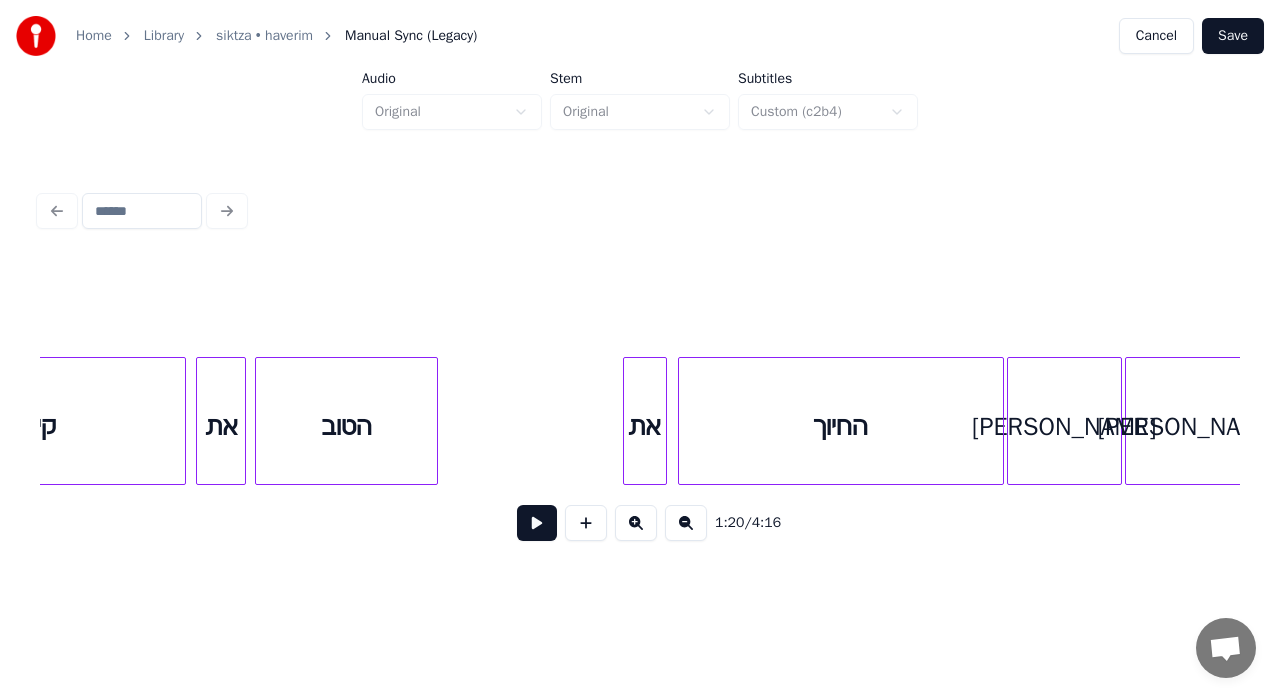 scroll, scrollTop: 0, scrollLeft: 14419, axis: horizontal 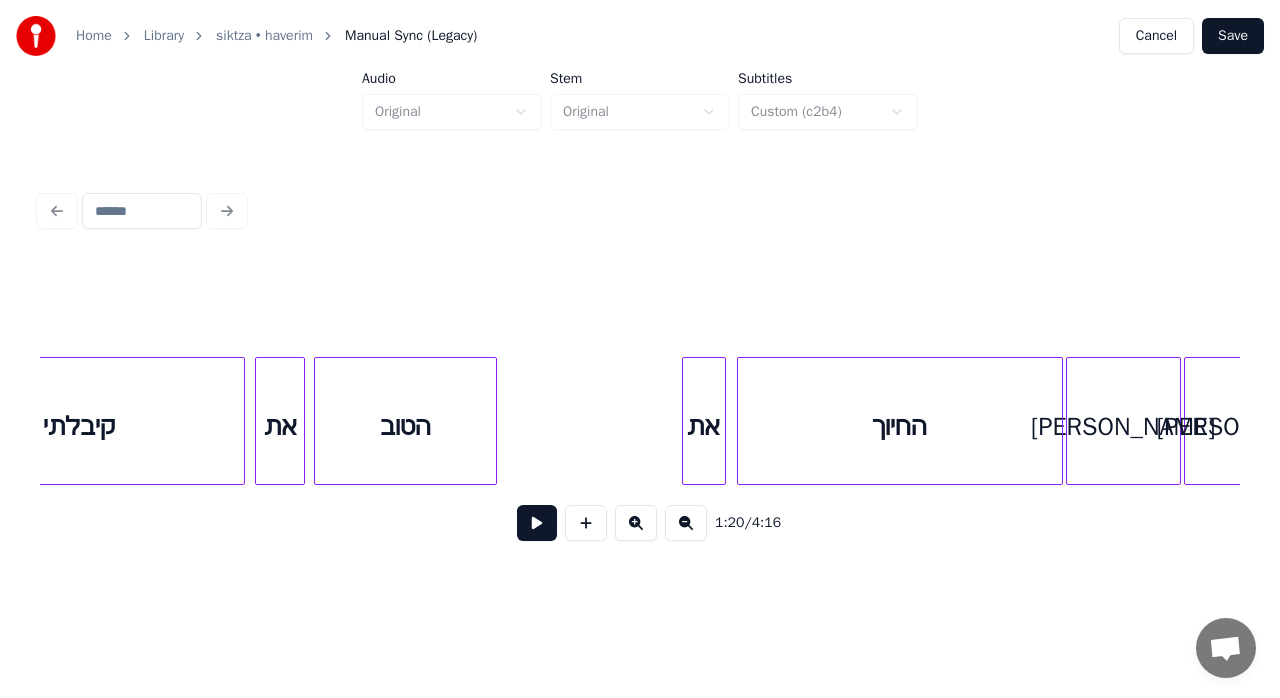 click on "1:20  /  4:16" at bounding box center (640, 523) 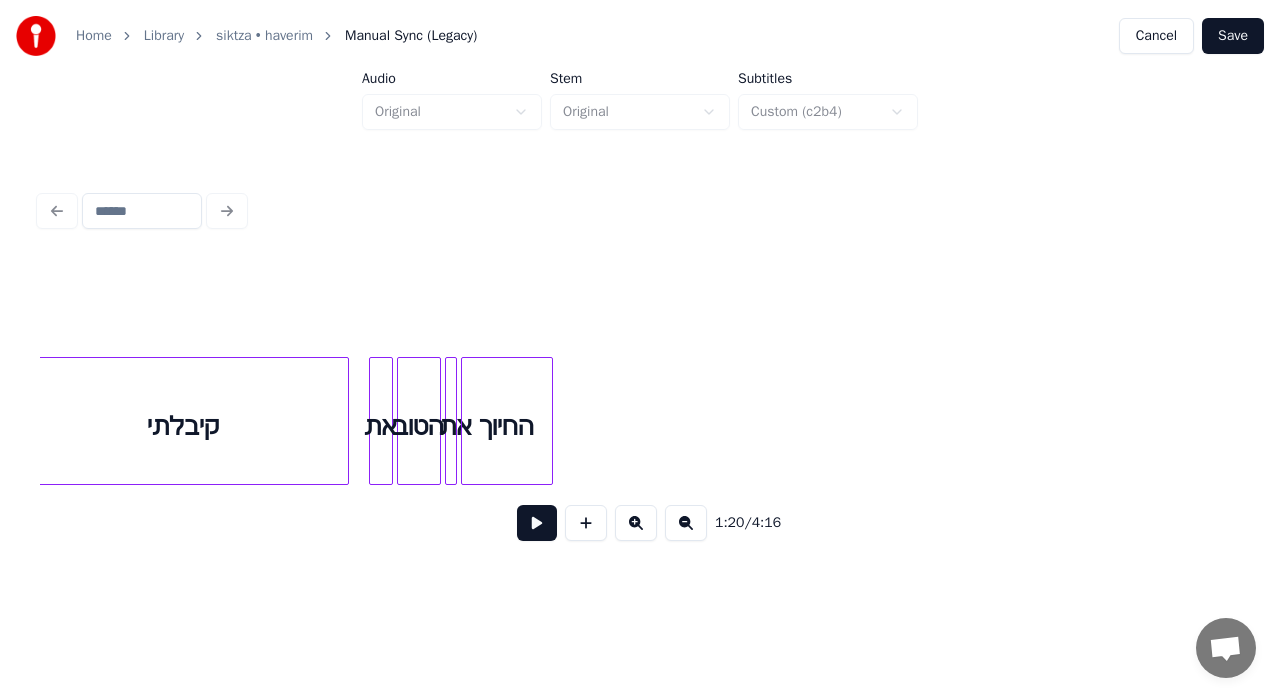 scroll, scrollTop: 0, scrollLeft: 29205, axis: horizontal 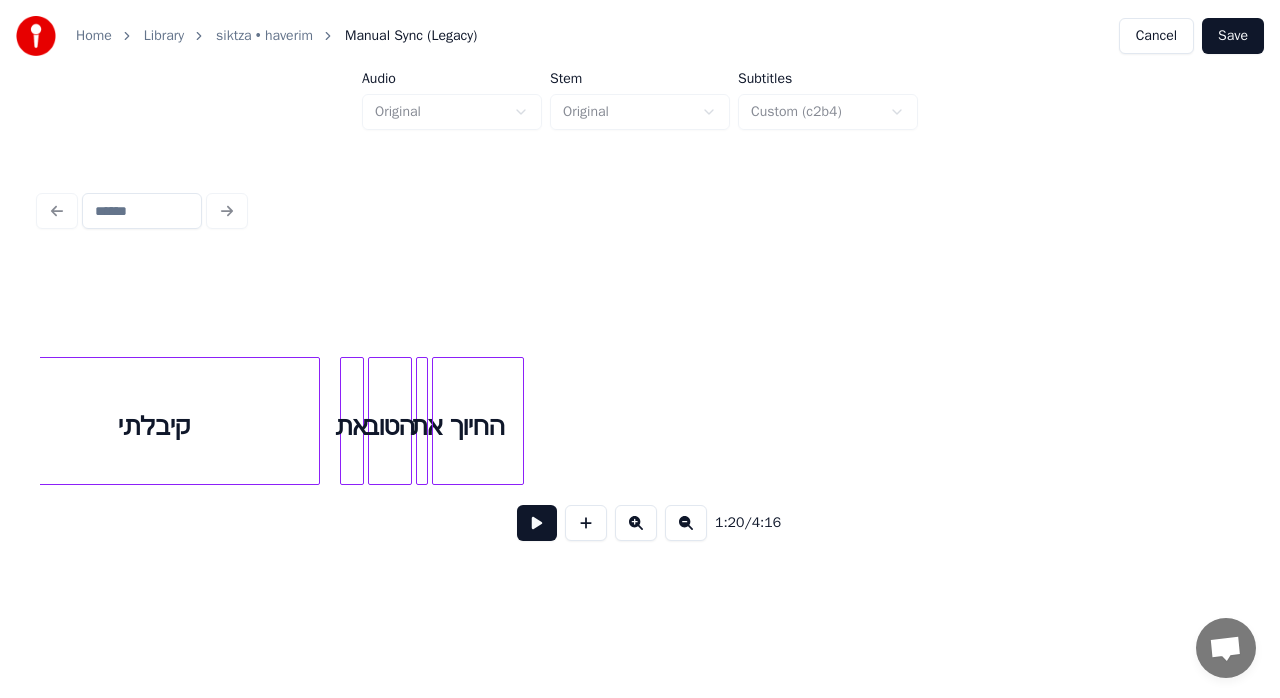 click on "קיבלתי" at bounding box center [154, 426] 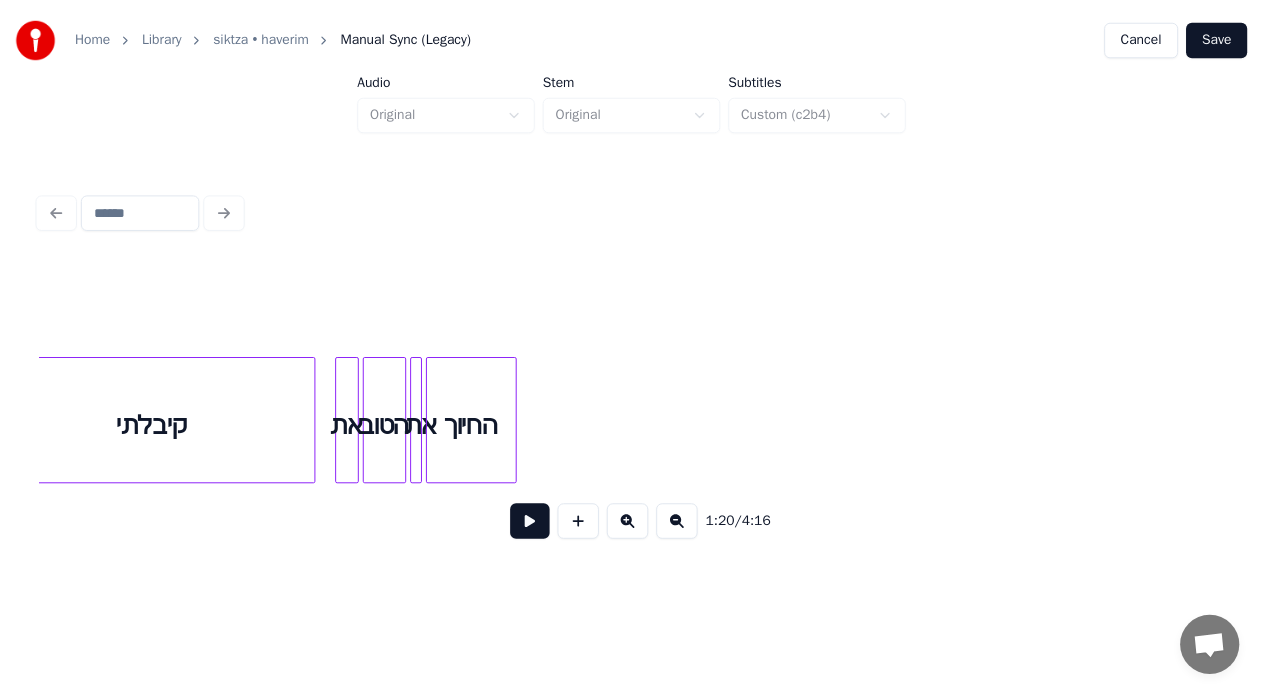 scroll, scrollTop: 0, scrollLeft: 29152, axis: horizontal 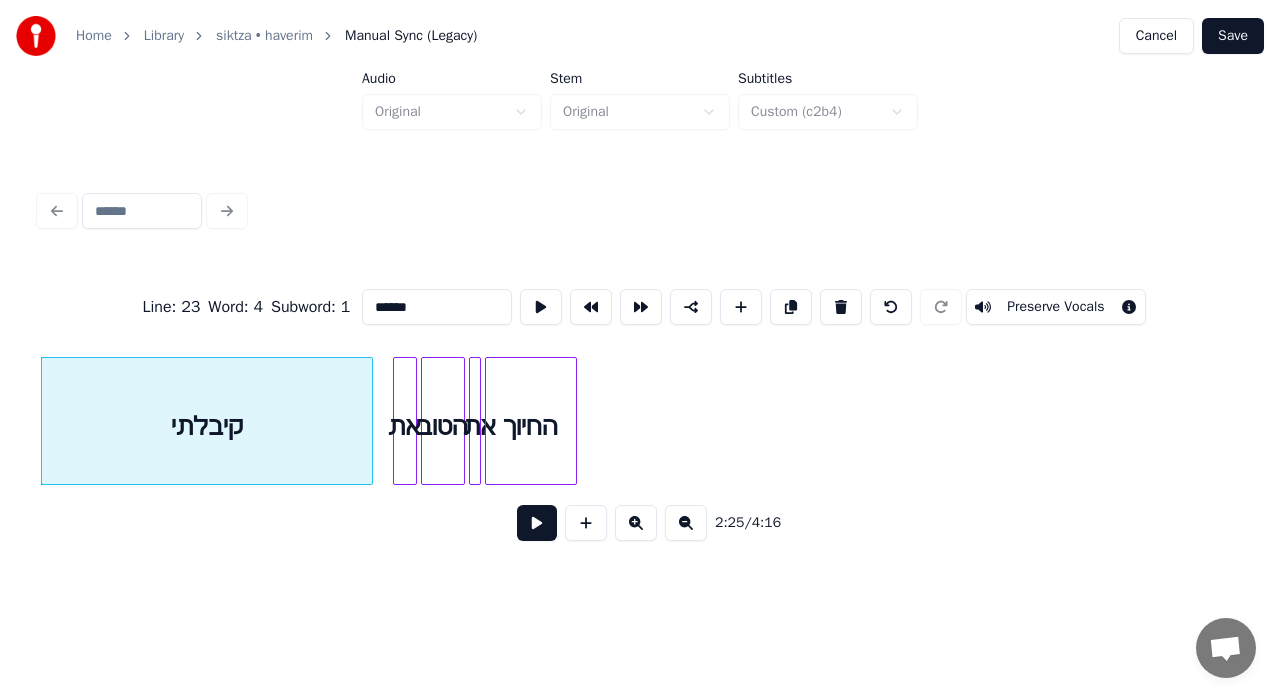 click at bounding box center [537, 523] 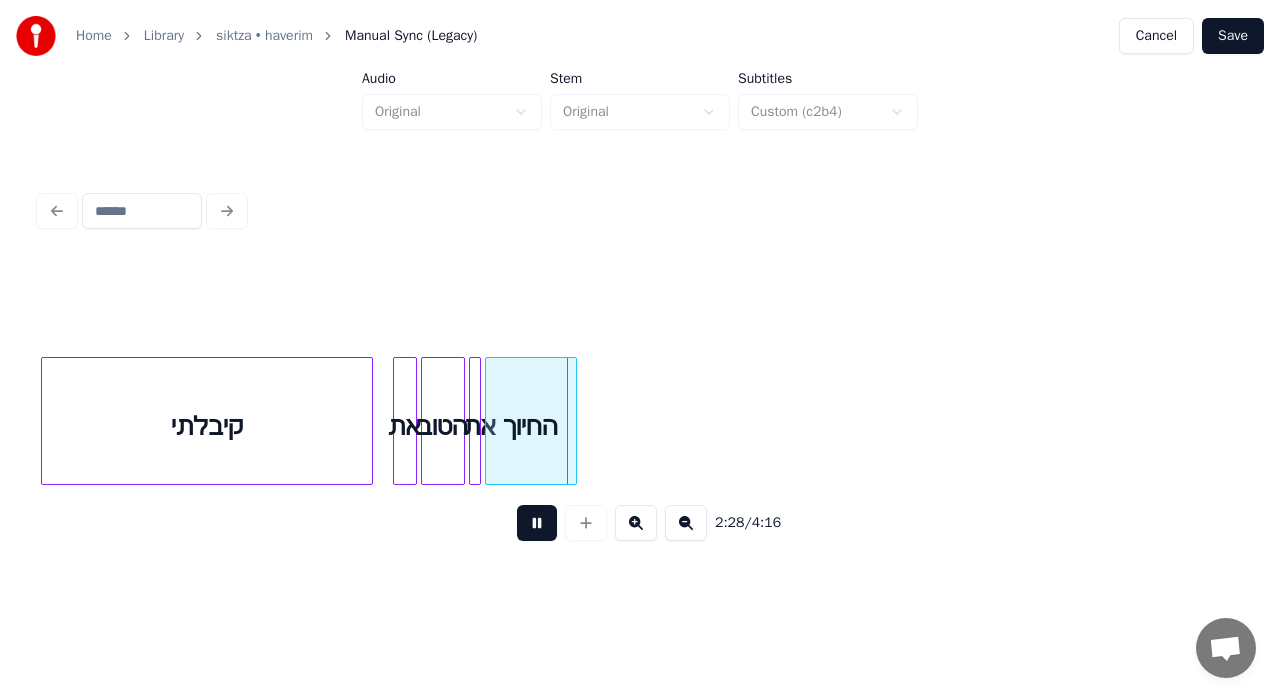 click at bounding box center [537, 523] 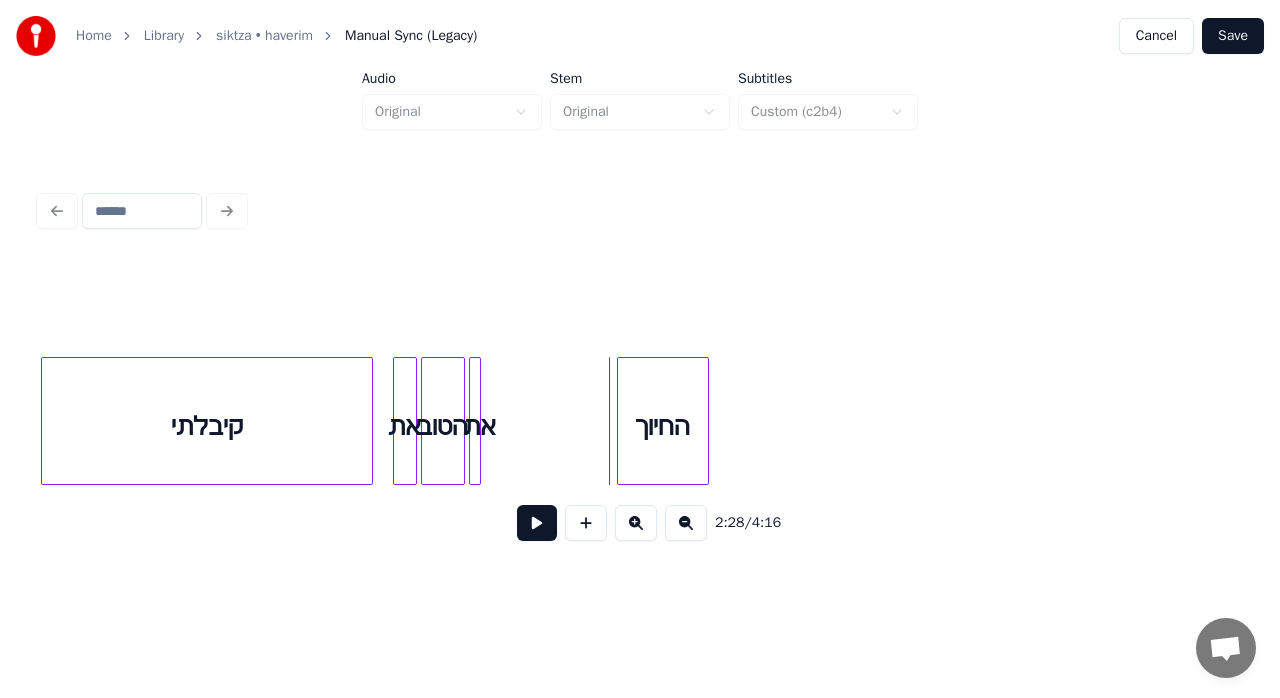 click on "החיוך" at bounding box center (663, 426) 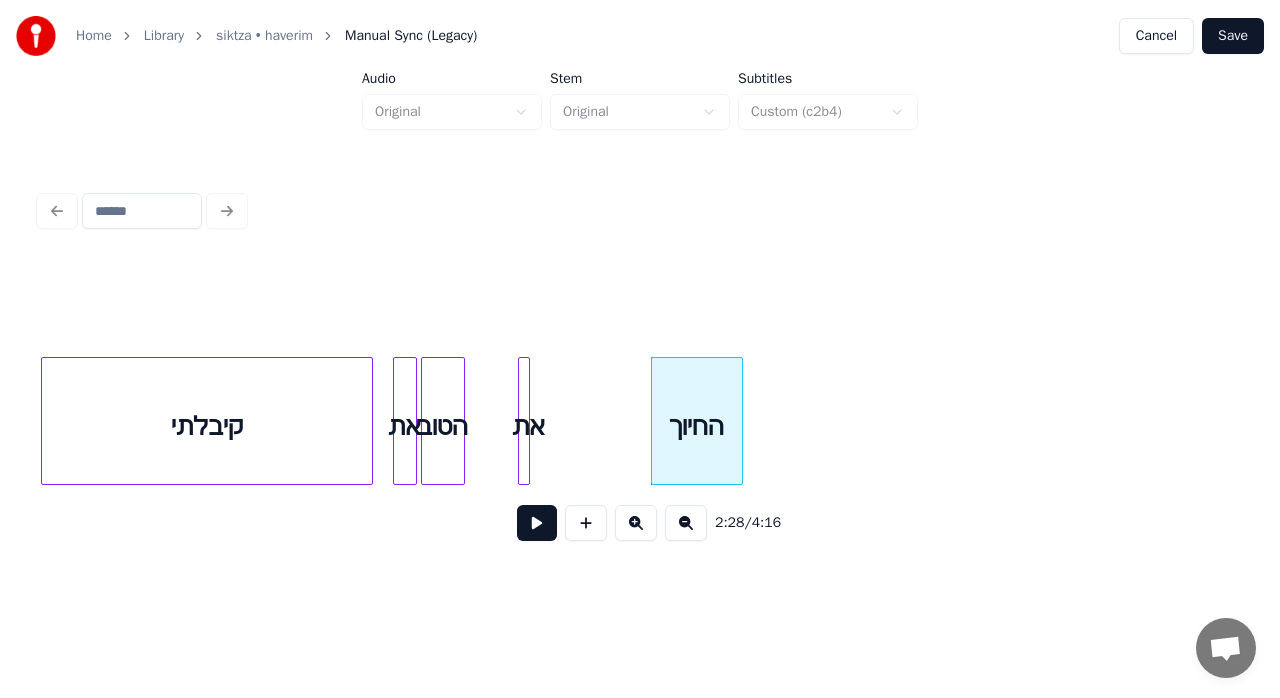 click on "את" at bounding box center [529, 426] 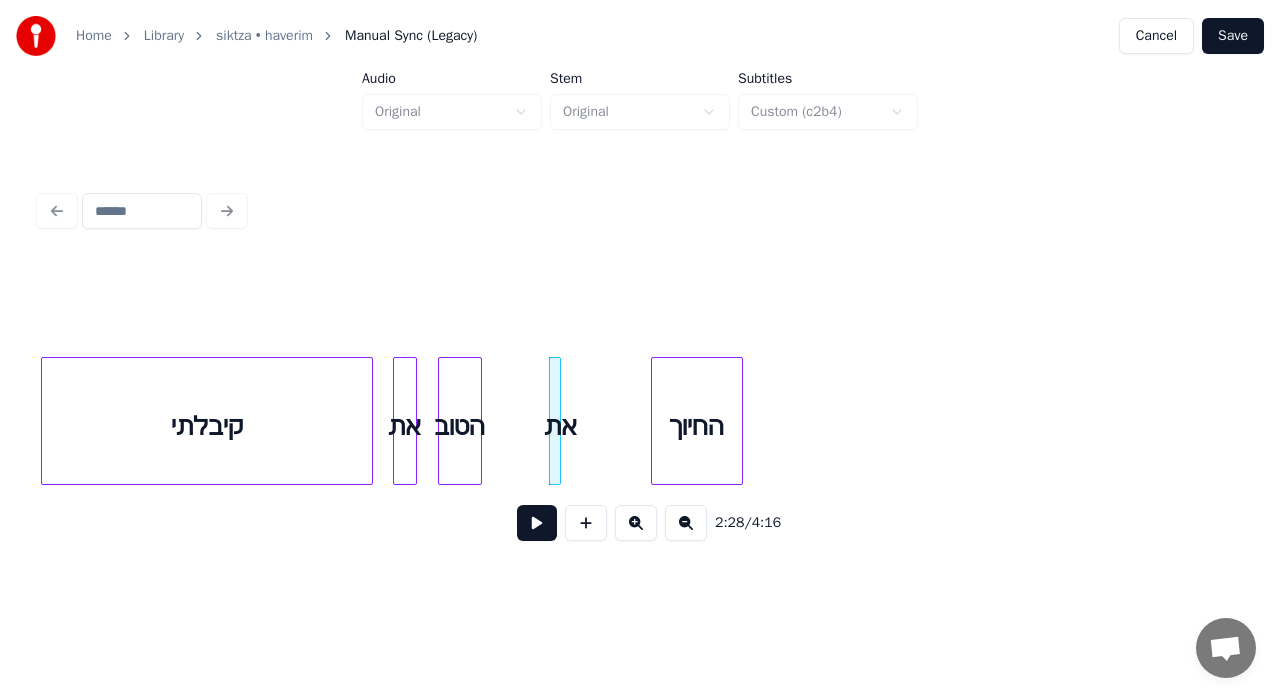 click on "הטוב" at bounding box center [460, 426] 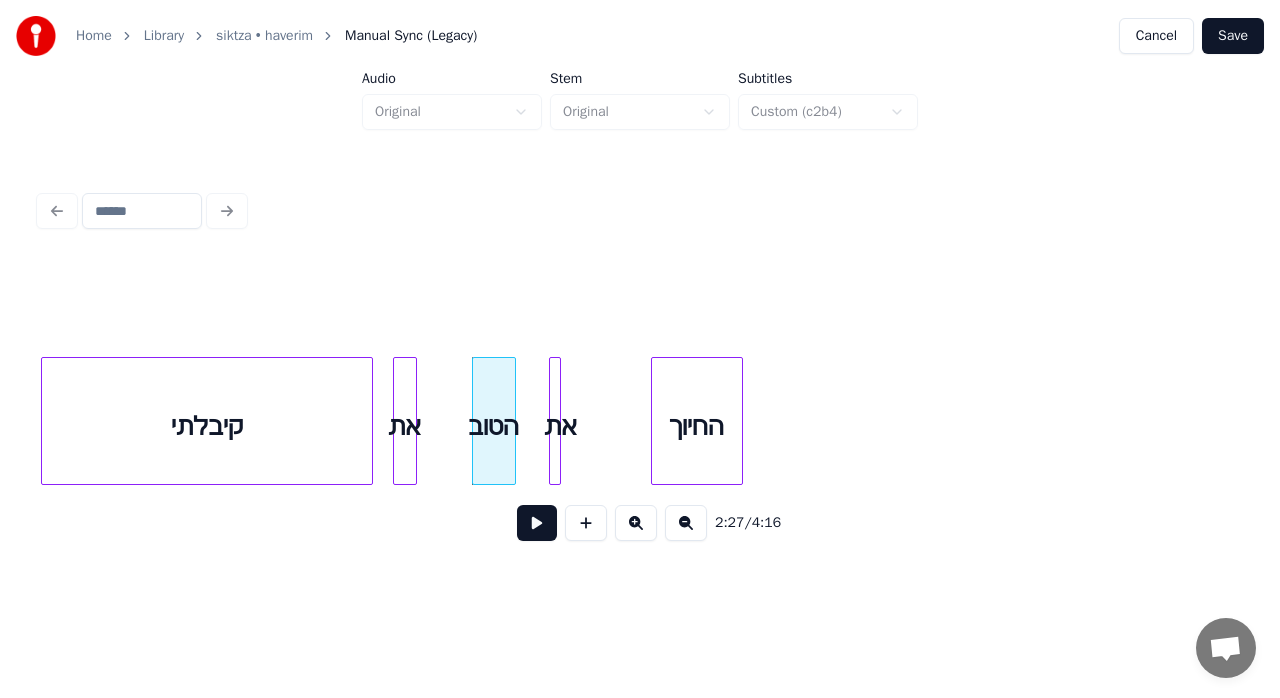 click on "Save" at bounding box center [1233, 36] 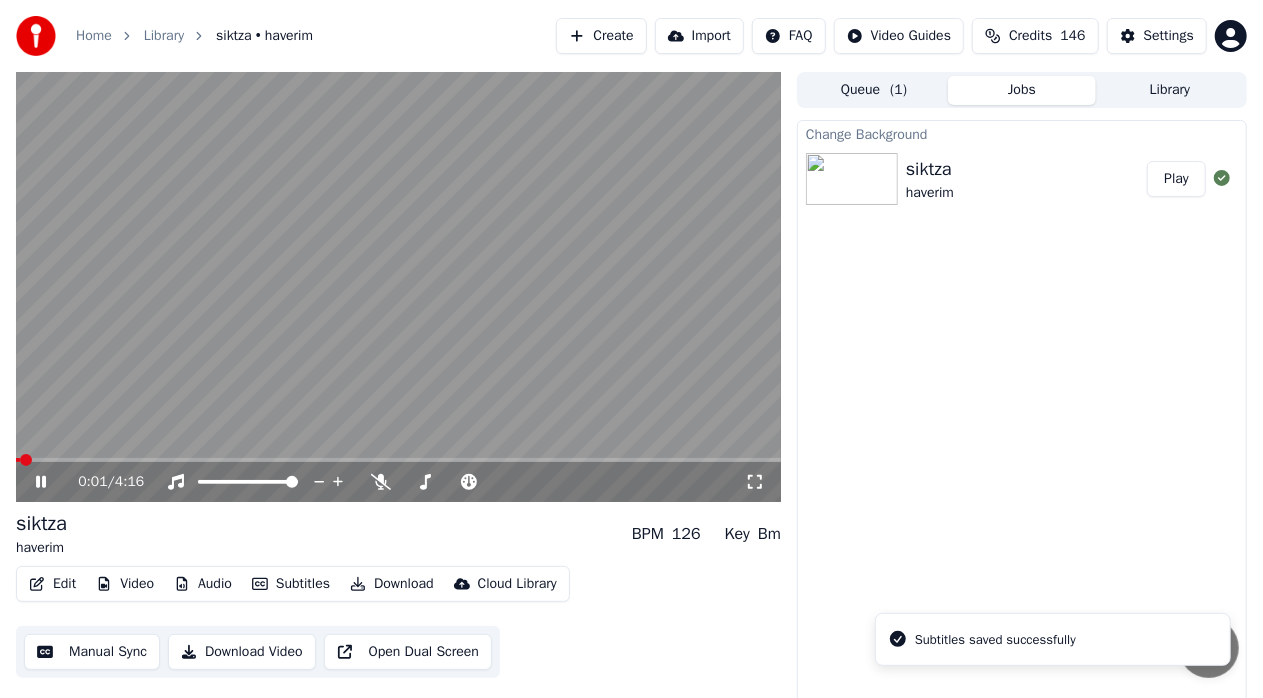 click on "0:01  /  4:16" at bounding box center (398, 482) 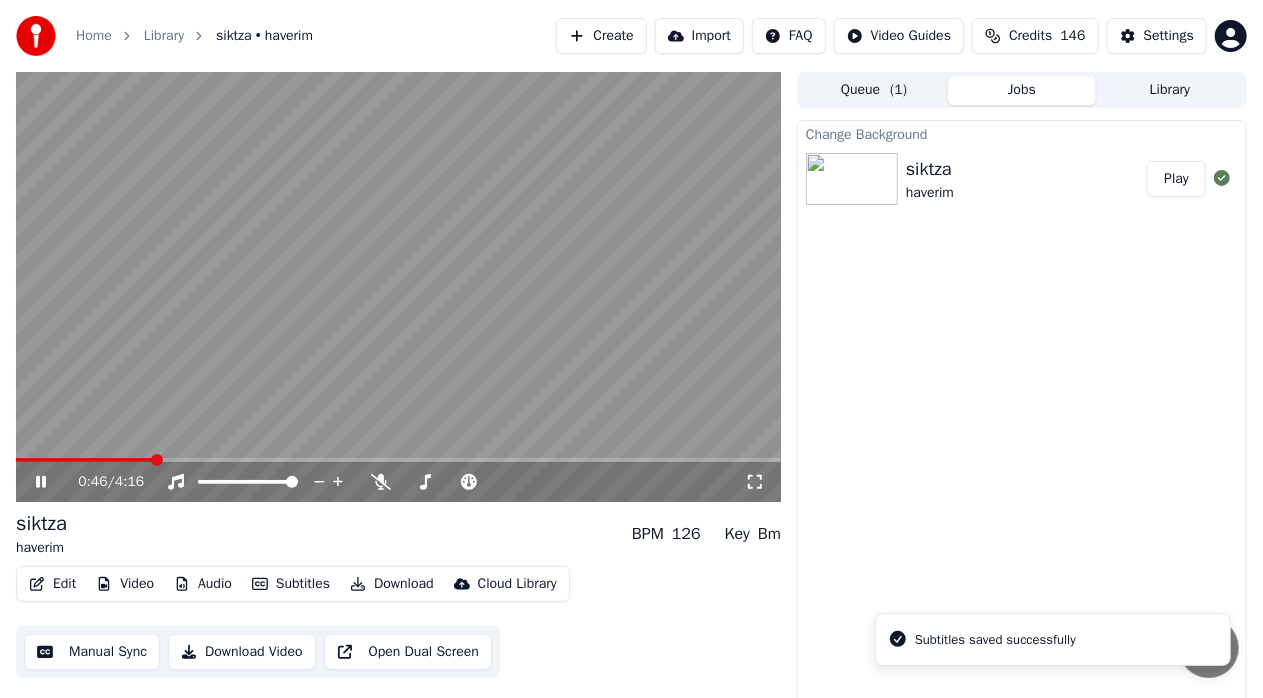 click at bounding box center [398, 460] 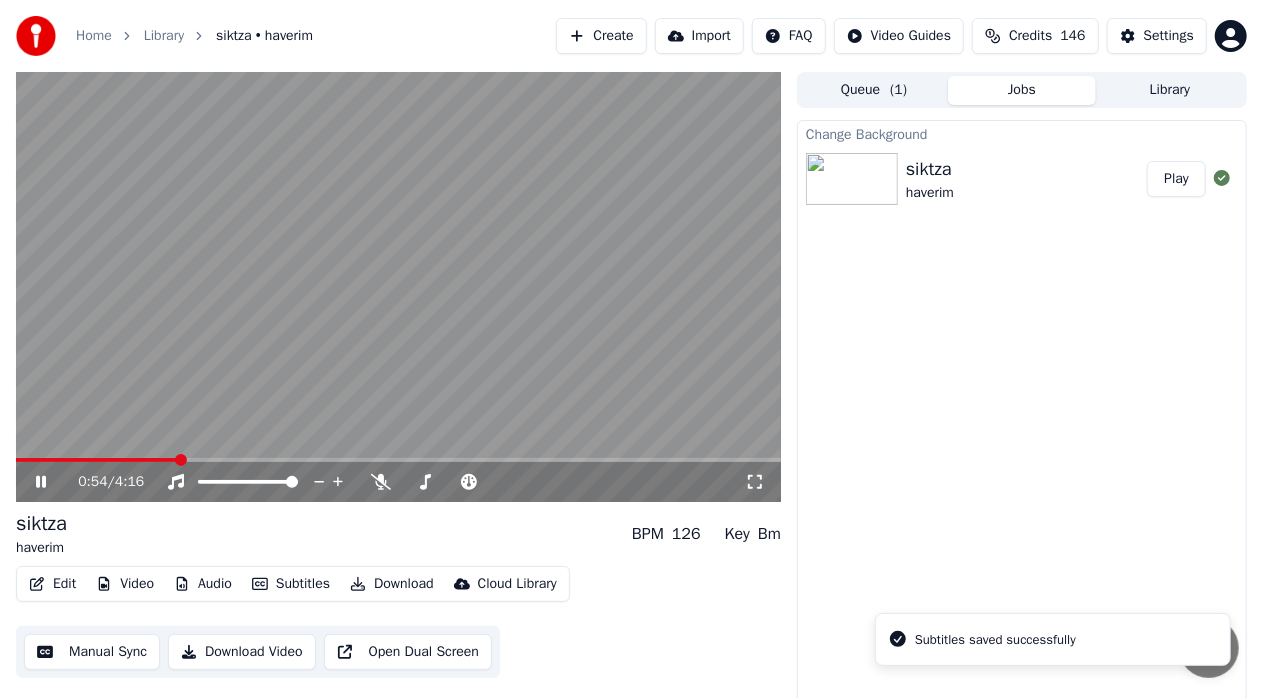 click at bounding box center (398, 460) 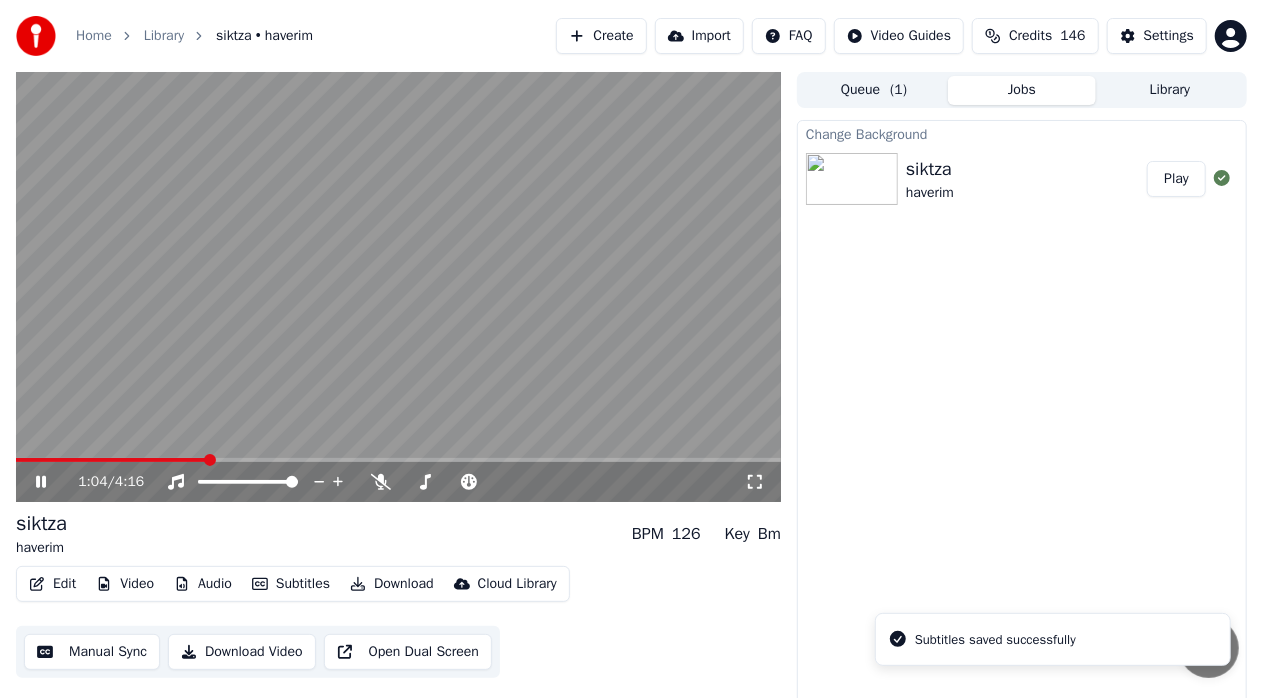click at bounding box center (398, 460) 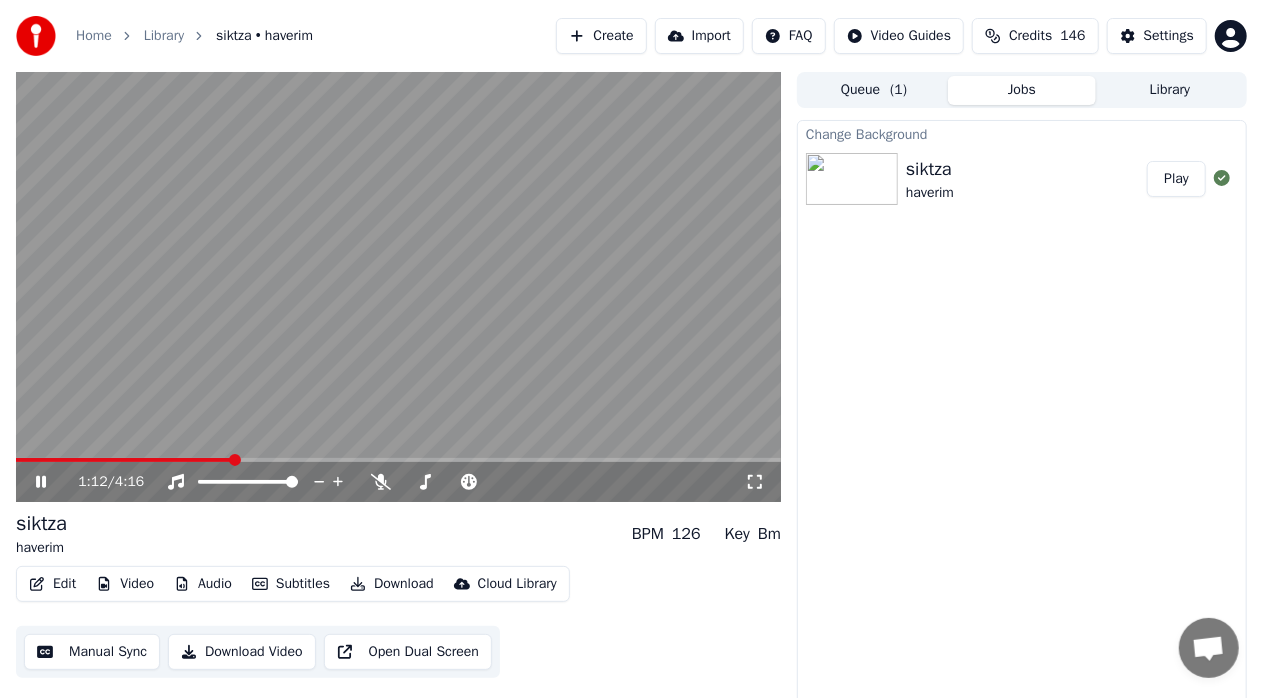 click on "1:12  /  4:16" at bounding box center (398, 482) 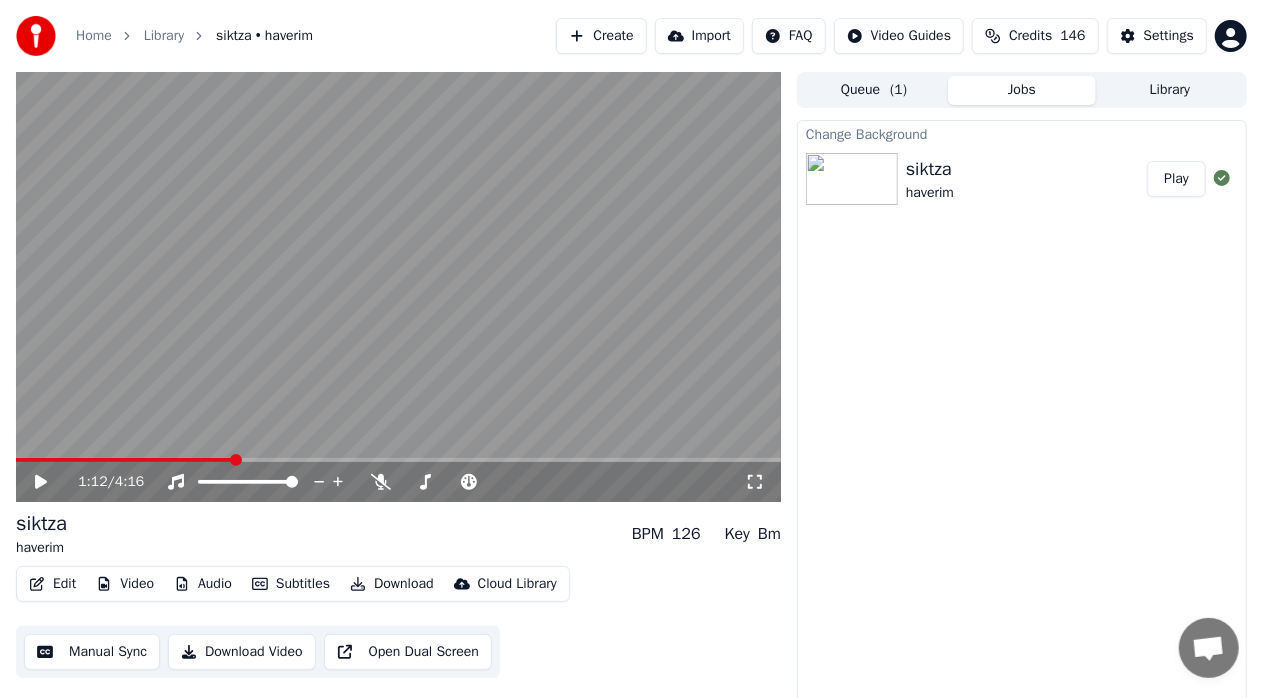 click 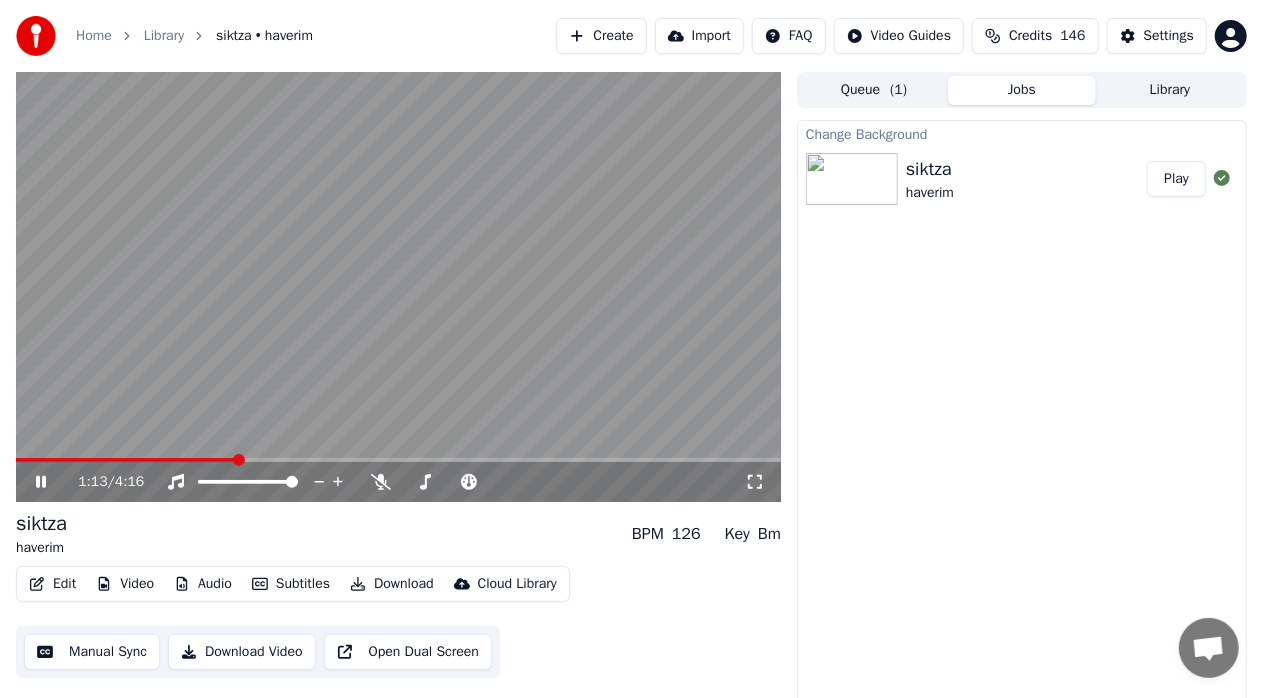 click 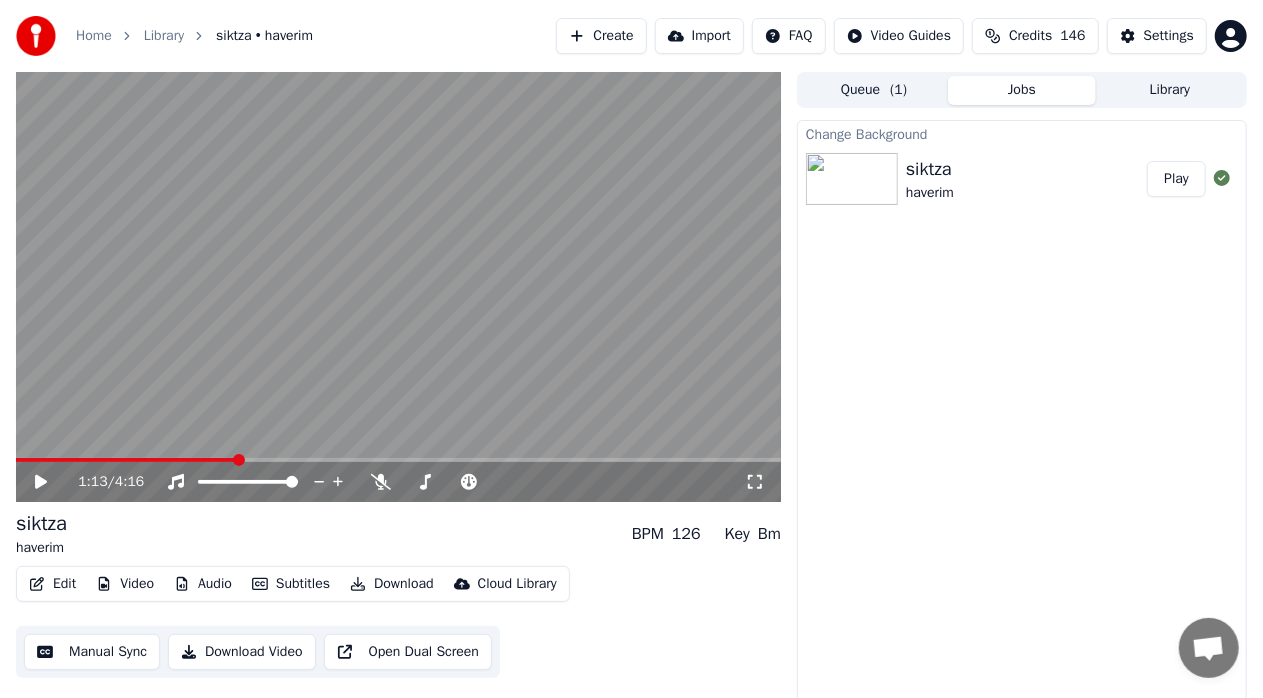 click 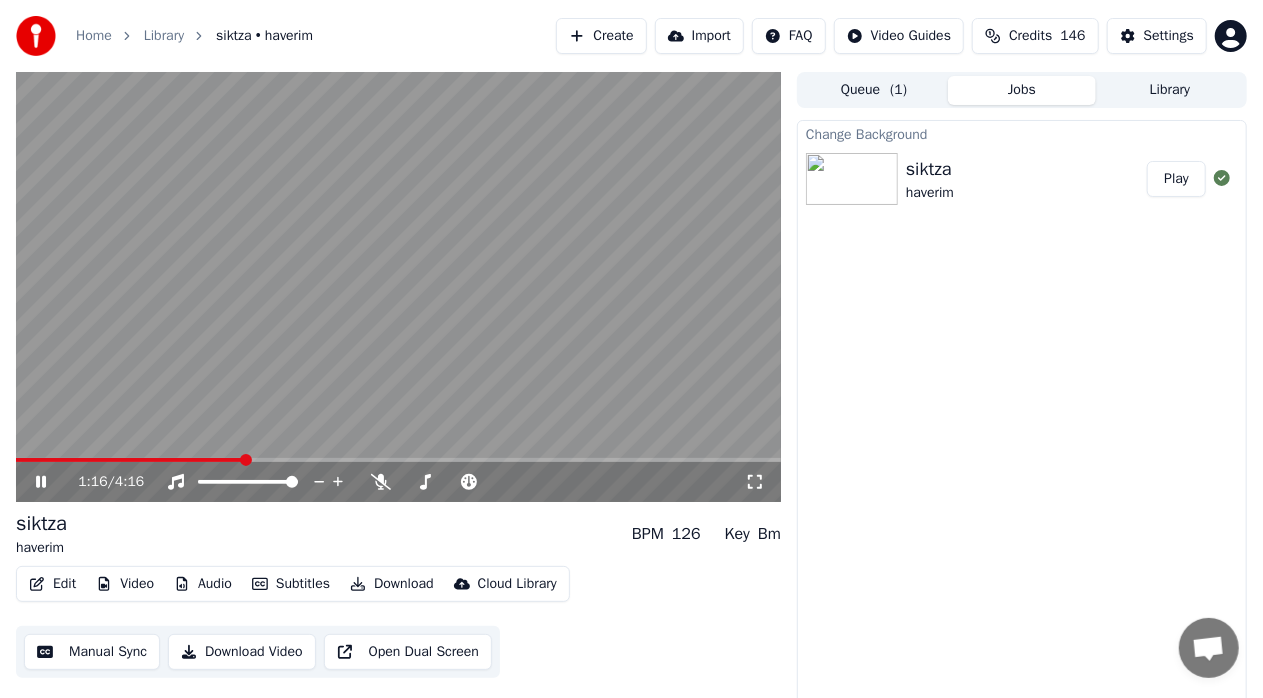 click 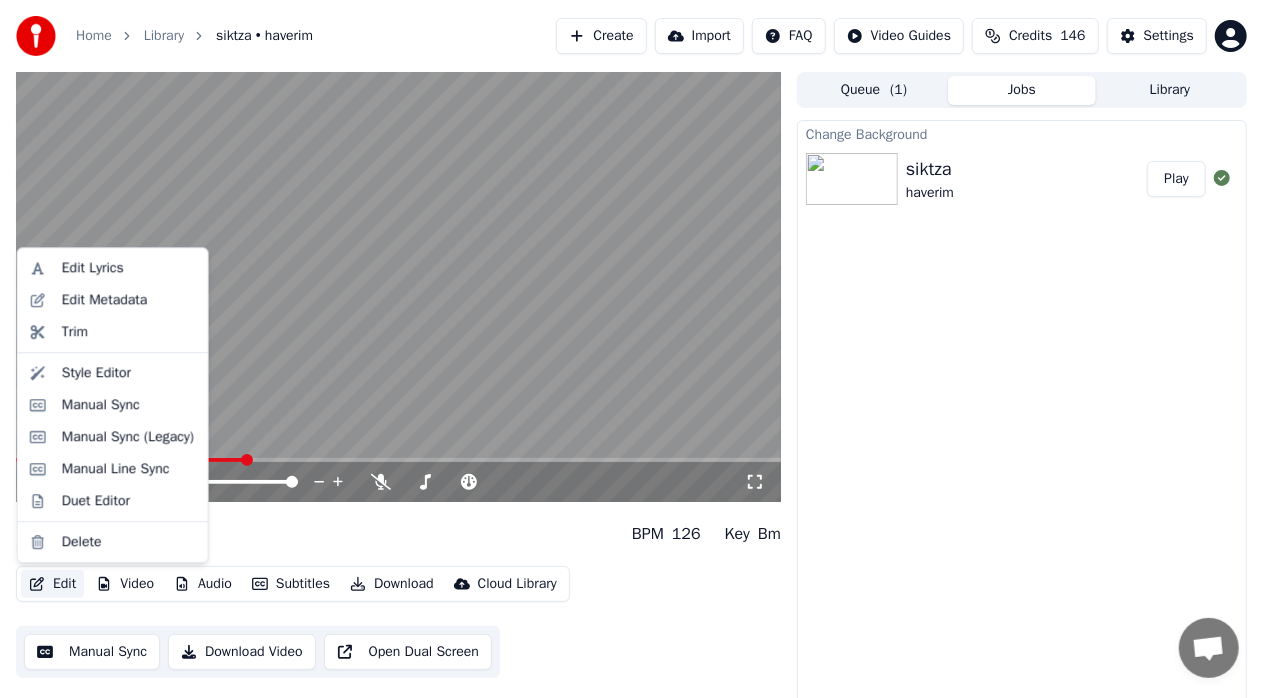click on "Edit" at bounding box center [52, 584] 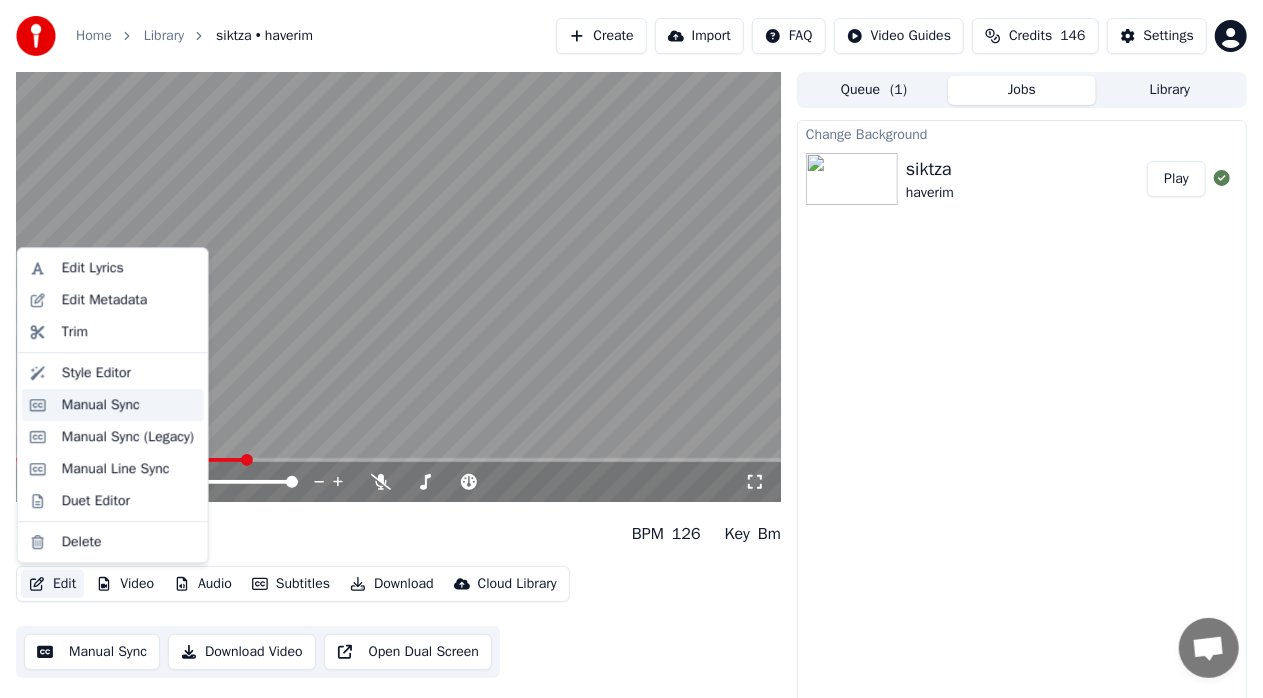 click on "Manual Sync" at bounding box center [101, 405] 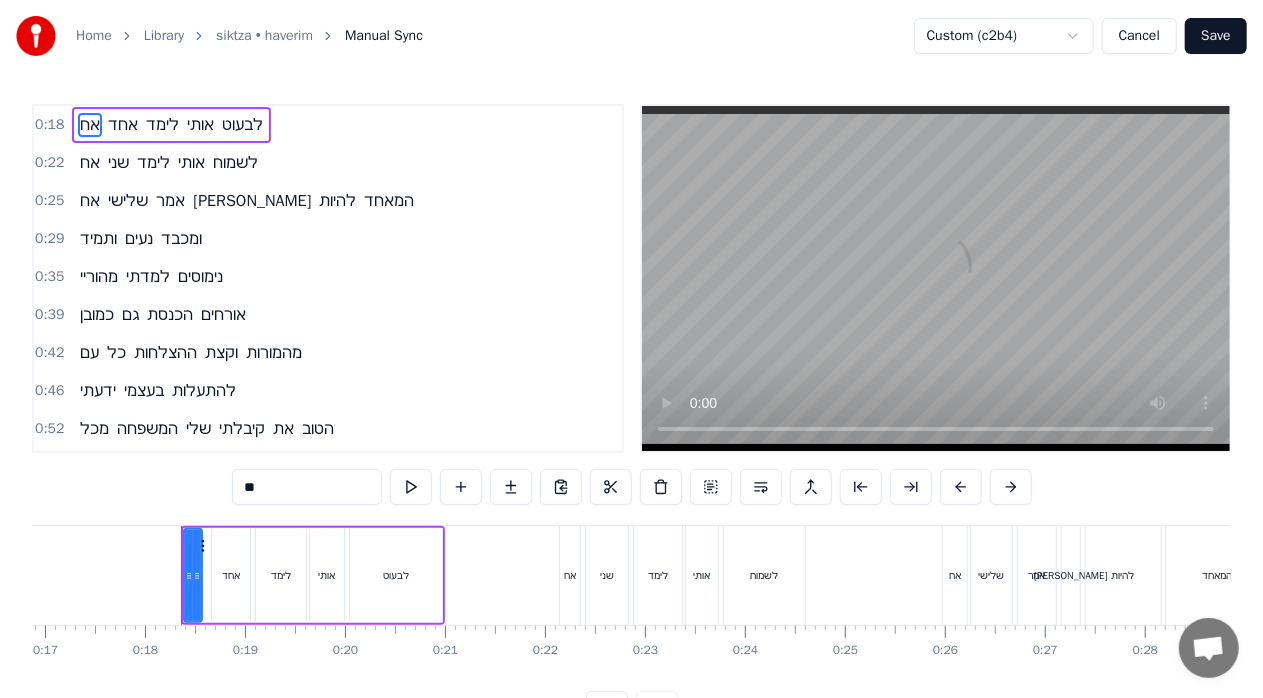 scroll, scrollTop: 0, scrollLeft: 1736, axis: horizontal 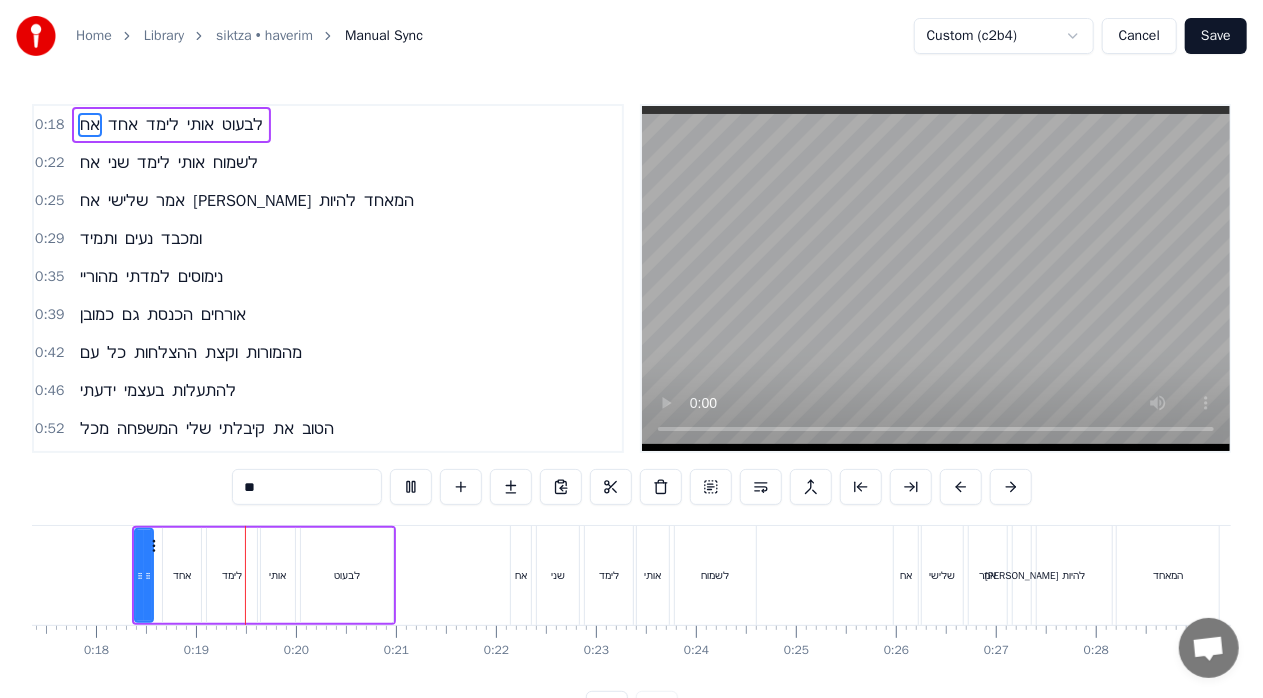type 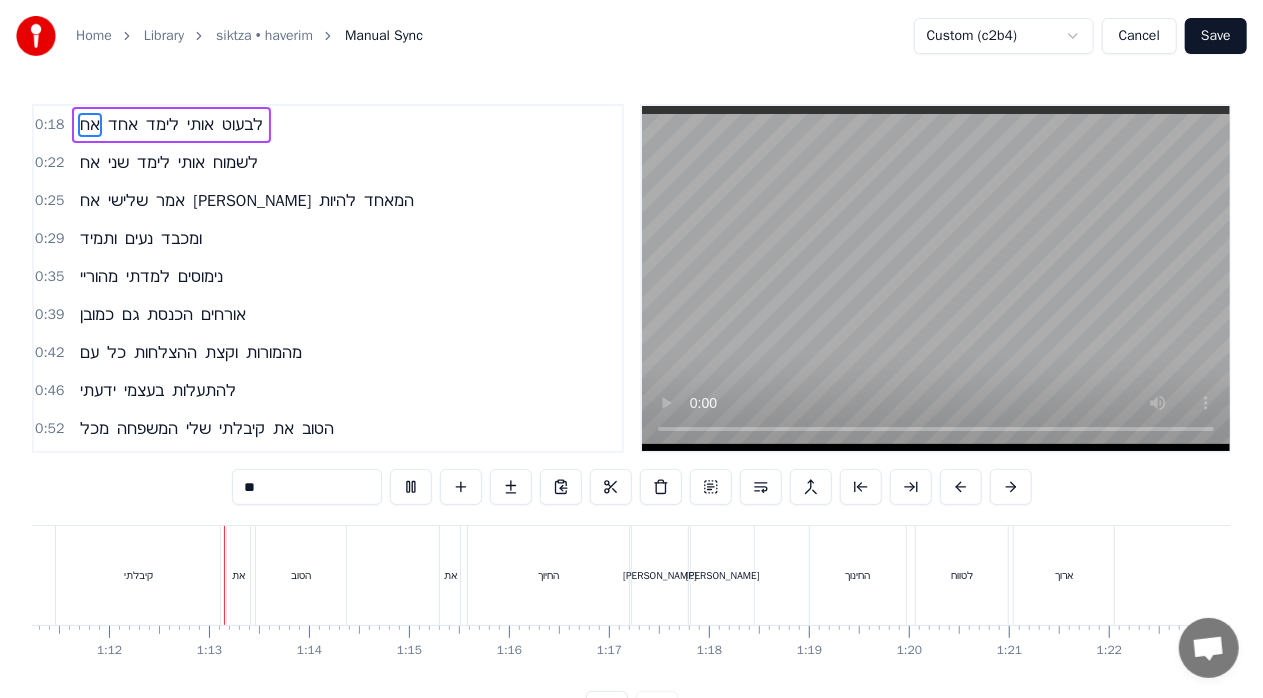 scroll, scrollTop: 0, scrollLeft: 7142, axis: horizontal 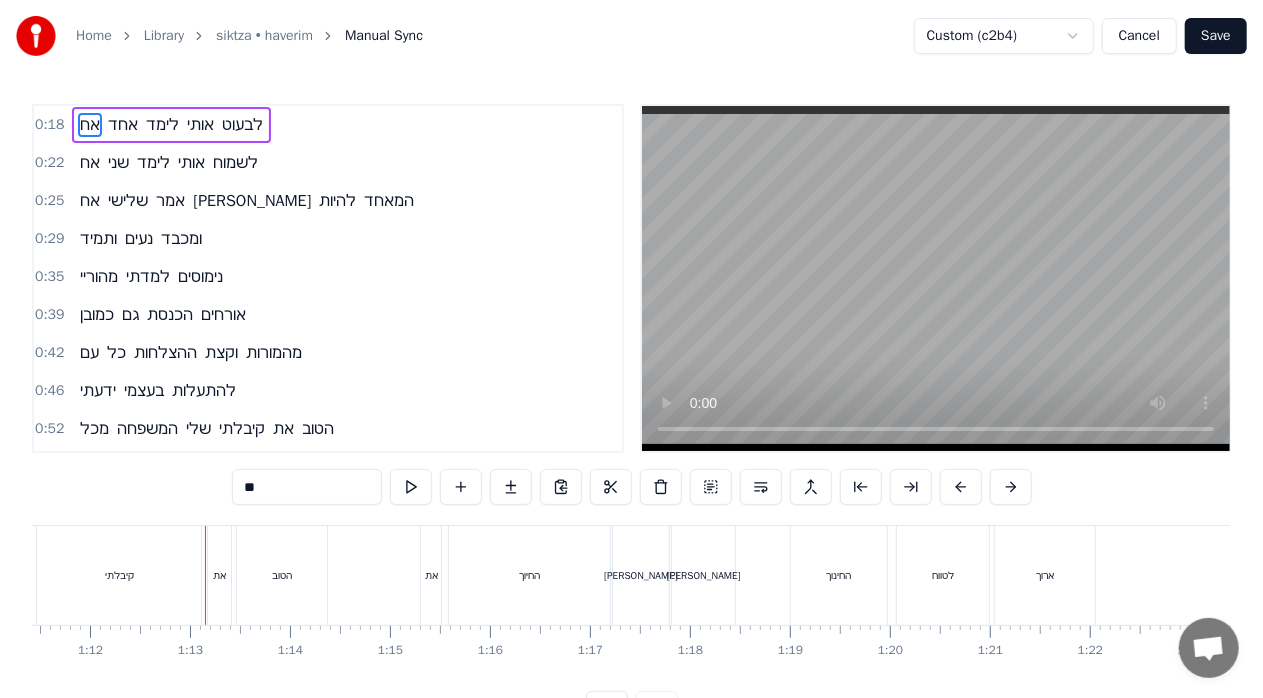 click on "קיבלתי" at bounding box center [119, 575] 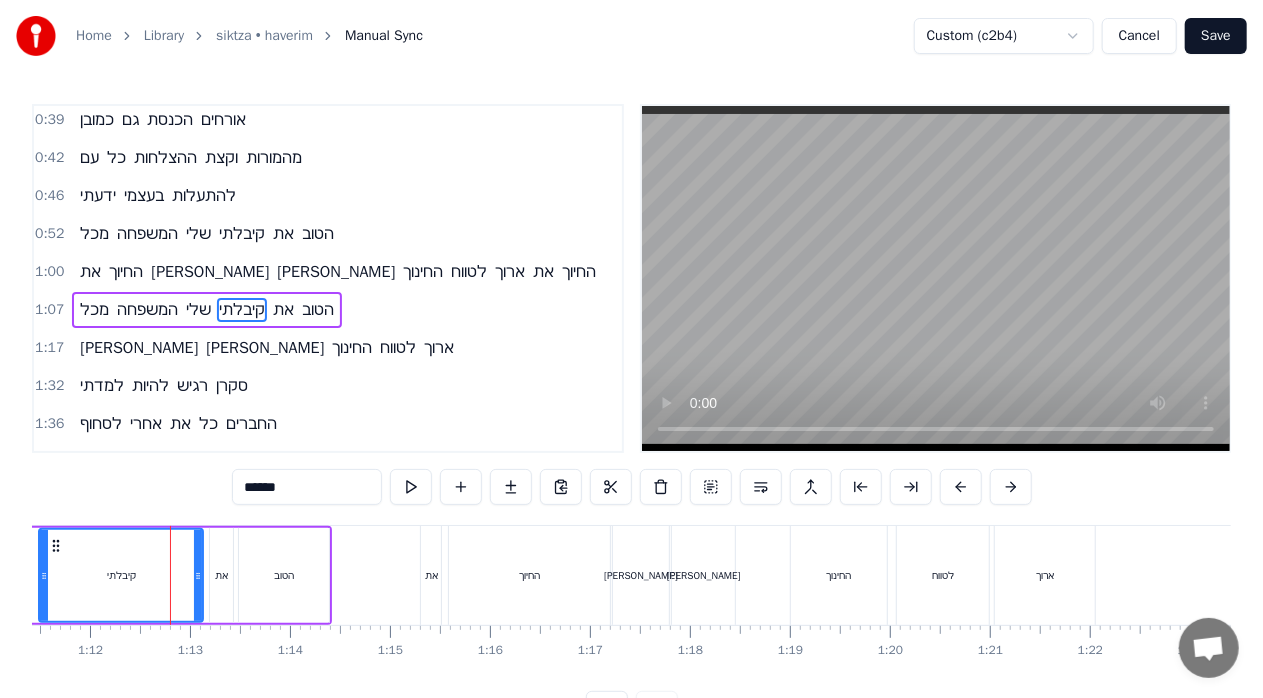 scroll, scrollTop: 219, scrollLeft: 0, axis: vertical 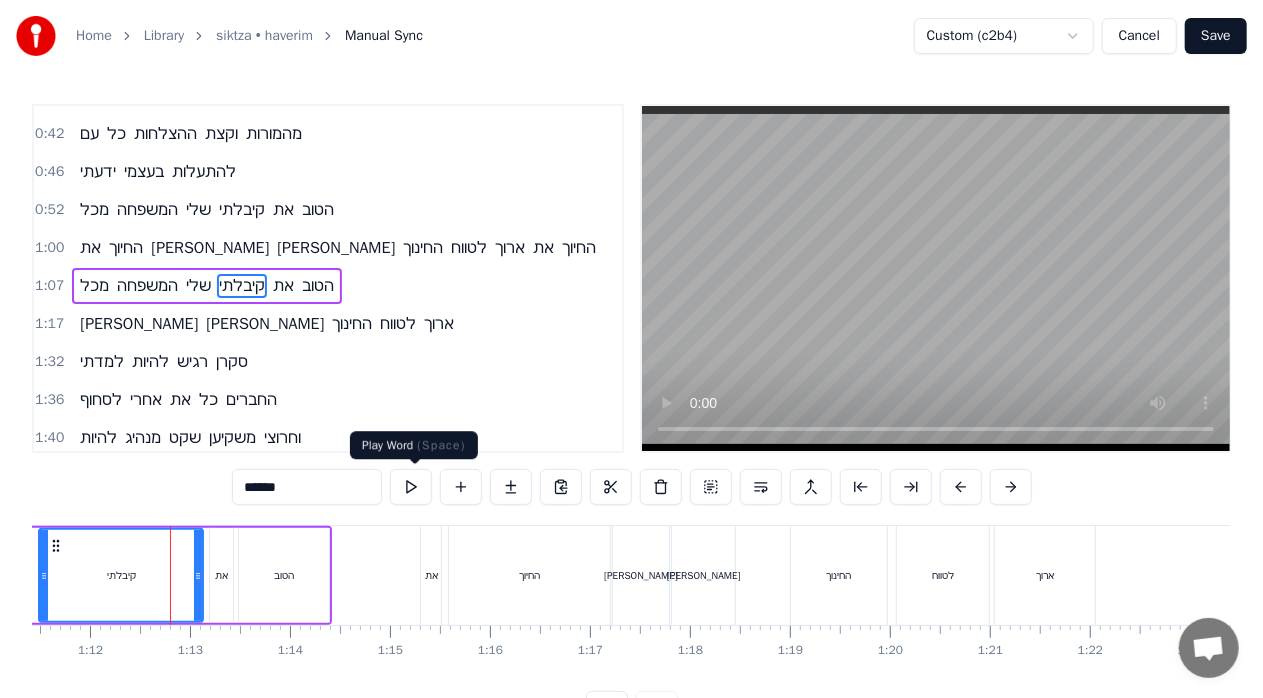 click at bounding box center [411, 487] 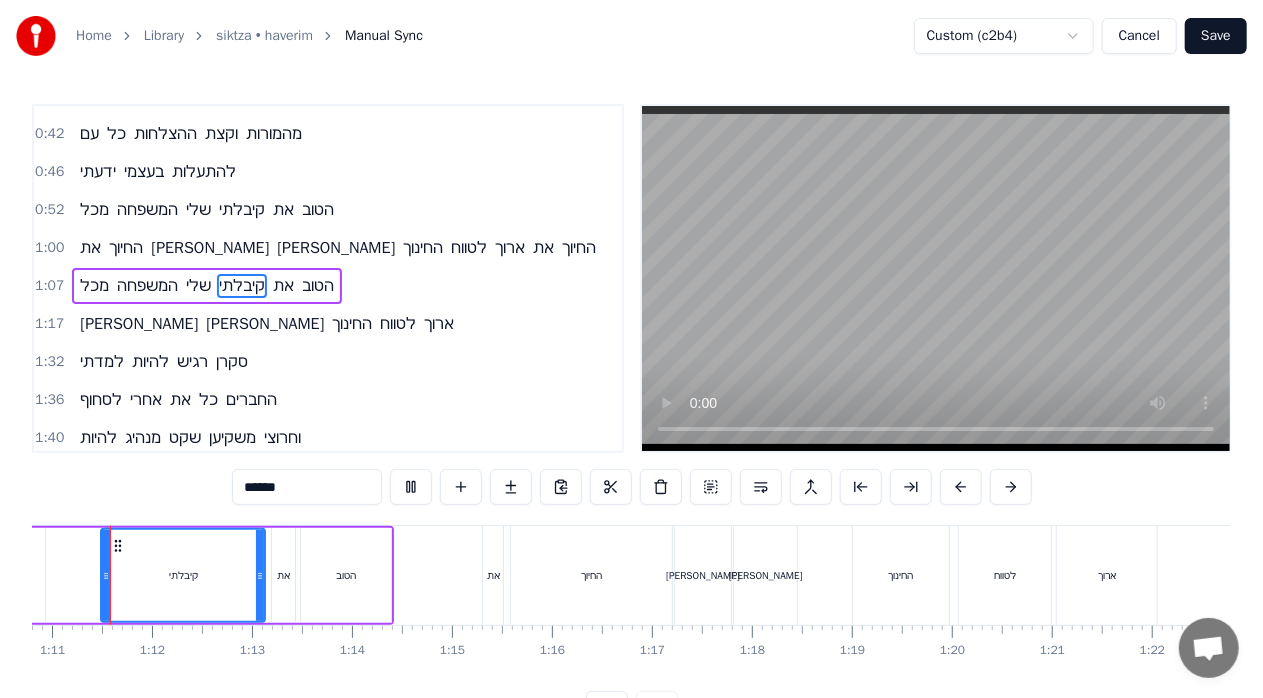 scroll, scrollTop: 0, scrollLeft: 7046, axis: horizontal 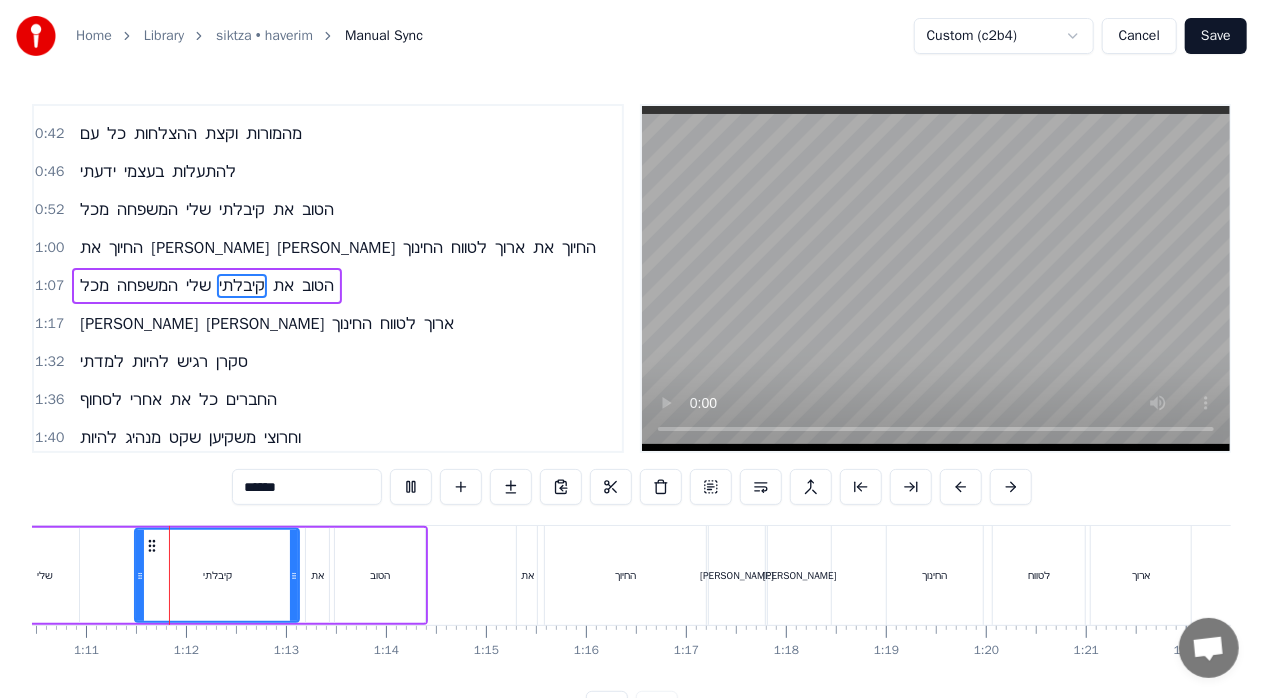 click at bounding box center [411, 487] 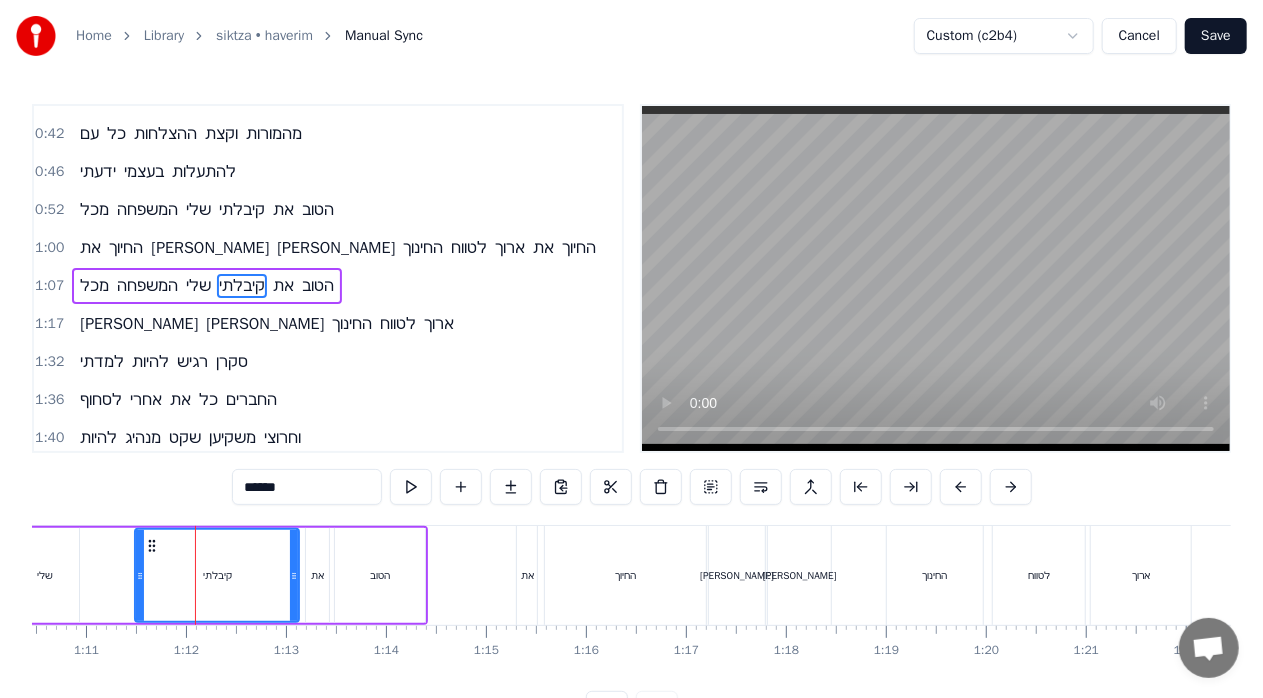 click on "מכל המשפחה שלי קיבלתי את הטוב" at bounding box center (91, 575) 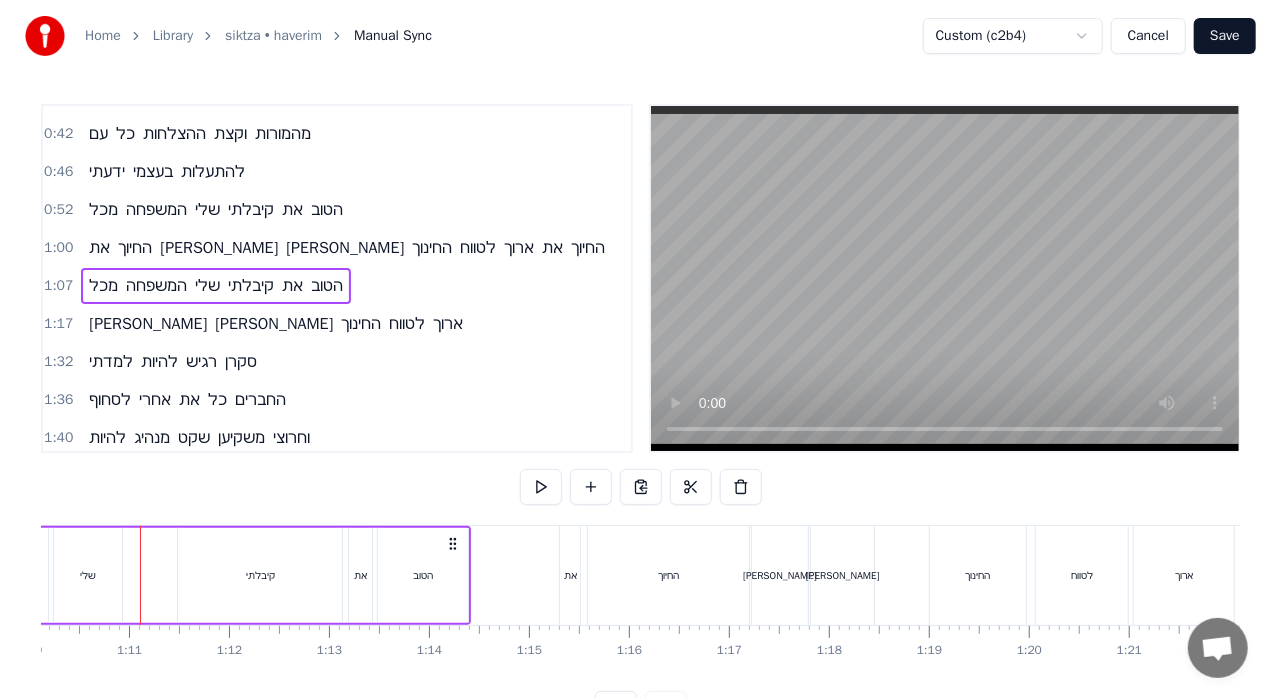 scroll, scrollTop: 0, scrollLeft: 7011, axis: horizontal 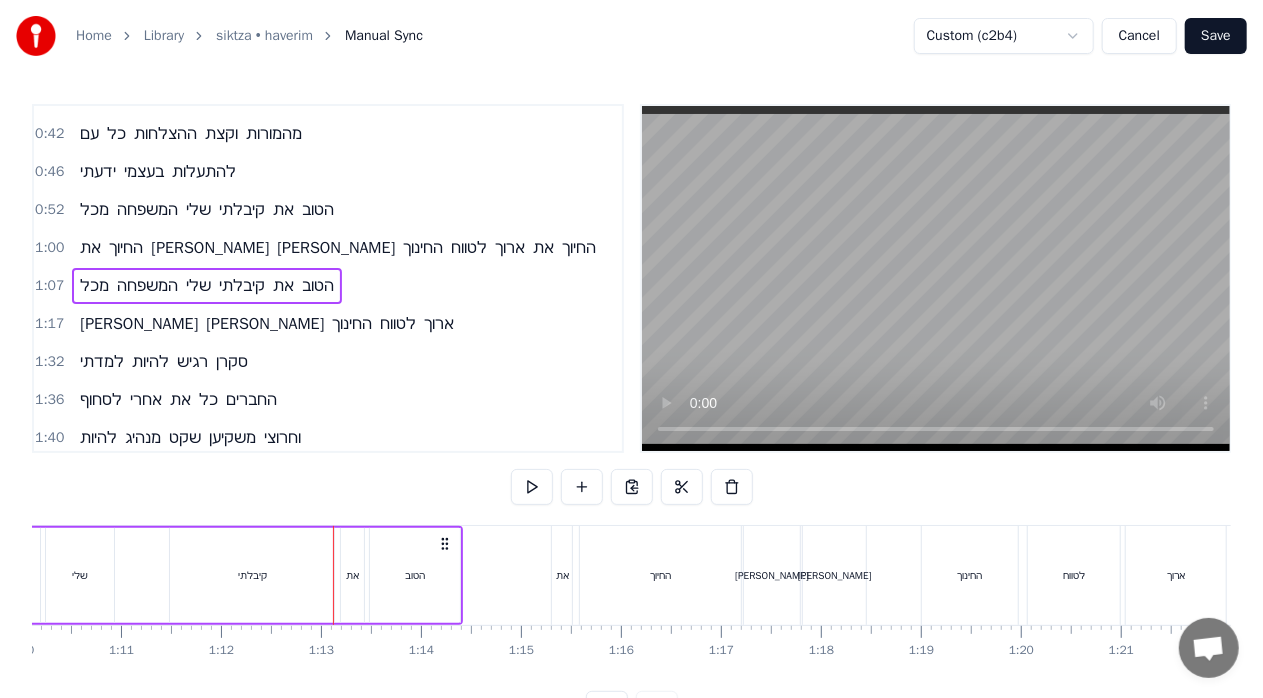 click at bounding box center (936, 278) 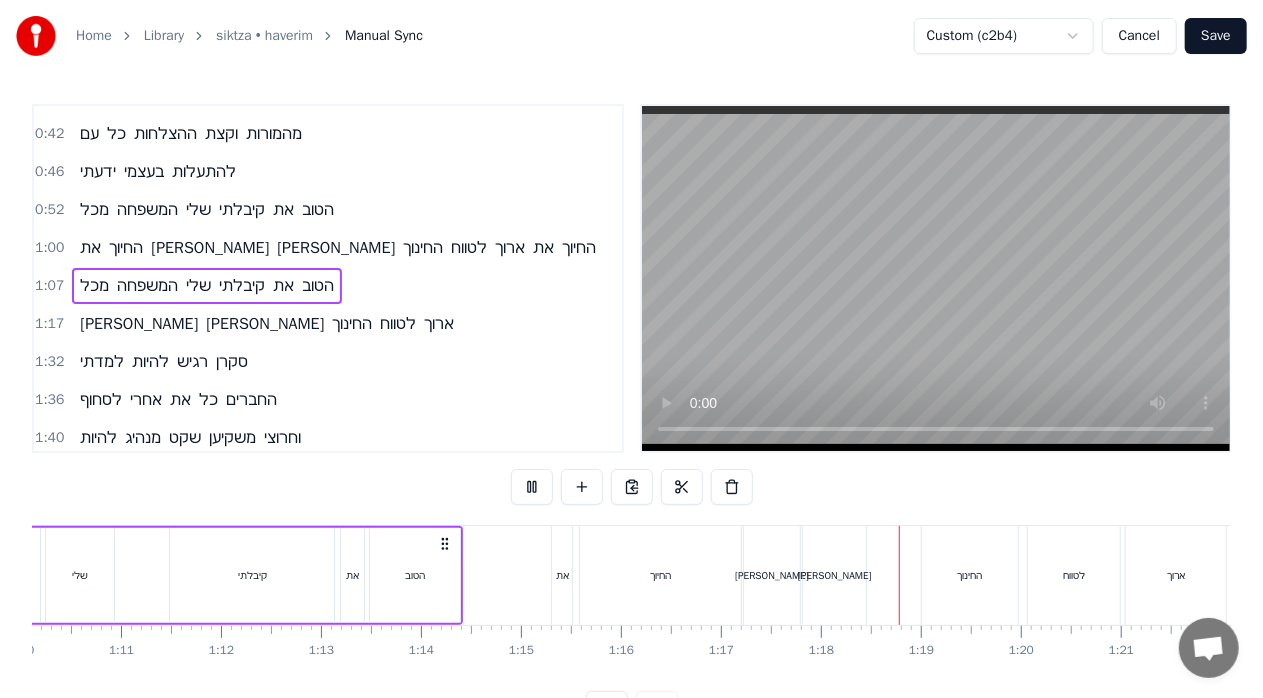 click on "Cancel" at bounding box center (1139, 36) 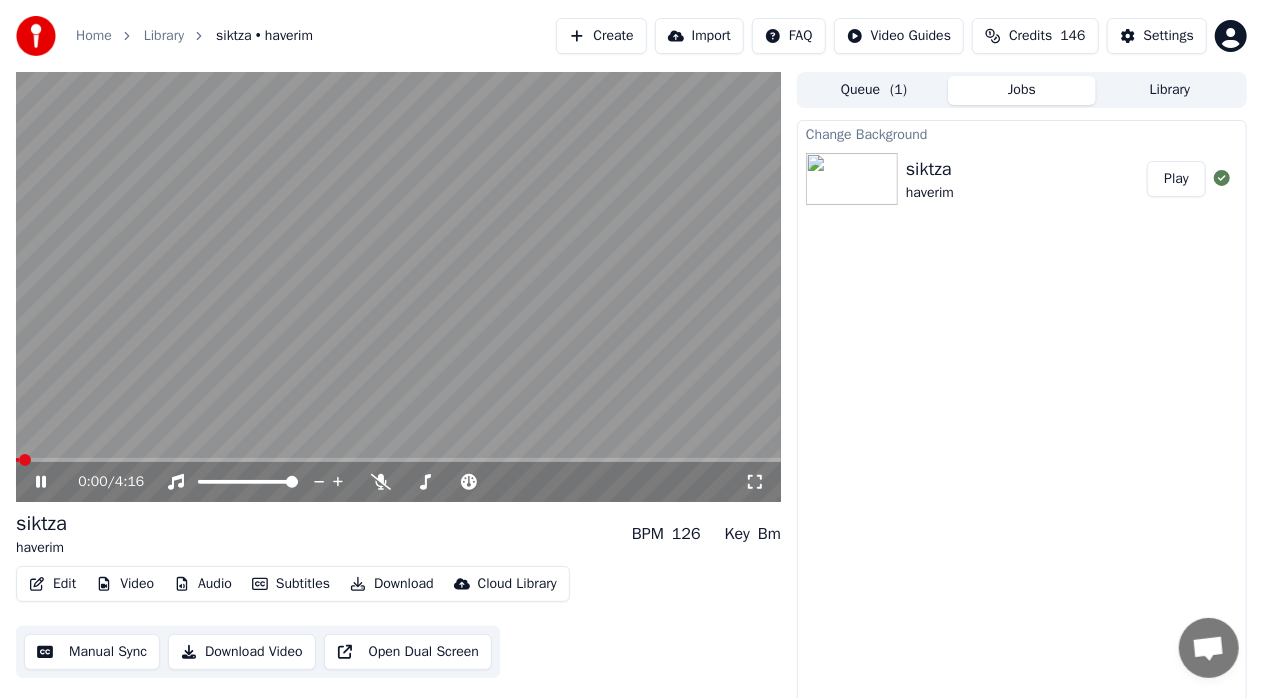 click 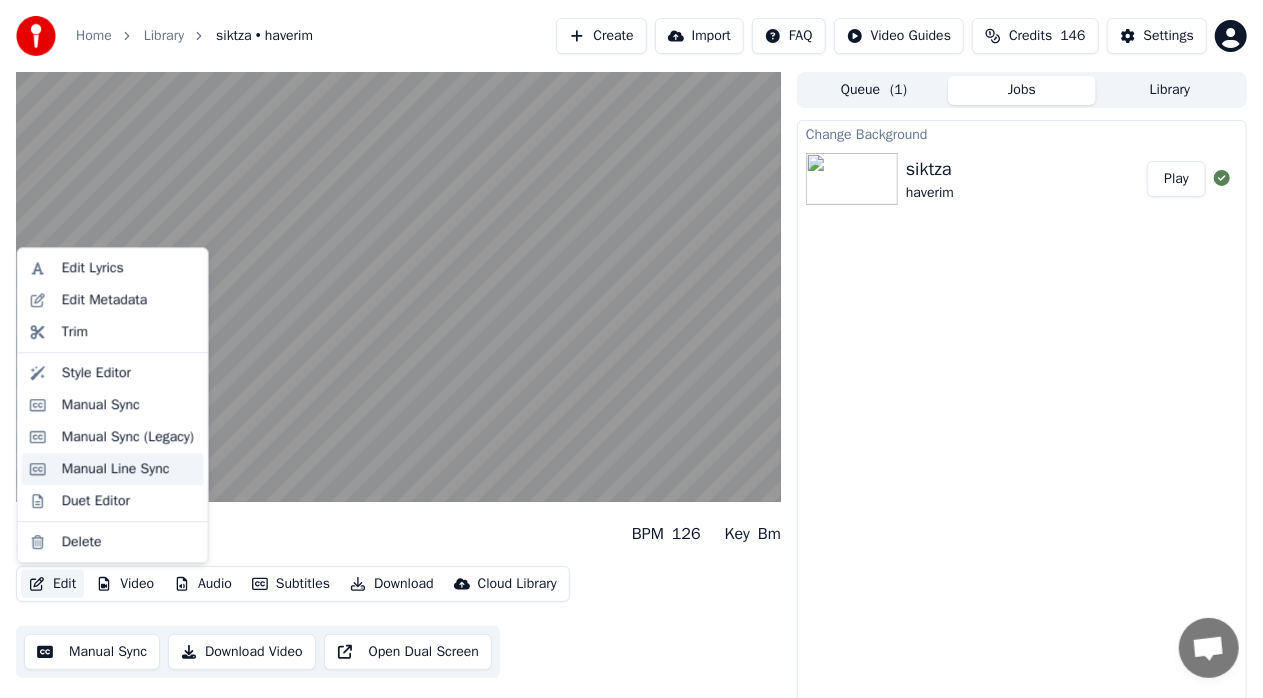 click on "Manual Line Sync" at bounding box center [116, 469] 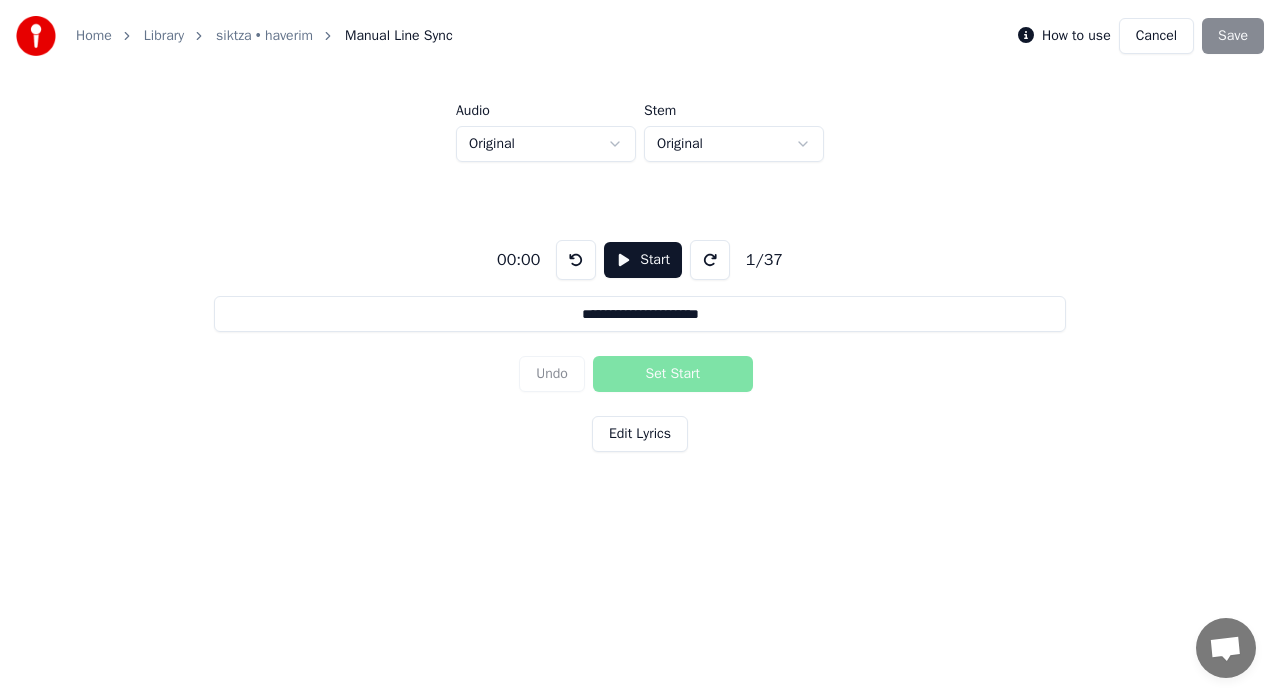 click on "Start" at bounding box center [643, 260] 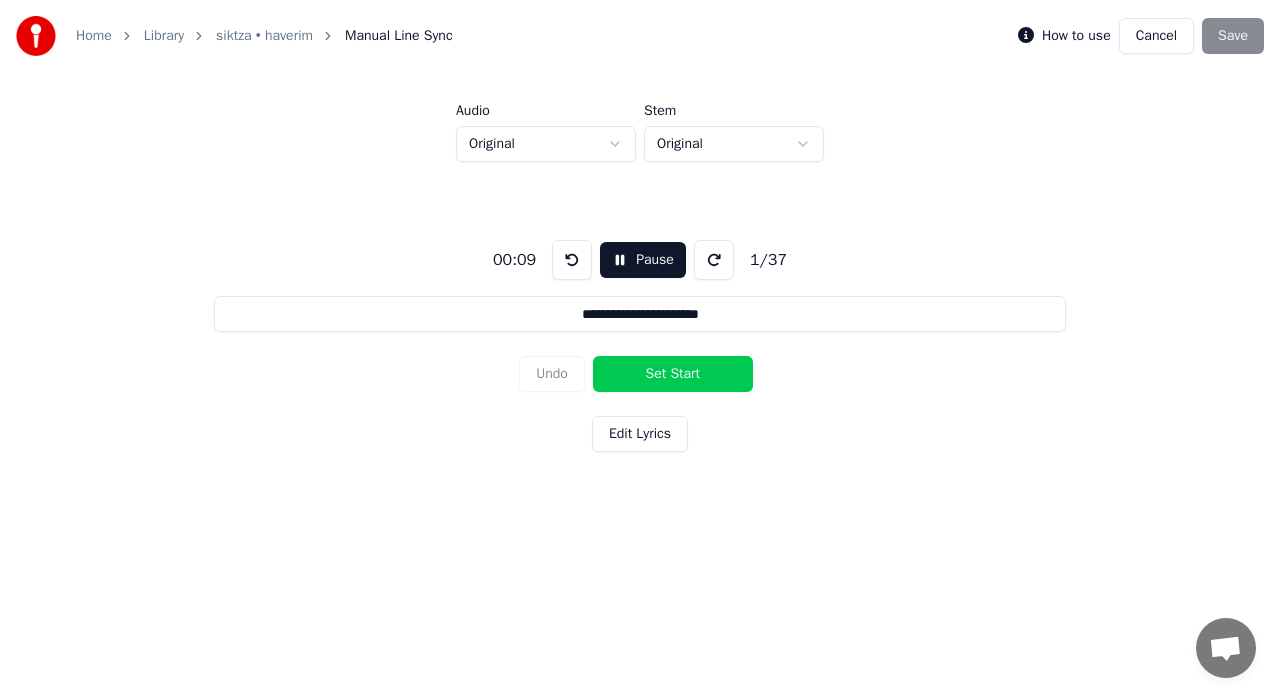 click on "Edit Lyrics" at bounding box center (640, 434) 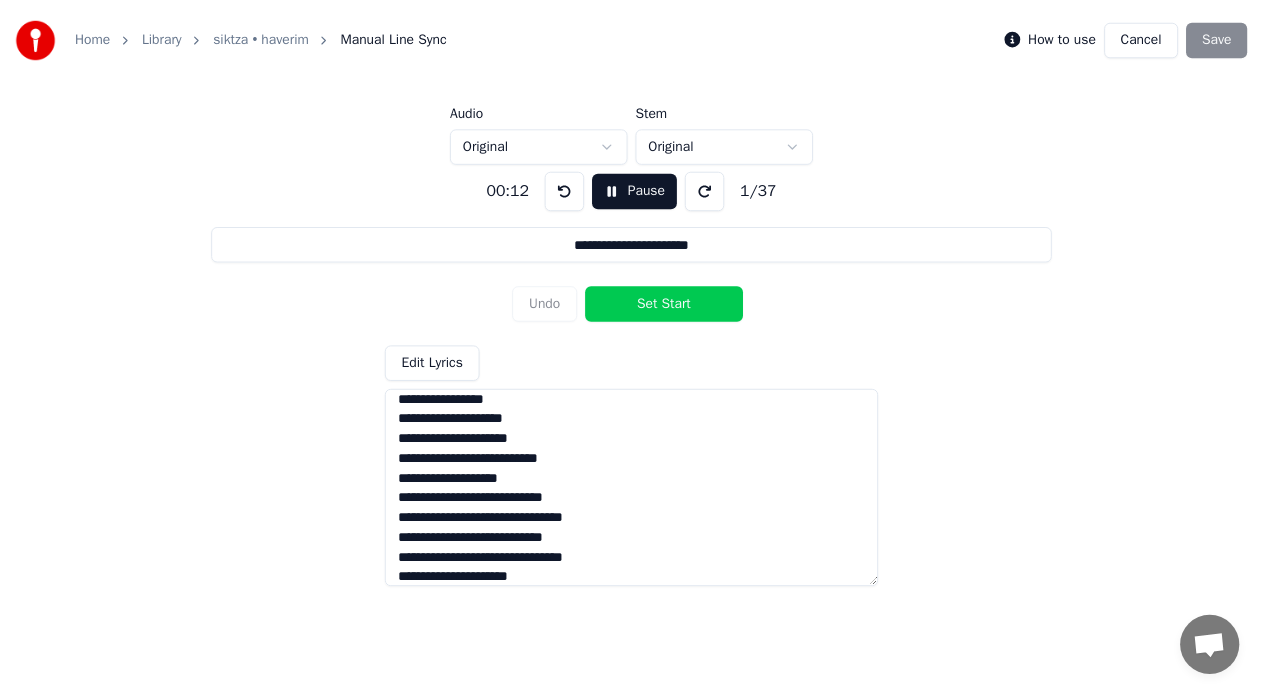 scroll, scrollTop: 100, scrollLeft: 0, axis: vertical 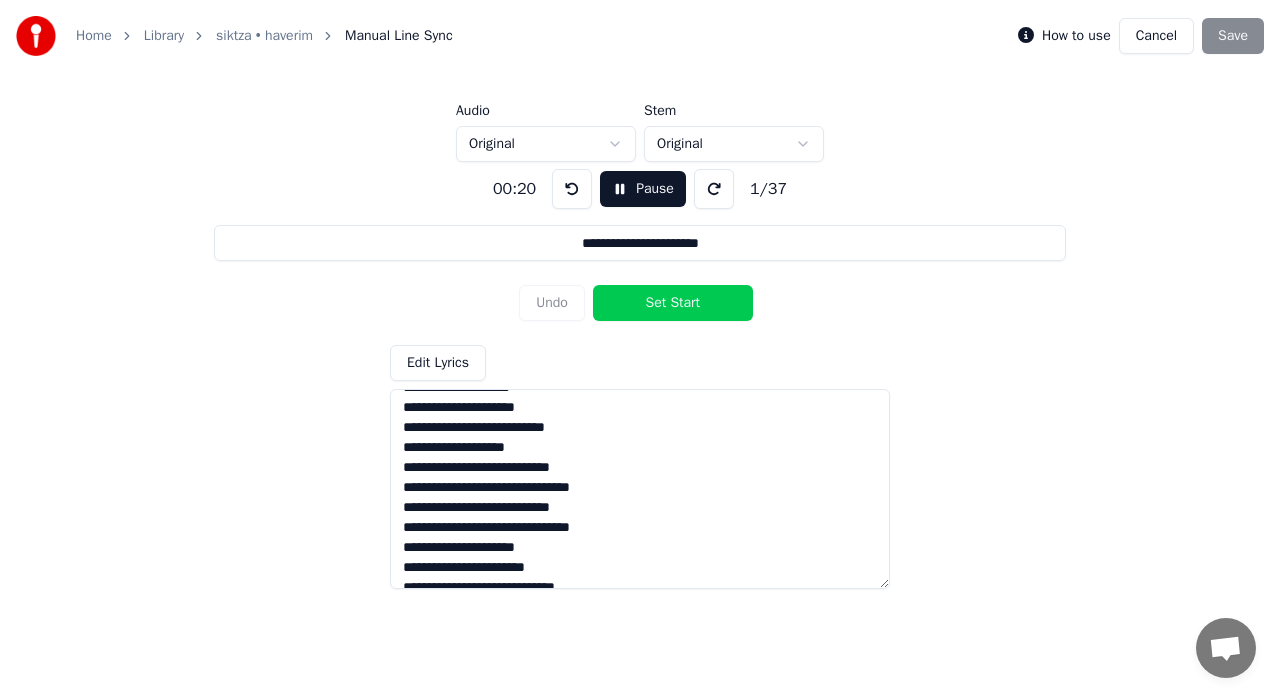 click on "Cancel" at bounding box center (1156, 36) 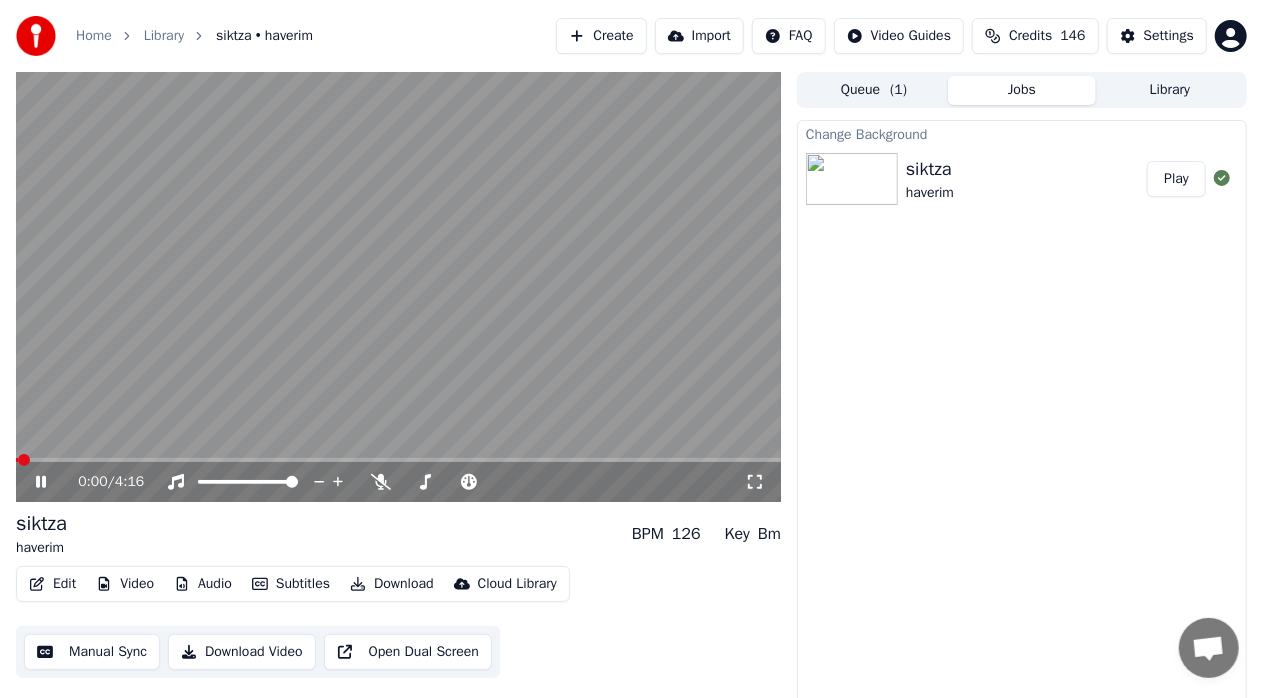 click on "0:00  /  4:16" at bounding box center (398, 482) 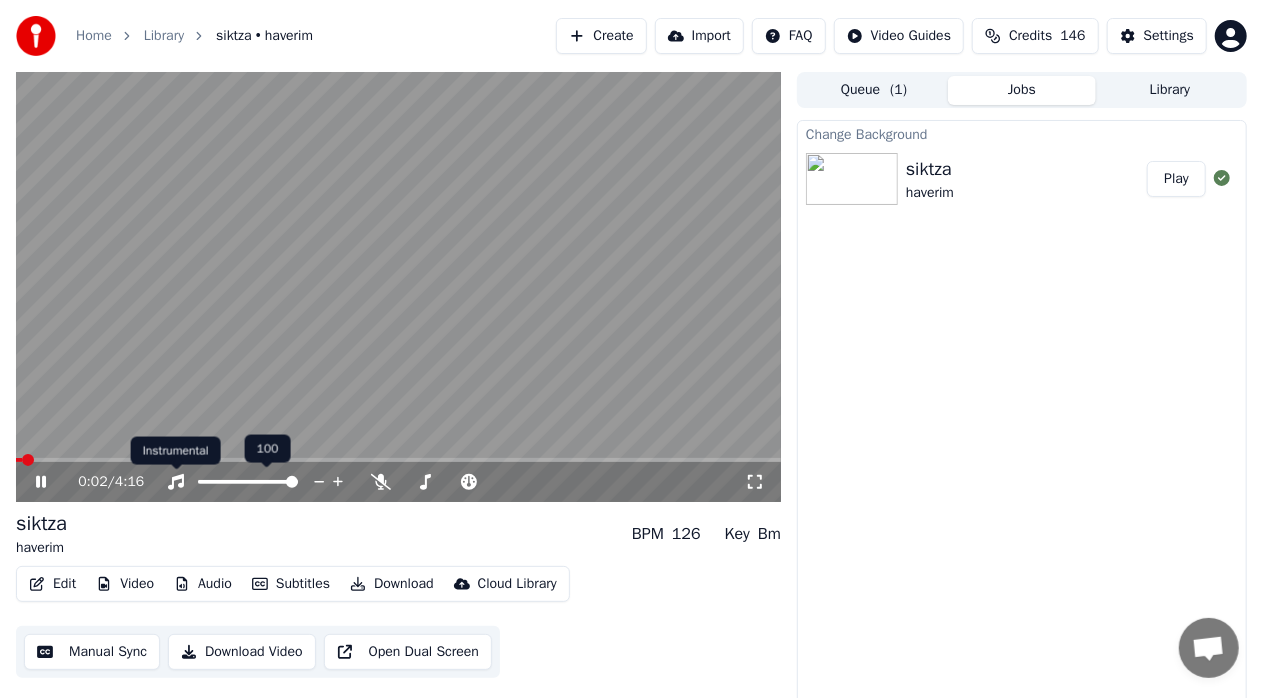 click on "Instrumental Instrumental" at bounding box center [176, 451] 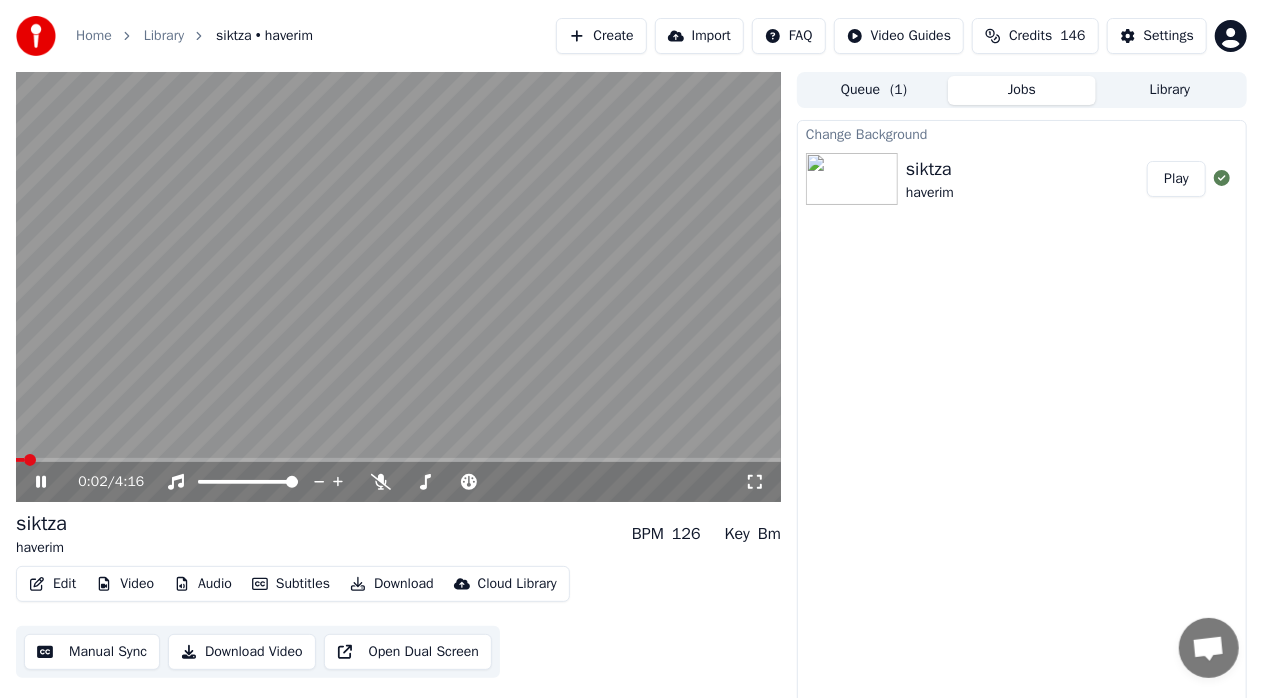 click 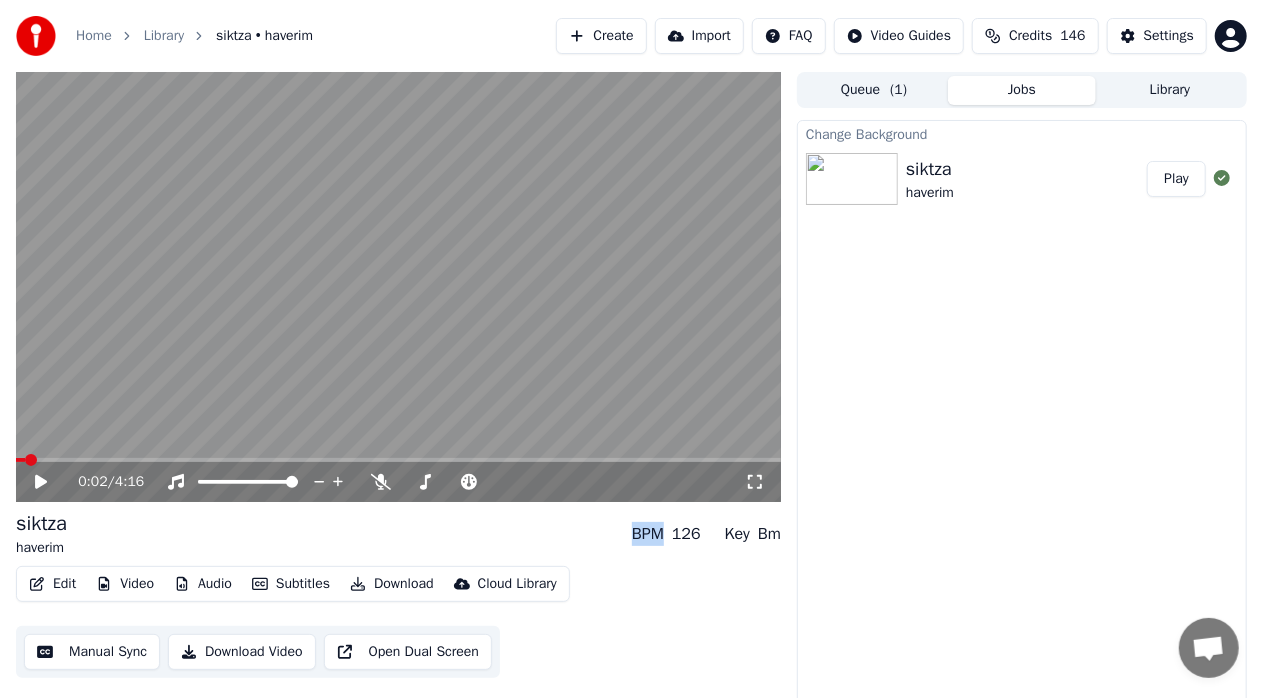 click 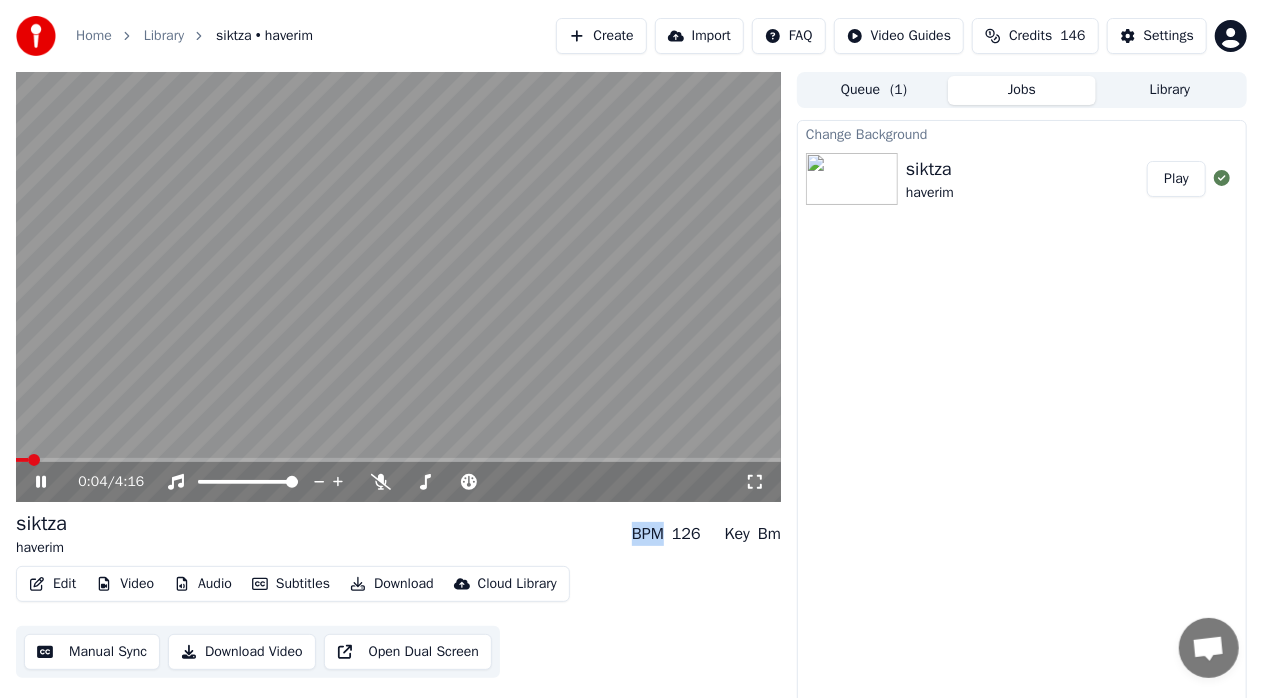 click at bounding box center [398, 460] 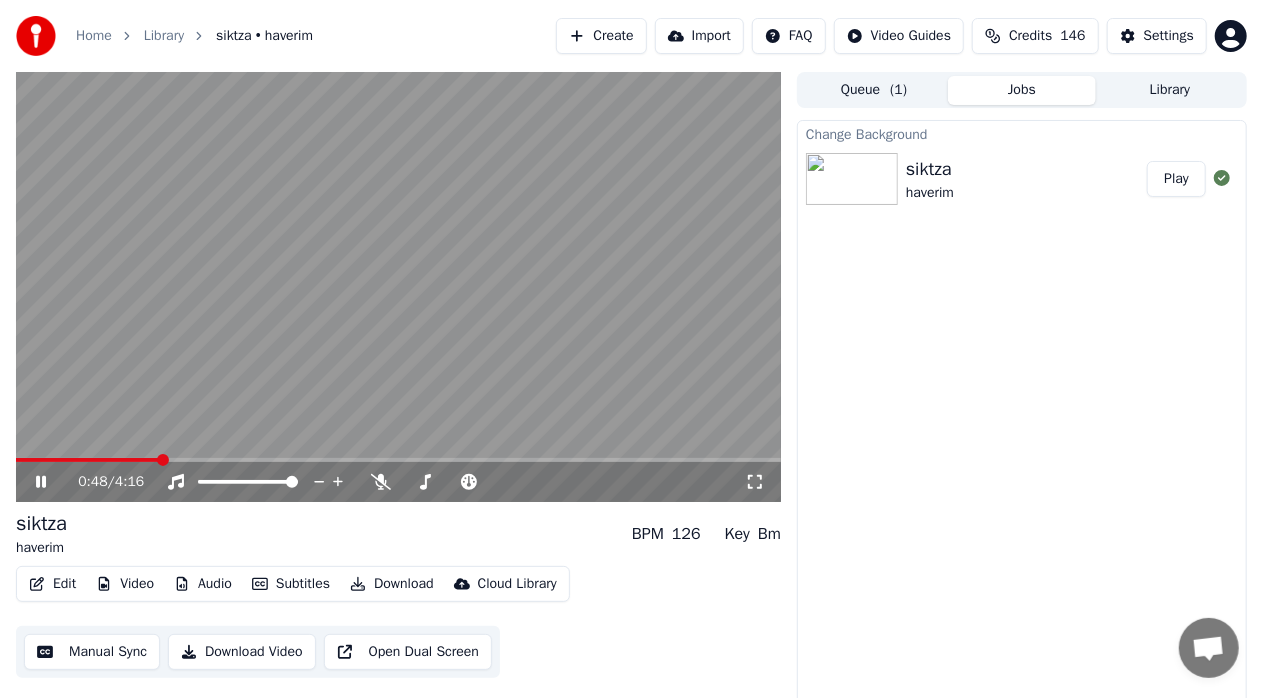 click 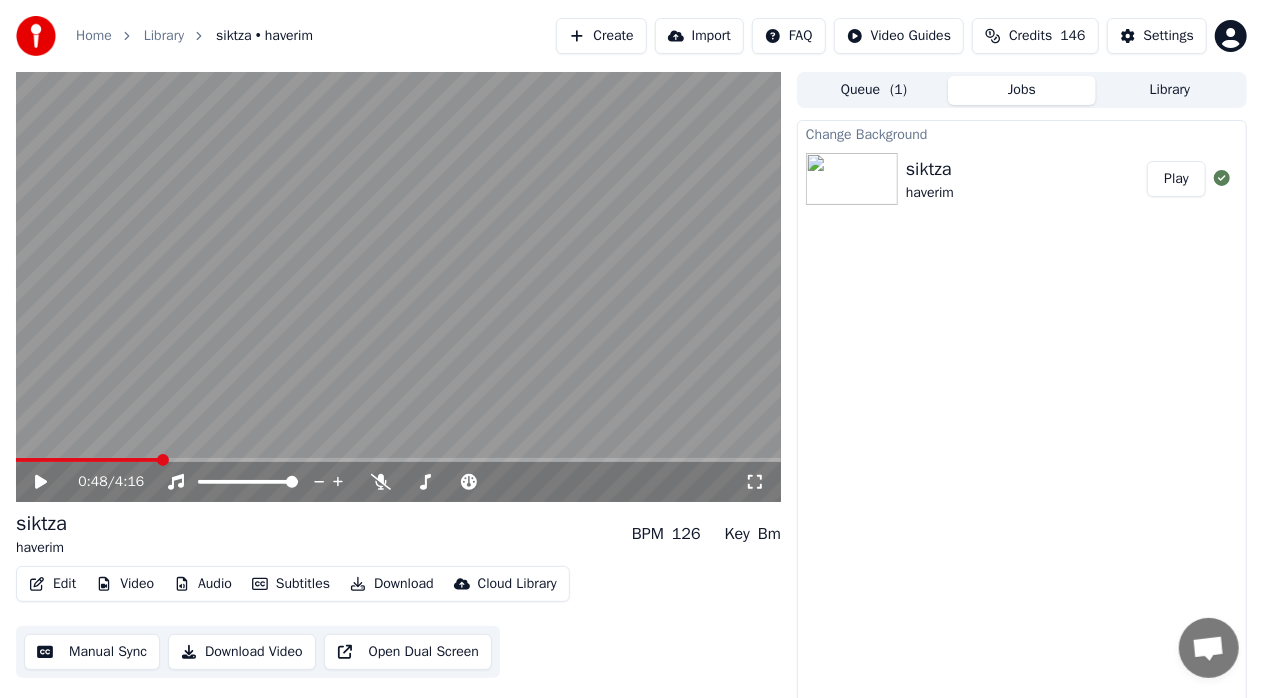 click 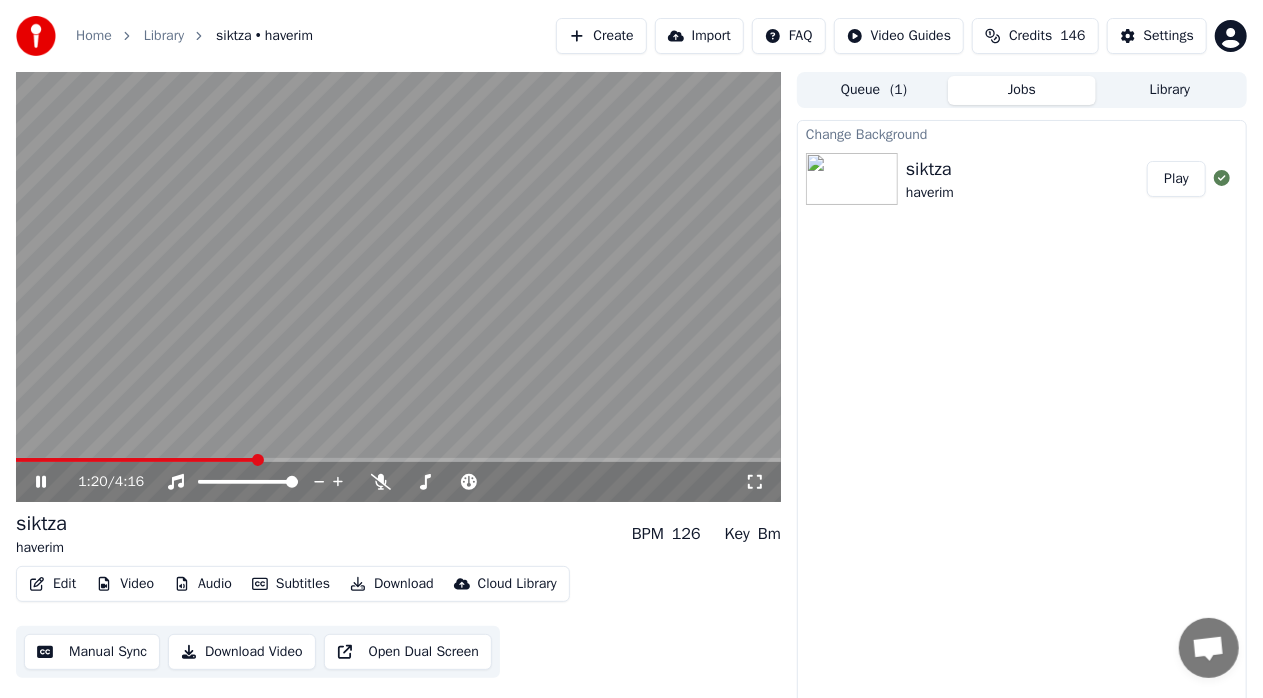 click on "1:20  /  4:16" at bounding box center (398, 482) 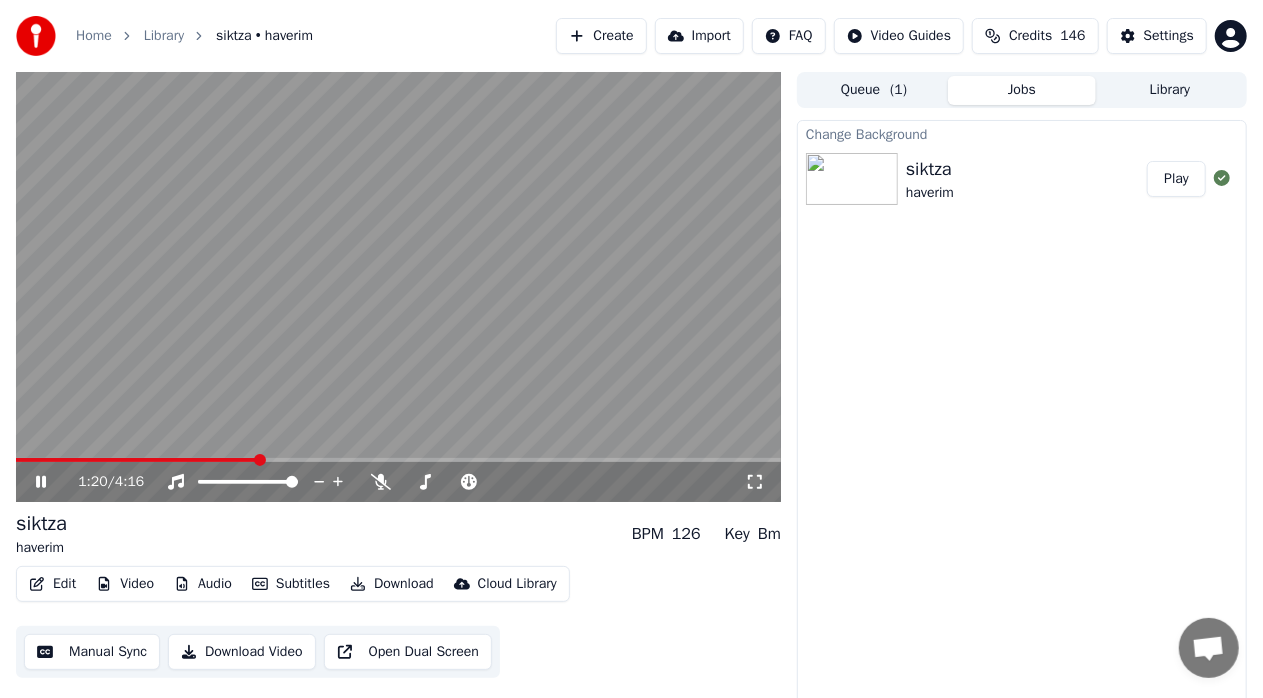 click at bounding box center (398, 287) 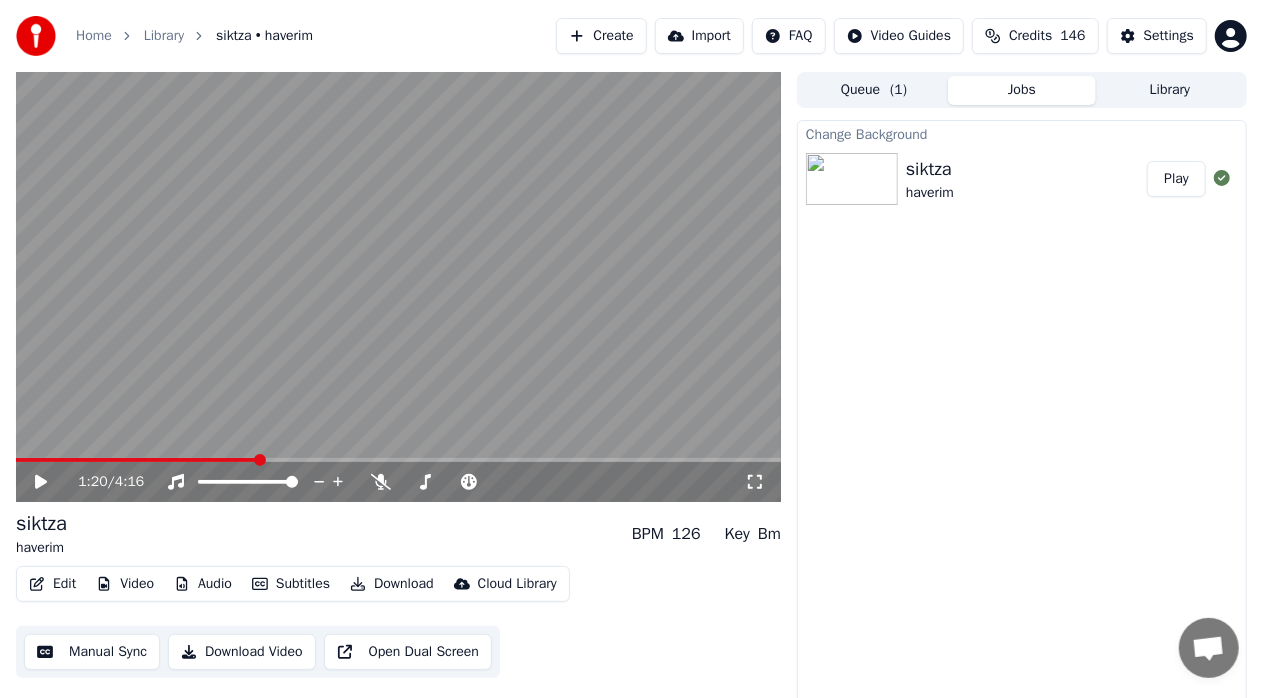 click 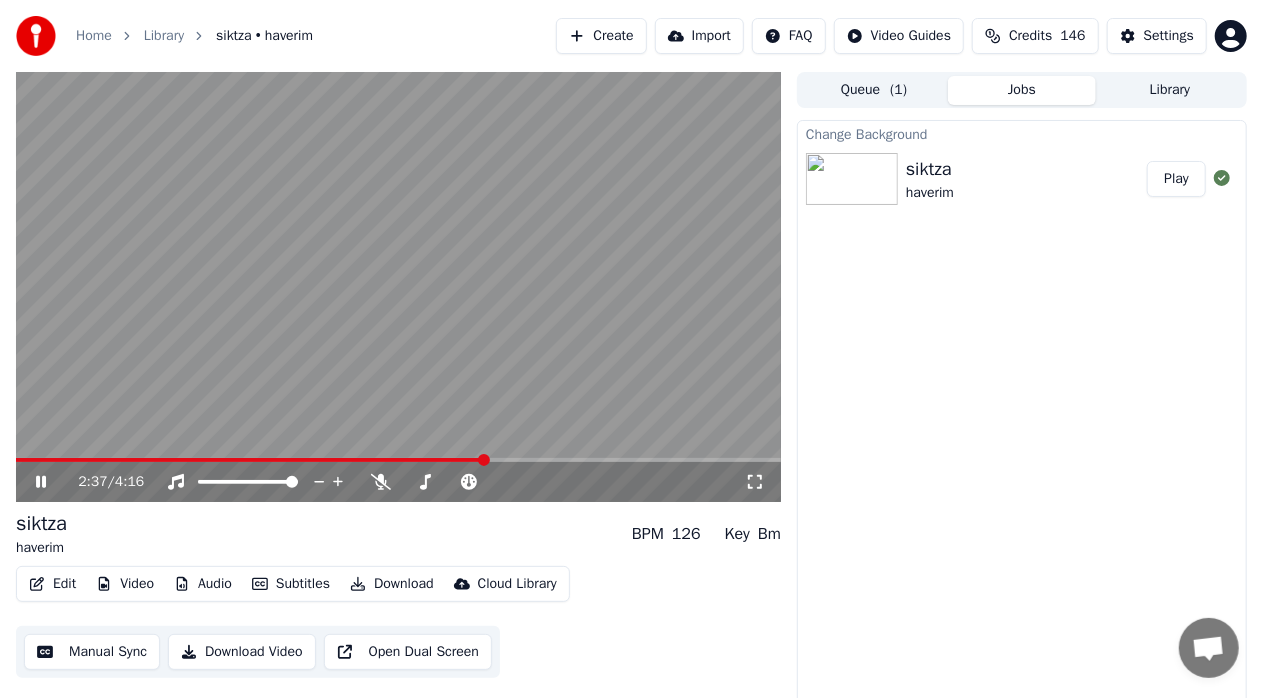 click 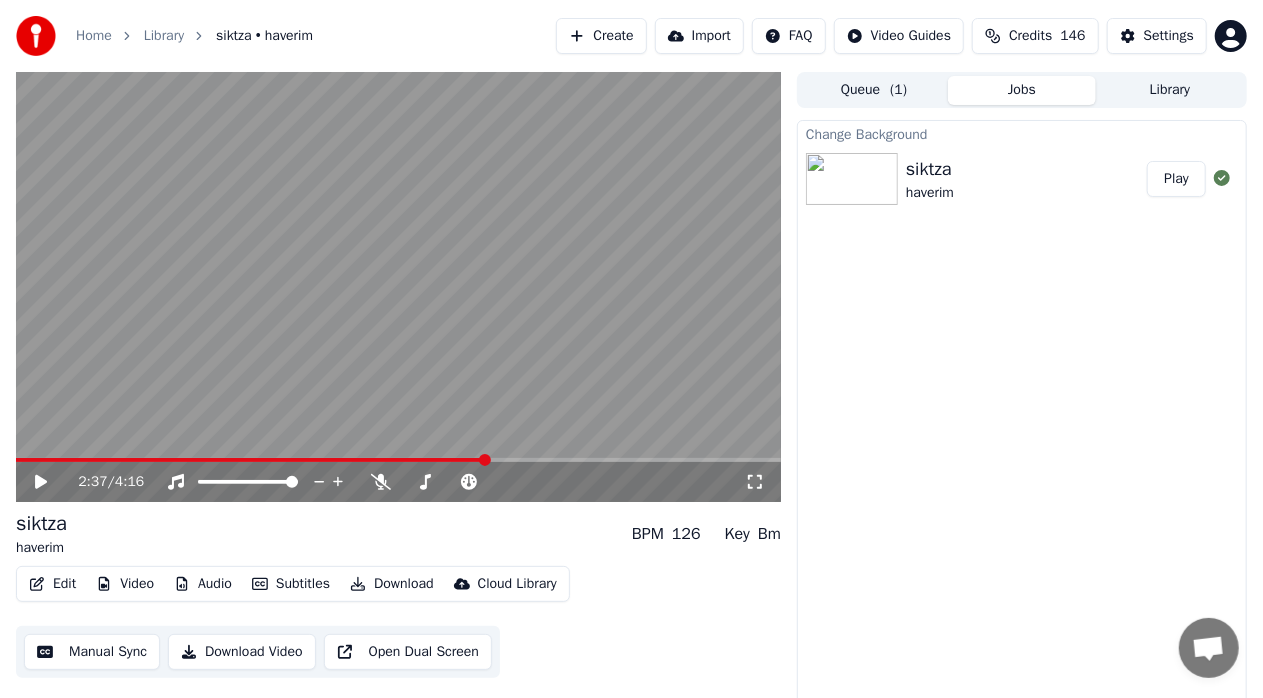 click on "Video" at bounding box center [125, 584] 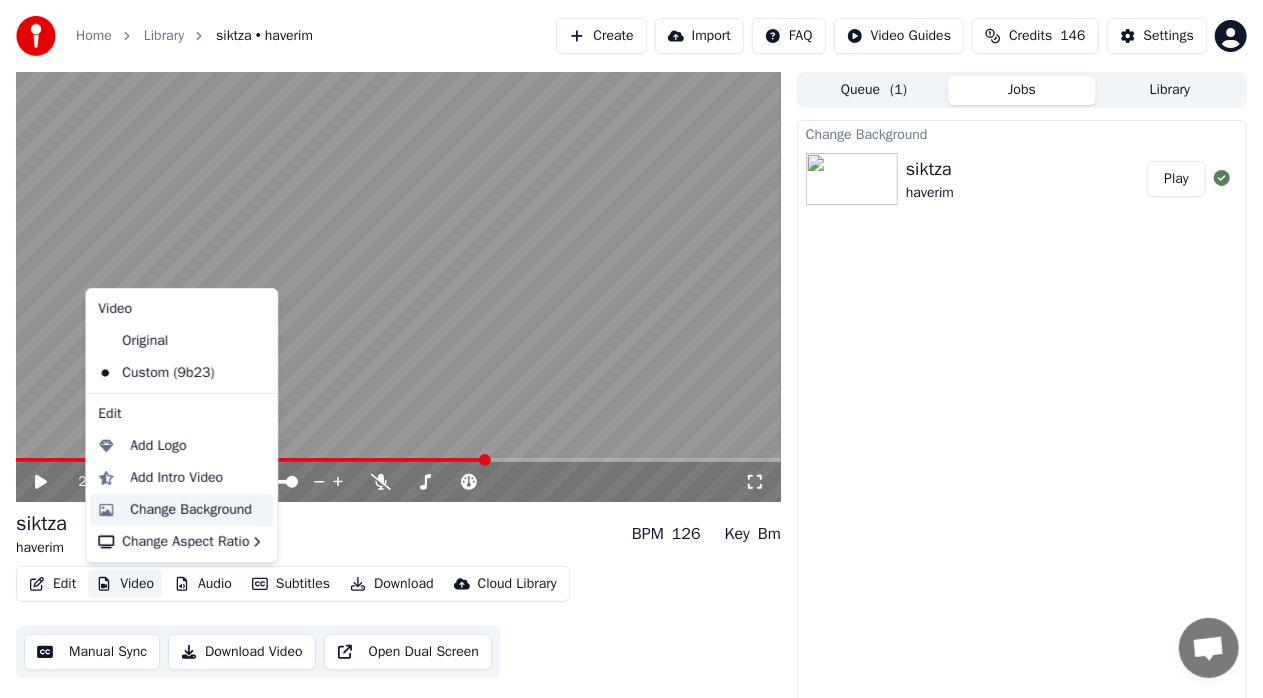 click on "Change Background" at bounding box center [191, 510] 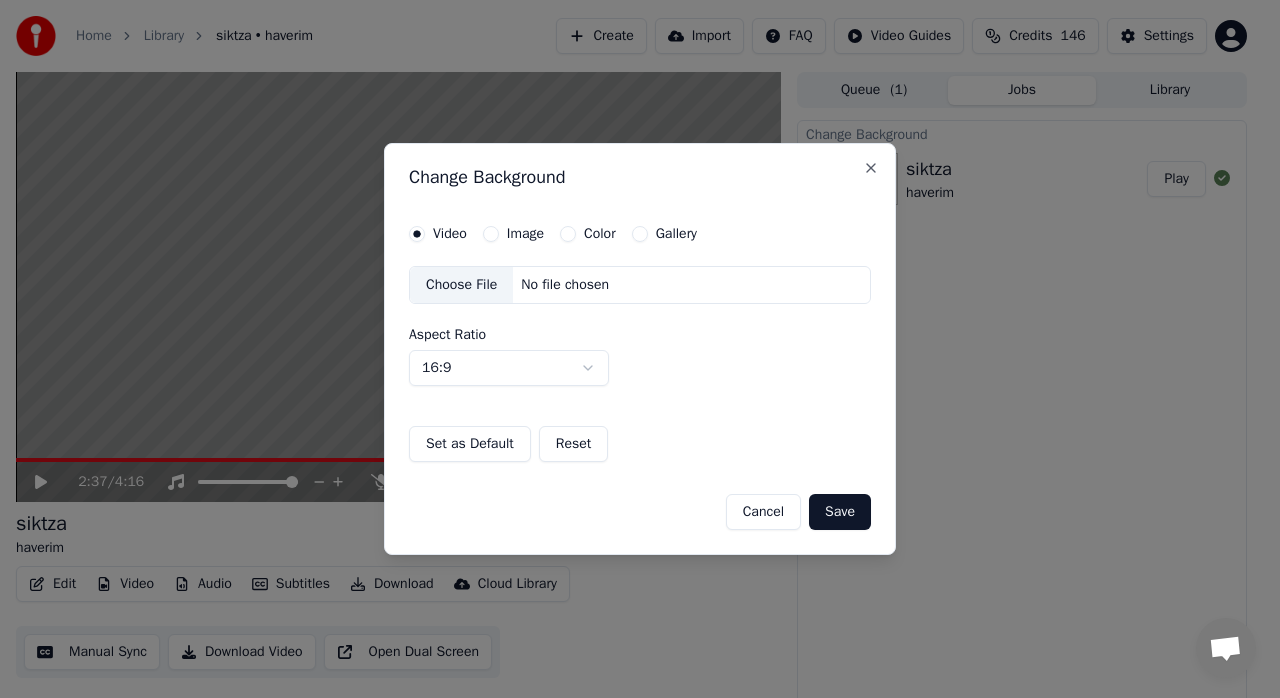 click on "Color" at bounding box center [600, 234] 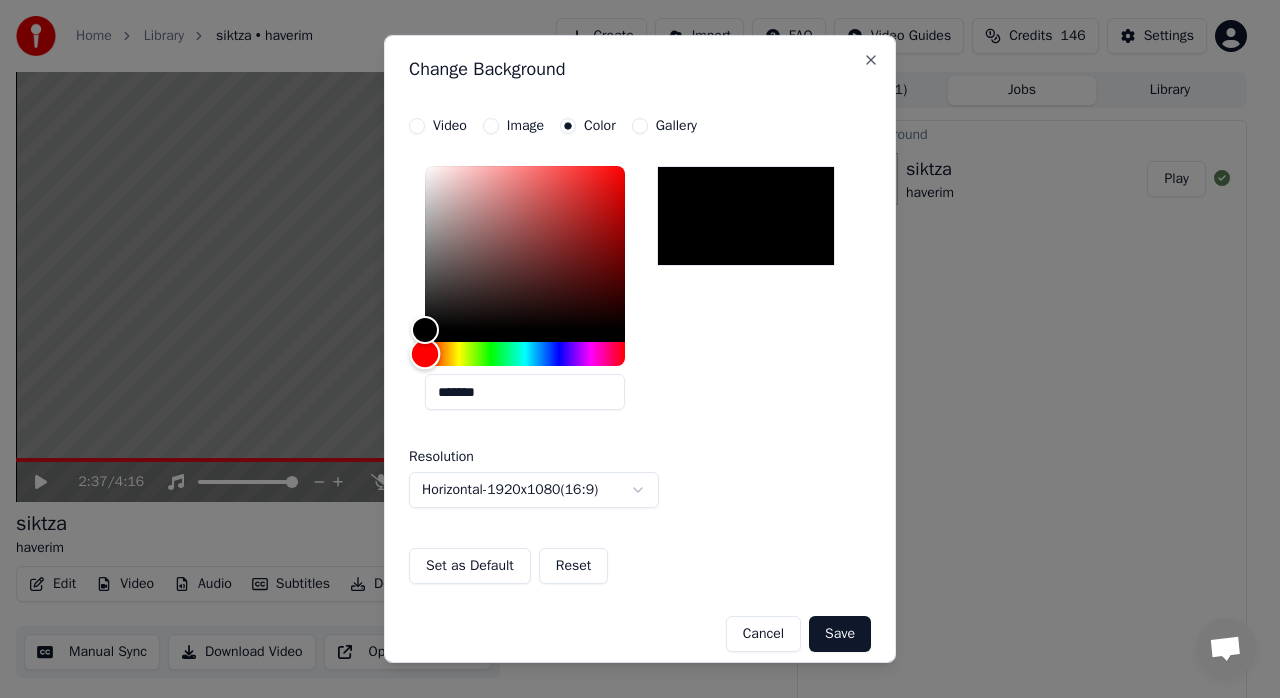 click at bounding box center [525, 354] 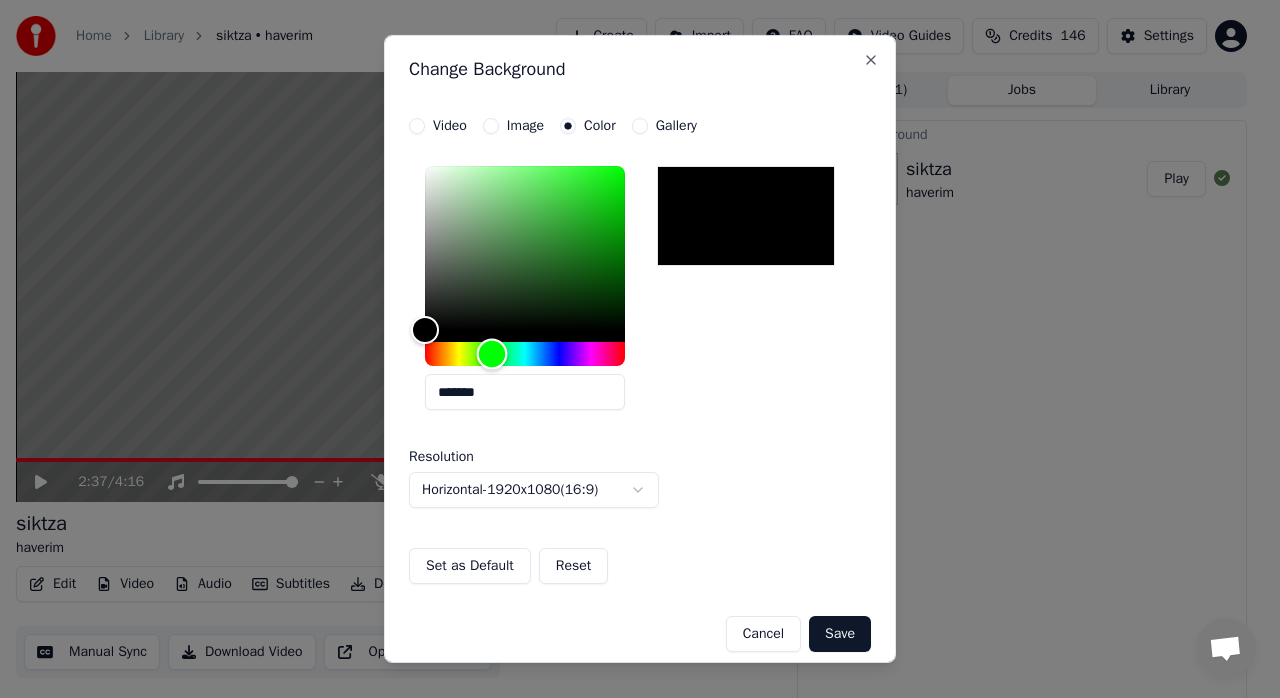 click at bounding box center [492, 354] 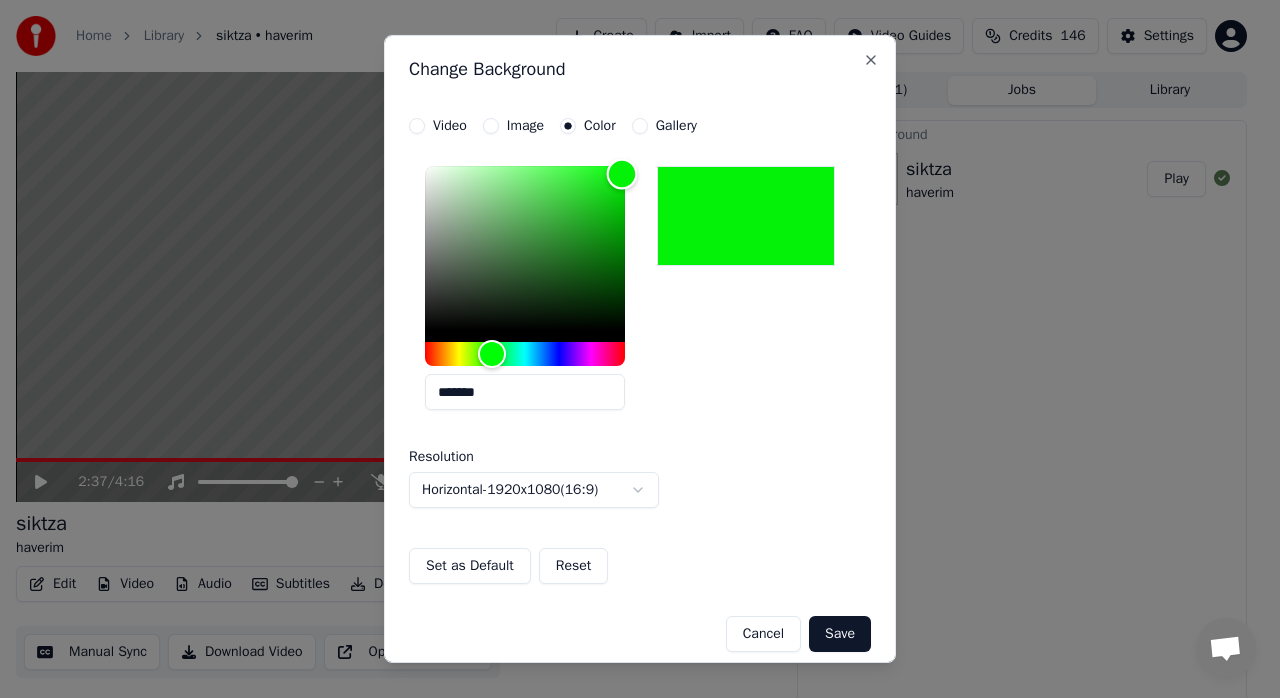 type on "*******" 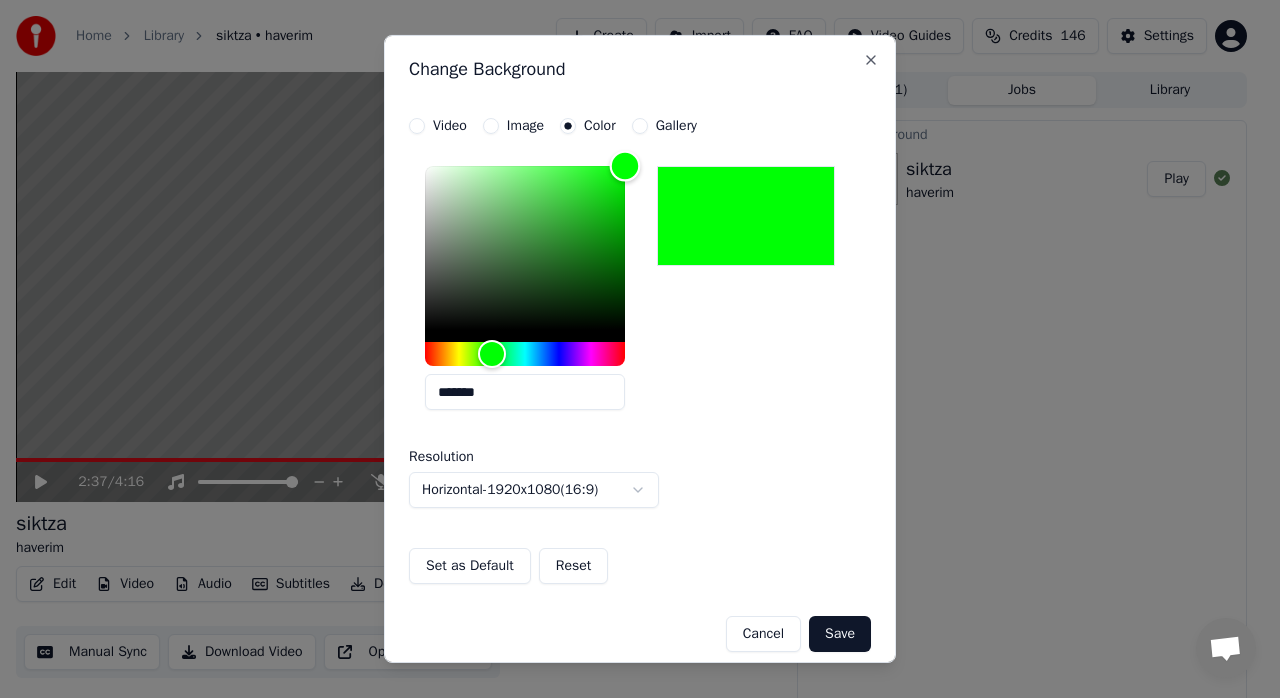drag, startPoint x: 576, startPoint y: 218, endPoint x: 660, endPoint y: 120, distance: 129.07362 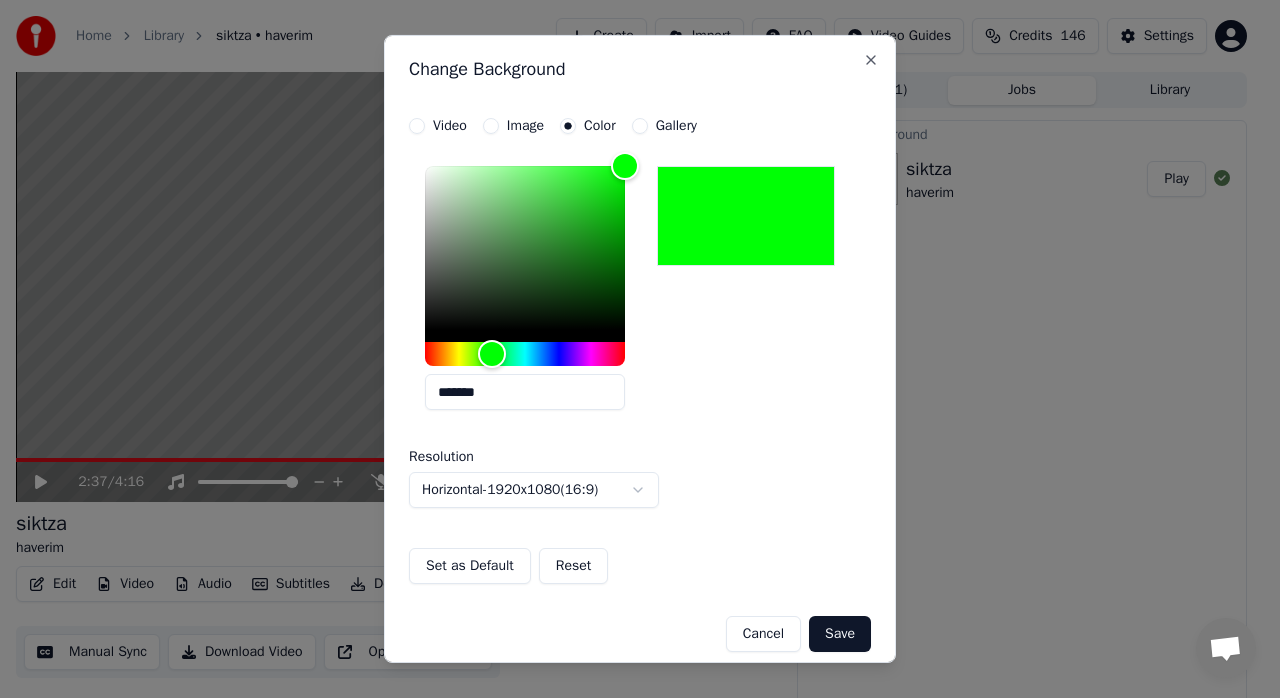 click on "Save" at bounding box center (840, 634) 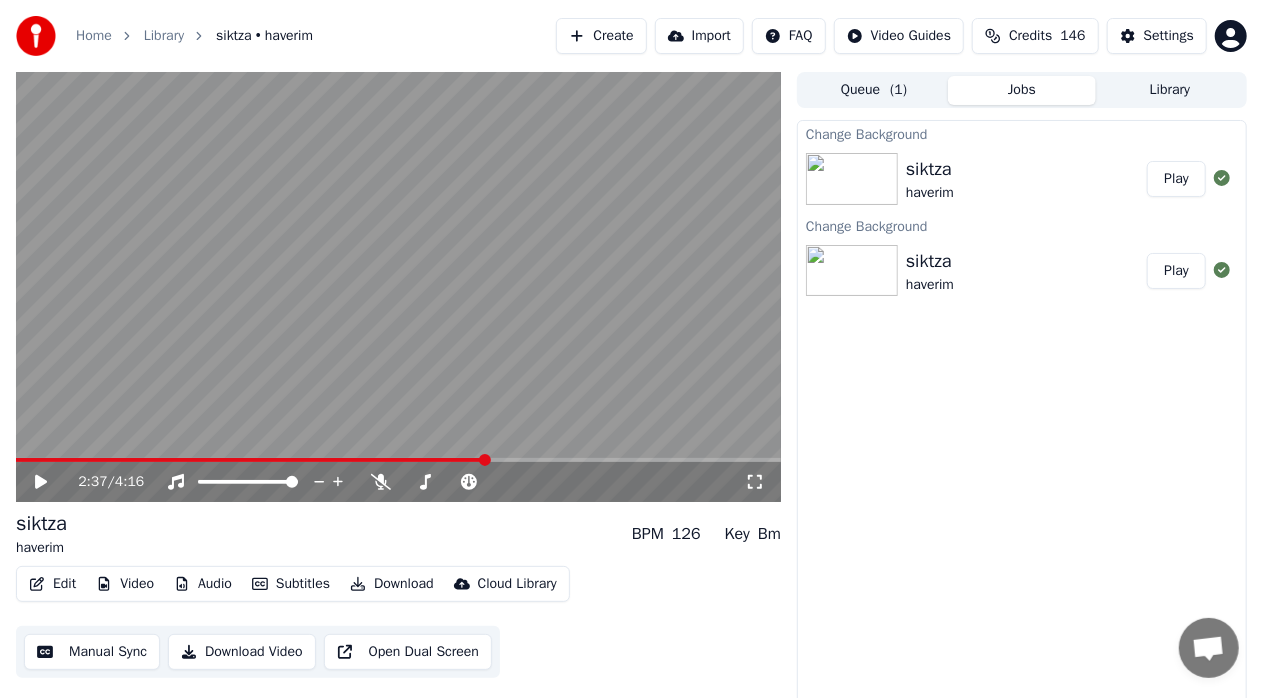 click on "Play" at bounding box center [1176, 179] 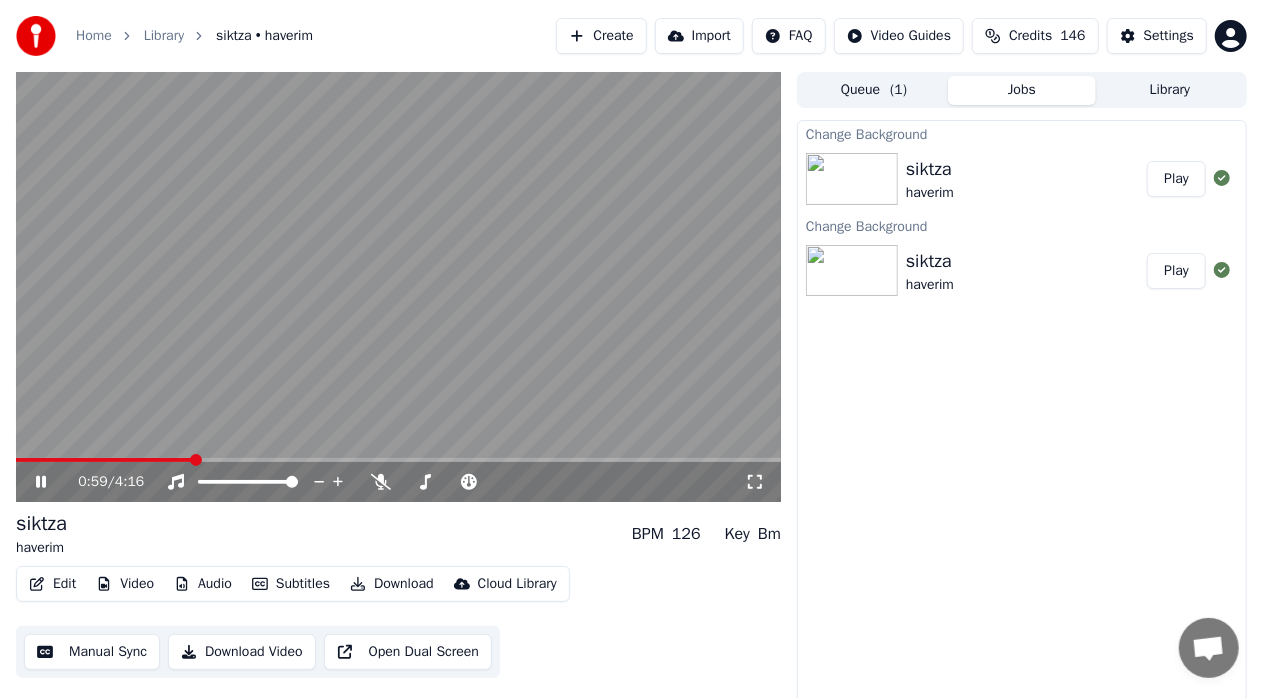 click 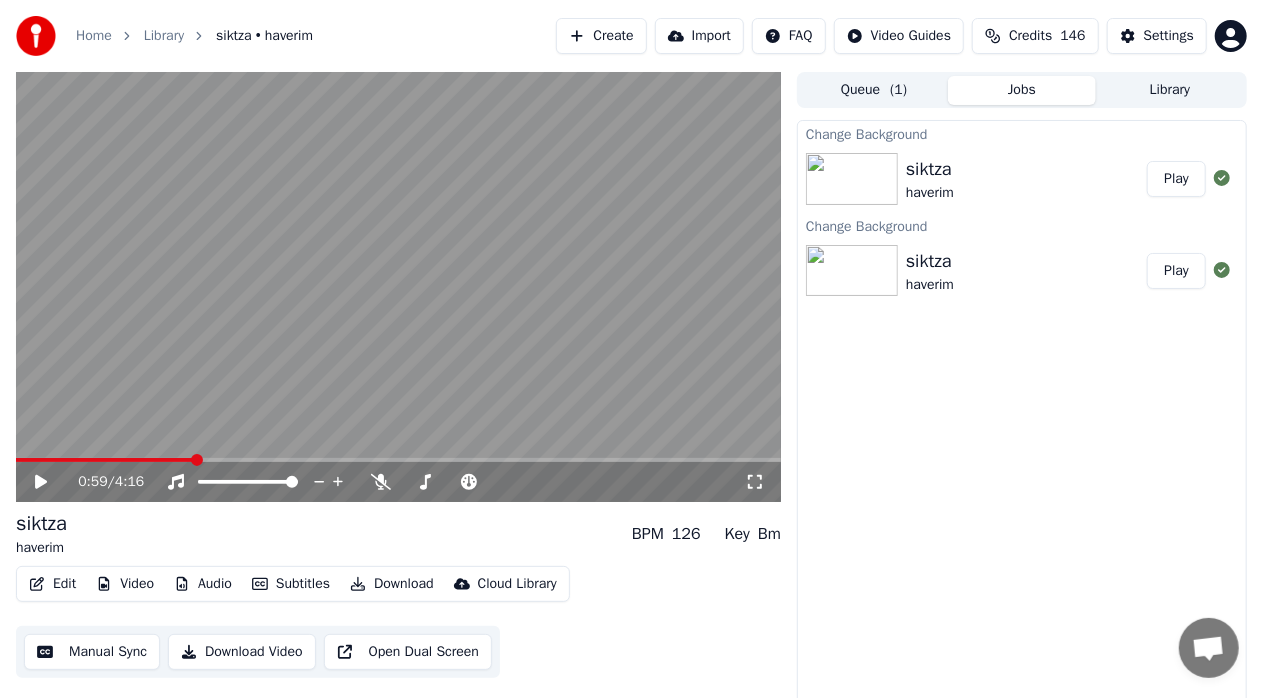 click 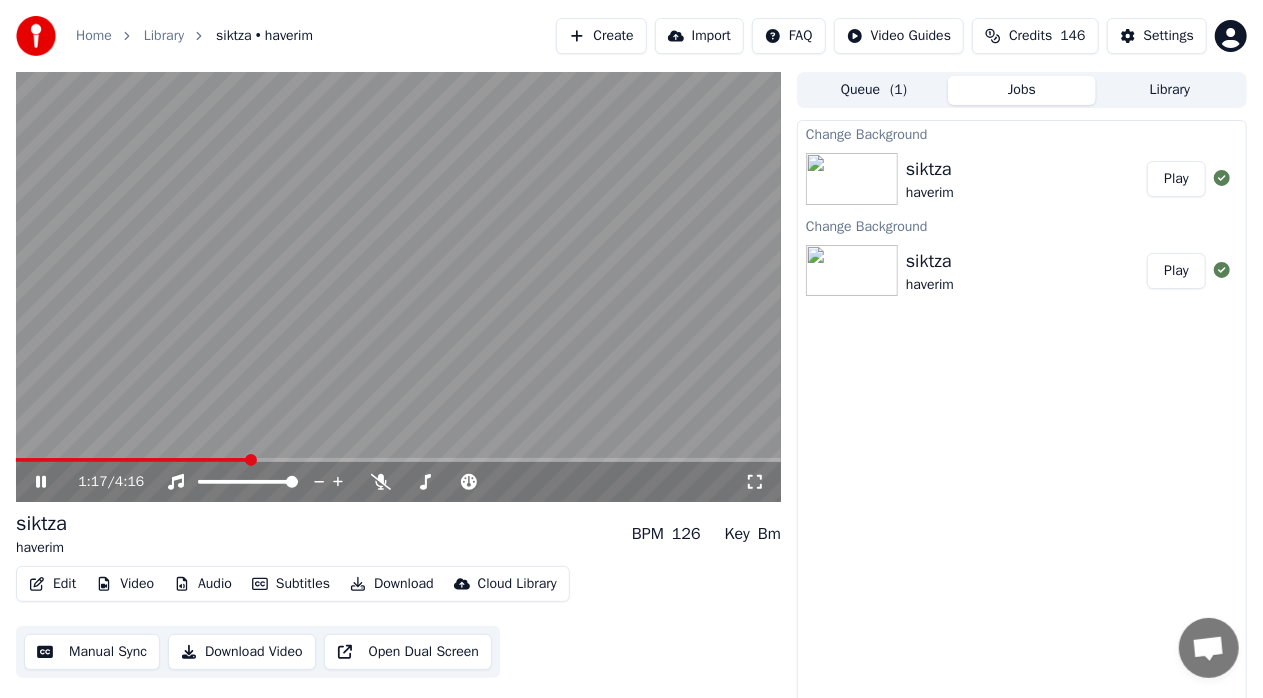 click 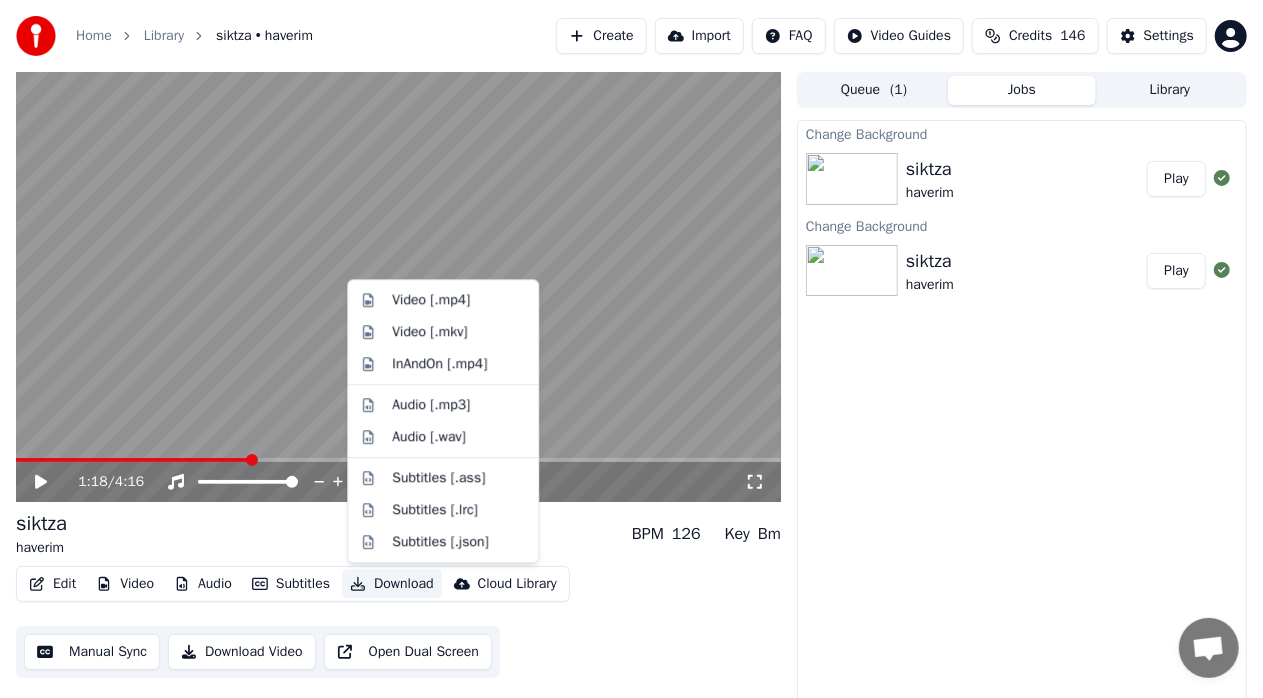 click on "Download" at bounding box center [392, 584] 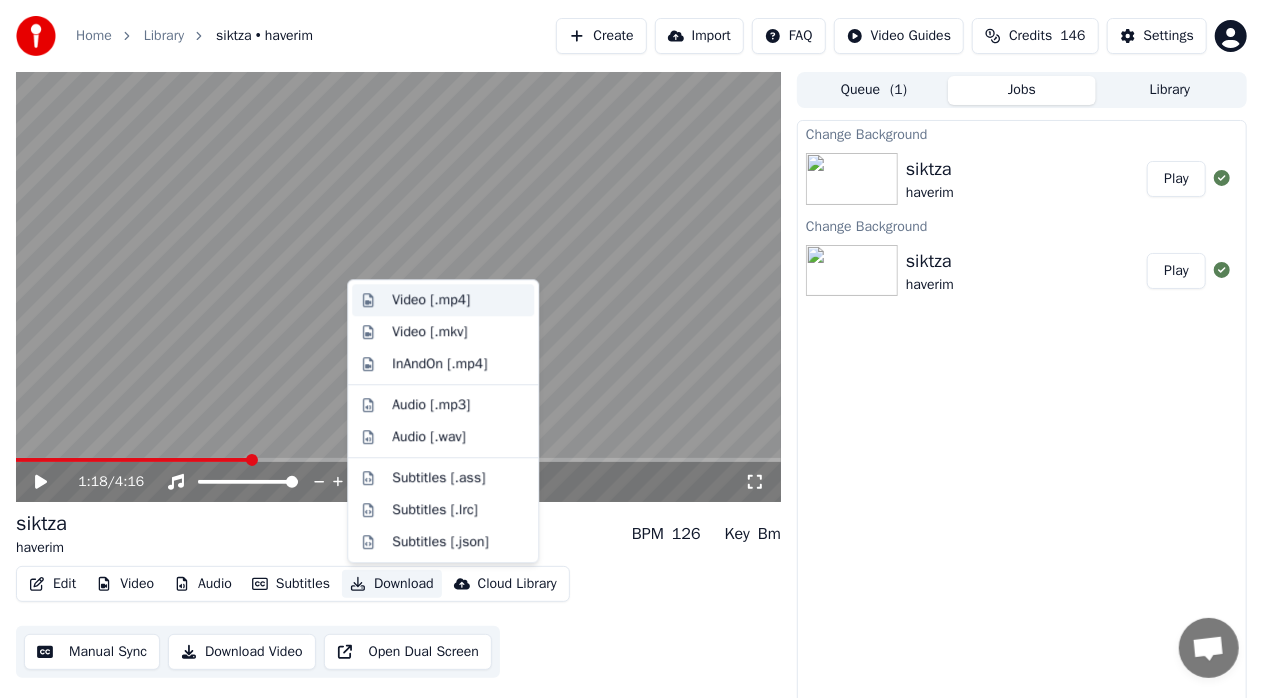 click on "Video [.mp4]" at bounding box center (459, 300) 